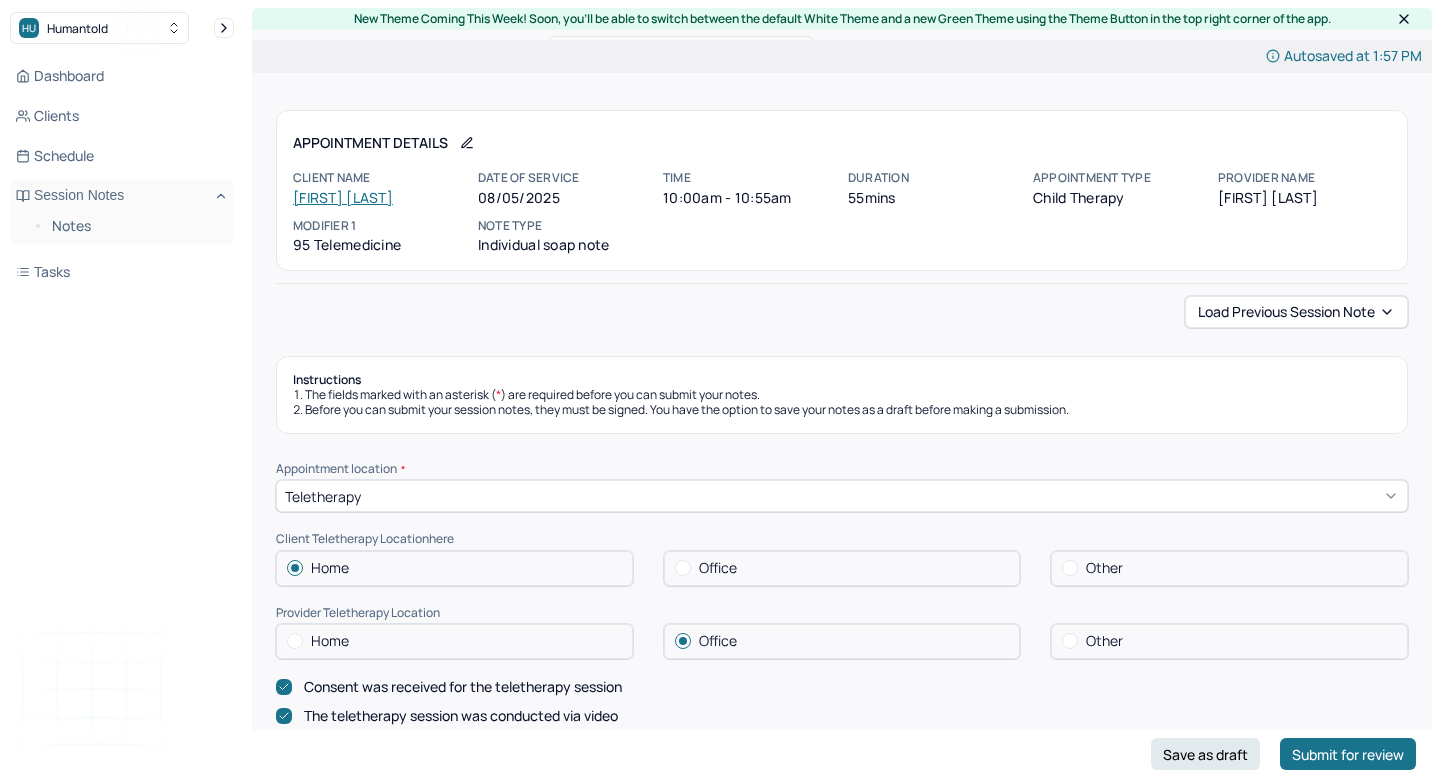 scroll, scrollTop: 472, scrollLeft: 0, axis: vertical 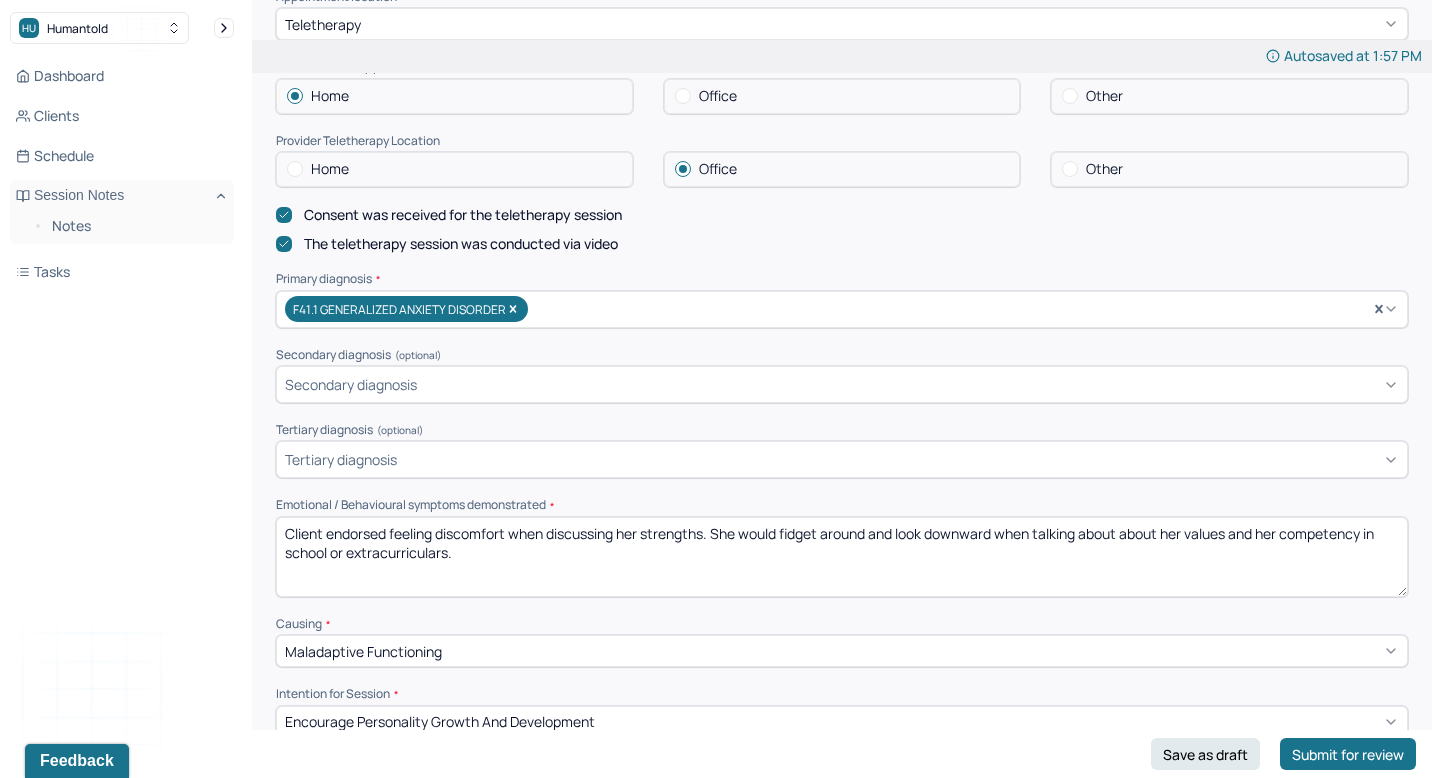 click on "Client endorsed feeling discomfort when discussing her strengths. She would fidget around and look downward when talking about about her values and her competency in school or extracurriculars." at bounding box center [842, 557] 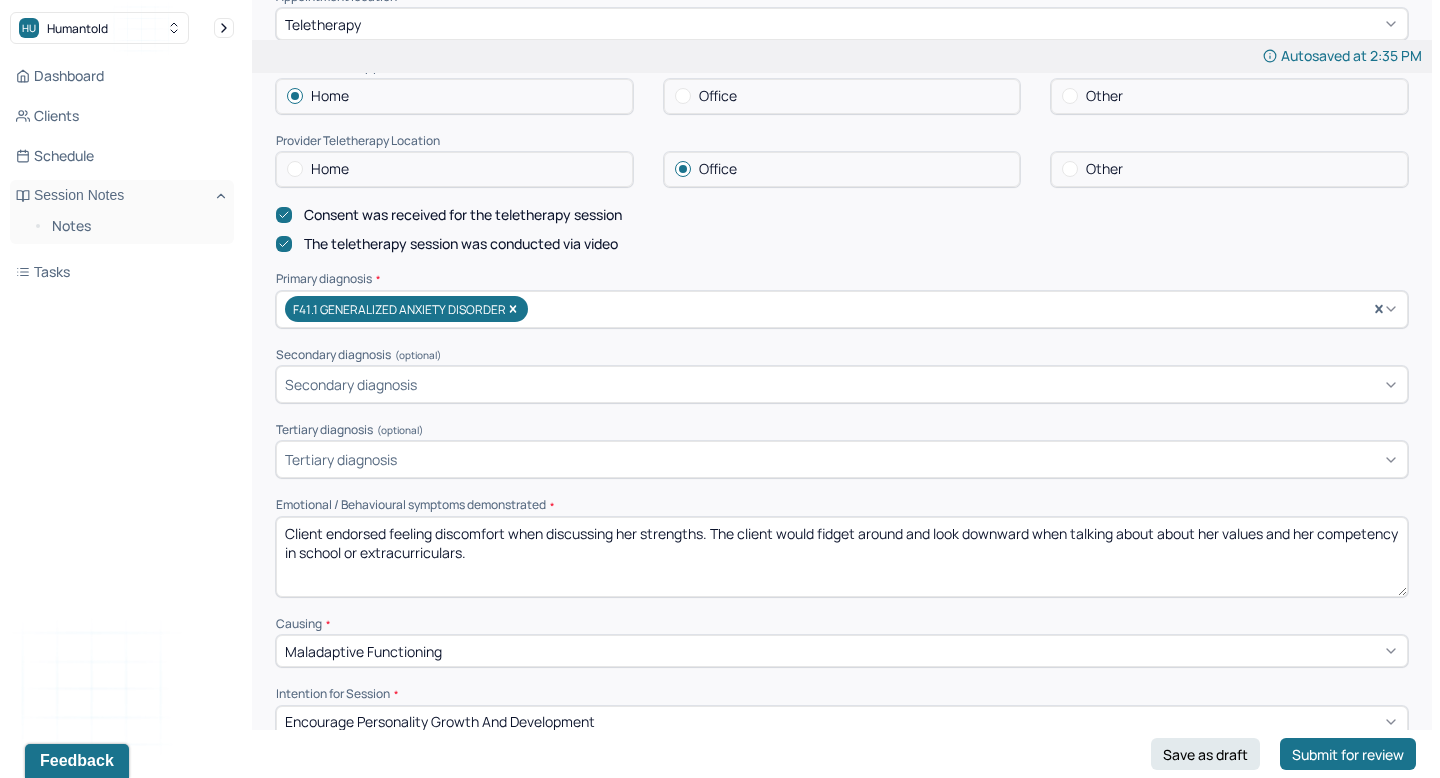 click on "Client endorsed feeling discomfort when discussing her strengths. The client would fidget around and look downward when talking about about her values and her competency in school or extracurriculars." at bounding box center [842, 557] 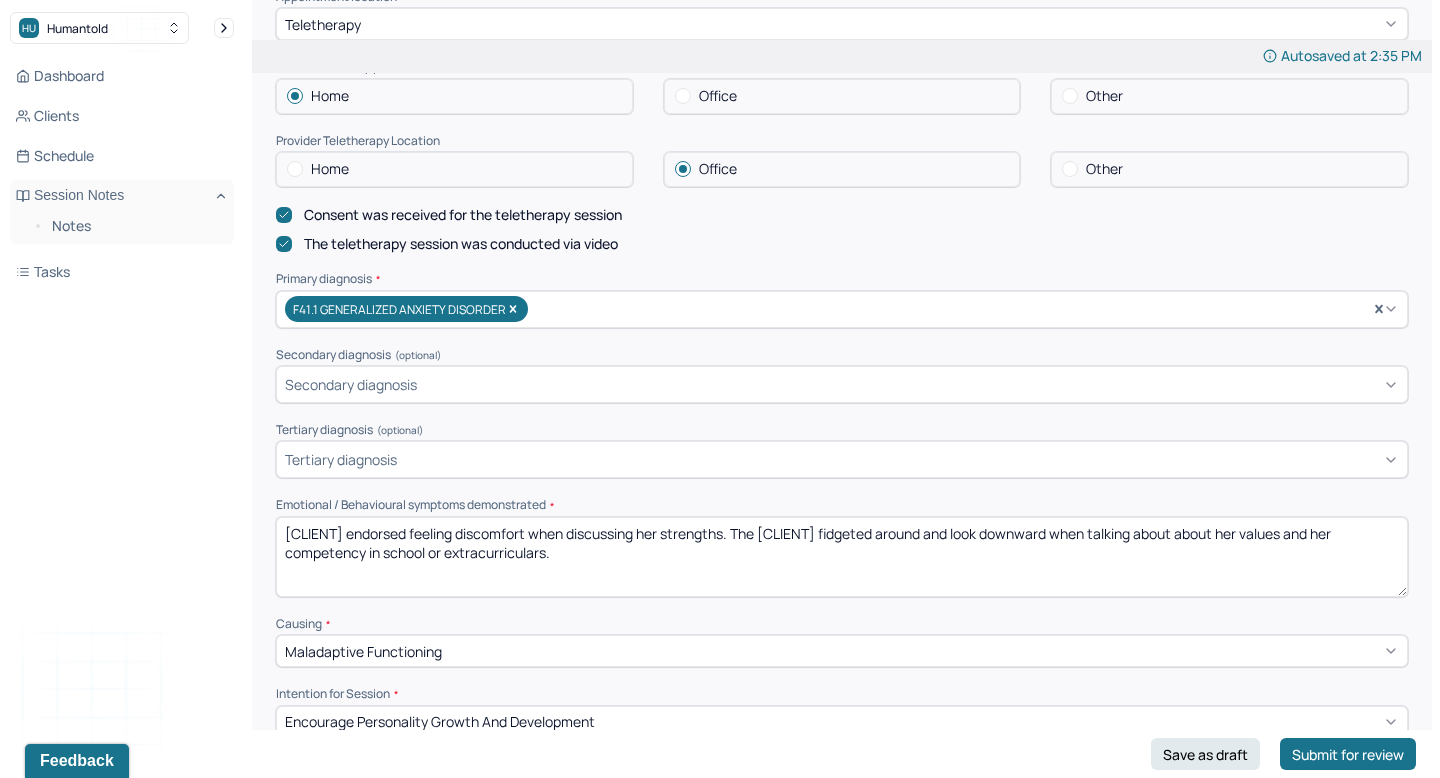 click on "Client endorsed feeling discomfort when discussing her strengths. The client fidget around and look downward when talking about about her values and her competency in school or extracurriculars." at bounding box center [842, 557] 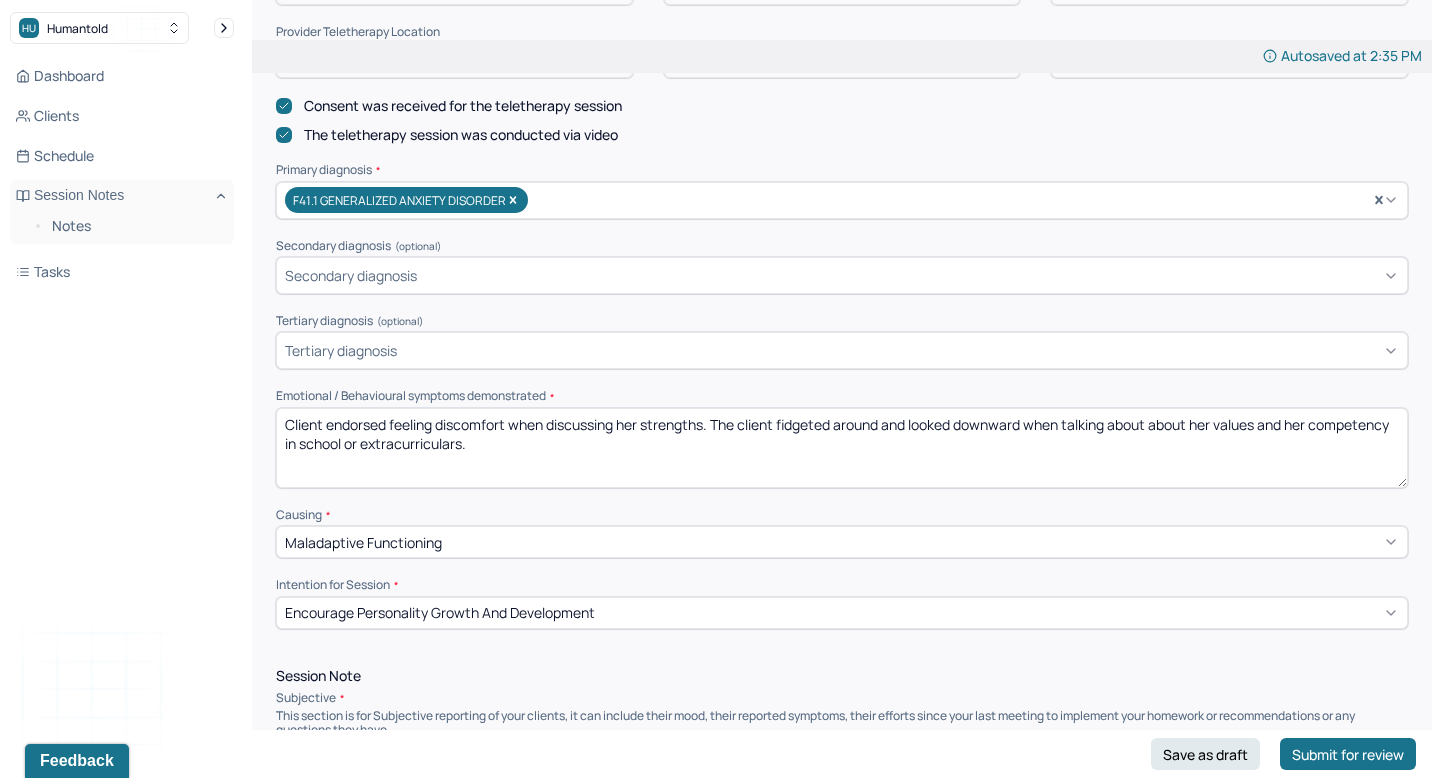 type on "Client endorsed feeling discomfort when discussing her strengths. The client fidgeted around and looked downward when talking about about her values and her competency in school or extracurriculars." 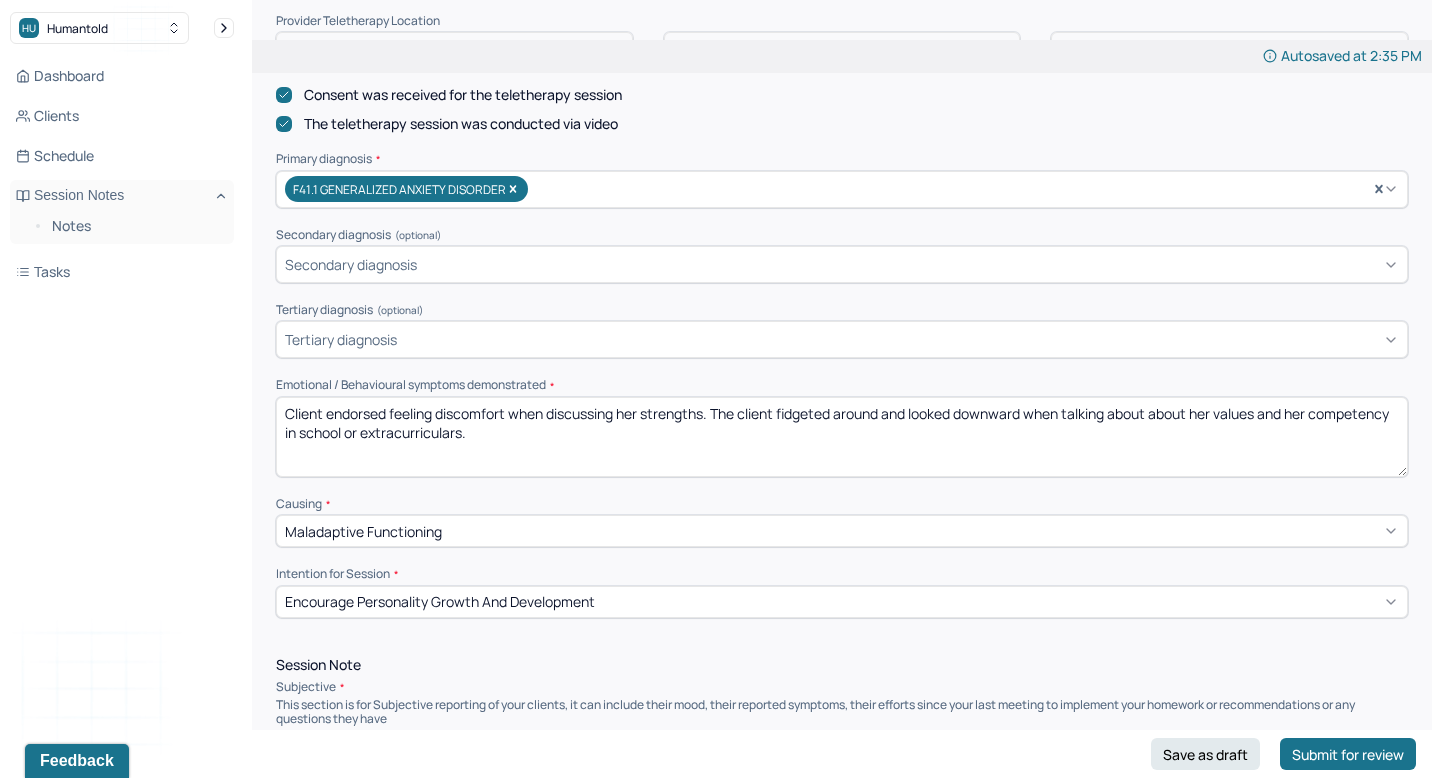 click on "Encourage personality growth and development" at bounding box center [842, 602] 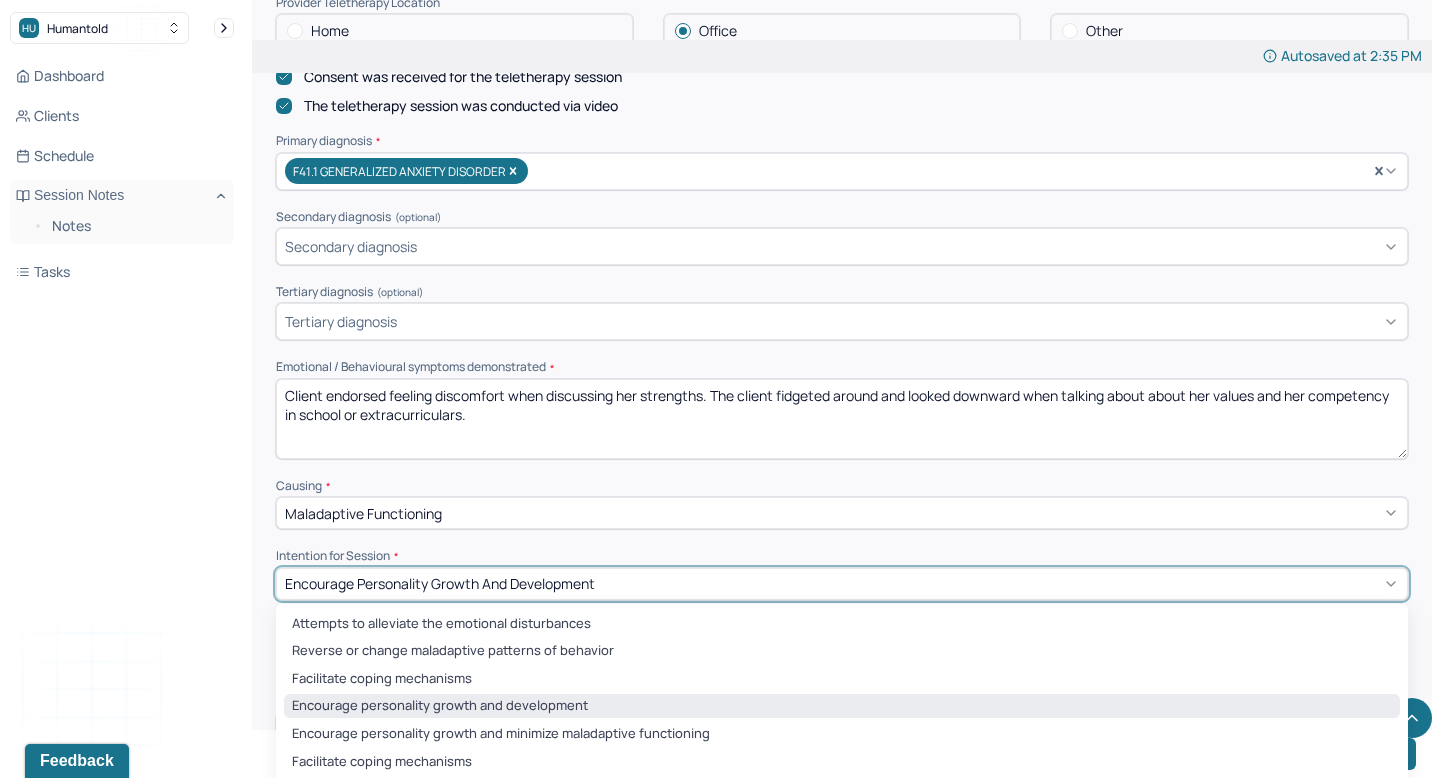 scroll, scrollTop: 614, scrollLeft: 0, axis: vertical 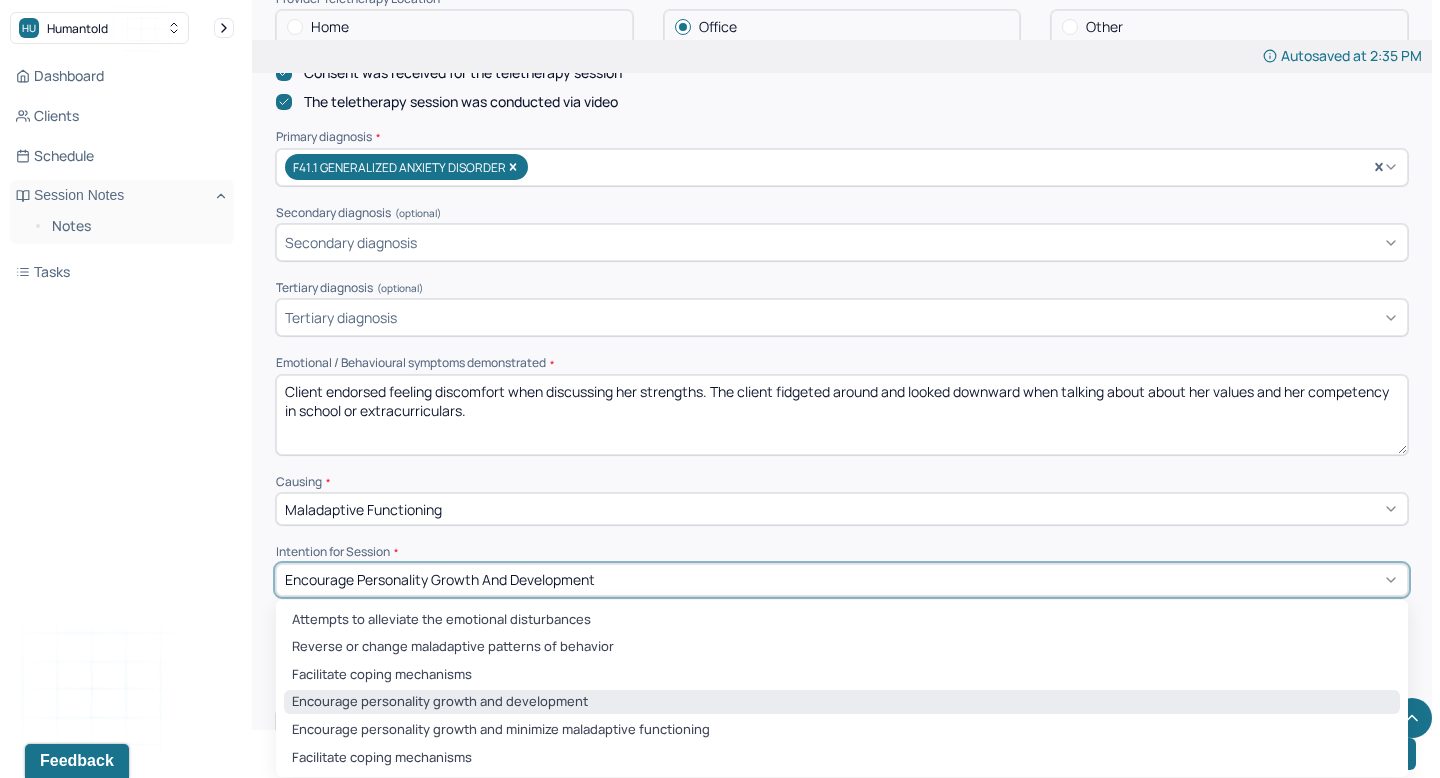 click on "Appointment location * Teletherapy Client Teletherapy Location here Home Office Other Provider Teletherapy Location Home Office Other Consent was received for the teletherapy session The teletherapy session was conducted via video Primary diagnosis * F41.1 GENERALIZED ANXIETY DISORDER Secondary diagnosis (optional) Secondary diagnosis Tertiary diagnosis (optional) Tertiary diagnosis Emotional / Behavioural symptoms demonstrated * Client endorsed feeling discomfort when discussing her strengths. The client fidgeted around and looked downward when talking about about her values and her competency in school or extracurriculars.  Causing * Maladaptive Functioning Intention for Session * Attempts to alleviate the emotional disturbances, 1 of 6. 6 results available. Use Up and Down to choose options, press Enter to select the currently focused option, press Escape to exit the menu, press Tab to select the option and exit the menu. Encourage personality growth and development Facilitate coping mechanisms" at bounding box center [842, 222] 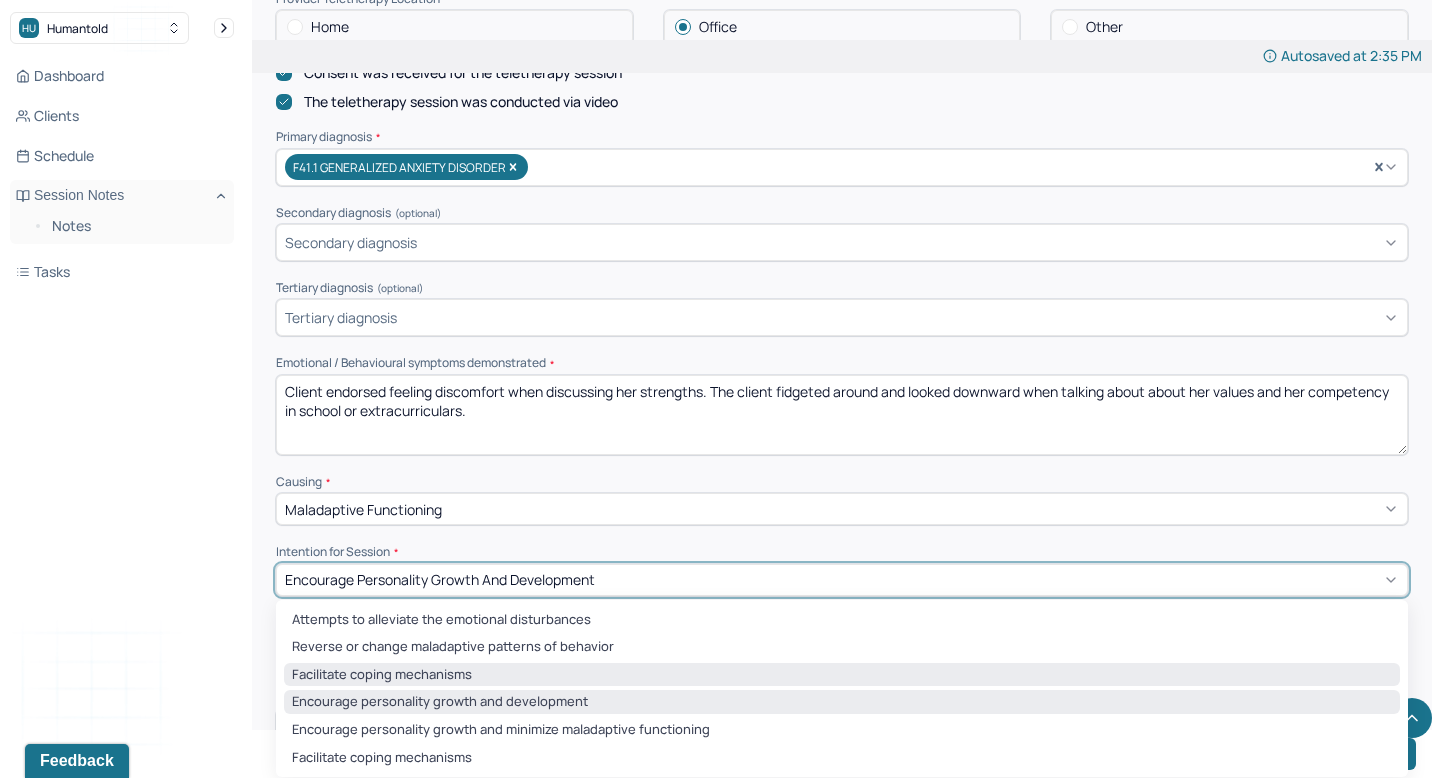 click on "Facilitate coping mechanisms" at bounding box center (842, 675) 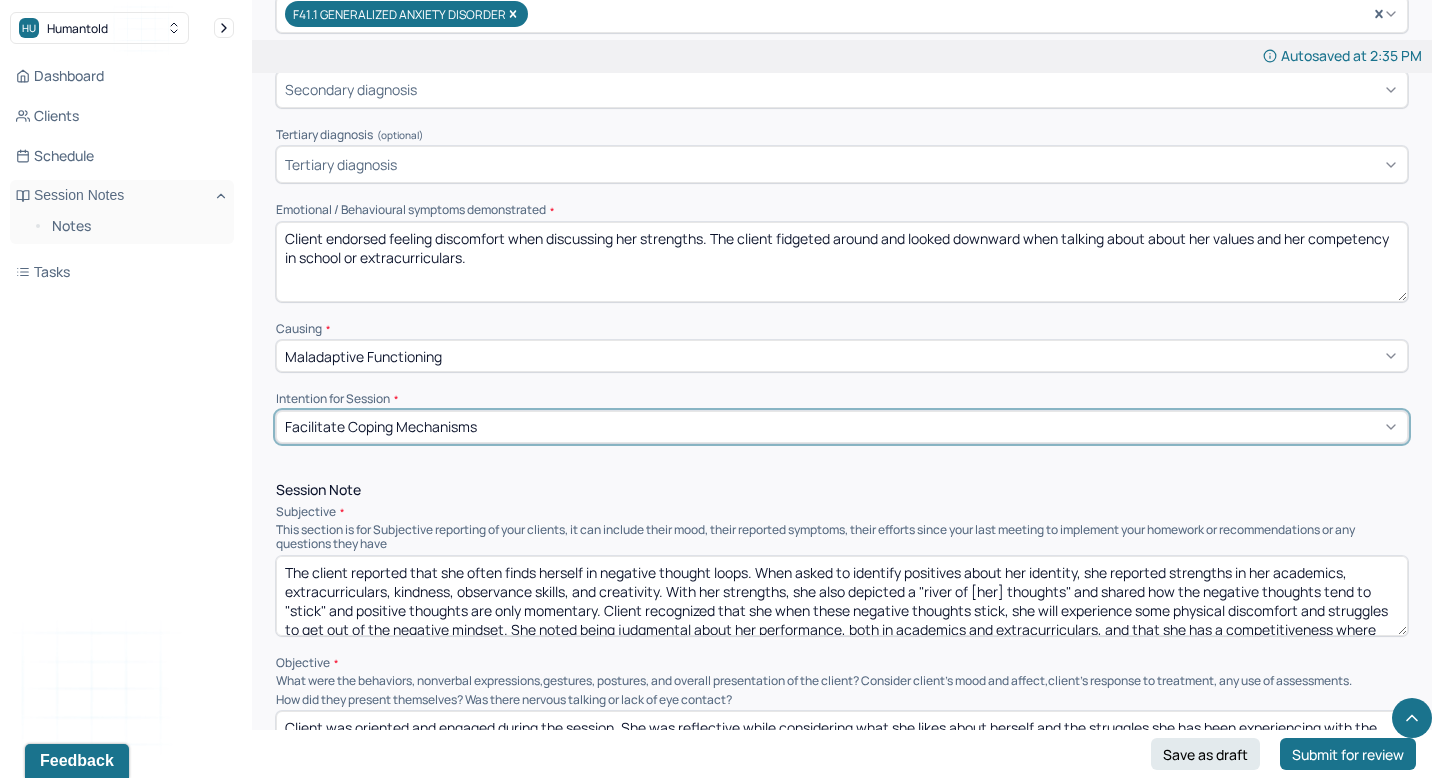 scroll, scrollTop: 768, scrollLeft: 0, axis: vertical 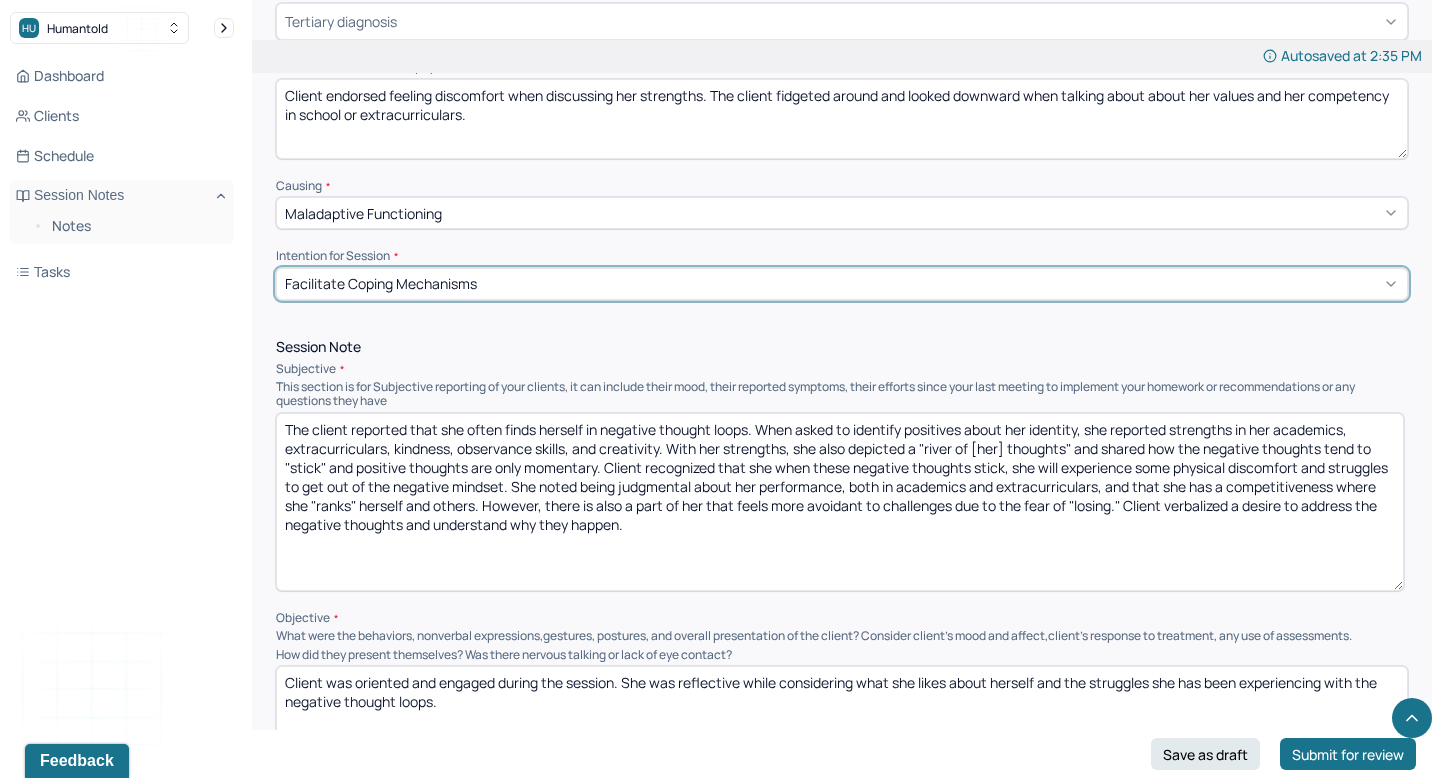drag, startPoint x: 1404, startPoint y: 479, endPoint x: 1400, endPoint y: 577, distance: 98.0816 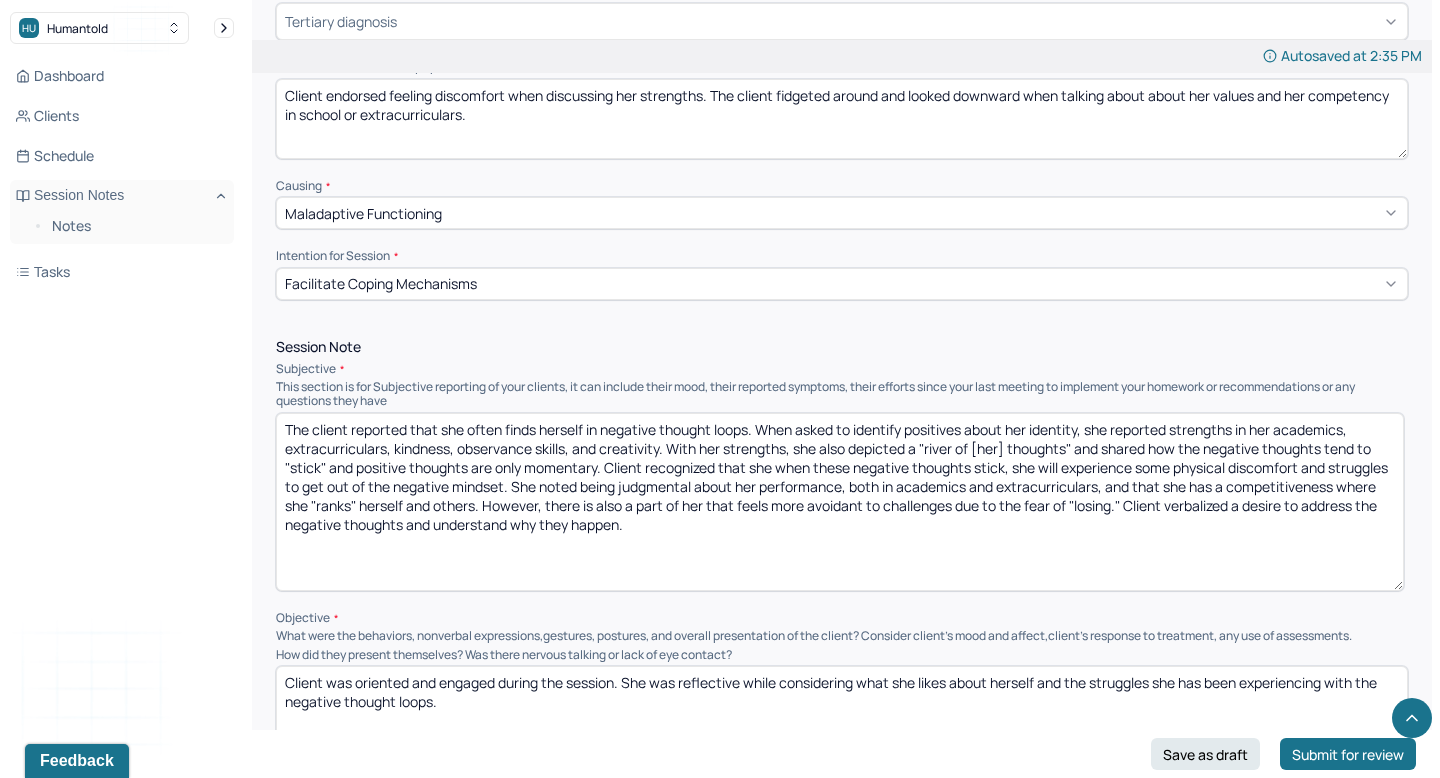 drag, startPoint x: 879, startPoint y: 522, endPoint x: 412, endPoint y: 426, distance: 476.76514 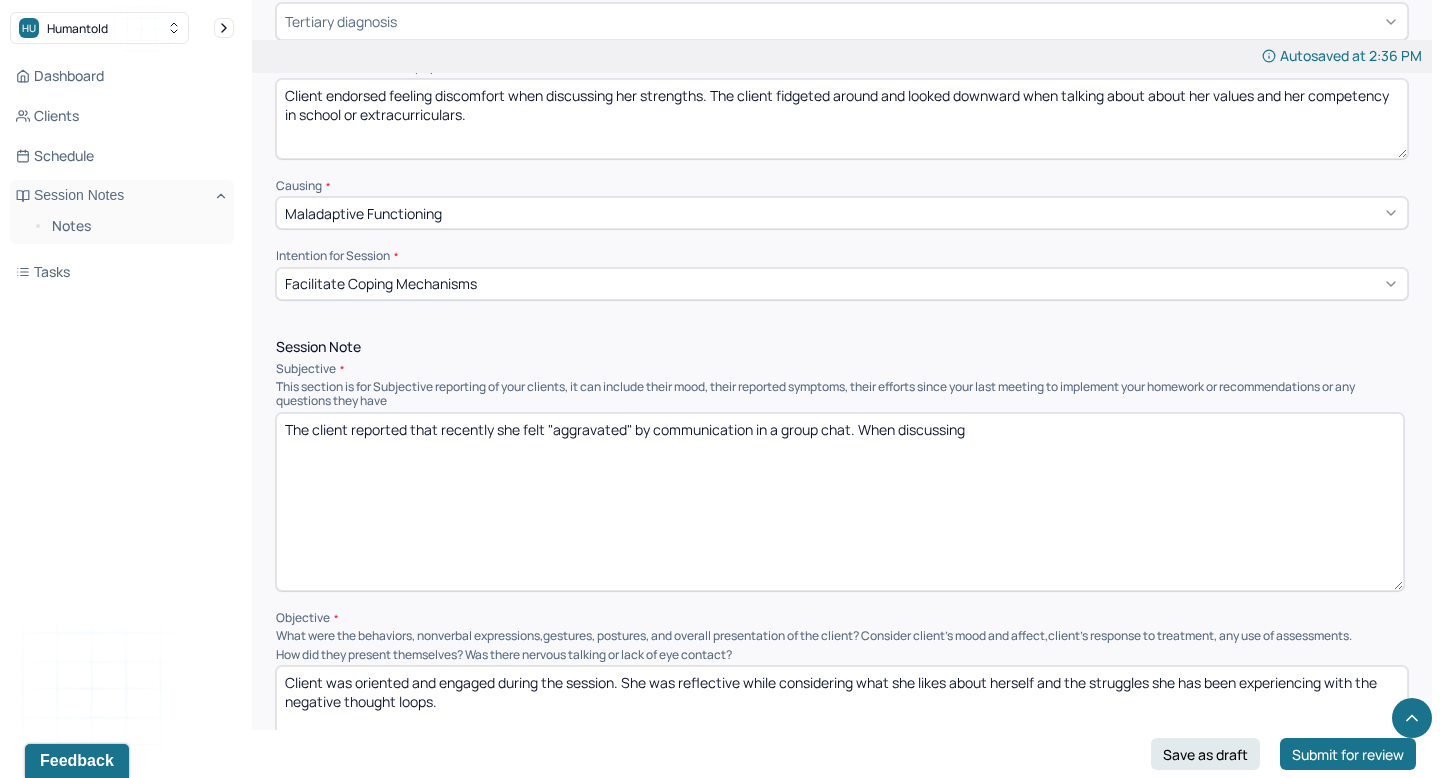 drag, startPoint x: 990, startPoint y: 424, endPoint x: 352, endPoint y: 425, distance: 638.0008 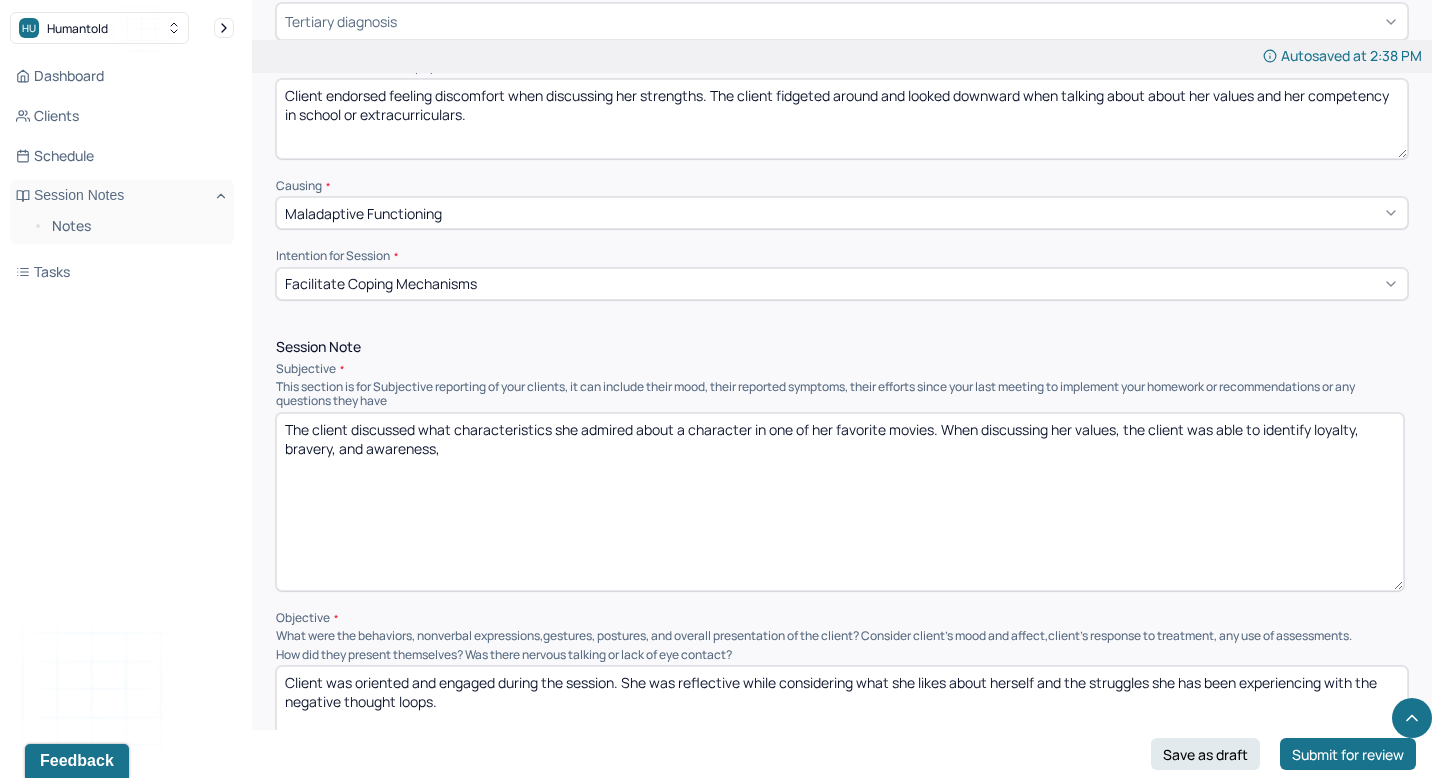 click on "The [CLIENT] discussed what characteristics she admired about a character in one of her favorite movies. When discussing her values, the [CLIENT] was able to identify loyalty, bravery, awareness," at bounding box center (840, 502) 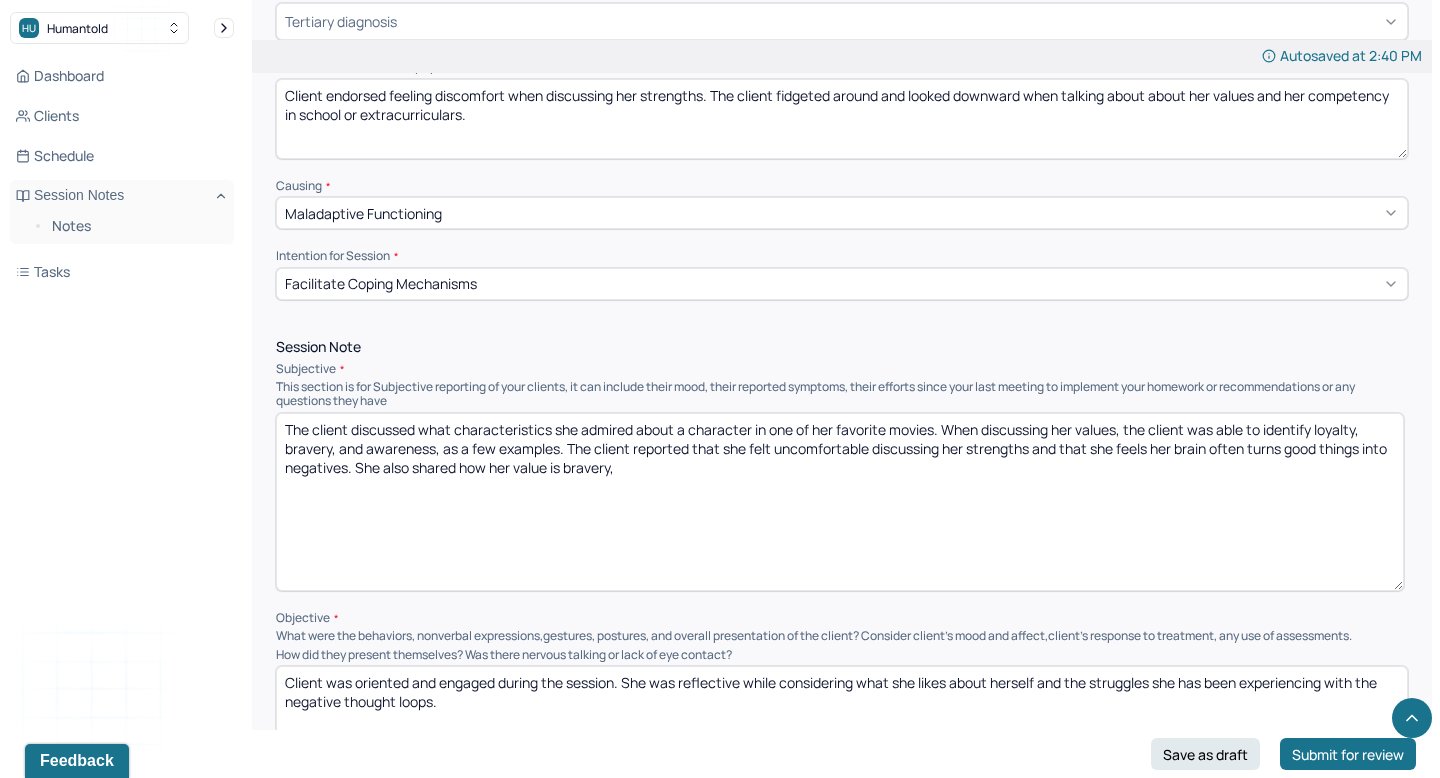 drag, startPoint x: 631, startPoint y: 468, endPoint x: 489, endPoint y: 462, distance: 142.12671 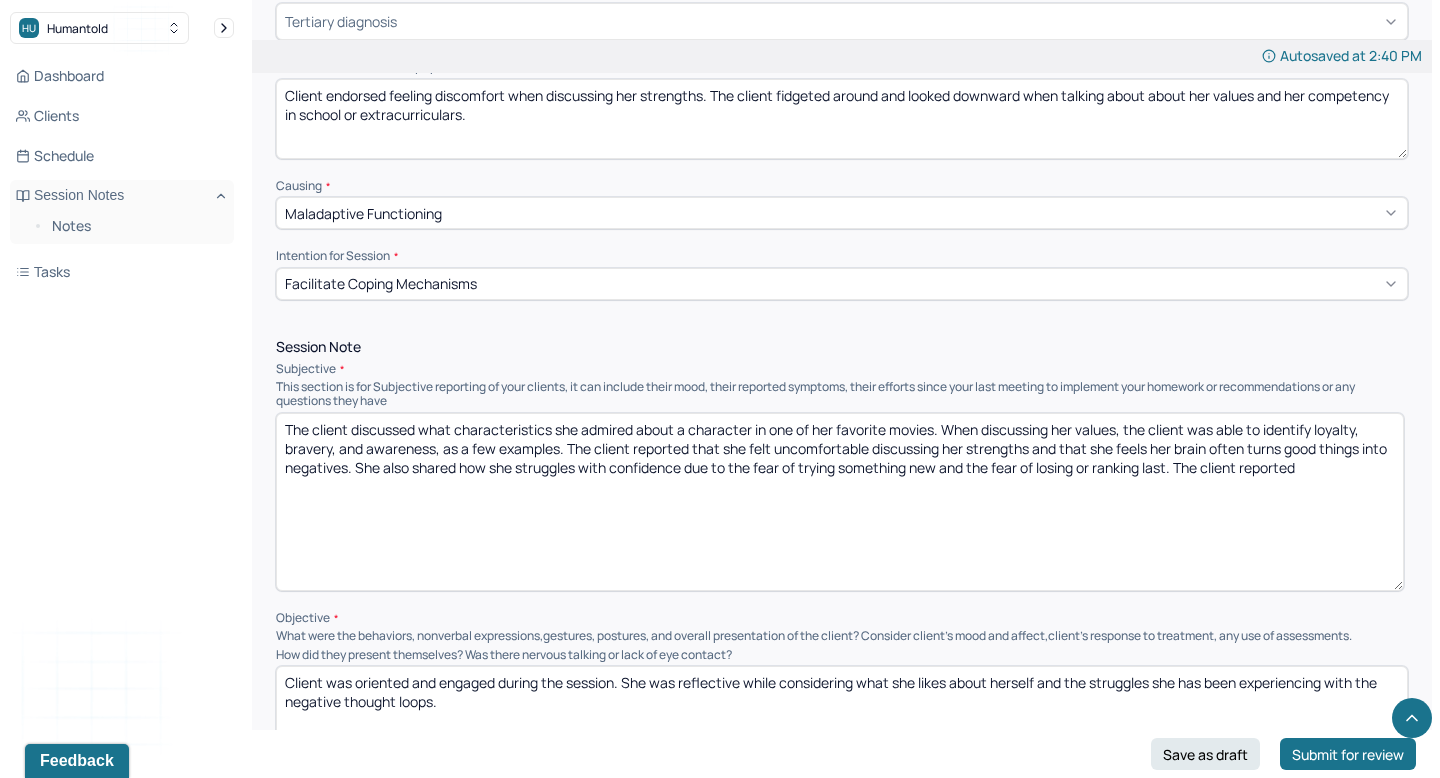 drag, startPoint x: 1333, startPoint y: 462, endPoint x: 1179, endPoint y: 458, distance: 154.05194 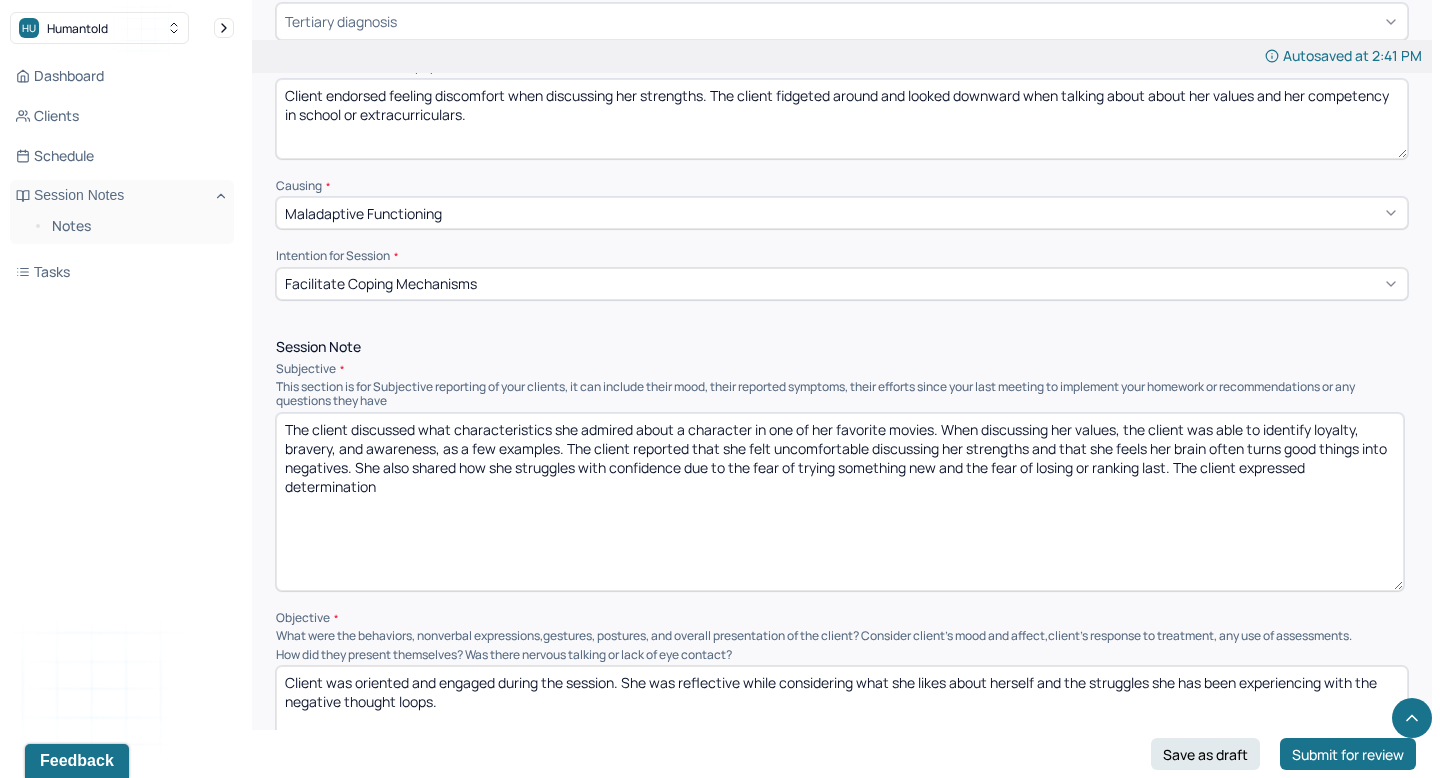 click on "The client discussed what characteristics she admired about a character in one of her favorite movies. When discussing her values, the client was able to identify loyalty, bravery, and awareness, as a few examples. The client reported that she felt uncomfortable discussing her strengths and that she feels her brain often turns good things into negatives. She also shared how she struggles with confidence due to the fear of trying something new and the fear of losing or ranking last. The client expressed determination" at bounding box center [840, 502] 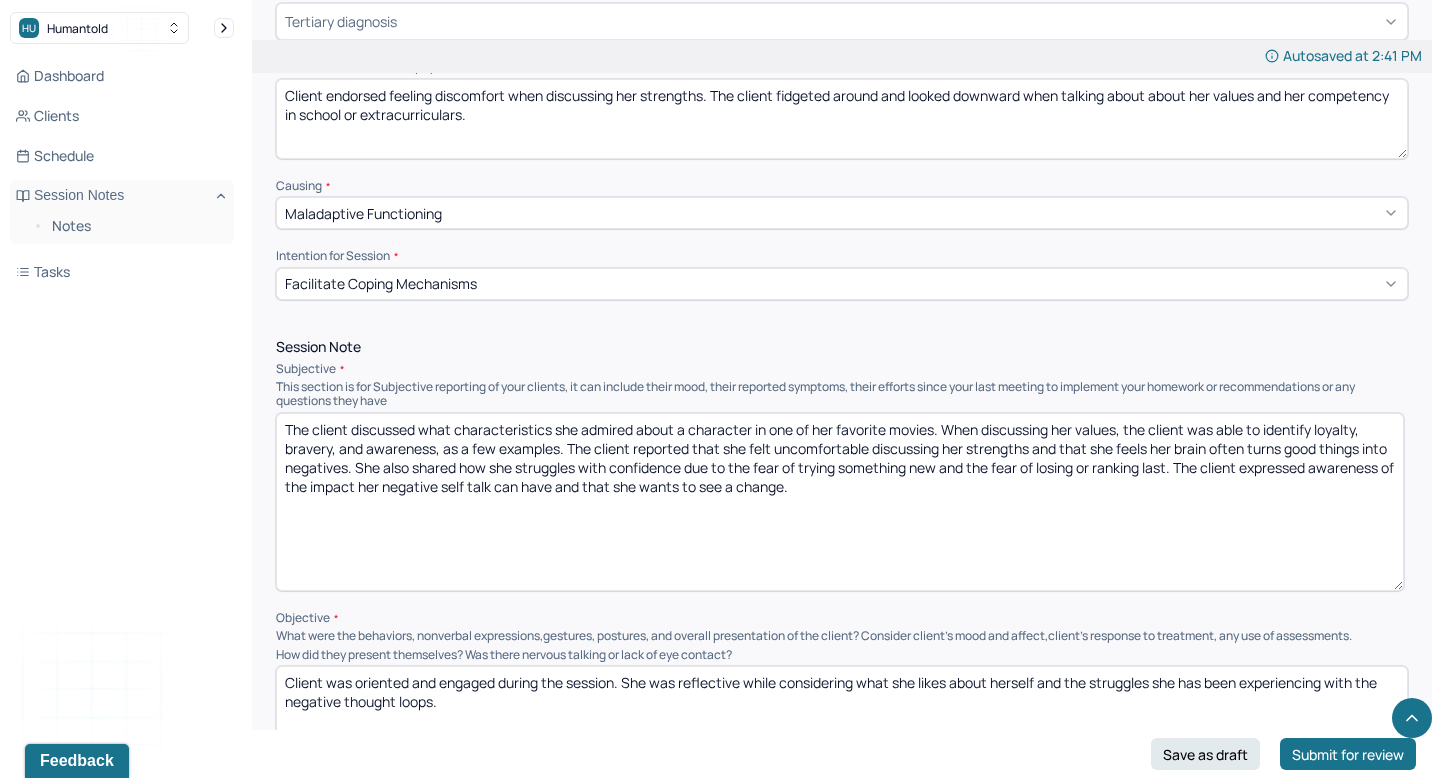 drag, startPoint x: 819, startPoint y: 483, endPoint x: 655, endPoint y: 481, distance: 164.01219 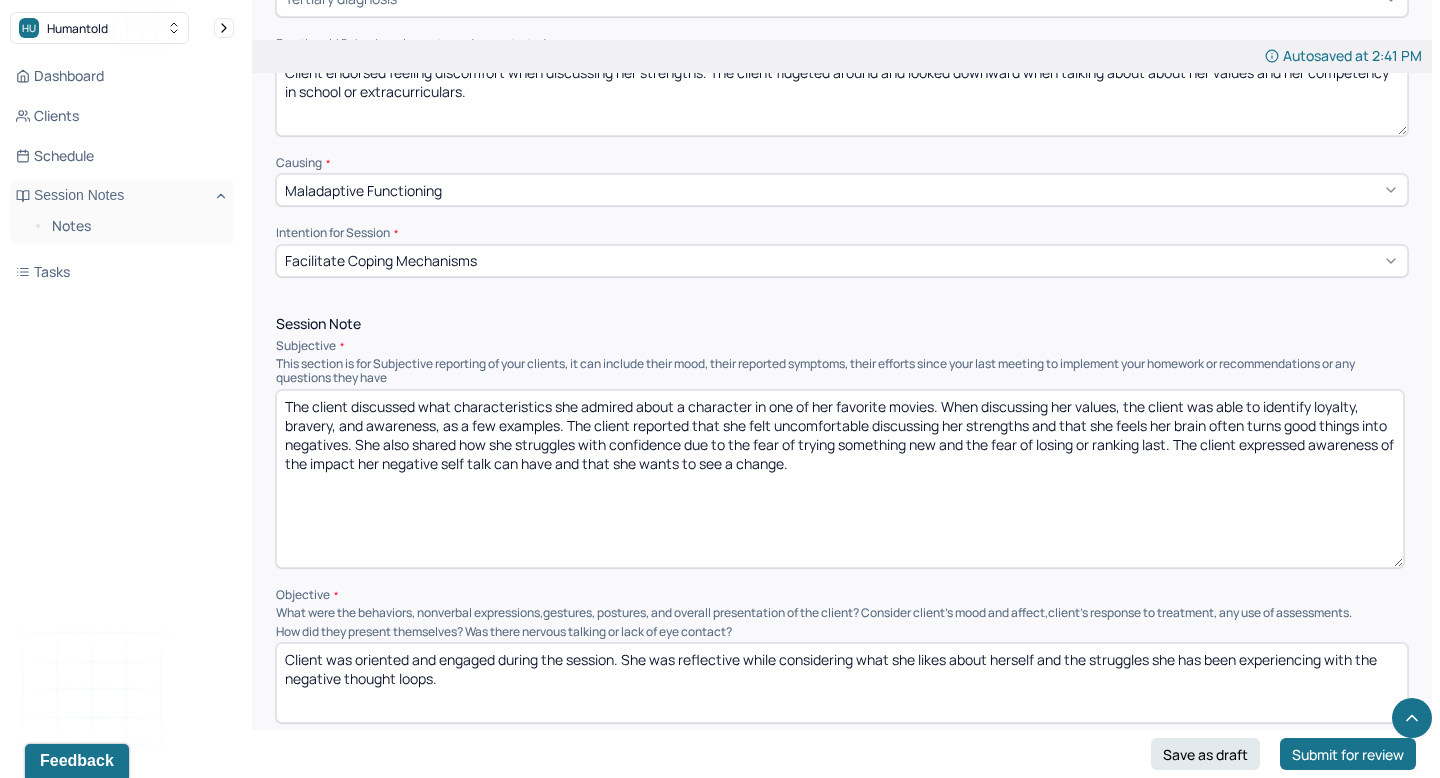 scroll, scrollTop: 934, scrollLeft: 0, axis: vertical 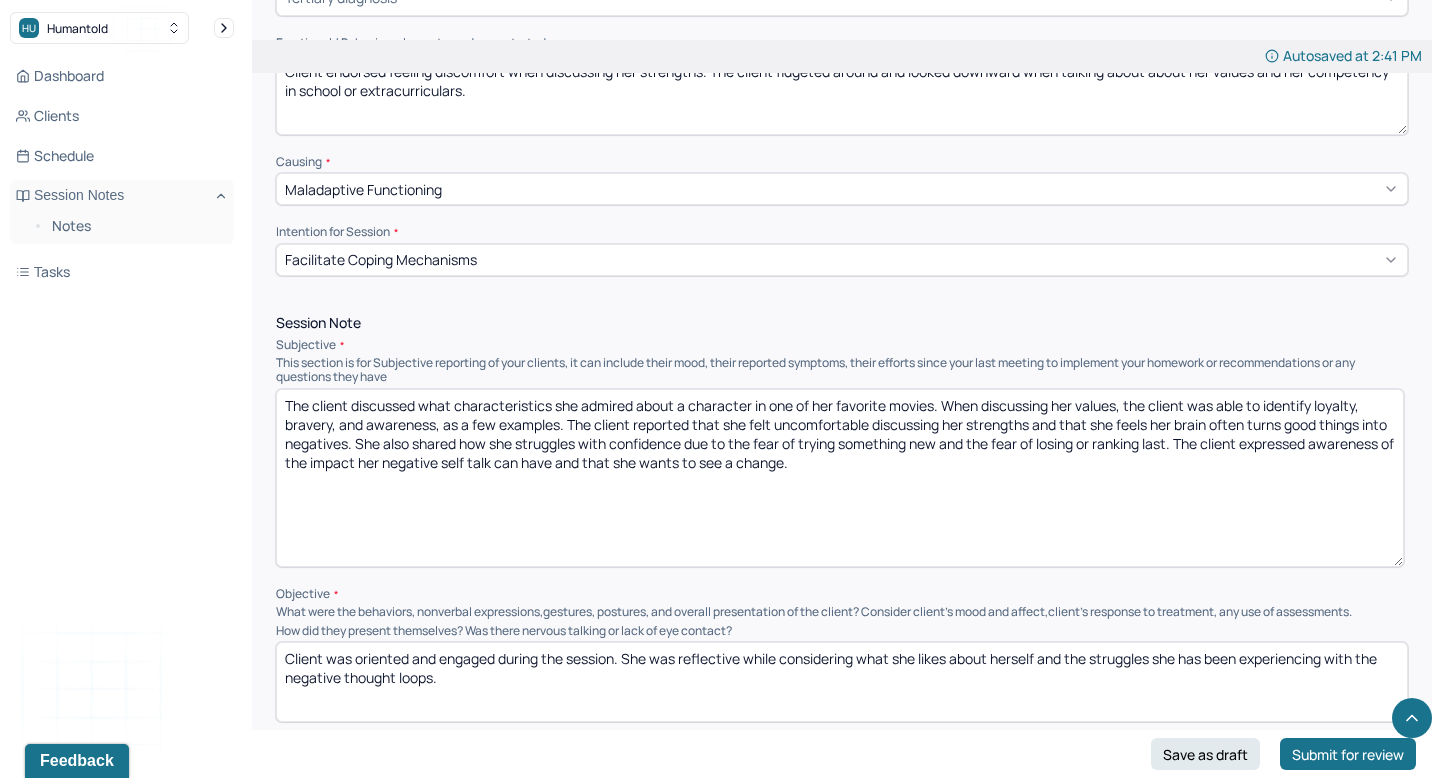 drag, startPoint x: 1312, startPoint y: 401, endPoint x: 1193, endPoint y: 402, distance: 119.0042 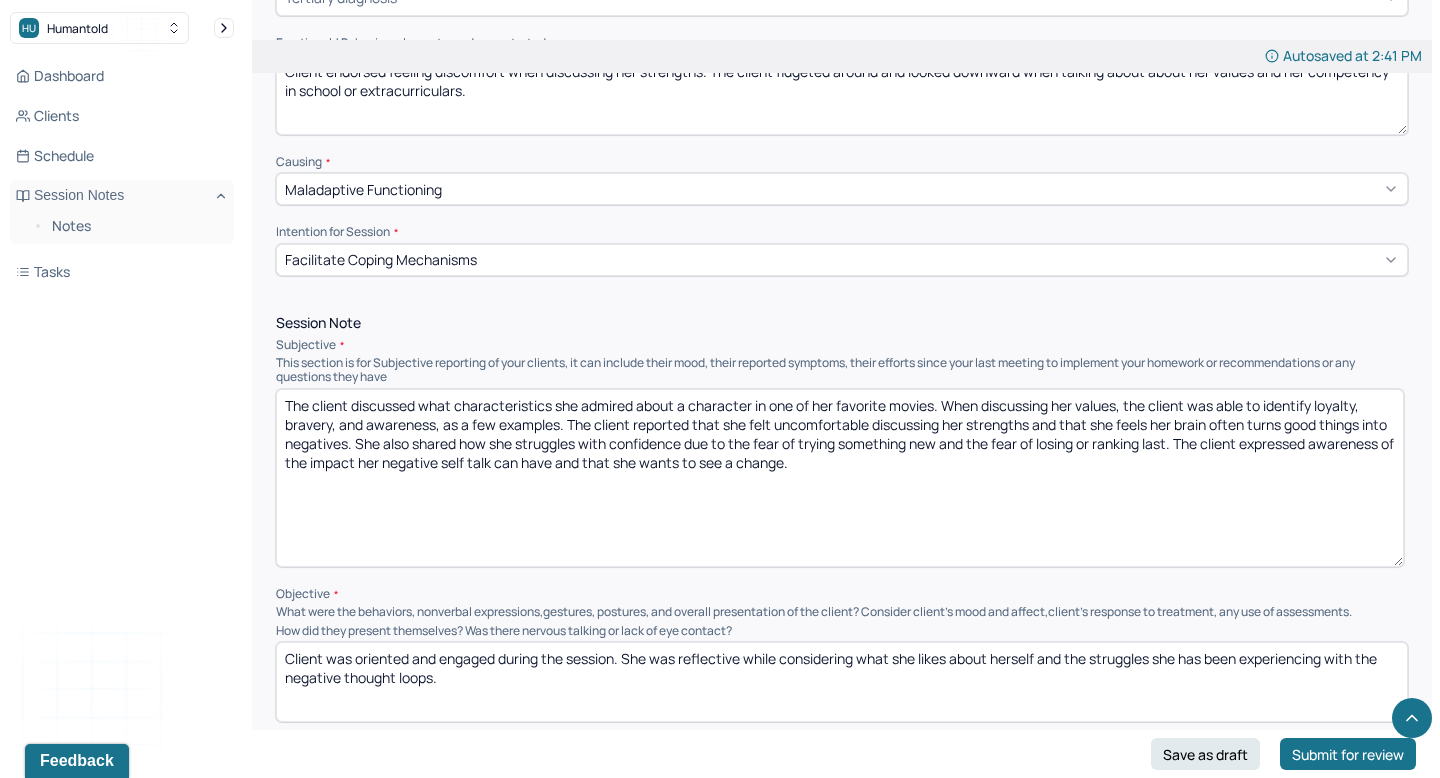 click on "The client discussed what characteristics she admired about a character in one of her favorite movies. When discussing her values, the client was able to identify loyalty, bravery, and awareness, as a few examples. The client reported that she felt uncomfortable discussing her strengths and that she feels her brain often turns good things into negatives. She also shared how she struggles with confidence due to the fear of trying something new and the fear of losing or ranking last. The client expressed awareness of the impact her negative self talk can have and that she wants to see a change." at bounding box center [840, 478] 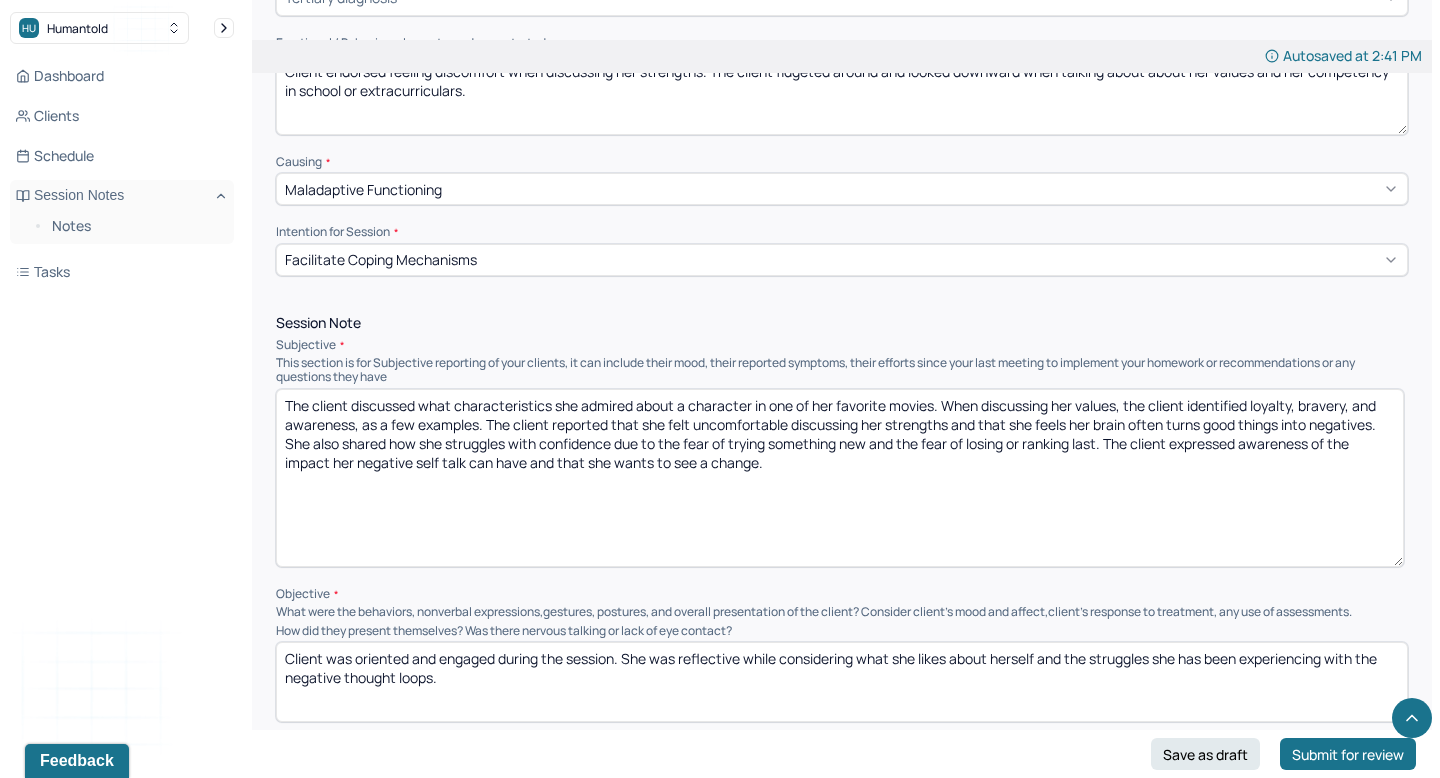 click on "The client discussed what characteristics she admired about a character in one of her favorite movies. When discussing her values, the client identified loyalty, bravery, and awareness, as a few examples. The client reported that she felt uncomfortable discussing her strengths and that she feels her brain often turns good things into negatives. She also shared how she struggles with confidence due to the fear of trying something new and the fear of losing or ranking last. The client expressed awareness of the impact her negative self talk can have and that she wants to see a change." at bounding box center [840, 478] 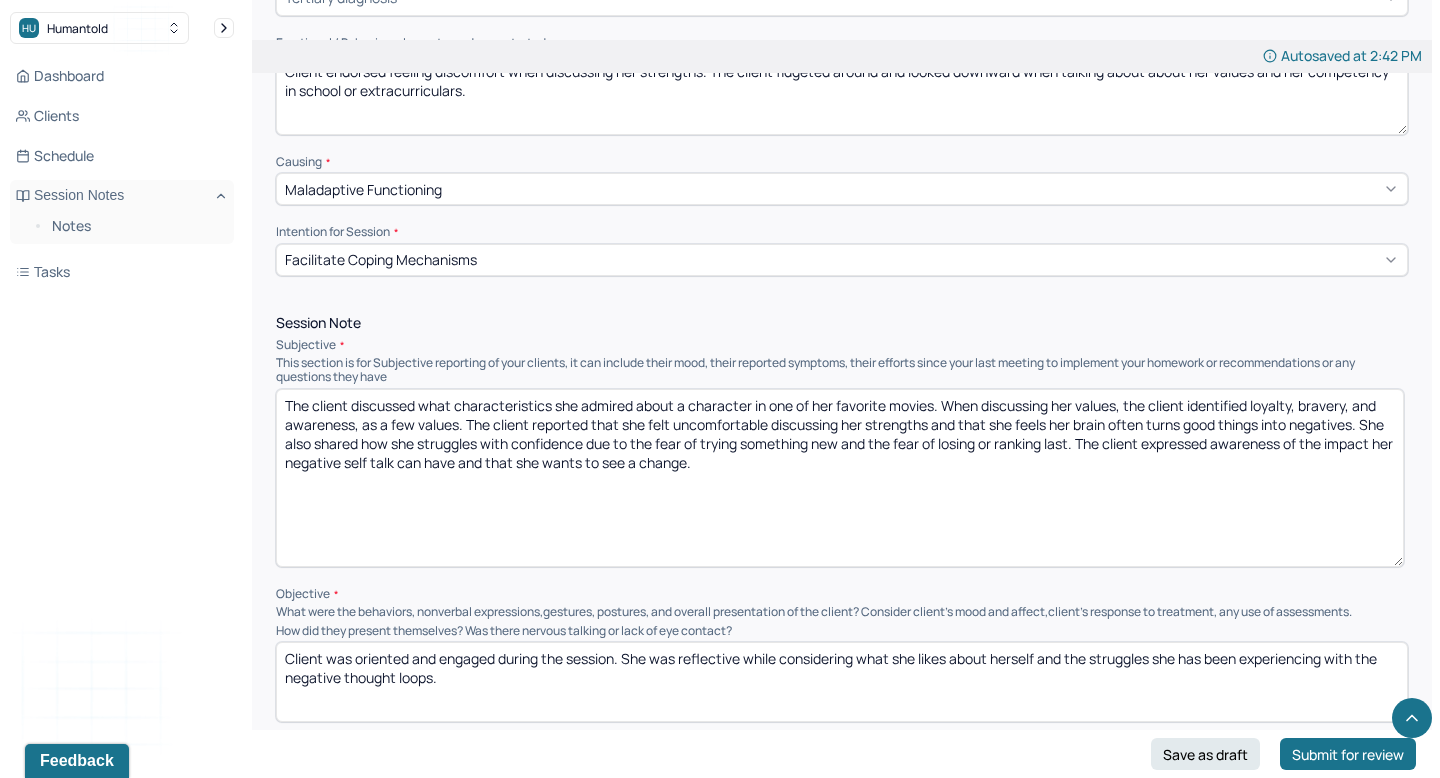 drag, startPoint x: 457, startPoint y: 416, endPoint x: 351, endPoint y: 417, distance: 106.004715 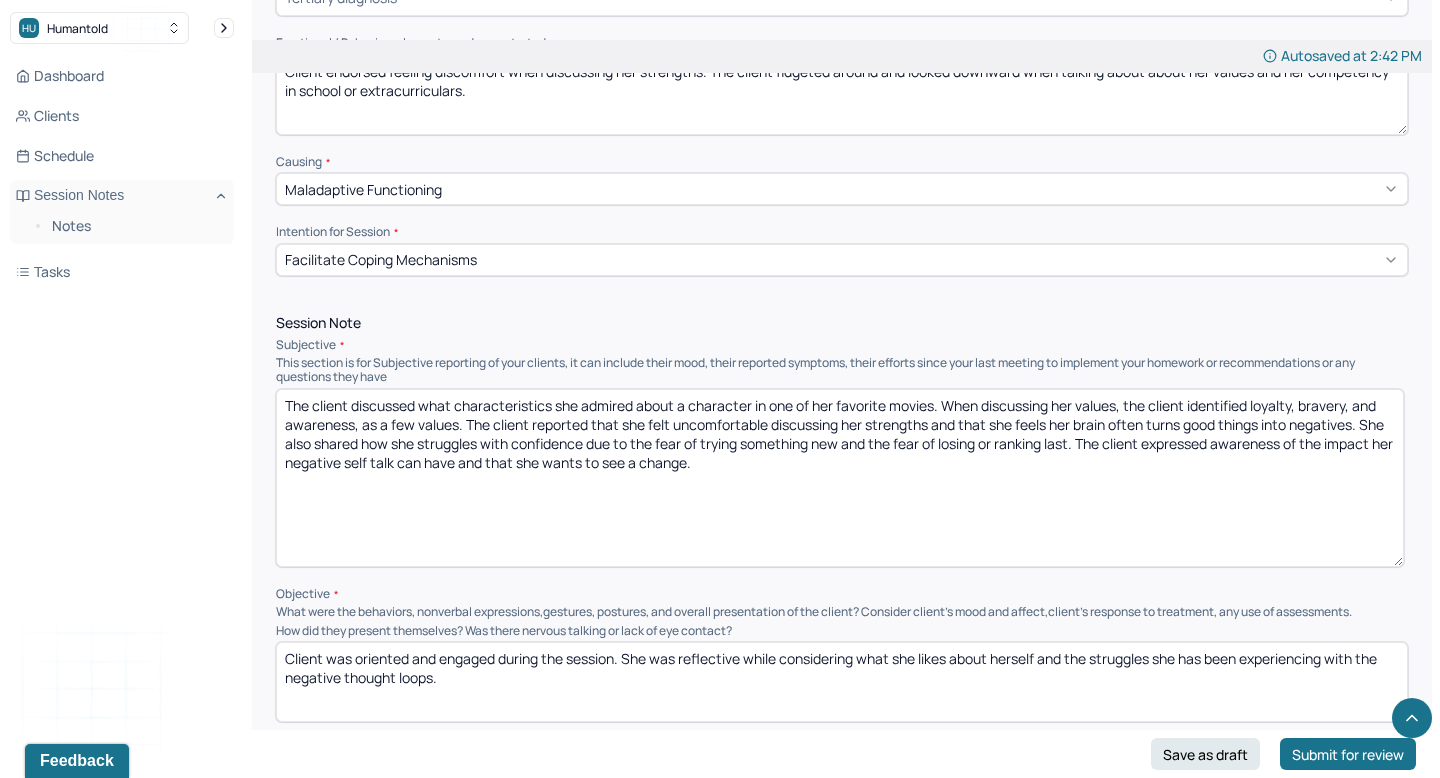 click on "The client discussed what characteristics she admired about a character in one of her favorite movies. When discussing her values, the client identified loyalty, bravery, and awareness, as a few values. The client reported that she felt uncomfortable discussing her strengths and that she feels her brain often turns good things into negatives. She also shared how she struggles with confidence due to the fear of trying something new and the fear of losing or ranking last. The client expressed awareness of the impact her negative self talk can have and that she wants to see a change." at bounding box center [840, 478] 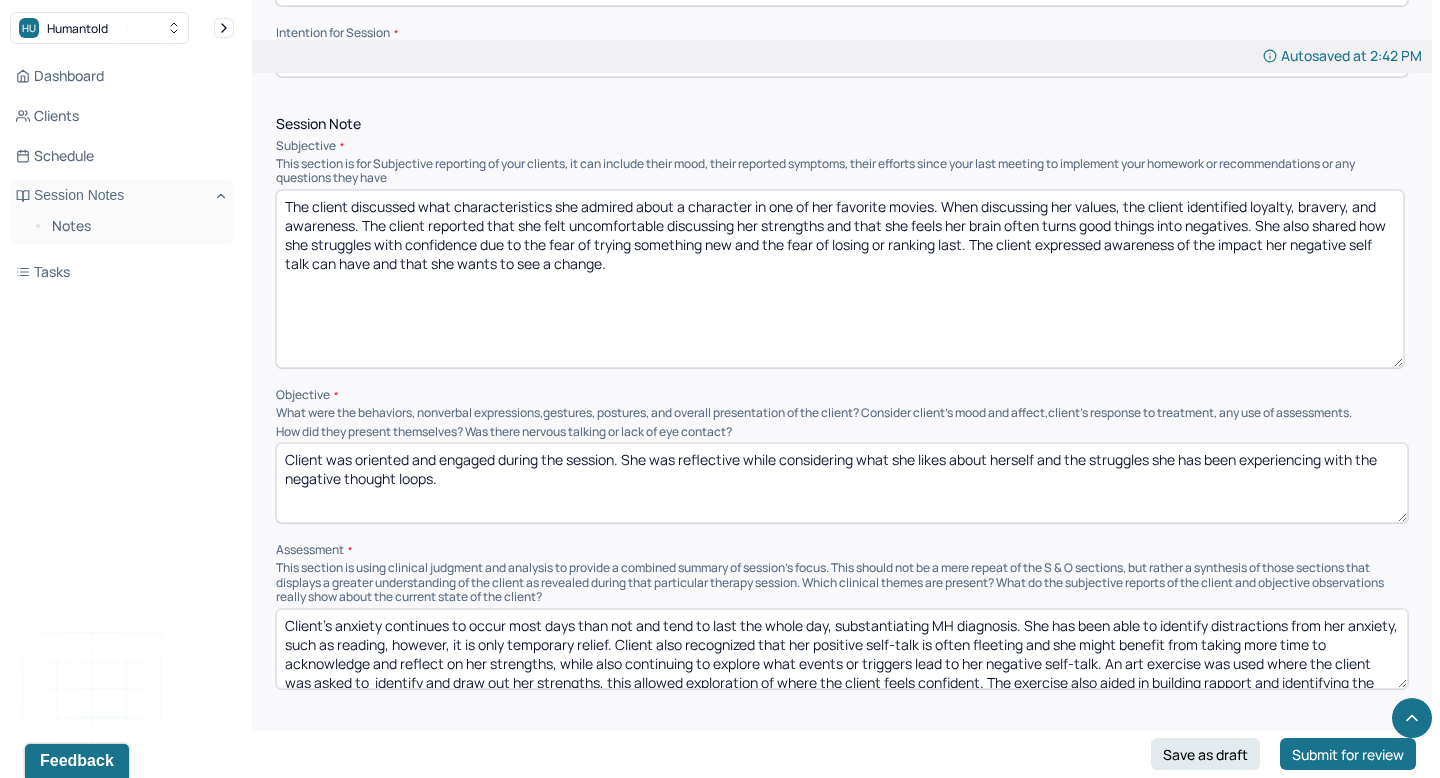 scroll, scrollTop: 1134, scrollLeft: 0, axis: vertical 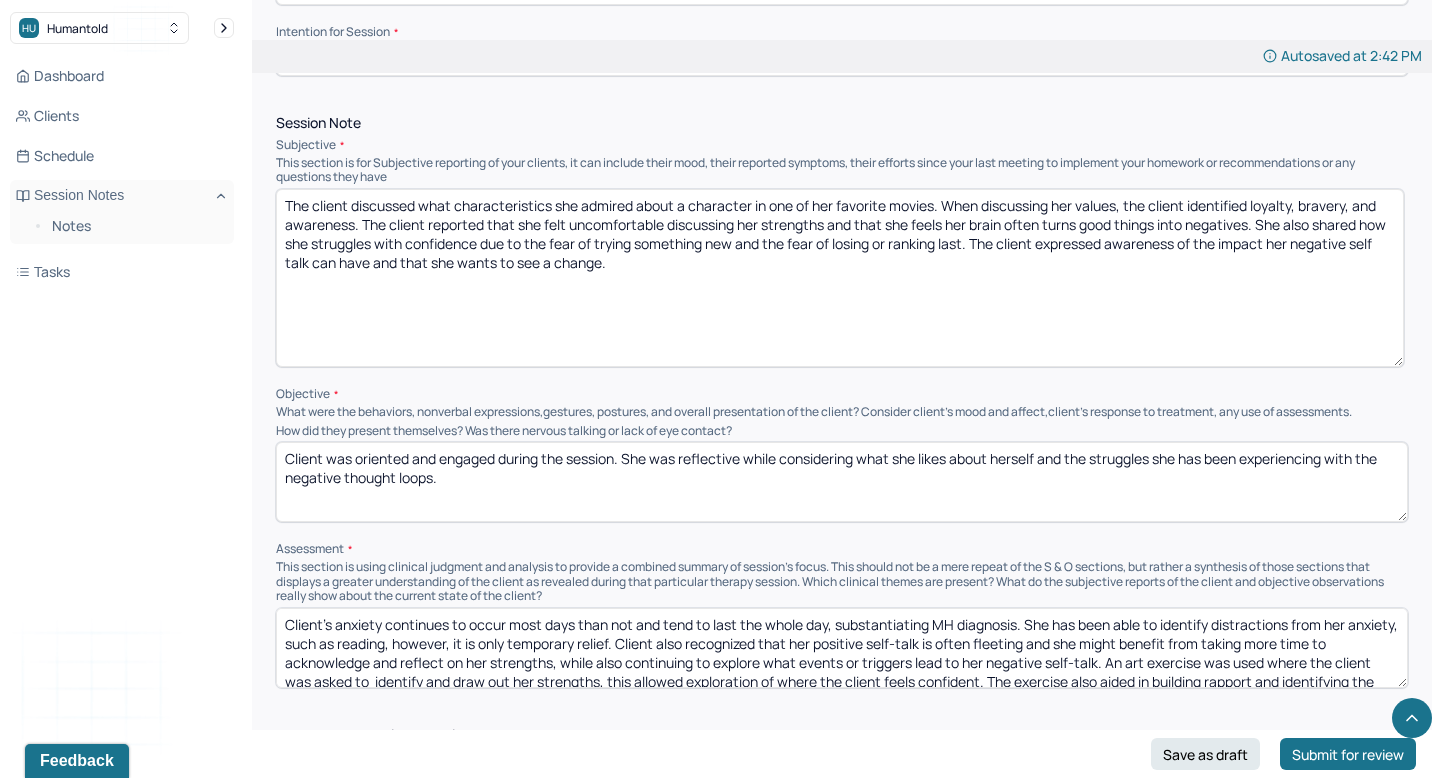 type on "The client discussed what characteristics she admired about a character in one of her favorite movies. When discussing her values, the client identified loyalty, bravery, and awareness. The client reported that she felt uncomfortable discussing her strengths and that she feels her brain often turns good things into negatives. She also shared how she struggles with confidence due to the fear of trying something new and the fear of losing or ranking last. The client expressed awareness of the impact her negative self talk can have and that she wants to see a change." 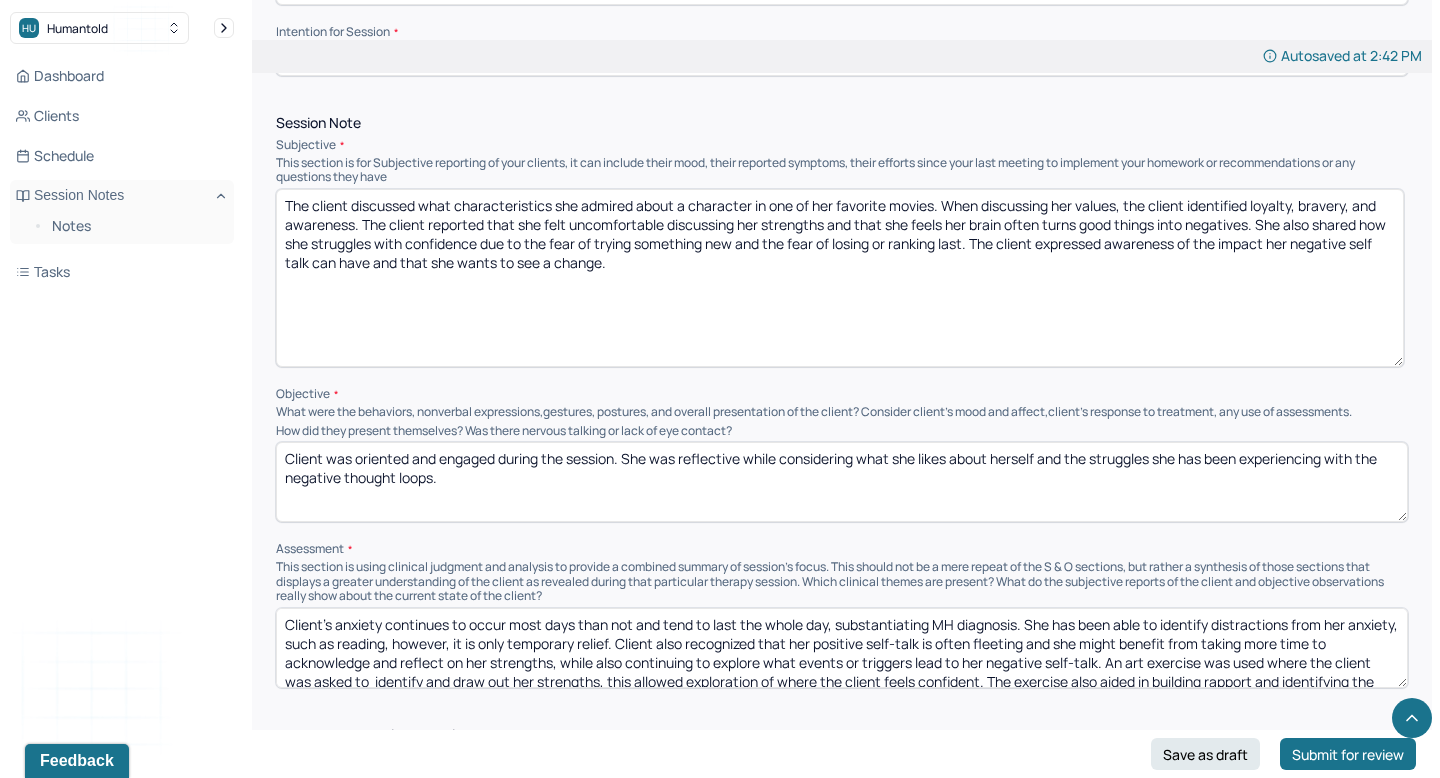 drag, startPoint x: 497, startPoint y: 454, endPoint x: 409, endPoint y: 455, distance: 88.005684 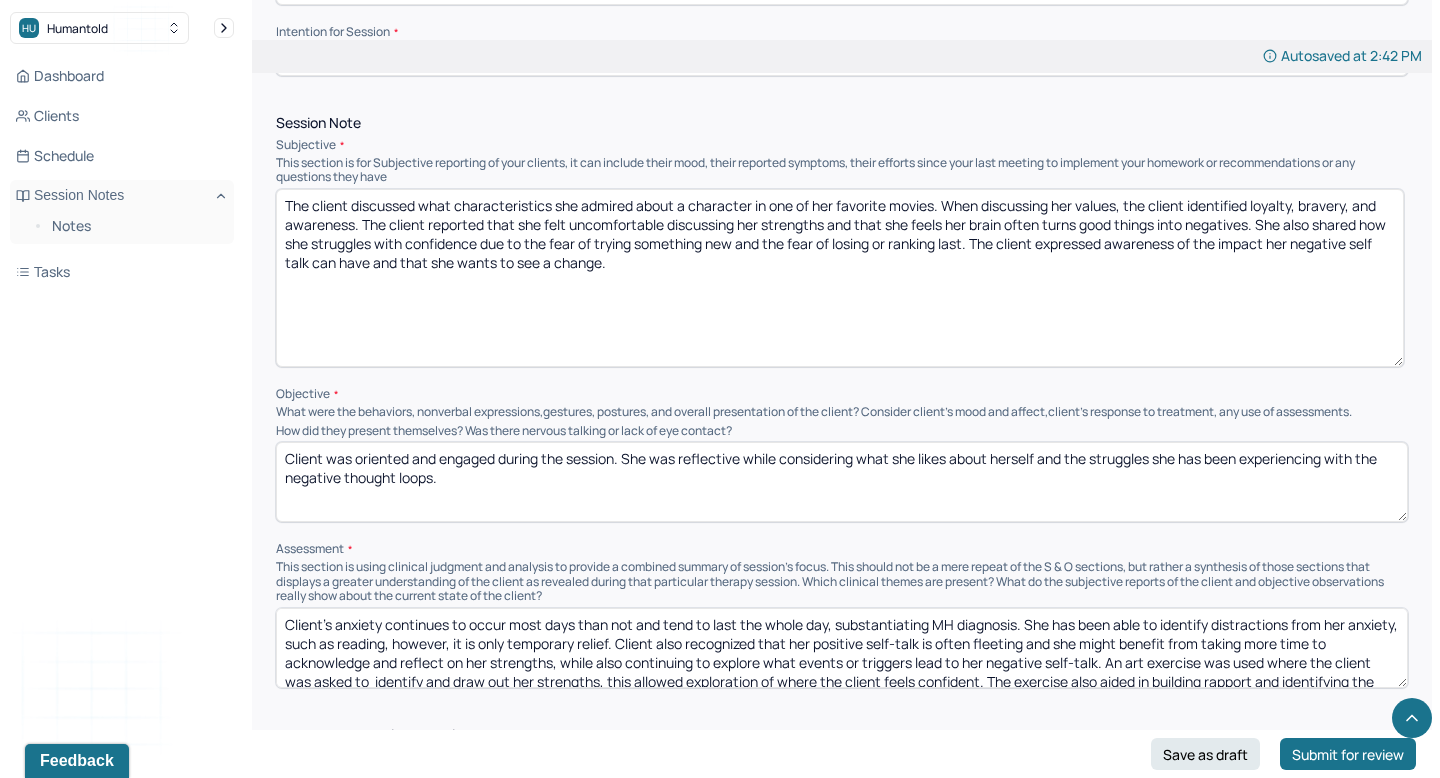 click on "Client was oriented and engaged during the session. She was reflective while considering what she likes about herself and the struggles she has been experiencing with the negative thought loops." at bounding box center [842, 482] 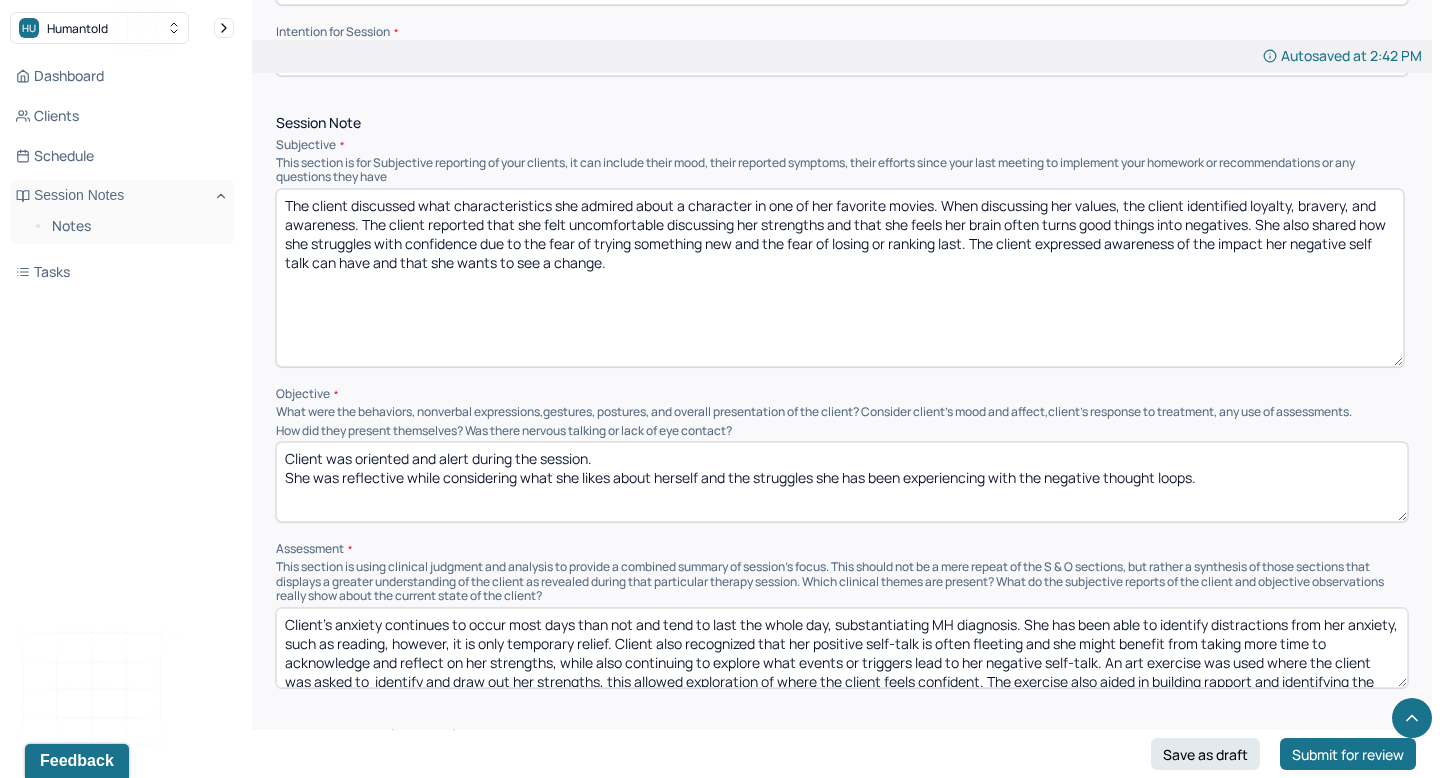 click on "Client was oriented and alert during the session. She was reflective while considering what she likes about herself and the struggles she has been experiencing with the negative thought loops." at bounding box center (842, 482) 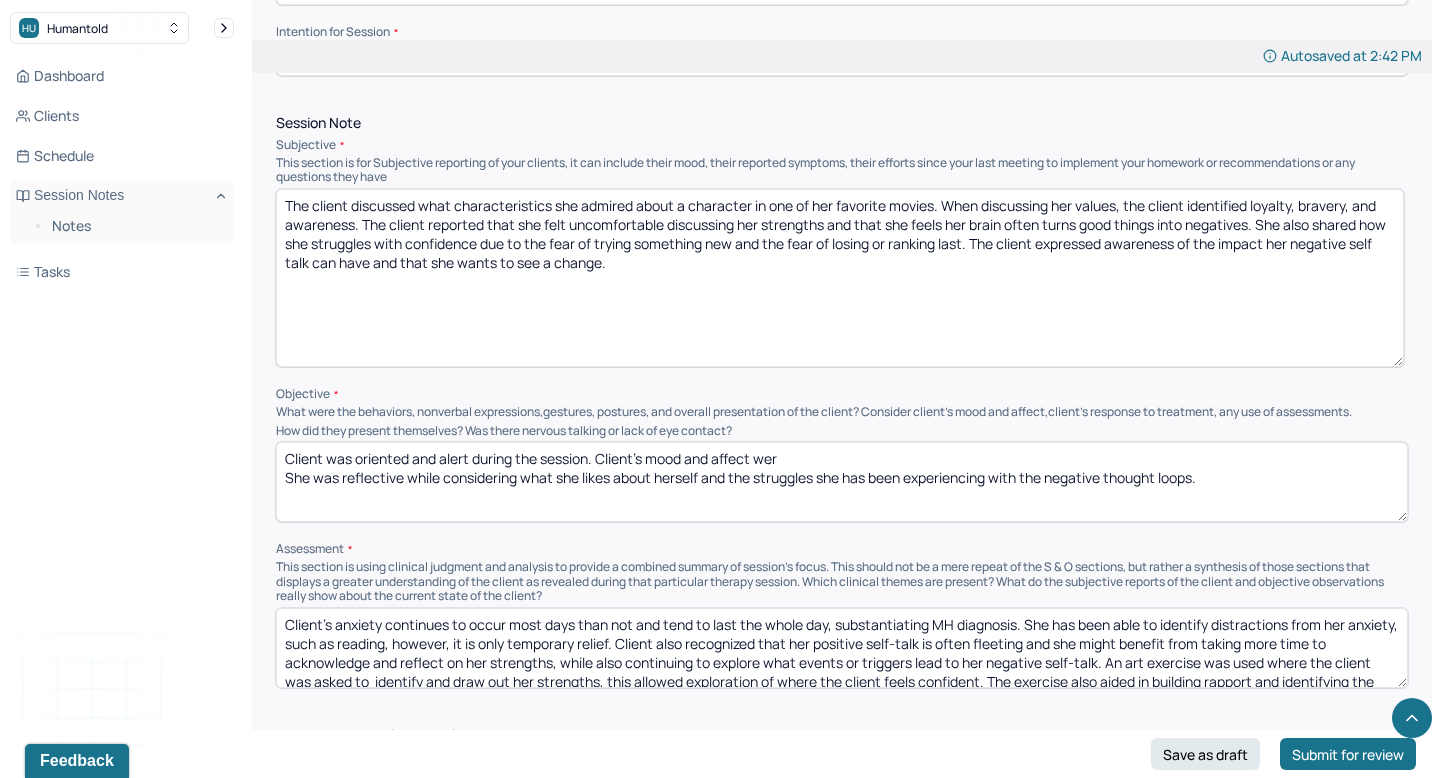 click on "Client was oriented and alert during the session. Client's mood and affect wer
She was reflective while considering what she likes about herself and the struggles she has been experiencing with the negative thought loops." at bounding box center (842, 482) 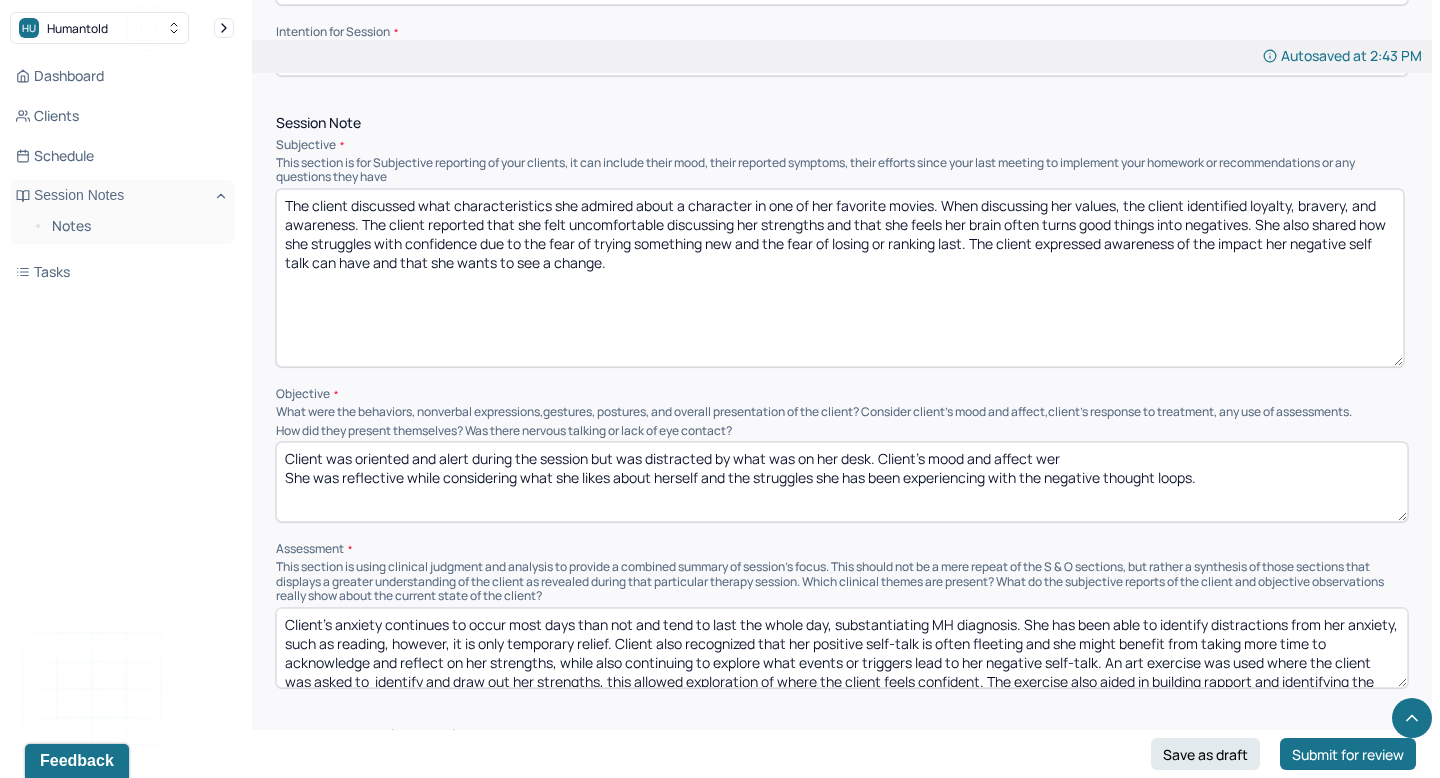 drag, startPoint x: 1083, startPoint y: 450, endPoint x: 874, endPoint y: 451, distance: 209.0024 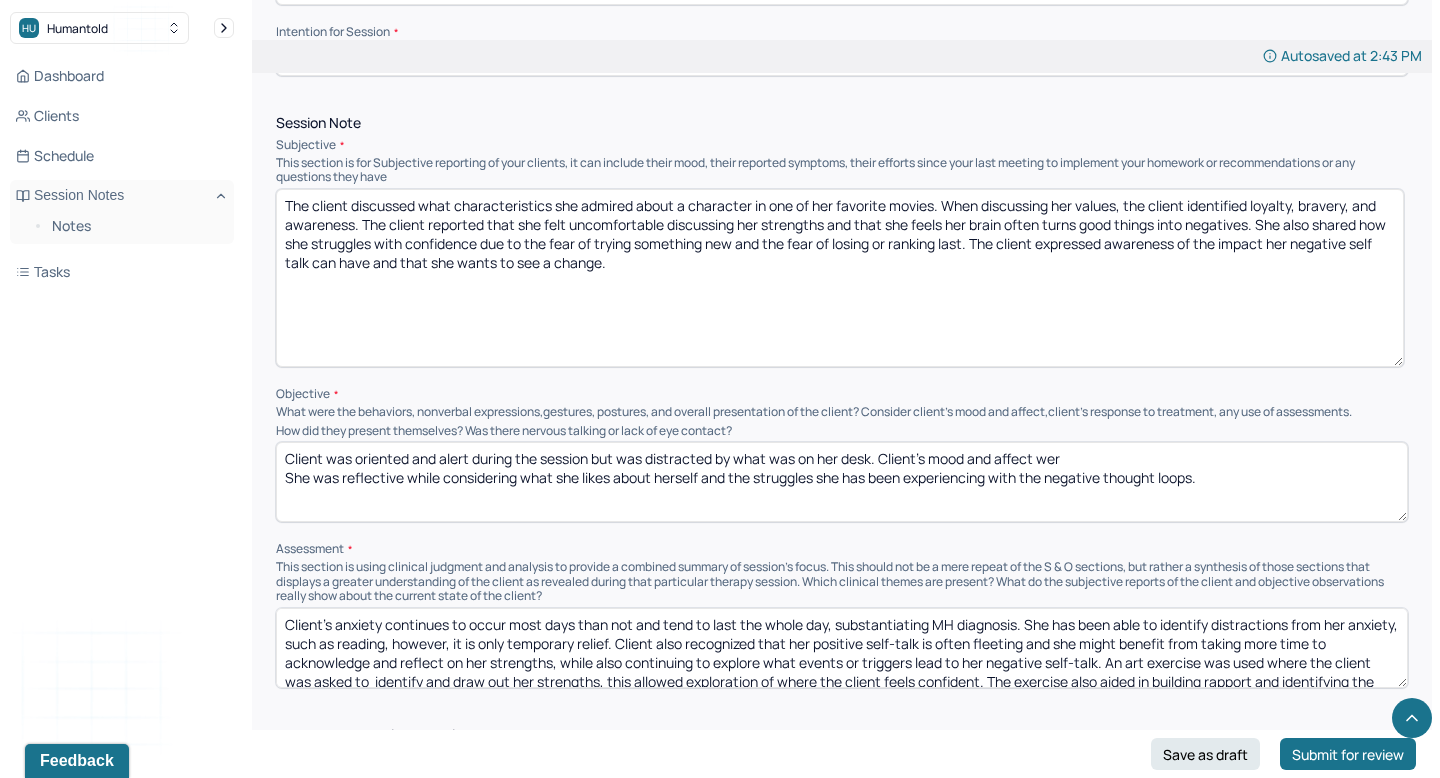 type on "Client was oriented and alert during the session but was distracted by what was on her desk. Client's mood and affect wer
She was reflective while considering what she likes about herself and the struggles she has been experiencing with the negative thought loops." 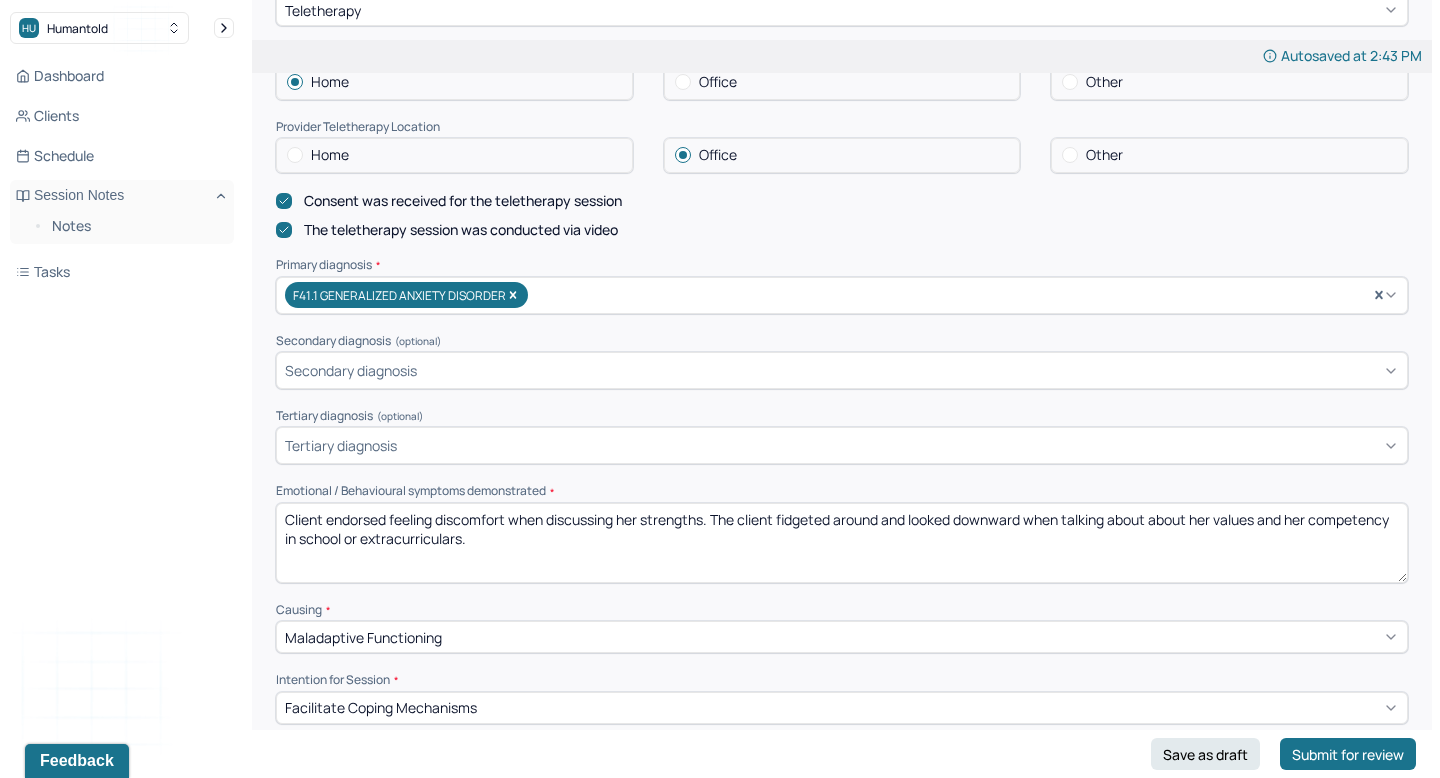 scroll, scrollTop: 531, scrollLeft: 0, axis: vertical 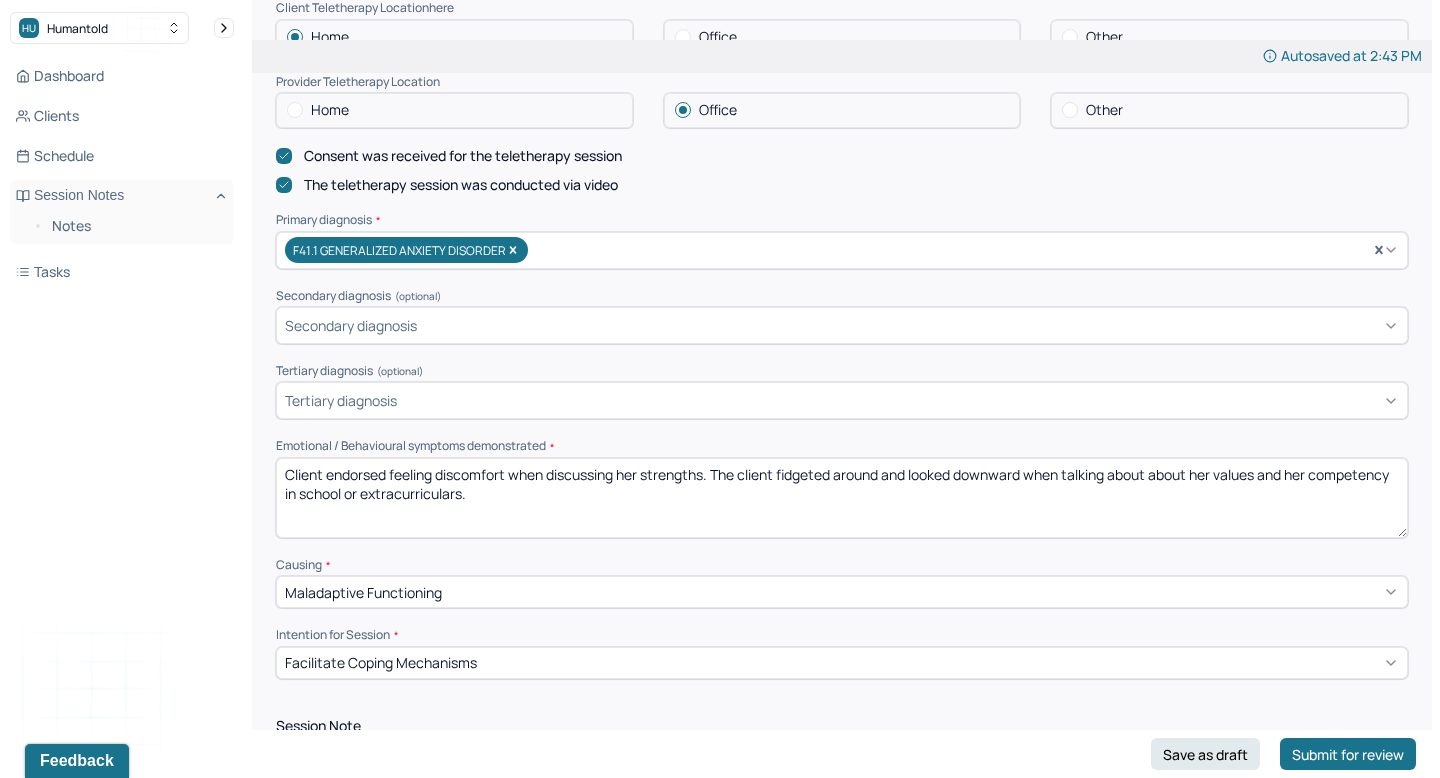 drag, startPoint x: 1029, startPoint y: 469, endPoint x: 1050, endPoint y: 506, distance: 42.544094 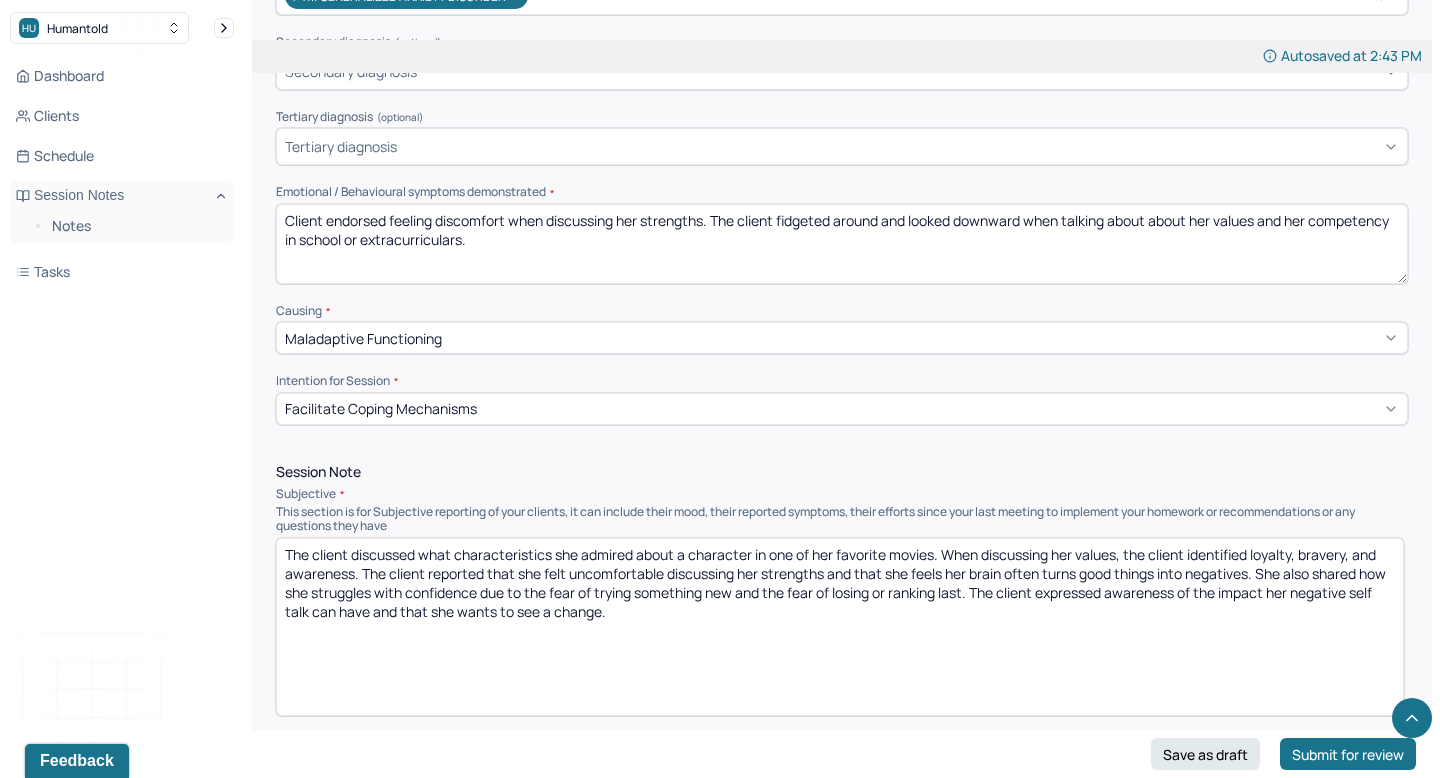 scroll, scrollTop: 777, scrollLeft: 0, axis: vertical 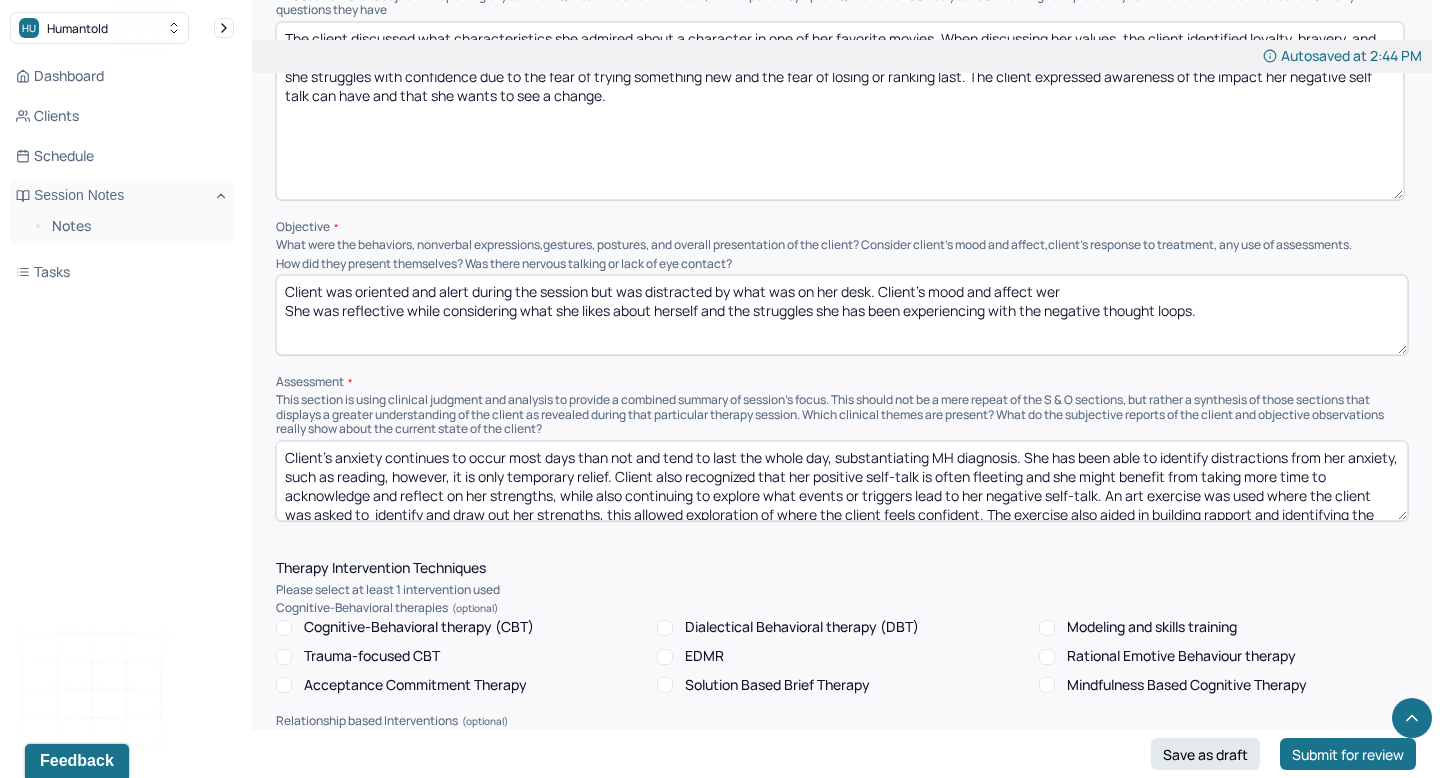 type on "The client endorsed feeling discomfort when discussing her strengths. The client fidgeted around and looked downward." 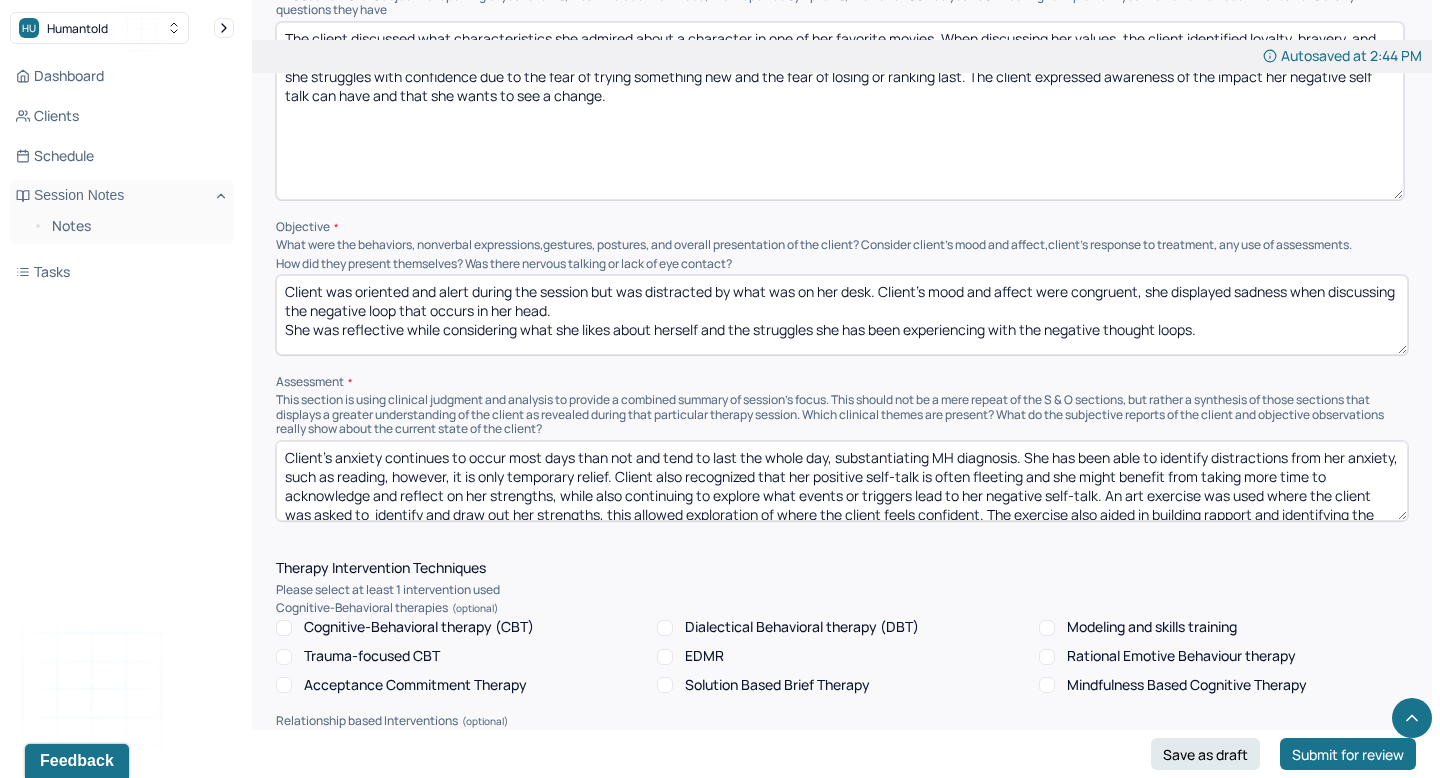drag, startPoint x: 1226, startPoint y: 329, endPoint x: 928, endPoint y: 304, distance: 299.0468 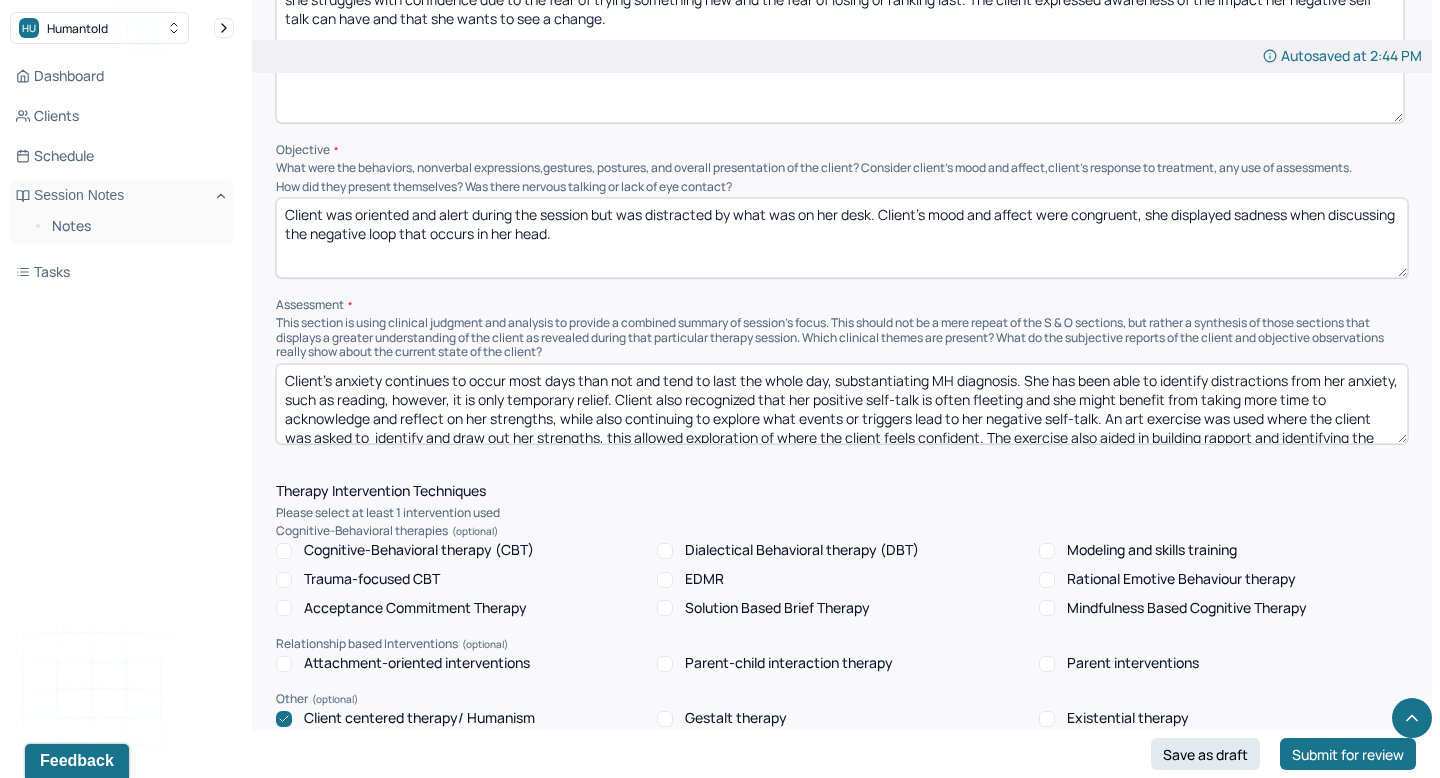 scroll, scrollTop: 1389, scrollLeft: 0, axis: vertical 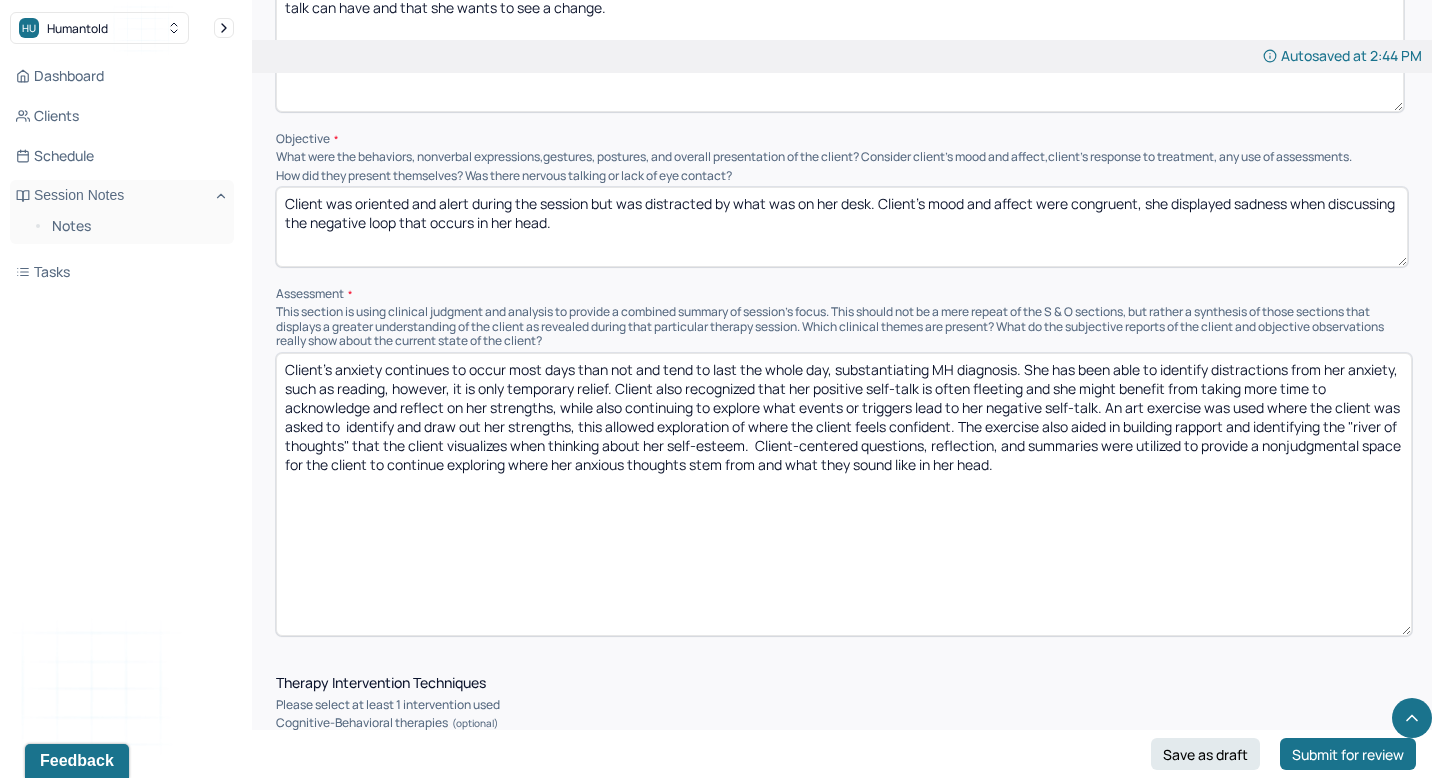 drag, startPoint x: 1401, startPoint y: 420, endPoint x: 1400, endPoint y: 619, distance: 199.00252 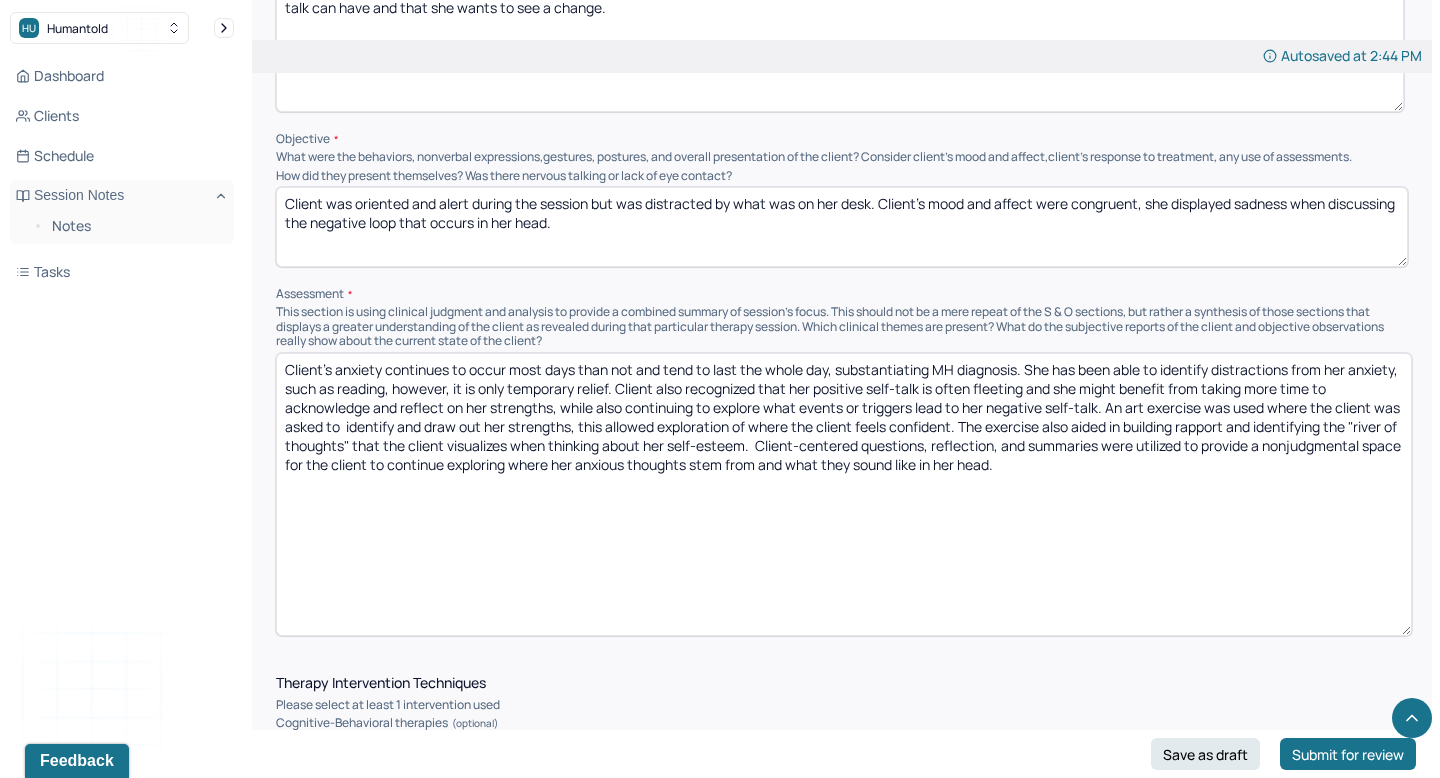click on "Client's anxiety continues to occur most days than not and tend to last the whole day, substantiating MH diagnosis. She has been able to identify distractions from her anxiety, such as reading, however, it is only temporary relief. Client also recognized that her positive self-talk is often fleeting and she might benefit from taking more time to acknowledge and reflect on her strengths, while also continuing to explore what events or triggers lead to her negative self-talk. An art exercise was used where the client was asked to  identify and draw out her strengths, this allowed exploration of where the client feels confident. The exercise also aided in building rapport and identifying the "river of thoughts" that the client visualizes when thinking about her self-esteem.  Client-centered questions, reflection, and summaries were utilized to provide a nonjudgmental space for the client to continue exploring where her anxious thoughts stem from and what they sound like in her head." at bounding box center [844, 494] 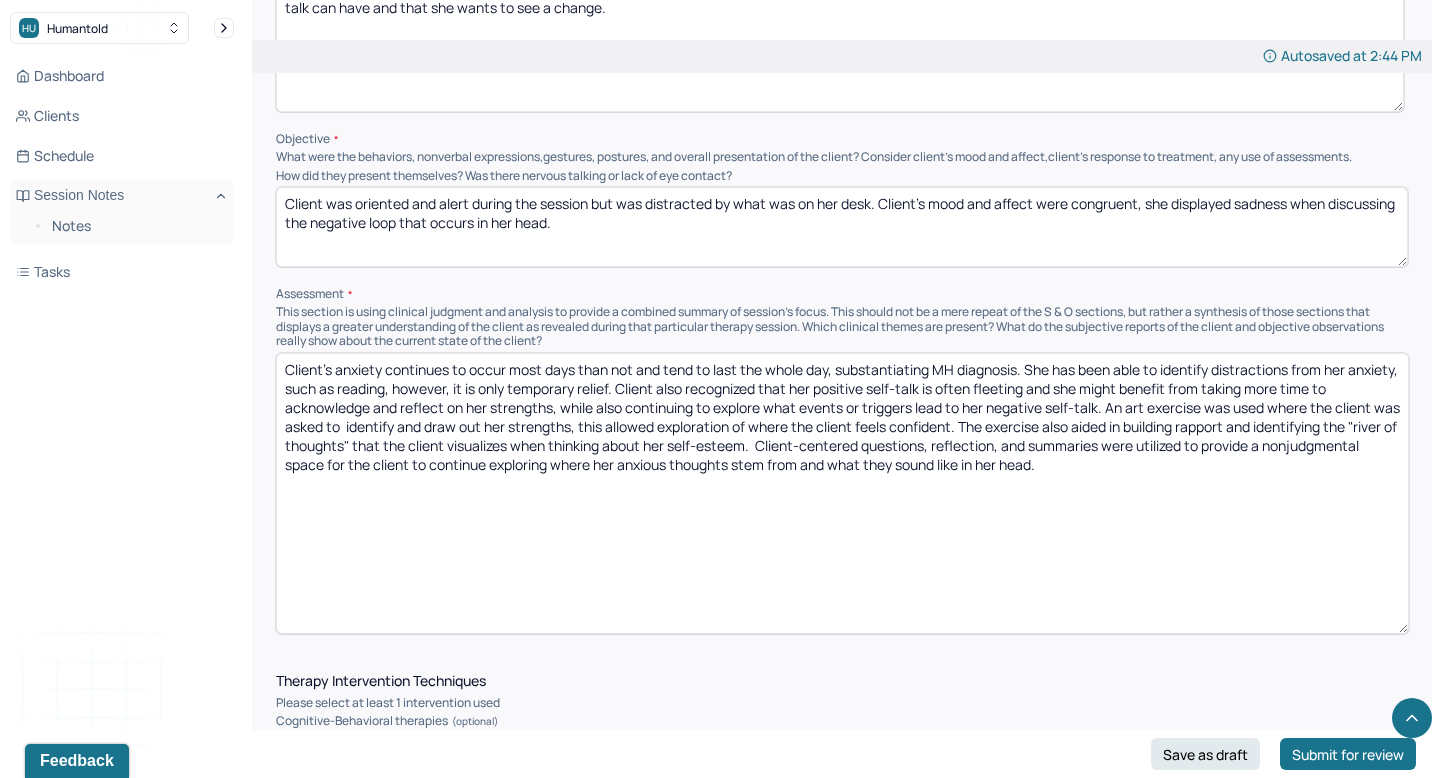 type on "Client was oriented and alert during the session but was distracted by what was on her desk. Client's mood and affect were congruent, she displayed sadness when discussing the negative loop that occurs in her head." 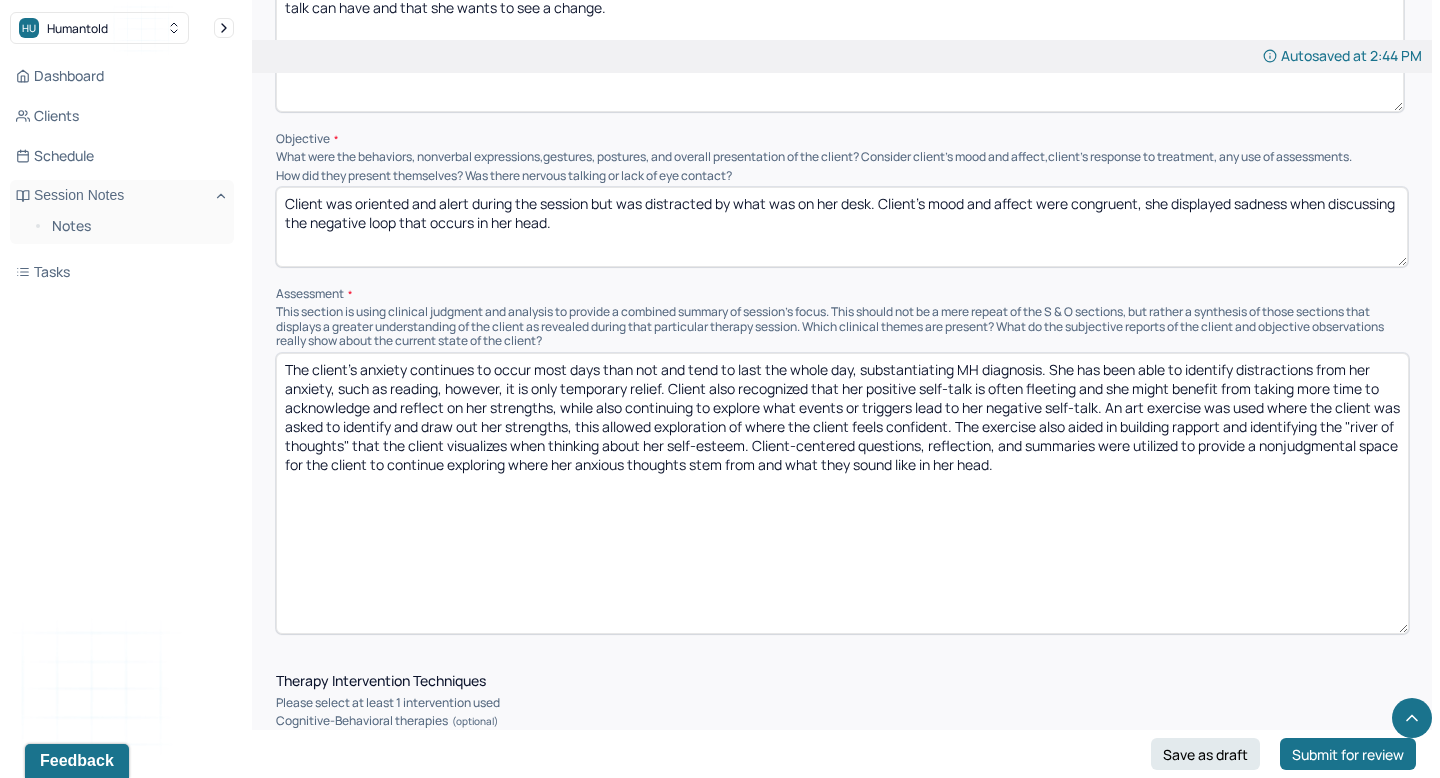 click on "The client's anxiety continues to occur most days than not and tend to last the whole day, substantiating MH diagnosis. She has been able to identify distractions from her anxiety, such as reading, however, it is only temporary relief. Client also recognized that her positive self-talk is often fleeting and she might benefit from taking more time to acknowledge and reflect on her strengths, while also continuing to explore what events or triggers lead to her negative self-talk. An art exercise was used where the client was asked to identify and draw out her strengths, this allowed exploration of where the client feels confident. The exercise also aided in building rapport and identifying the "river of thoughts" that the client visualizes when thinking about her self-esteem. Client-centered questions, reflection, and summaries were utilized to provide a nonjudgmental space for the client to continue exploring where her anxious thoughts stem from and what they sound like in her head." at bounding box center [842, 493] 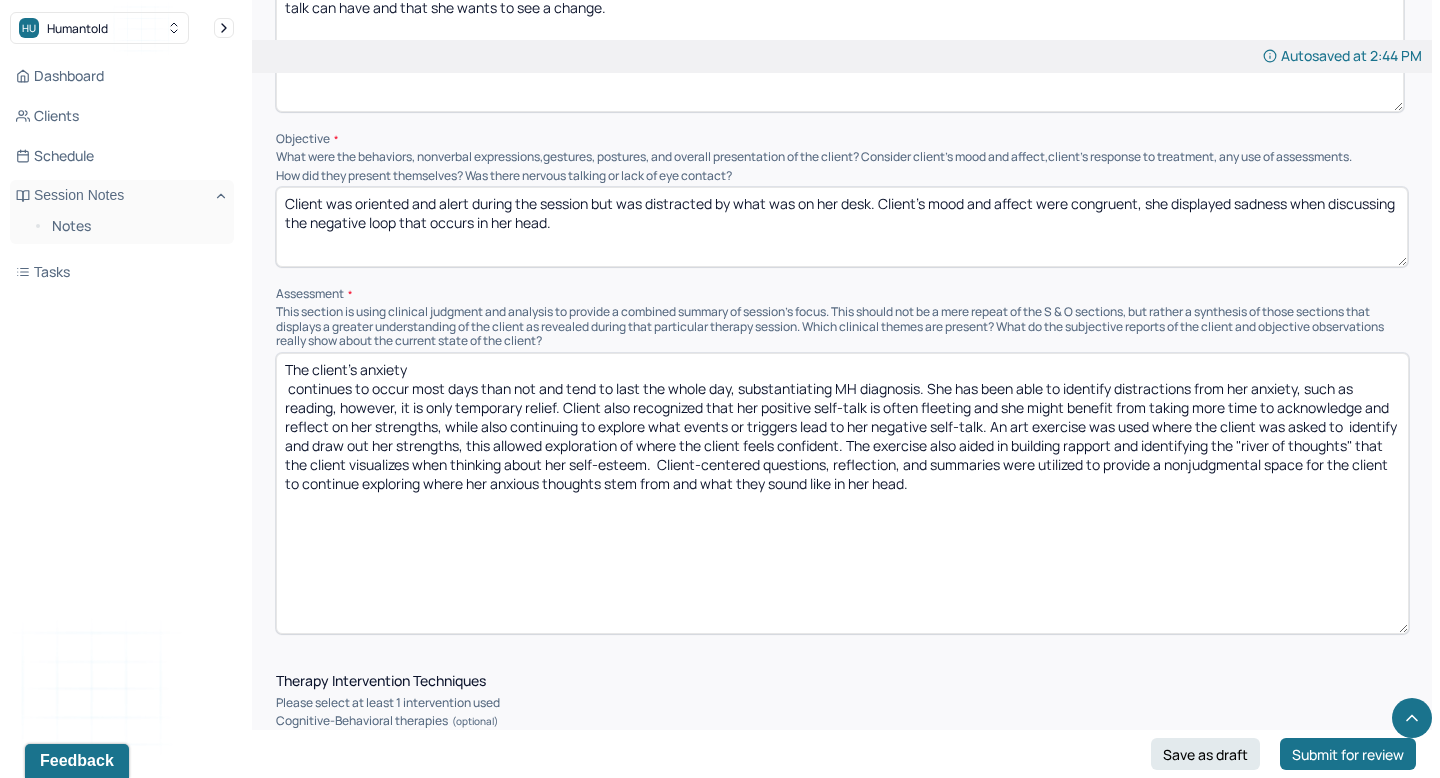 click on "The client's anxiety continues to occur most days than not and tend to last the whole day, substantiating MH diagnosis. She has been able to identify distractions from her anxiety, such as reading, however, it is only temporary relief. Client also recognized that her positive self-talk is often fleeting and she might benefit from taking more time to acknowledge and reflect on her strengths, while also continuing to explore what events or triggers lead to her negative self-talk. An art exercise was used where the client was asked to identify and draw out her strengths, this allowed exploration of where the client feels confident. The exercise also aided in building rapport and identifying the "river of thoughts" that the client visualizes when thinking about her self-esteem. Client-centered questions, reflection, and summaries were utilized to provide a nonjudgmental space for the client to continue exploring where her anxious thoughts stem from and what they sound like in her head." at bounding box center [842, 493] 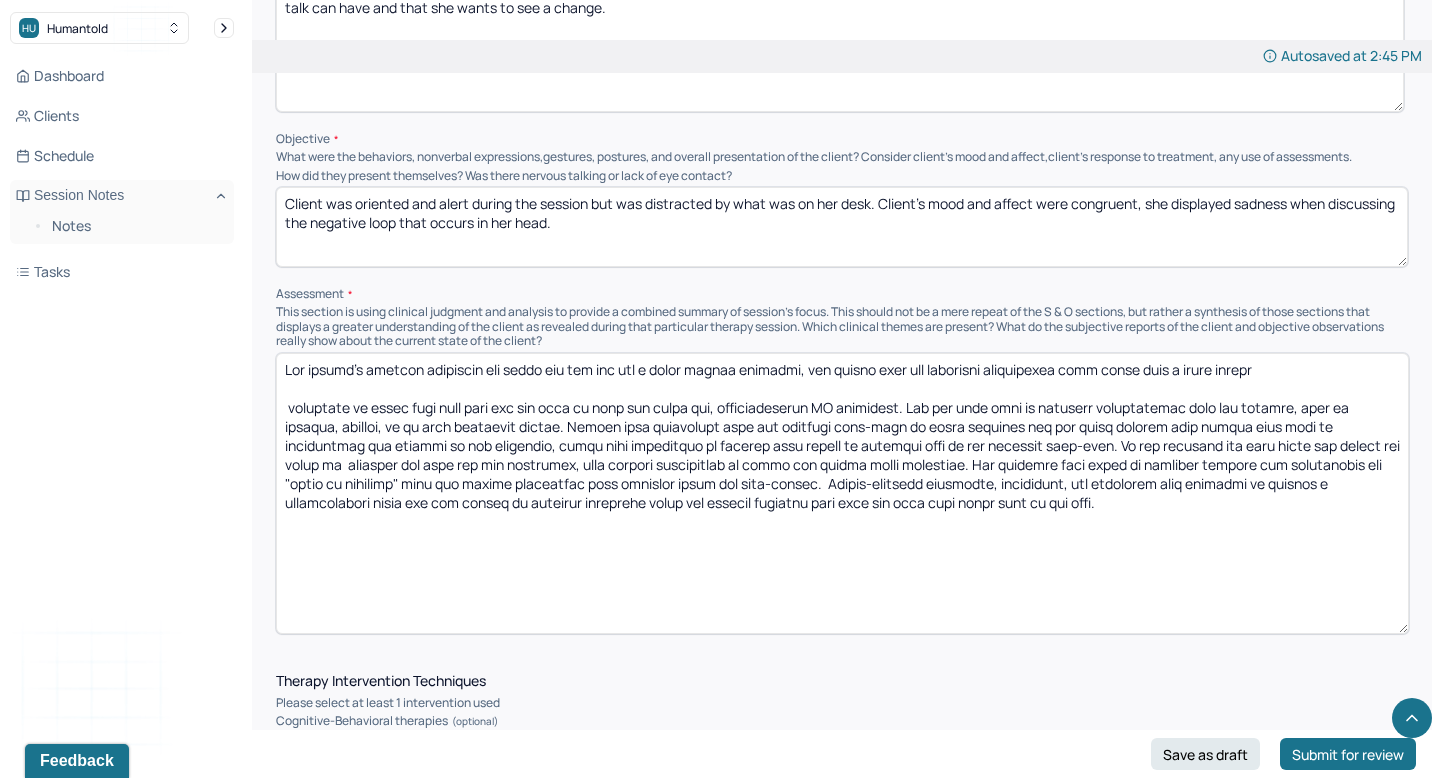 click at bounding box center (842, 493) 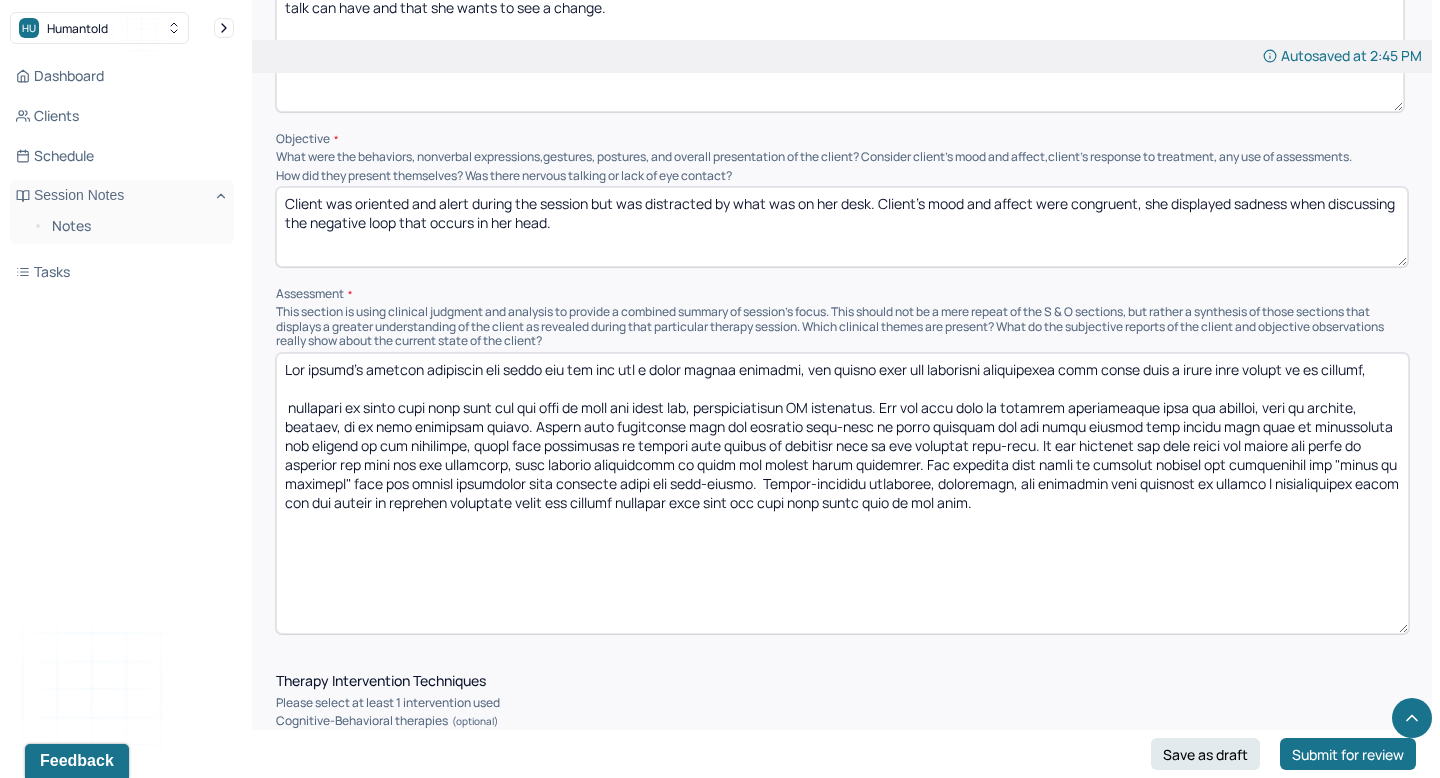 drag, startPoint x: 733, startPoint y: 424, endPoint x: 667, endPoint y: 380, distance: 79.32213 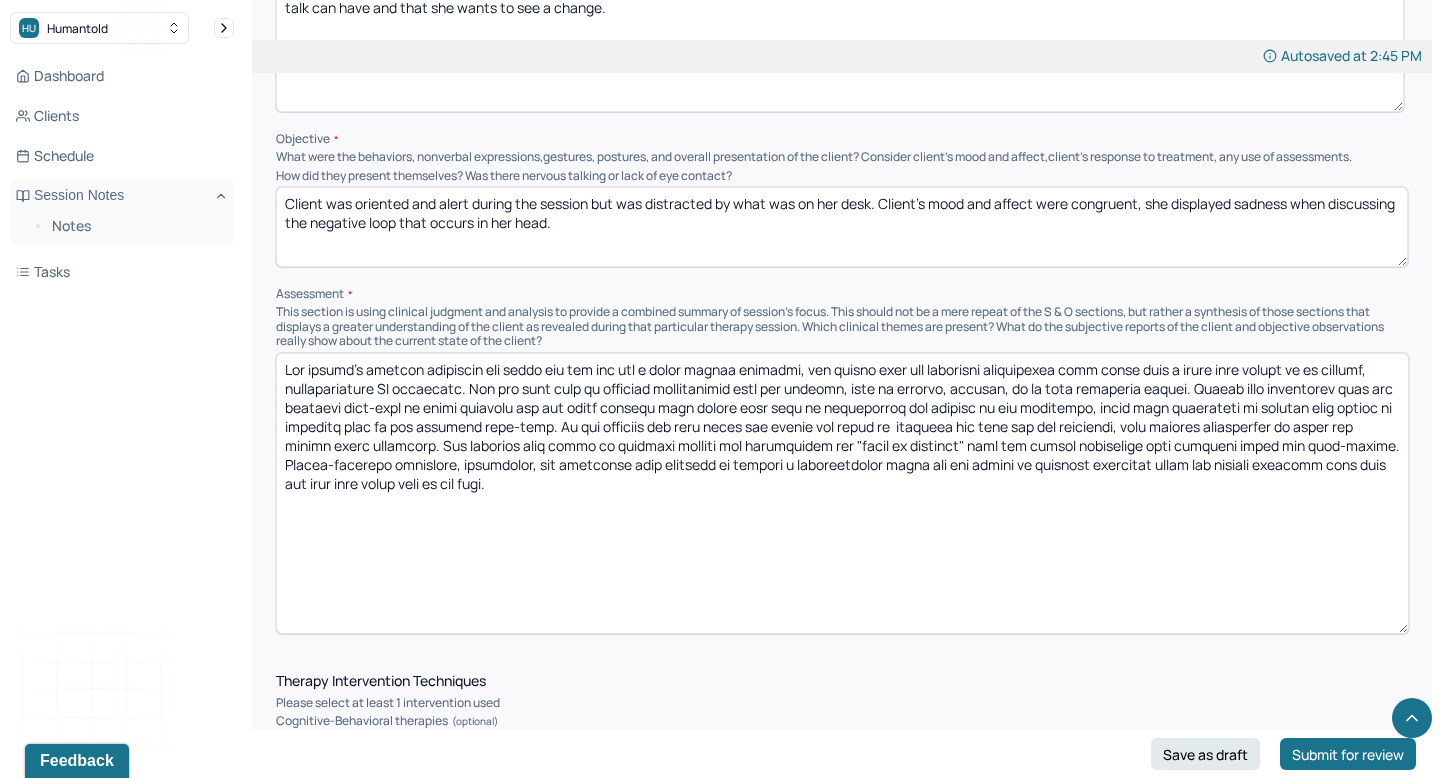 click at bounding box center [842, 493] 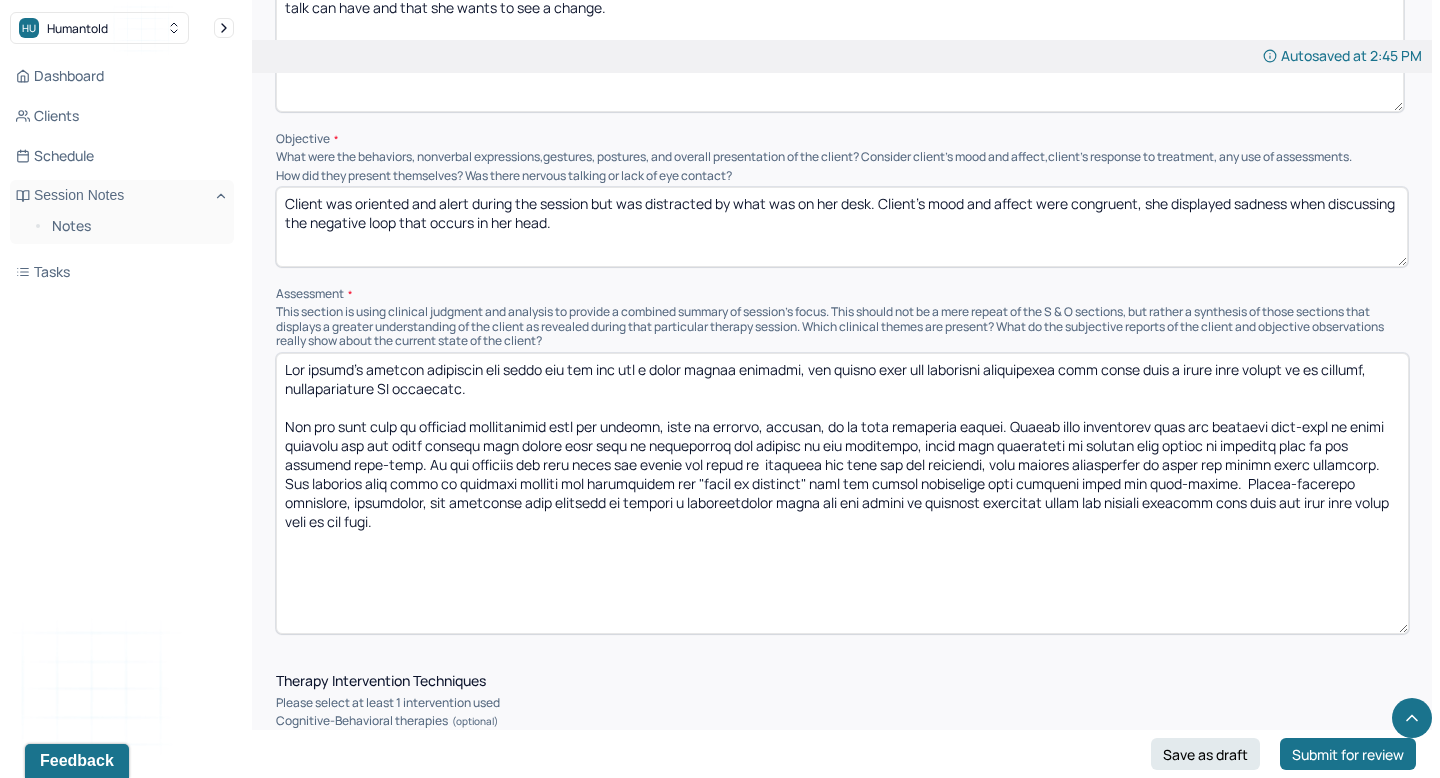 click at bounding box center [842, 493] 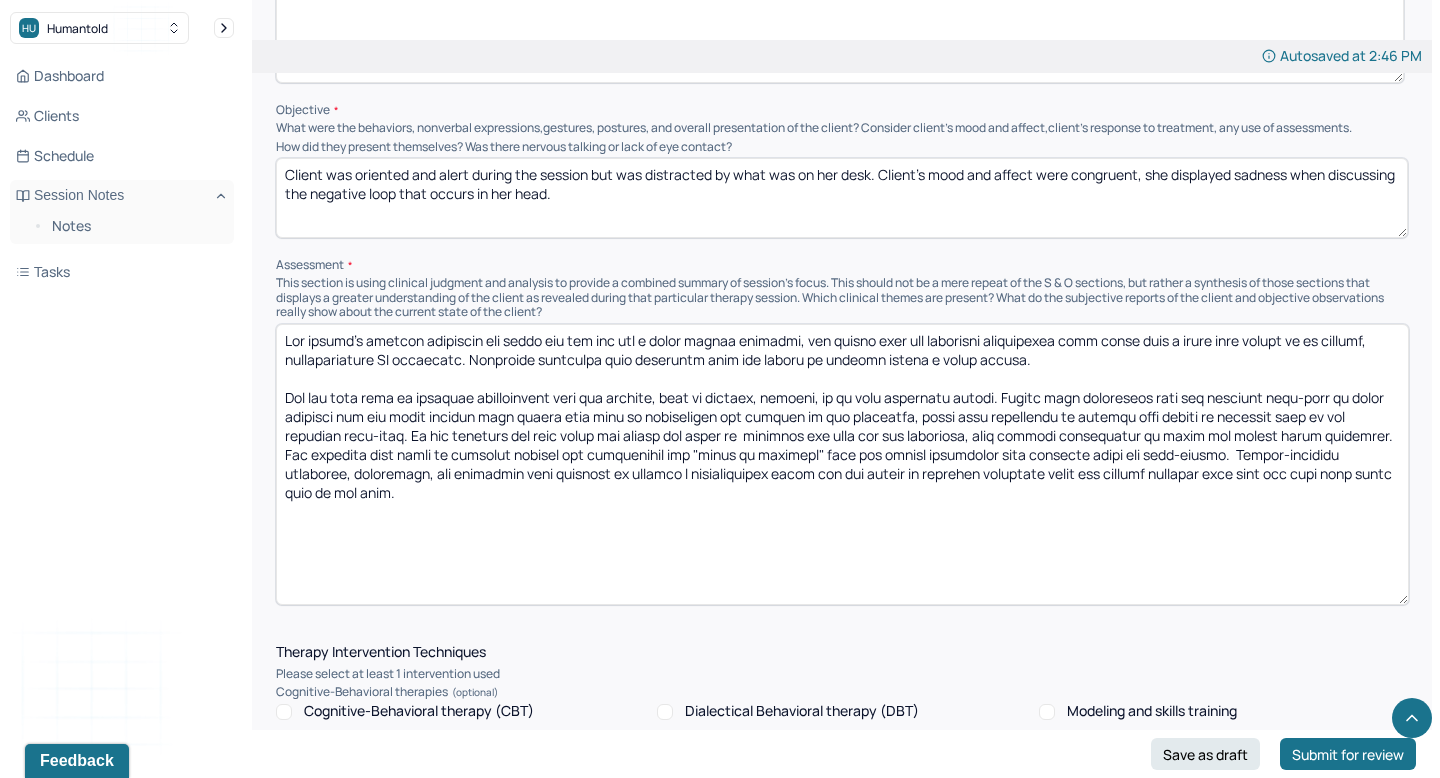 scroll, scrollTop: 1423, scrollLeft: 0, axis: vertical 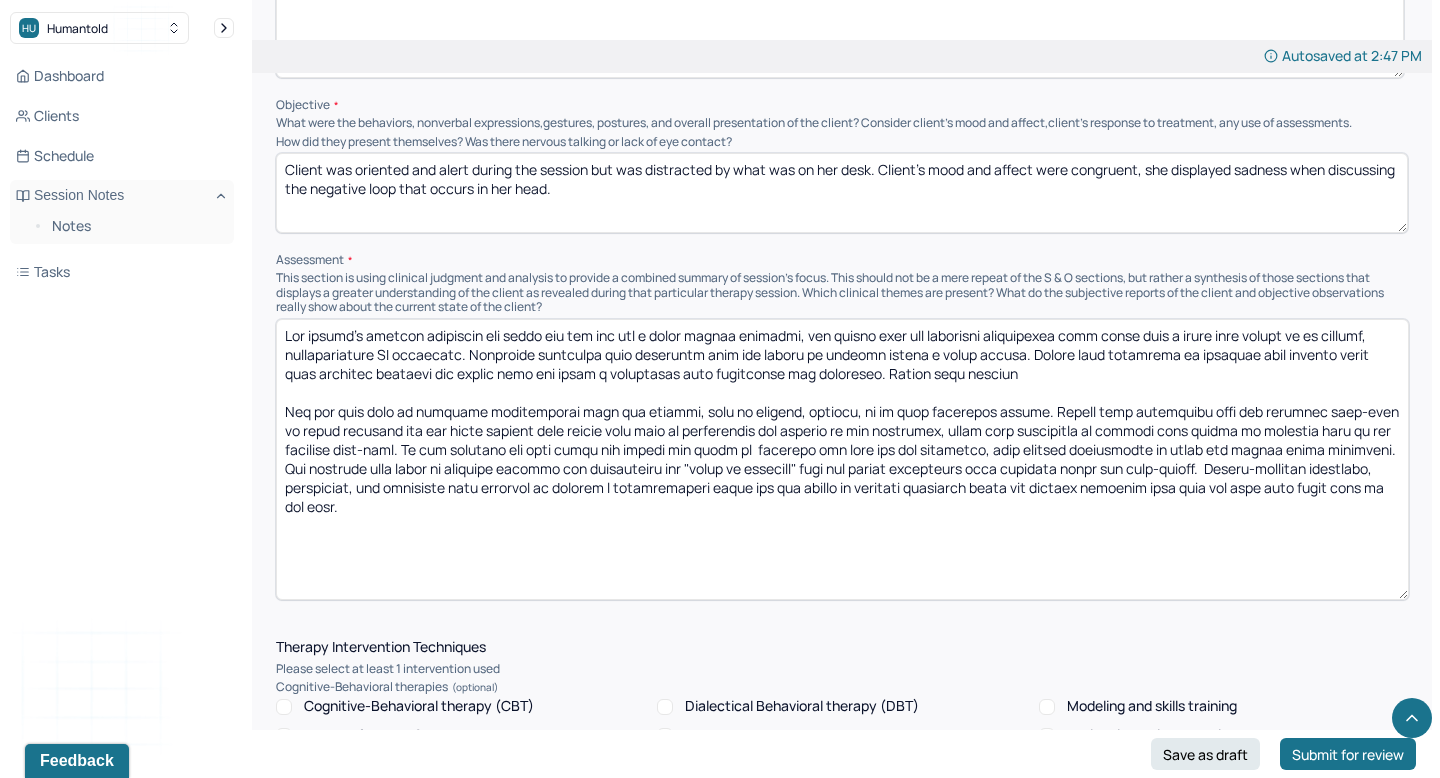 click at bounding box center (842, 459) 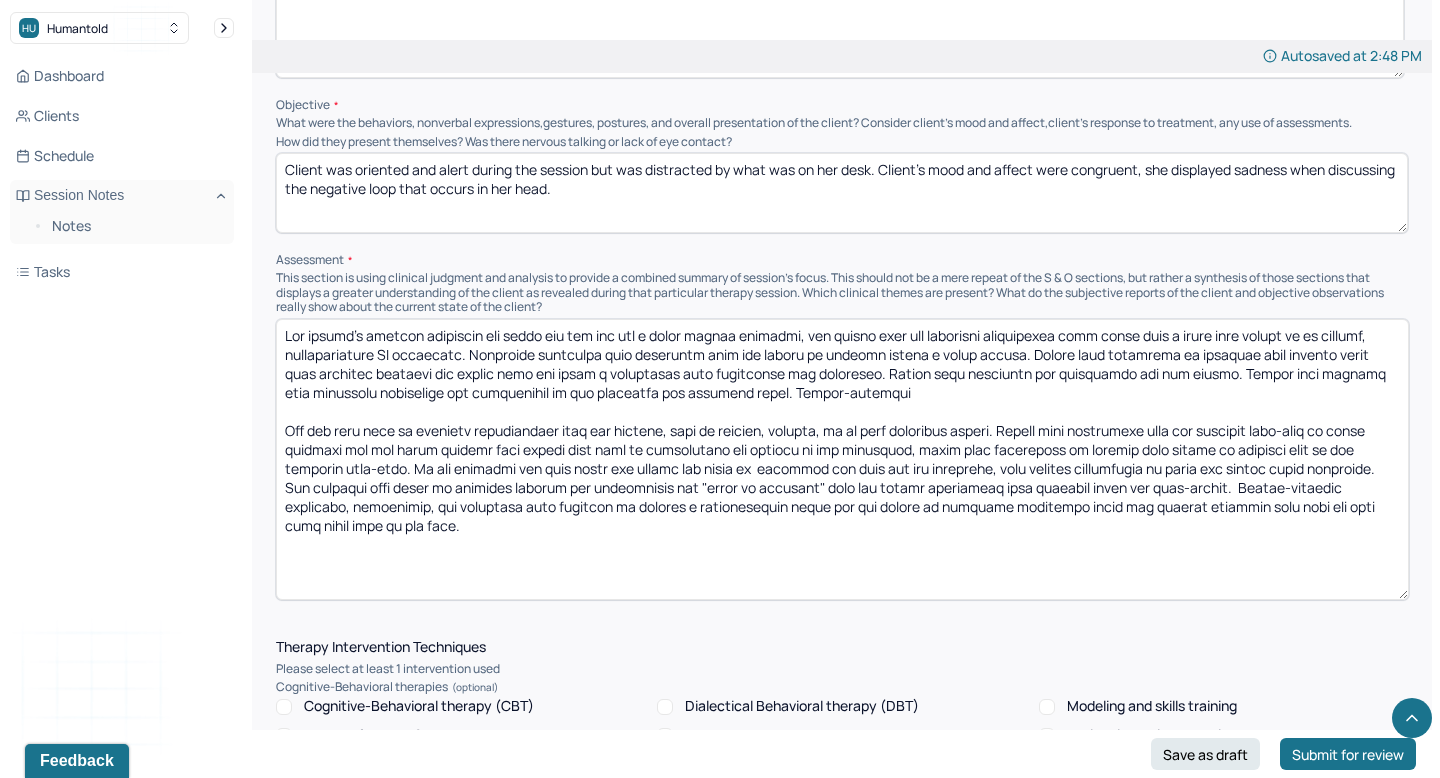 type on "The client's anxiety continues and while she has not had a panic attack recently, she shared that she typically experiences them about once a month when school is in session, substantiating MH diagnosis. Grounding exercises were discussed with the client to utilize during a panic attack. Client also continues to struggle with getting stuck with negative thoughts and shared that she feels a disconnect when discussing her strengths. Values were discussed and identified for the client. Client will benefit from continual discussion and exploration of her strengths and negative loops. Client-centered
She has been able to identify distractions from her anxiety, such as reading, however, it is only temporary relief. Client also recognized that her positive self-talk is often fleeting and she might benefit from taking more time to acknowledge and reflect on her strengths, while also continuing to explore what events or triggers lead to her negative self-talk. An art exercise was used where the client was asked t" 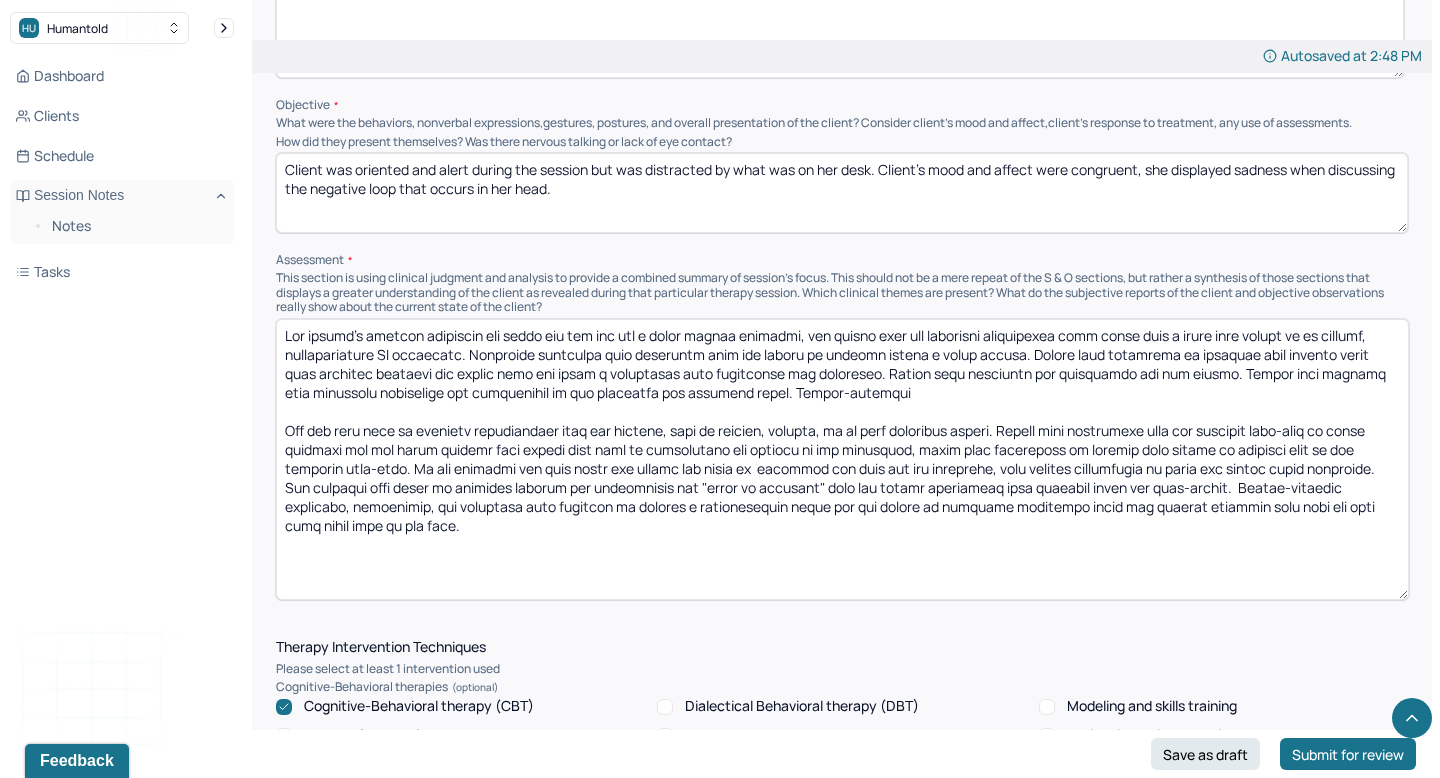 click at bounding box center [842, 459] 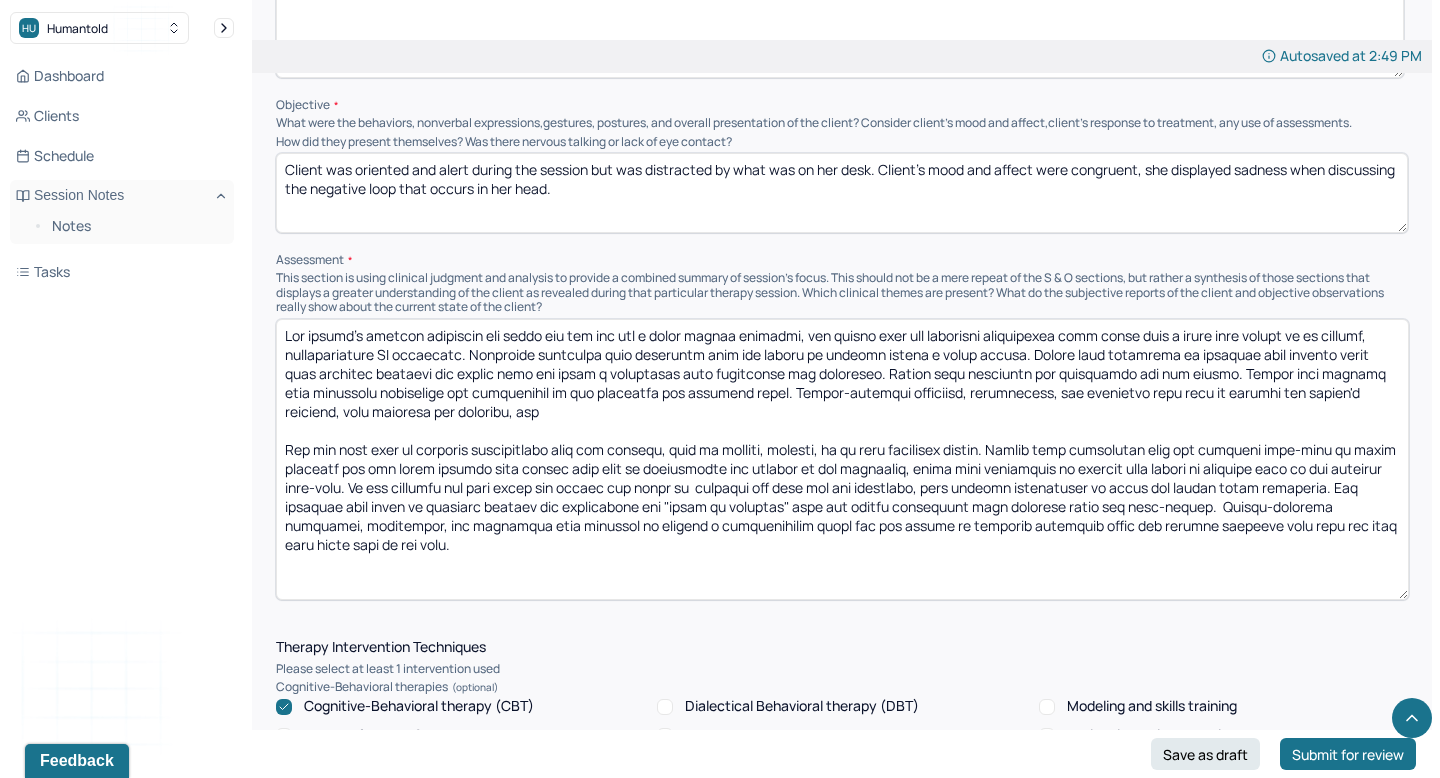 drag, startPoint x: 472, startPoint y: 534, endPoint x: 497, endPoint y: 404, distance: 132.38202 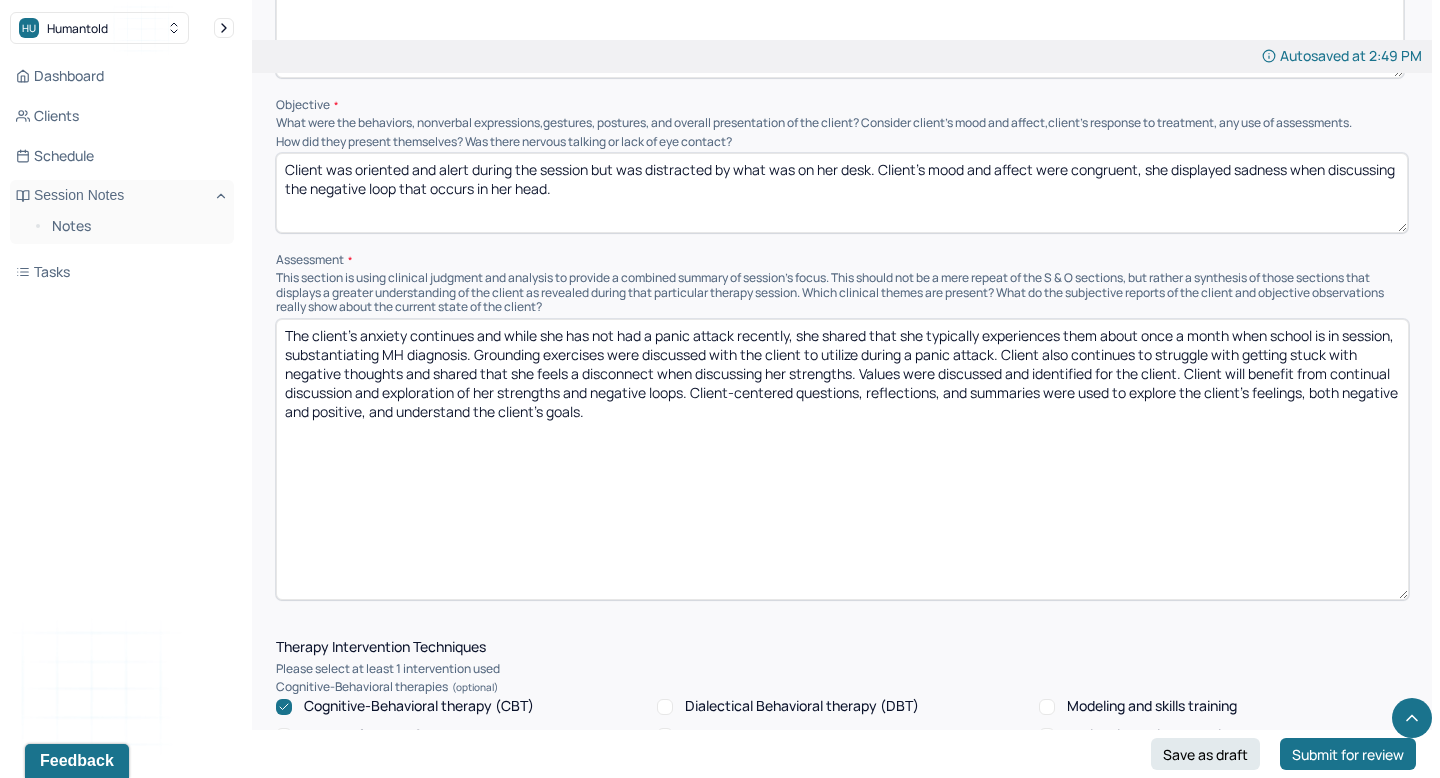 click on "The client's anxiety continues and while she has not had a panic attack recently, she shared that she typically experiences them about once a month when school is in session, substantiating MH diagnosis. Grounding exercises were discussed with the client to utilize during a panic attack. Client also continues to struggle with getting stuck with negative thoughts and shared that she feels a disconnect when discussing her strengths. Values were discussed and identified for the client. Client will benefit from continual discussion and exploration of her strengths and negative loops. Client-centered questions, reflections, and summaries were used to explore the client's feelings, both negative and positive, and" at bounding box center (842, 459) 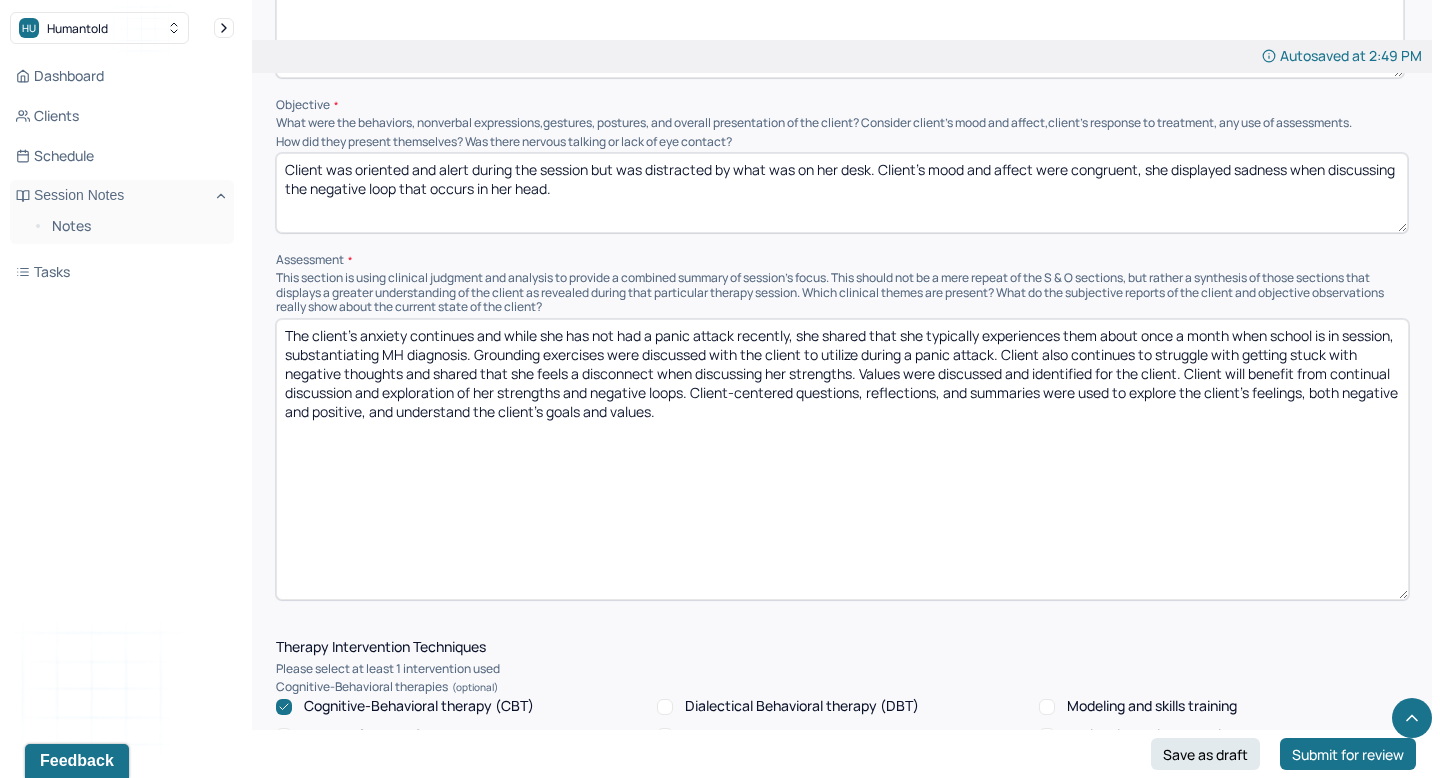 click on "The client's anxiety continues and while she has not had a panic attack recently, she shared that she typically experiences them about once a month when school is in session, substantiating MH diagnosis. Grounding exercises were discussed with the client to utilize during a panic attack. Client also continues to struggle with getting stuck with negative thoughts and shared that she feels a disconnect when discussing her strengths. Values were discussed and identified for the client. Client will benefit from continual discussion and exploration of her strengths and negative loops. Client-centered questions, reflections, and summaries were used to explore the client's feelings, both negative and positive, and understand the client's goals." at bounding box center (842, 459) 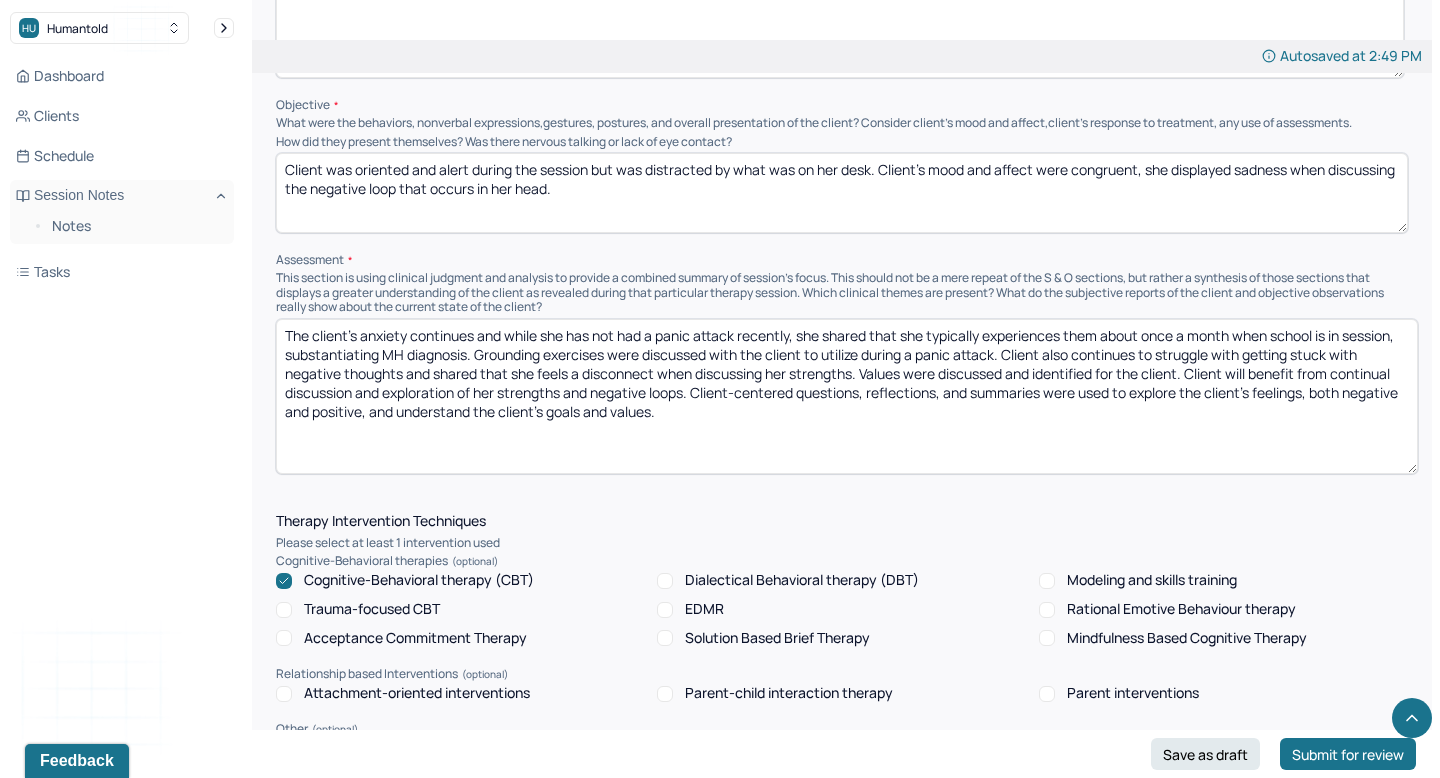 drag, startPoint x: 1403, startPoint y: 589, endPoint x: 1414, endPoint y: 463, distance: 126.47925 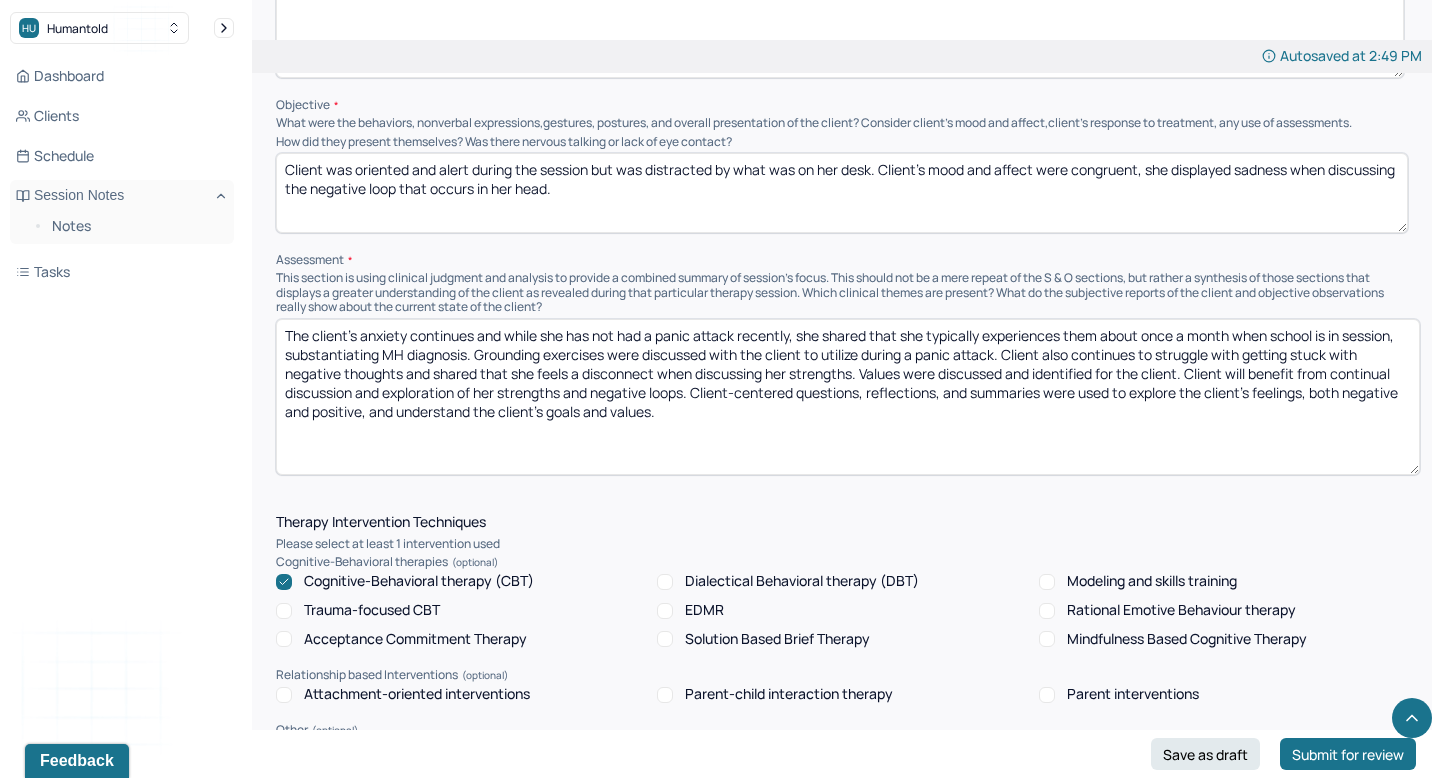 click on "The client's anxiety continues and while she has not had a panic attack recently, she shared that she typically experiences them about once a month when school is in session, substantiating MH diagnosis. Grounding exercises were discussed with the client to utilize during a panic attack. Client also continues to struggle with getting stuck with negative thoughts and shared that she feels a disconnect when discussing her strengths. Values were discussed and identified for the client. Client will benefit from continual discussion and exploration of her strengths and negative loops. Client-centered questions, reflections, and summaries were used to explore the client's feelings, both negative and positive, and understand the client's goals and values." at bounding box center (848, 397) 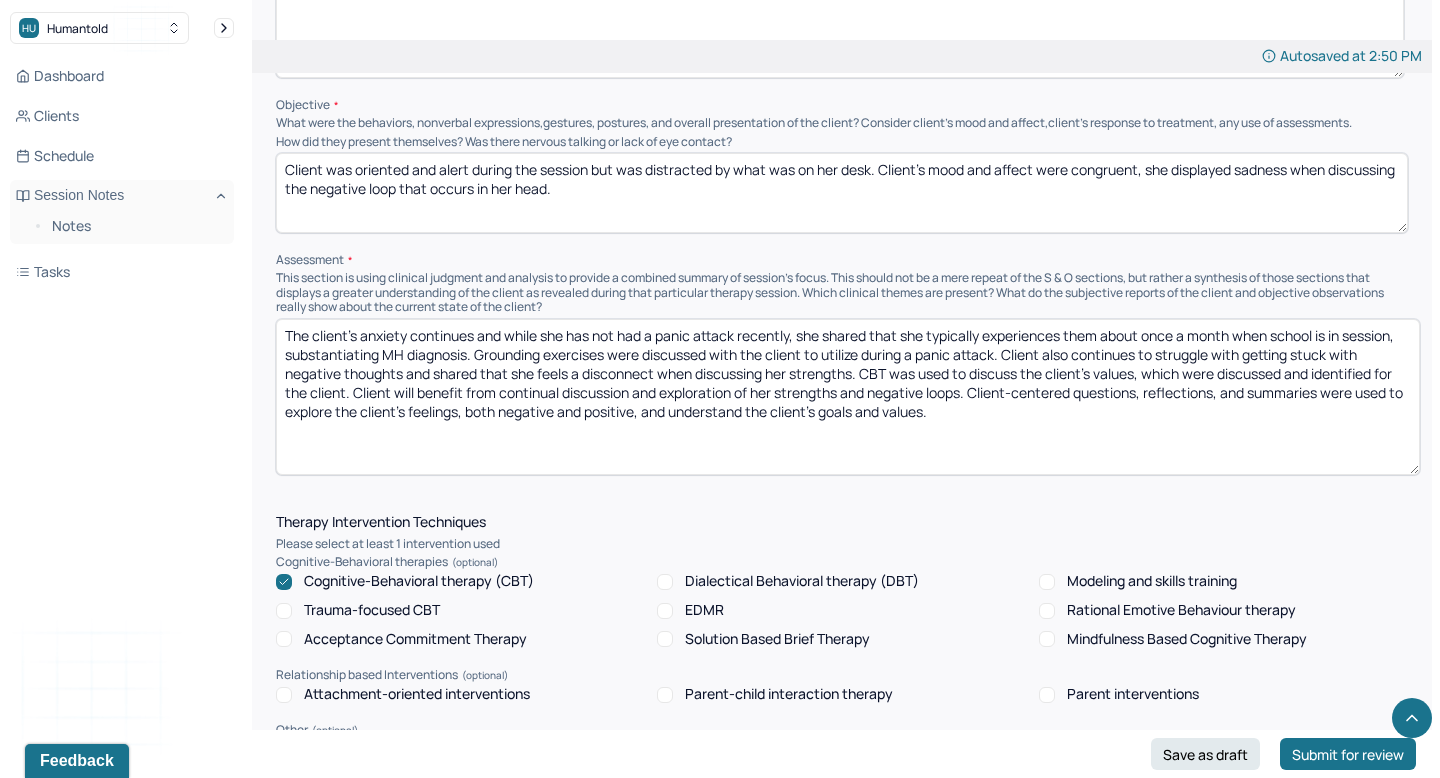 click on "The client's anxiety continues and while she has not had a panic attack recently, she shared that she typically experiences them about once a month when school is in session, substantiating MH diagnosis. Grounding exercises were discussed with the client to utilize during a panic attack. Client also continues to struggle with getting stuck with negative thoughts and shared that she feels a disconnect when discussing her strengths. CBT was used to discuss the client's values, which were discussed and identified for the client. Client will benefit from continual discussion and exploration of her strengths and negative loops. Client-centered questions, reflections, and summaries were used to explore the client's feelings, both negative and positive, and understand the client's goals and values." at bounding box center [848, 397] 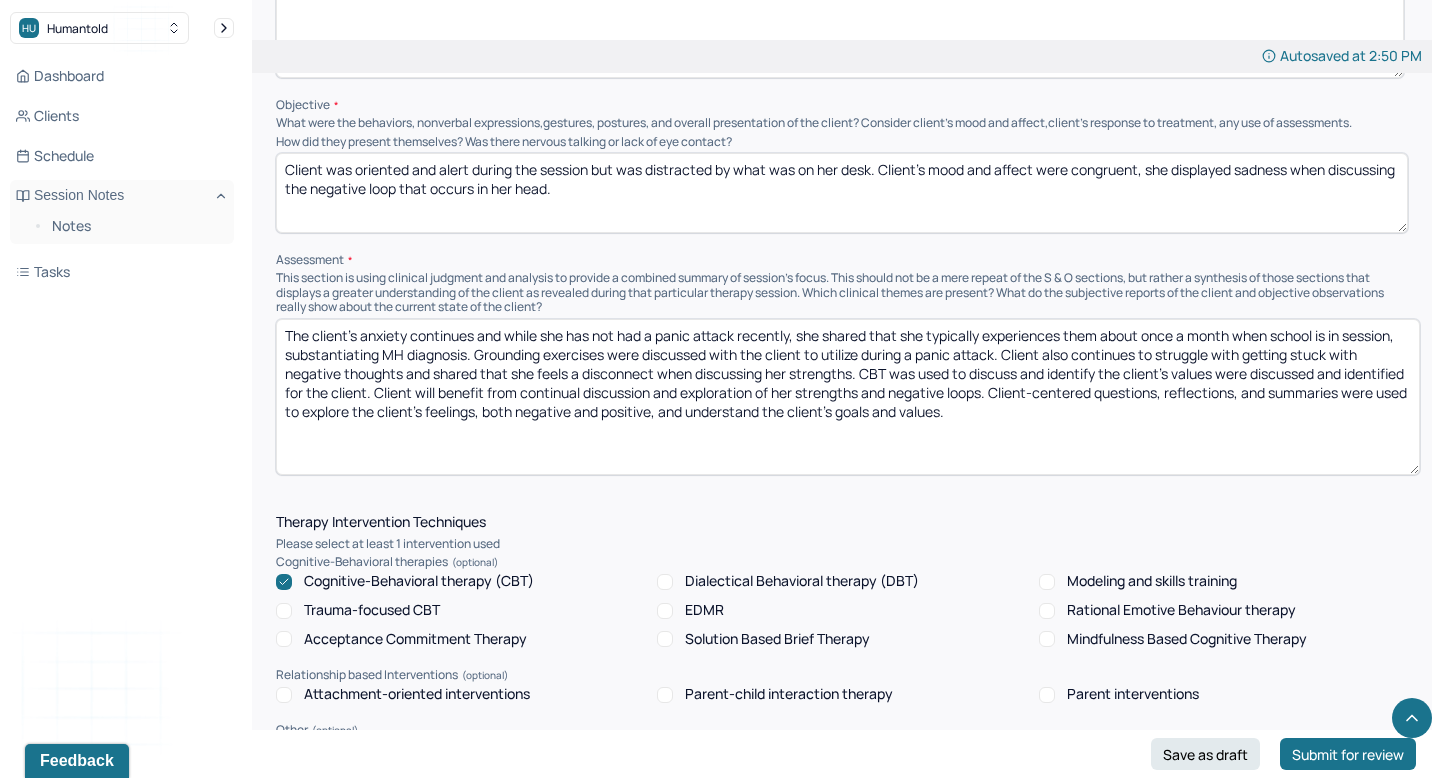 drag, startPoint x: 1223, startPoint y: 367, endPoint x: 431, endPoint y: 388, distance: 792.2784 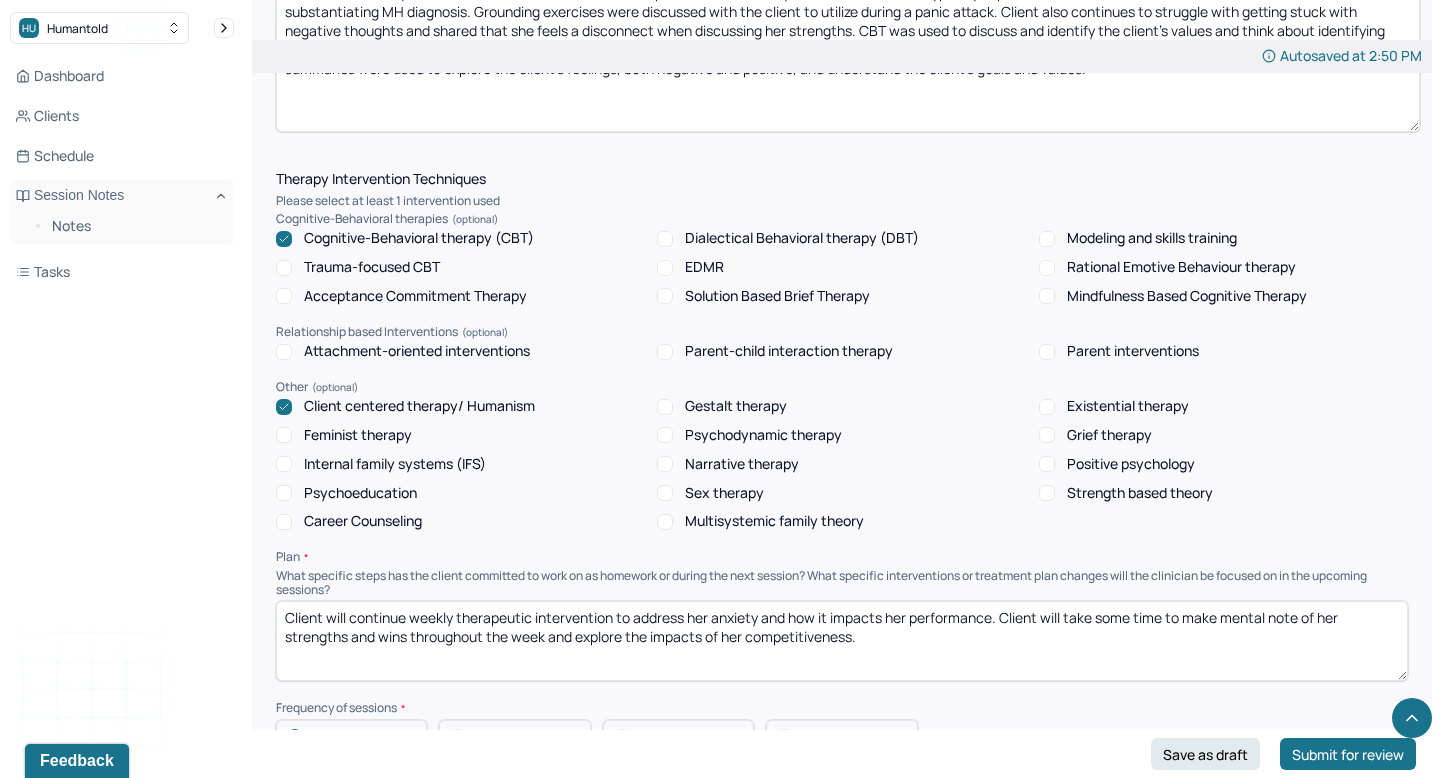 scroll, scrollTop: 1905, scrollLeft: 0, axis: vertical 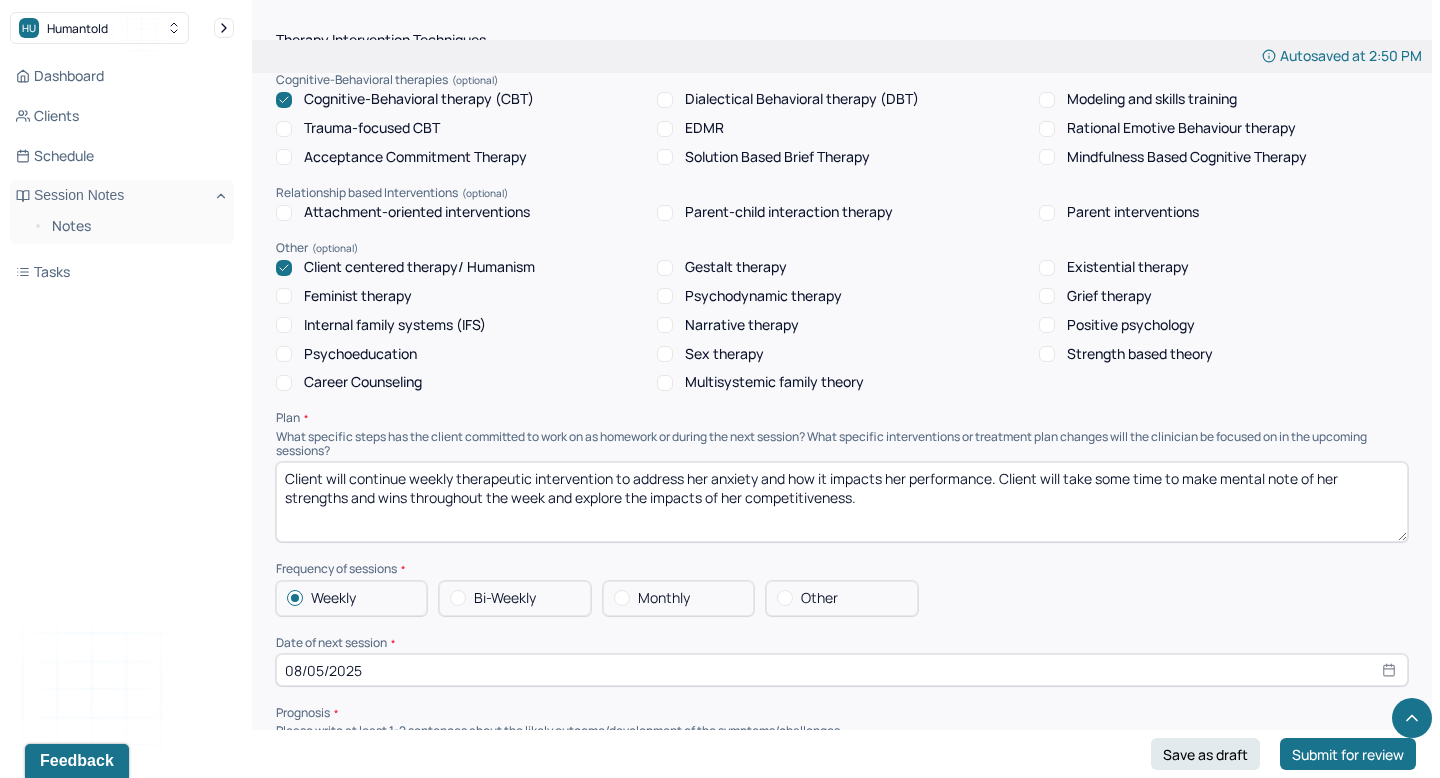 type on "The client's anxiety continues and while she has not had a panic attack recently, she shared that she typically experiences them about once a month when school is in session, substantiating MH diagnosis. Grounding exercises were discussed with the client to utilize during a panic attack. Client also continues to struggle with getting stuck with negative thoughts and shared that she feels a disconnect when discussing her strengths. CBT was used to discuss and identify the client's values and think about identifying goals toward those values. Client will benefit from continual discussion and exploration of her strengths and negative loops. Client-centered questions, reflections, and summaries were used to explore the client's feelings, both negative and positive, and understand the client's goals and values." 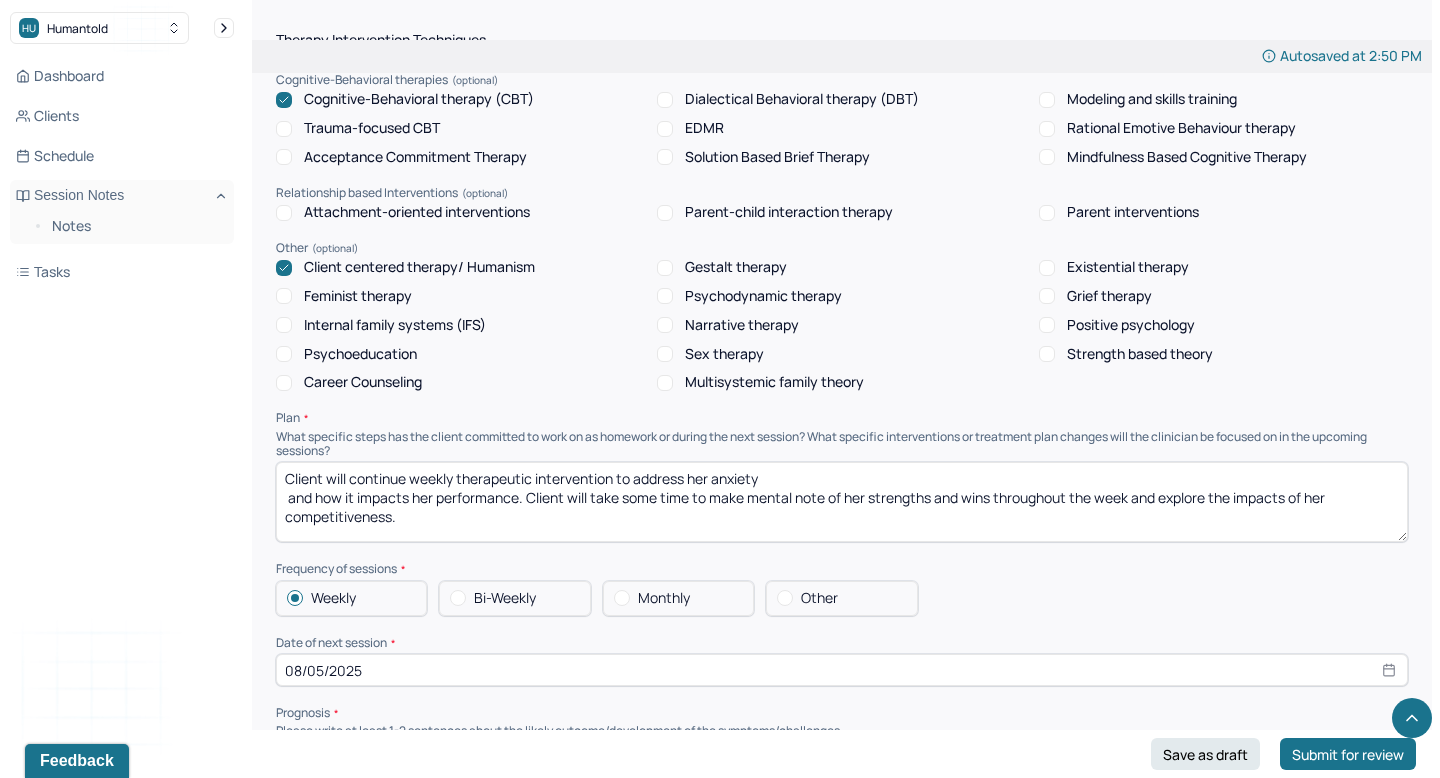 click on "Client will continue weekly therapeutic intervention to address her anxiety and how it impacts her performance. Client will take some time to make mental note of her strengths and wins throughout the week and explore the impacts of her competitiveness." at bounding box center (842, 502) 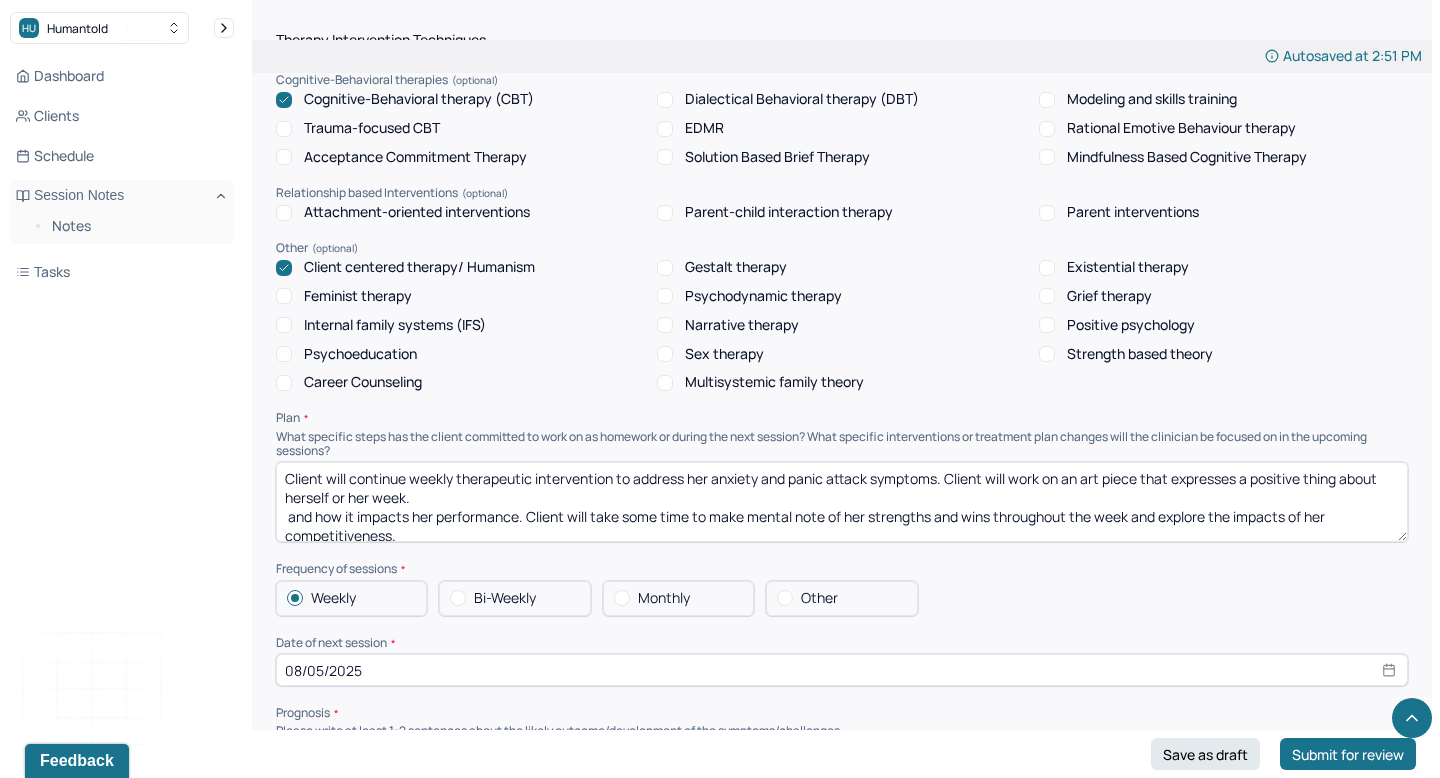 drag, startPoint x: 721, startPoint y: 525, endPoint x: 724, endPoint y: 495, distance: 30.149628 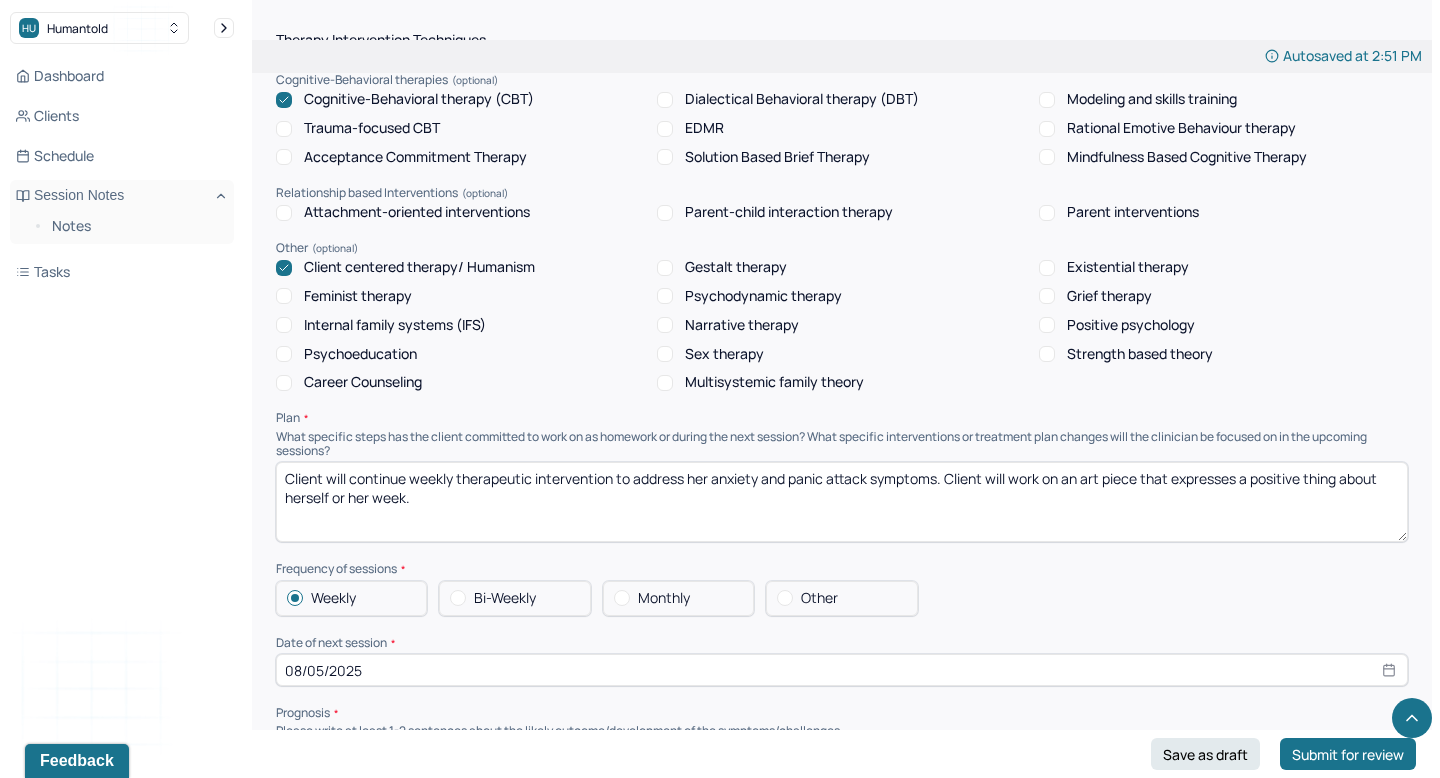 type on "Client will continue weekly therapeutic intervention to address her anxiety and panic attack symptoms. Client will work on an art piece that expresses a positive thing about herself or her week." 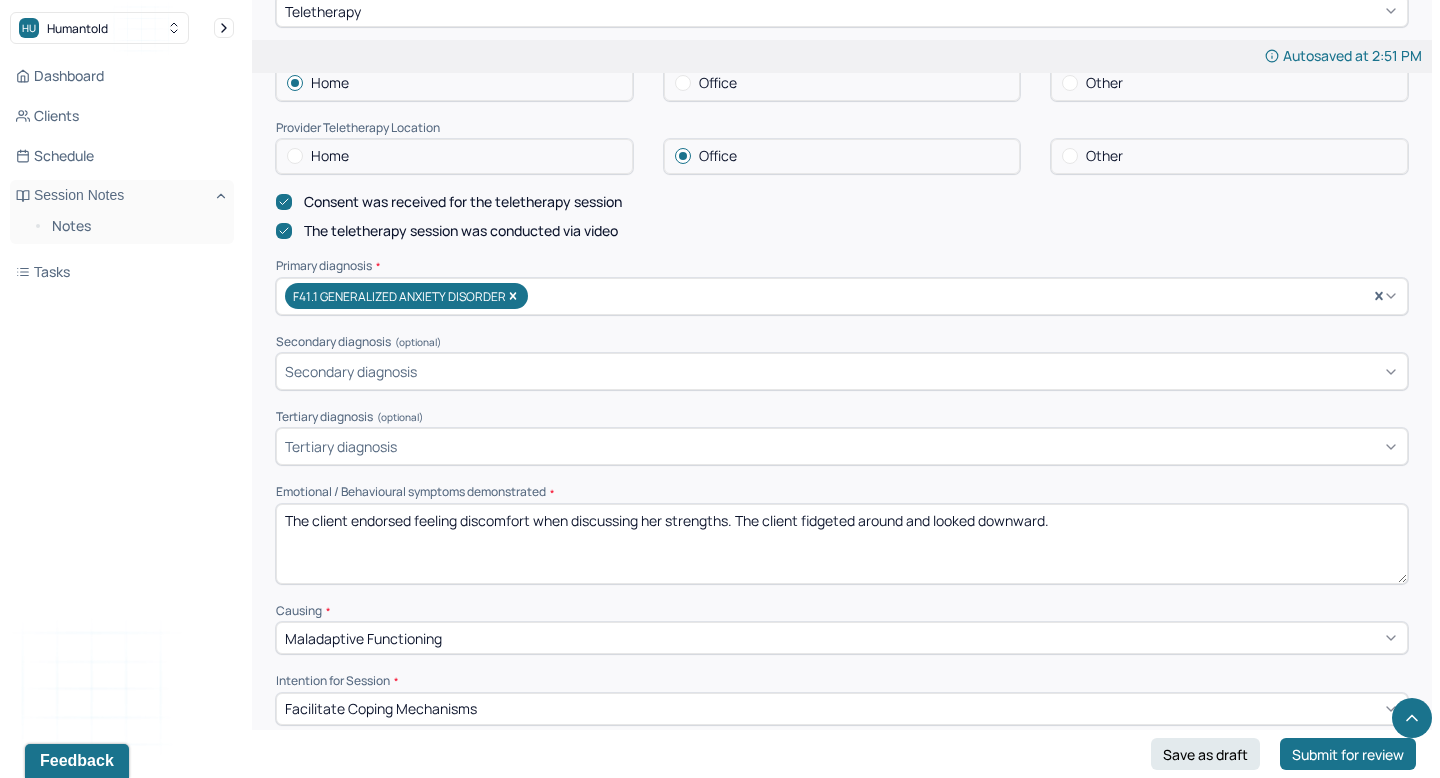 scroll, scrollTop: 0, scrollLeft: 0, axis: both 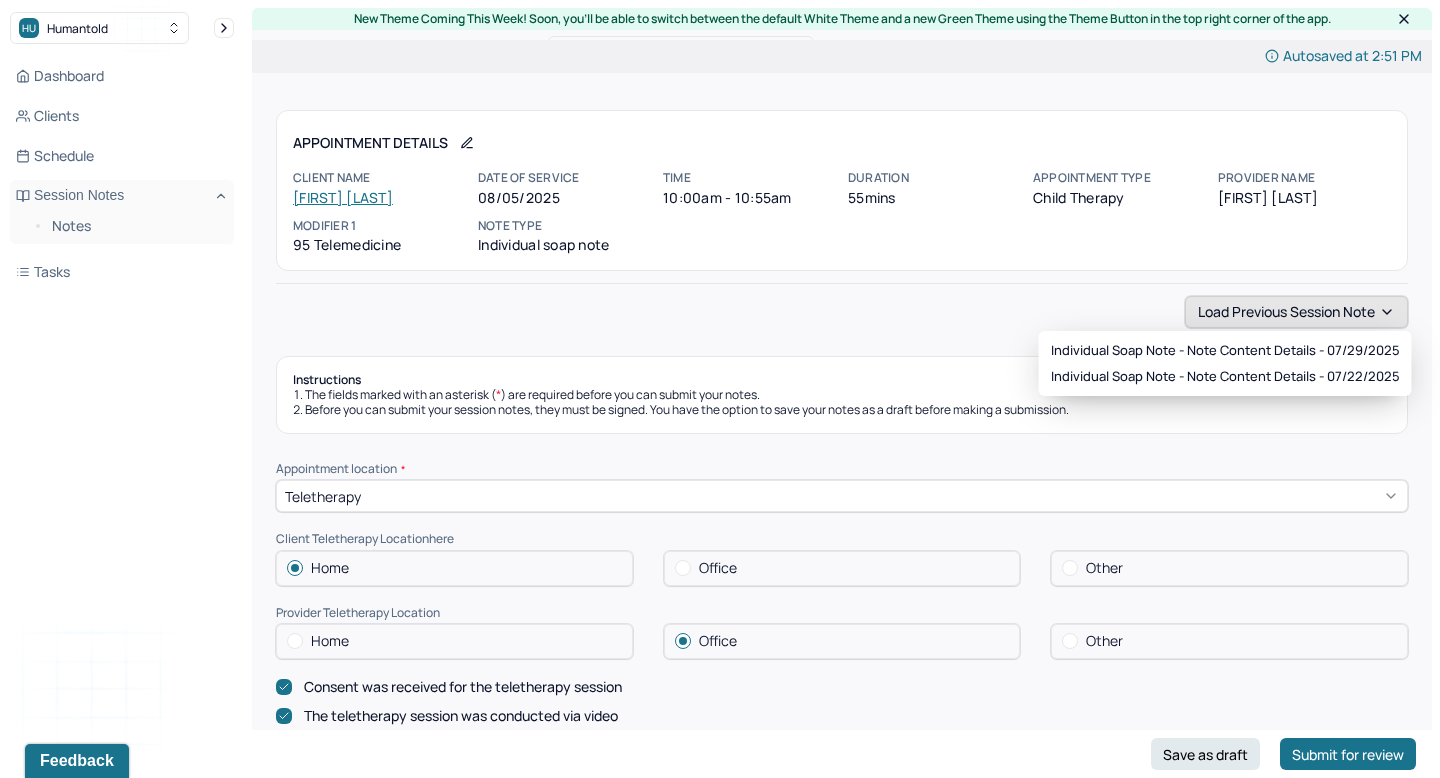click on "Load previous session note" at bounding box center [1296, 312] 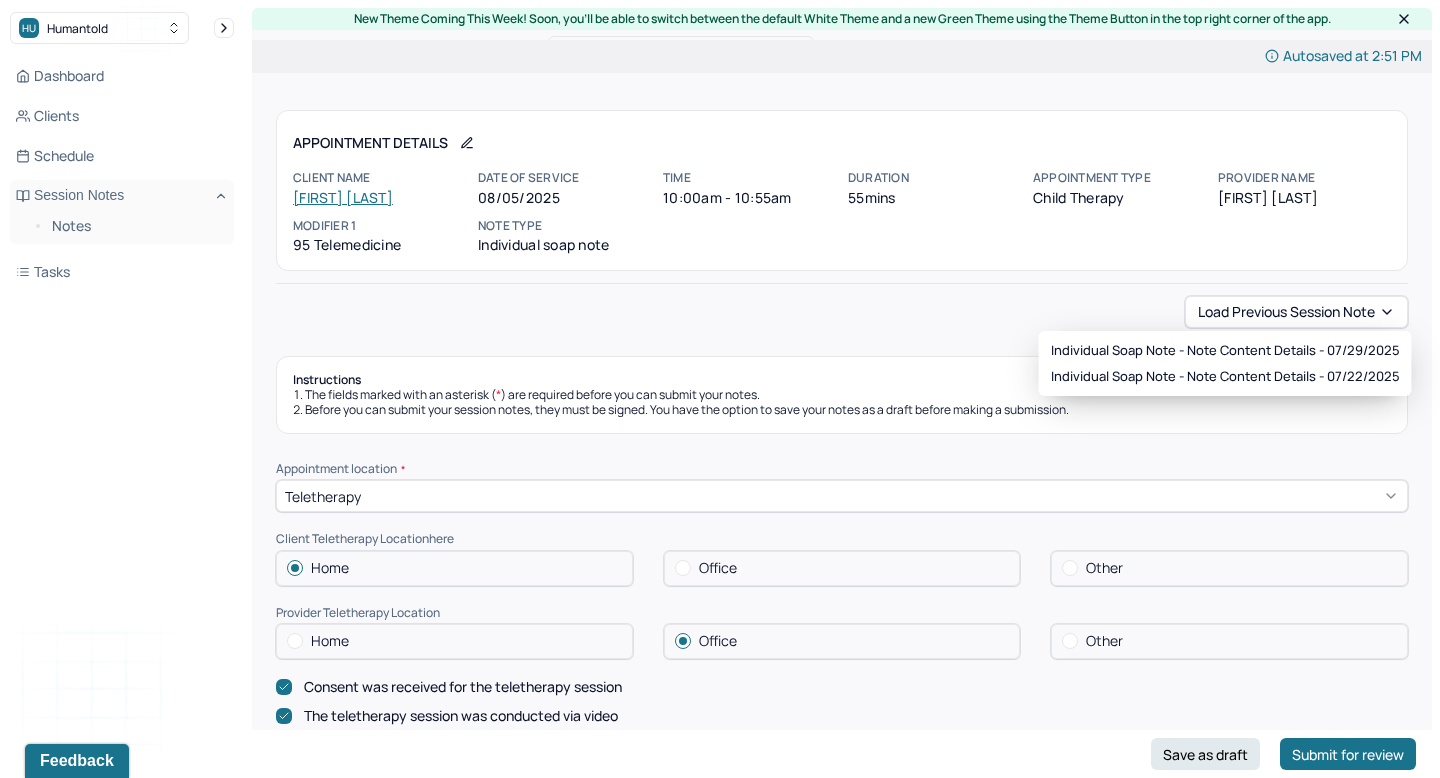 click on "Load previous session note" at bounding box center (842, 312) 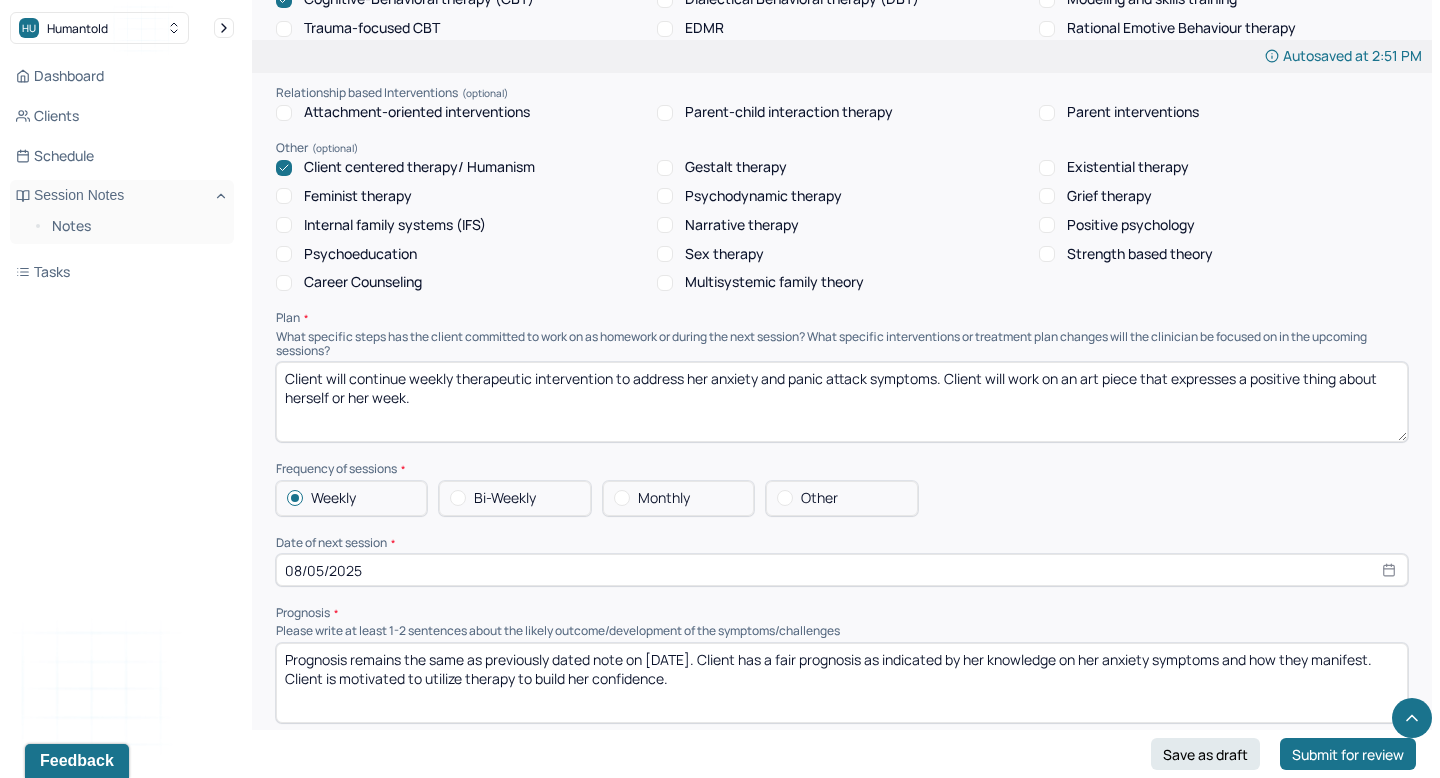scroll, scrollTop: 2019, scrollLeft: 0, axis: vertical 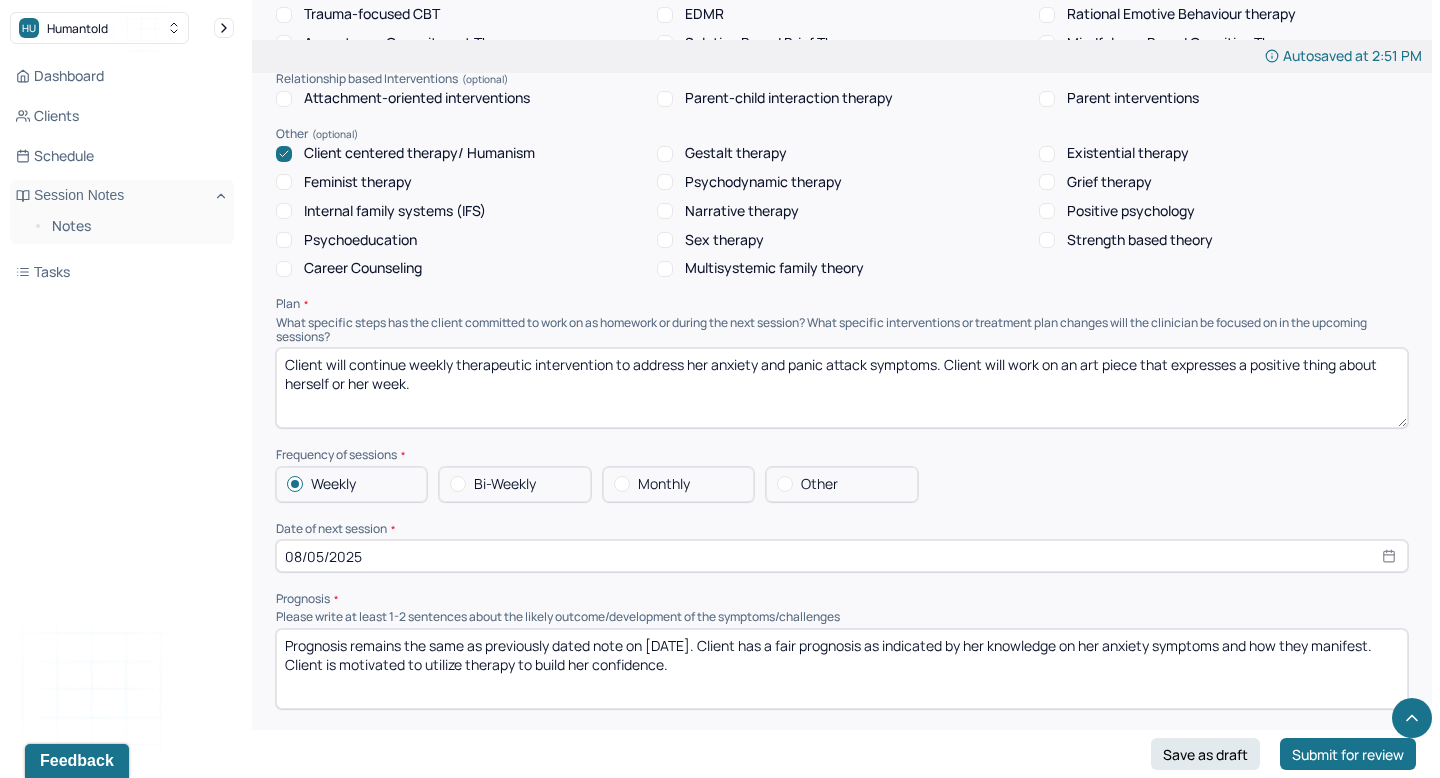click on "Prognosis remains the same as previously dated note on [DATE]. Client has a fair prognosis as indicated by her knowledge on her anxiety symptoms and how they manifest. Client is motivated to utilize therapy to build her confidence." at bounding box center [842, 669] 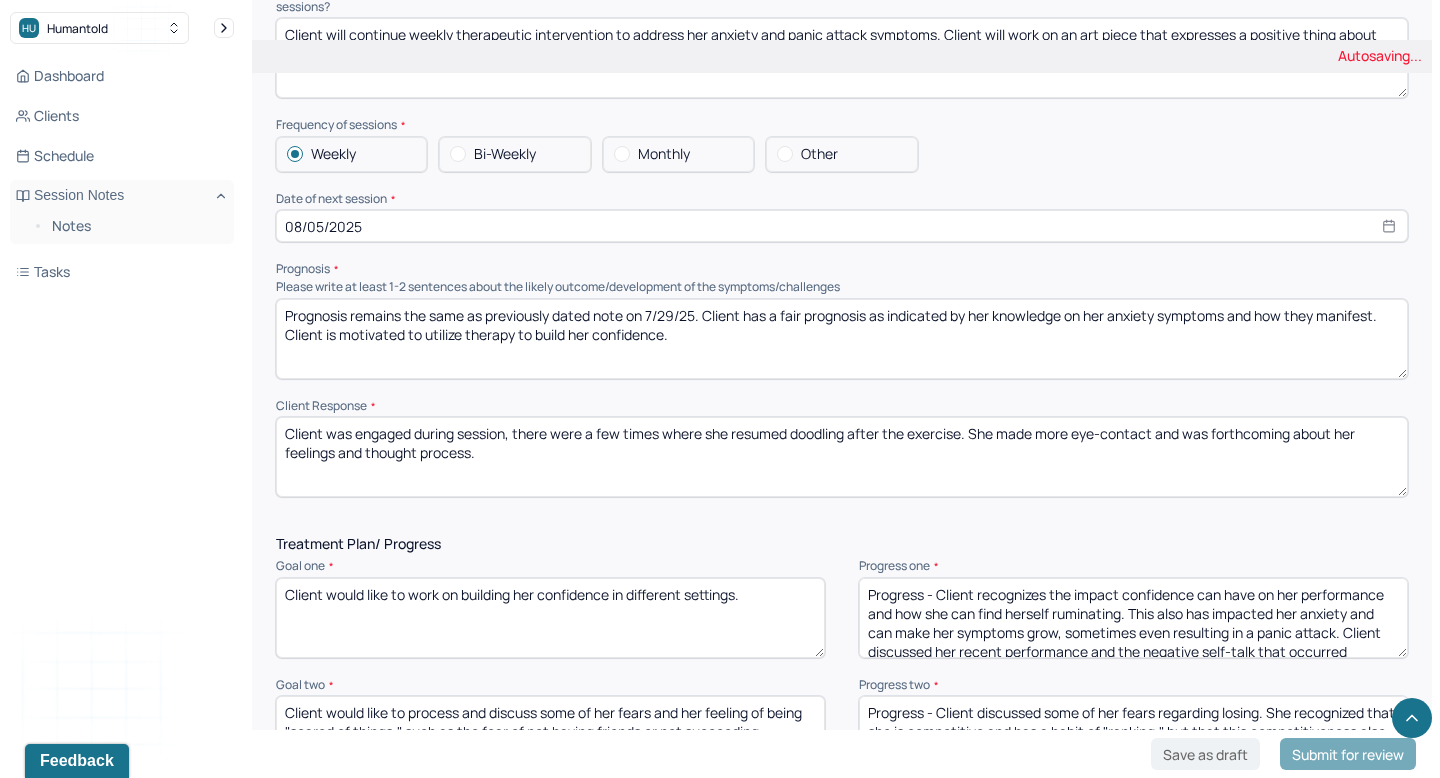 scroll, scrollTop: 2350, scrollLeft: 0, axis: vertical 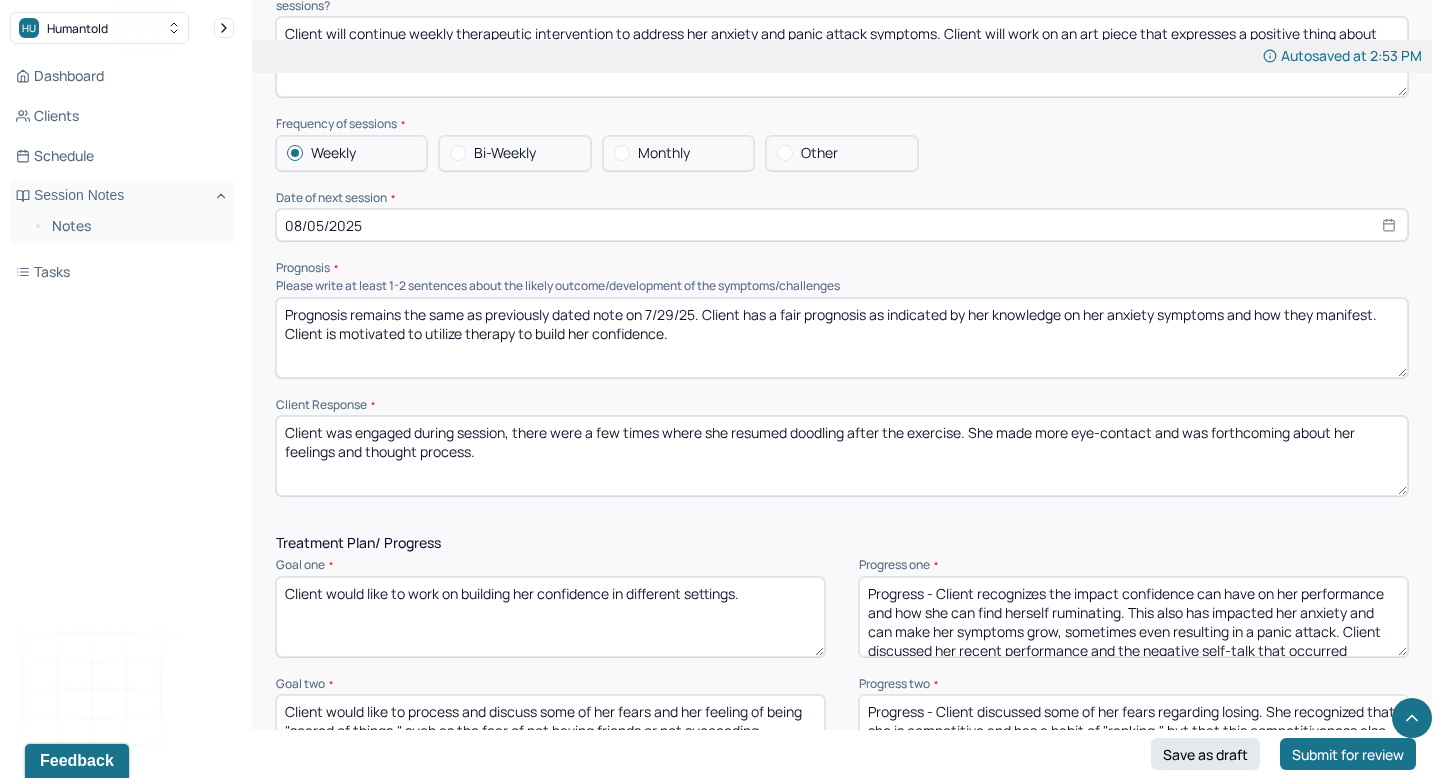 type on "Prognosis remains the same as previously dated note on 7/29/25. Client has a fair prognosis as indicated by her knowledge on her anxiety symptoms and how they manifest. Client is motivated to utilize therapy to build her confidence." 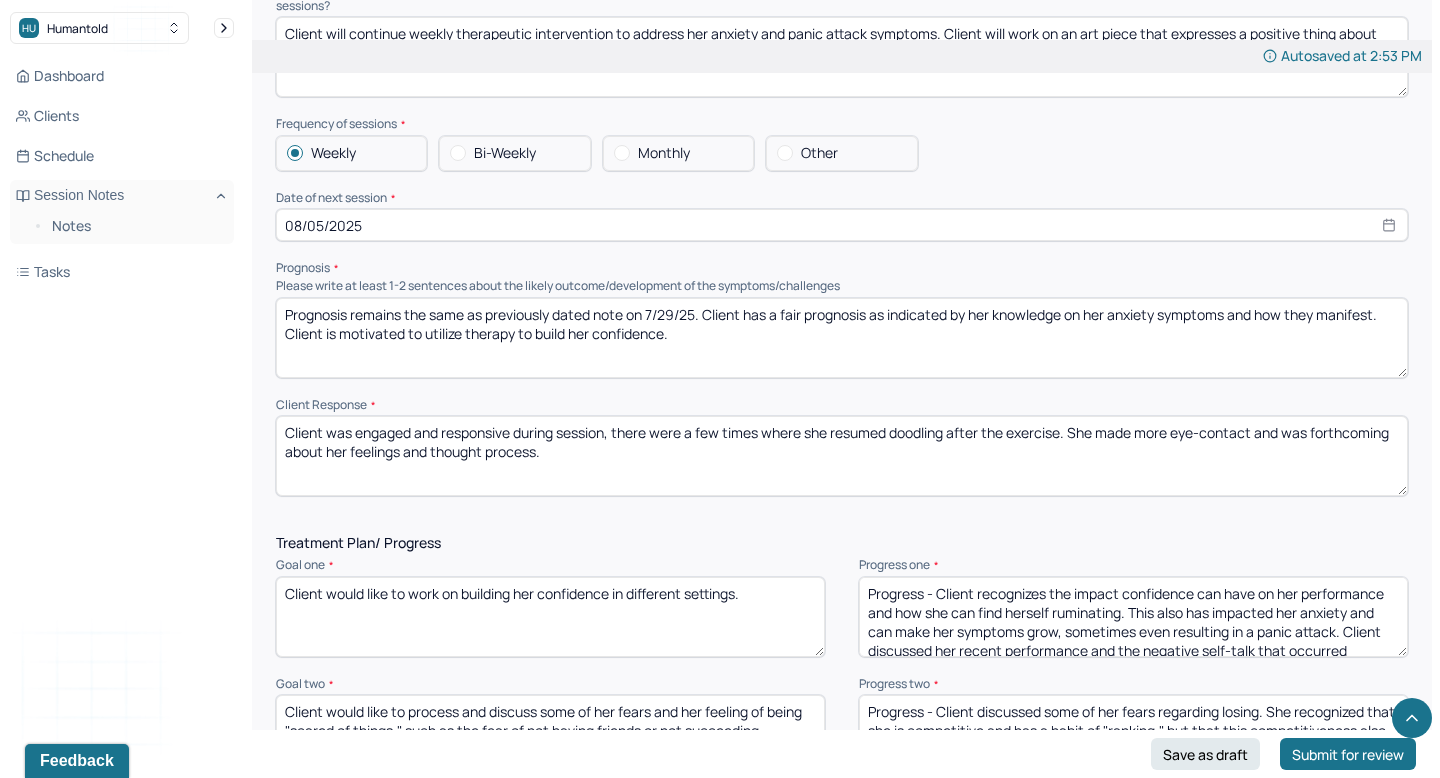 drag, startPoint x: 834, startPoint y: 427, endPoint x: 1064, endPoint y: 432, distance: 230.05434 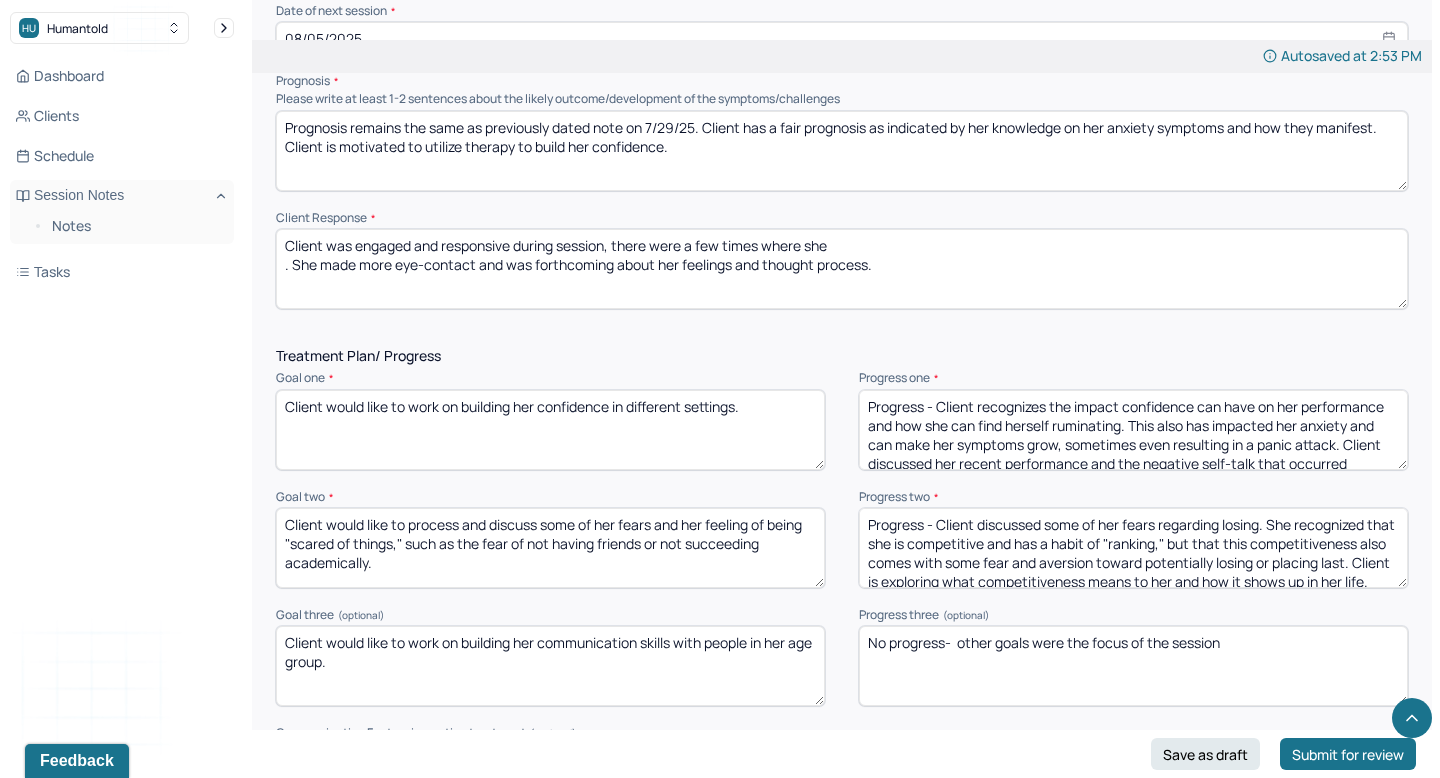 scroll, scrollTop: 2577, scrollLeft: 0, axis: vertical 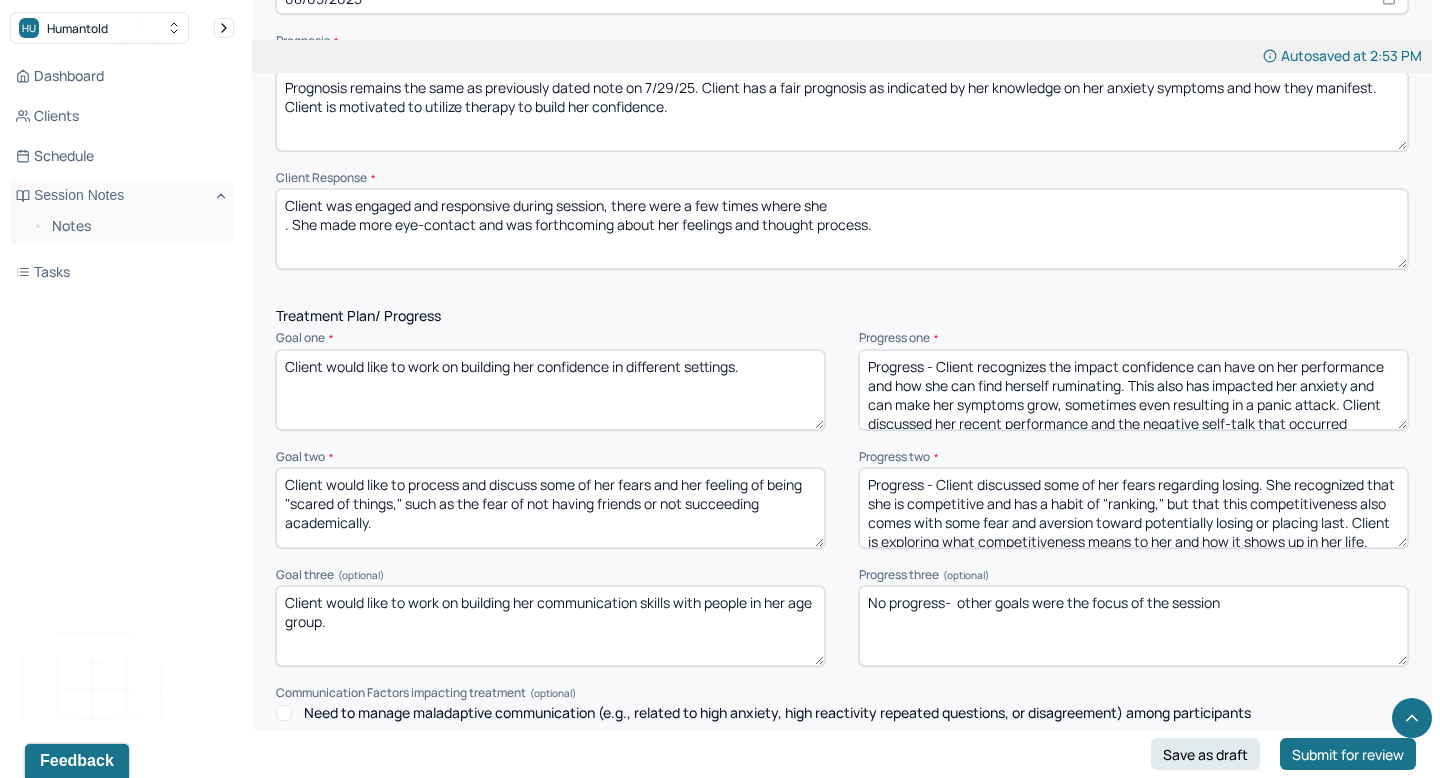 click on "Client was engaged and responsive during session, there were a few times where she
. She made more eye-contact and was forthcoming about her feelings and thought process." at bounding box center [842, 229] 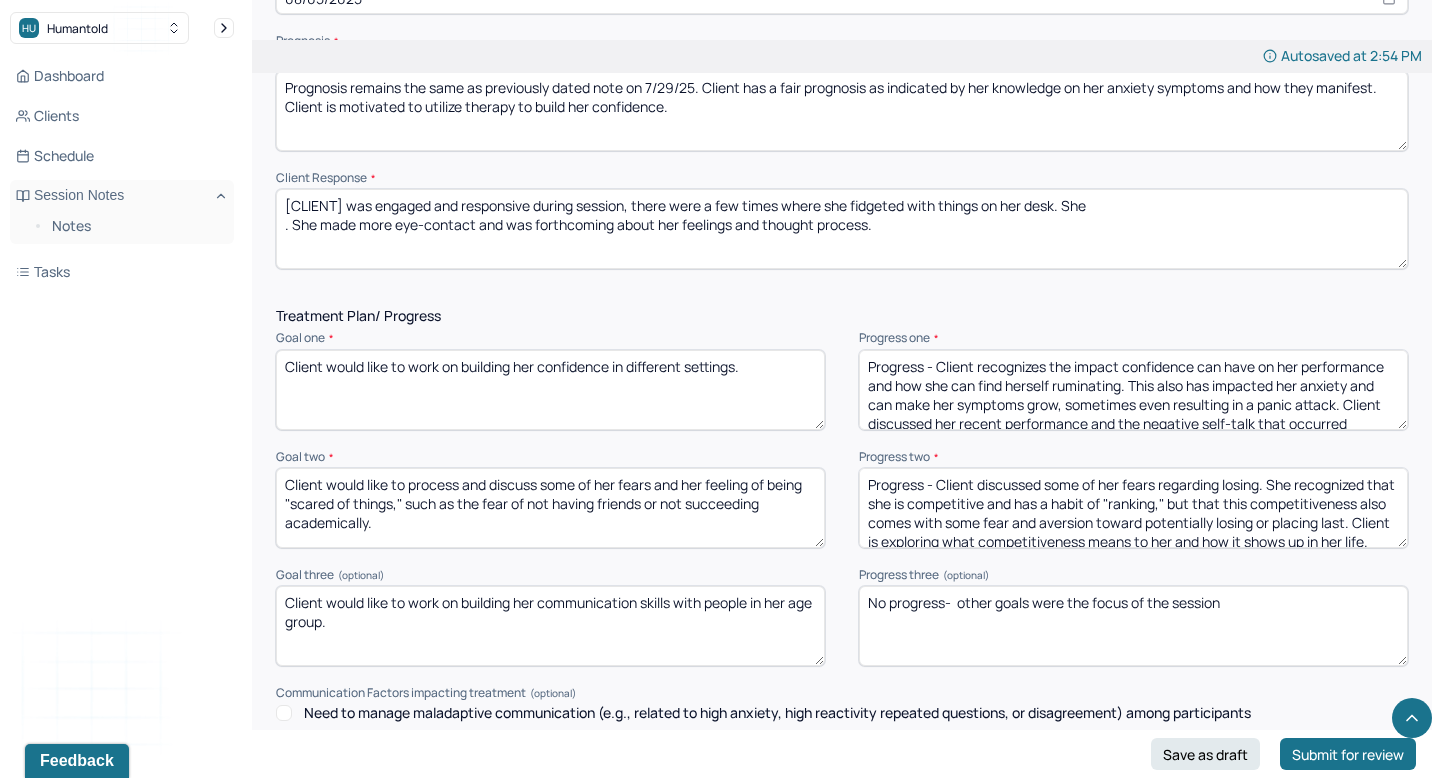 click on "[CLIENT] was engaged and responsive during session, there were a few times where she fidgeted with things on her desk. She
. She made more eye-contact and was forthcoming about her feelings and thought process." at bounding box center [842, 229] 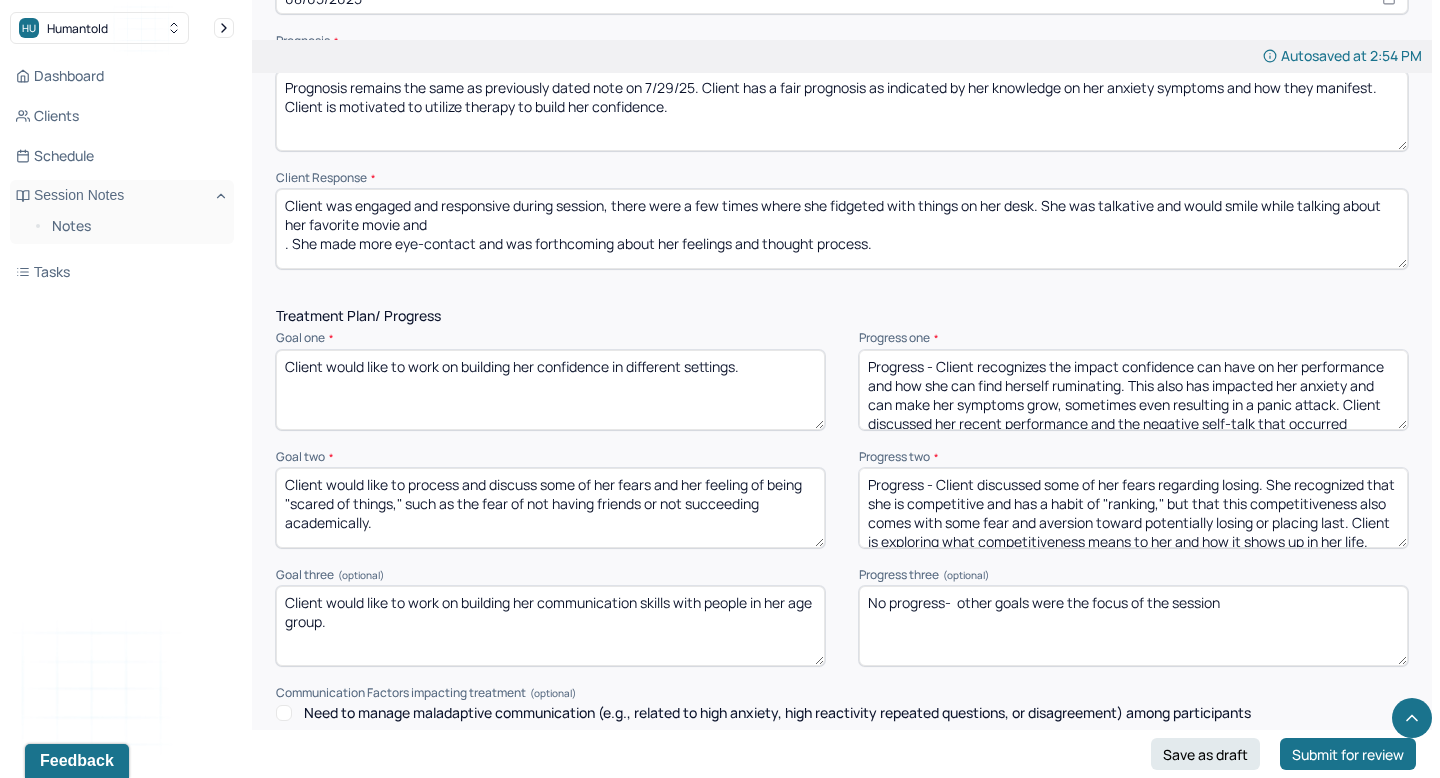 drag, startPoint x: 975, startPoint y: 236, endPoint x: 770, endPoint y: 216, distance: 205.9733 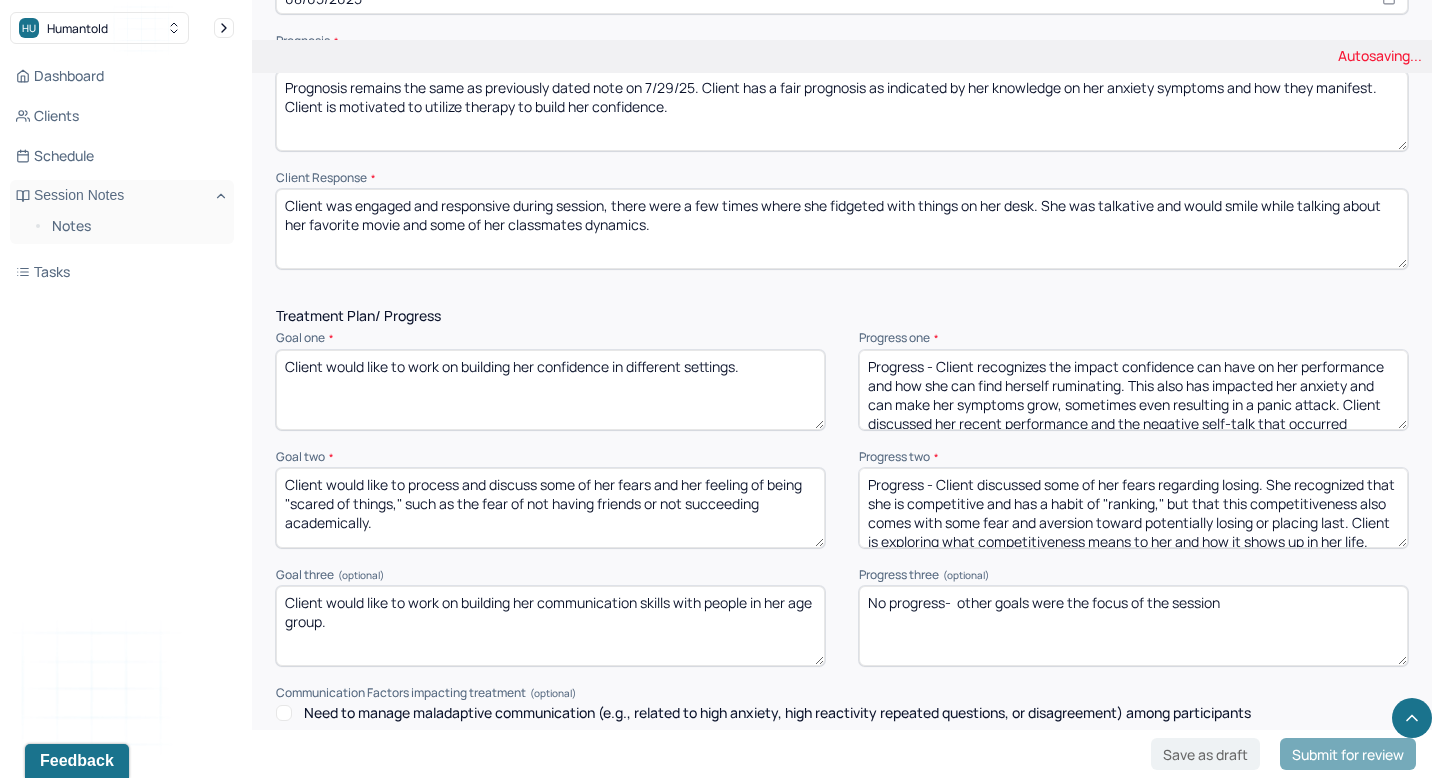 scroll, scrollTop: 2643, scrollLeft: 0, axis: vertical 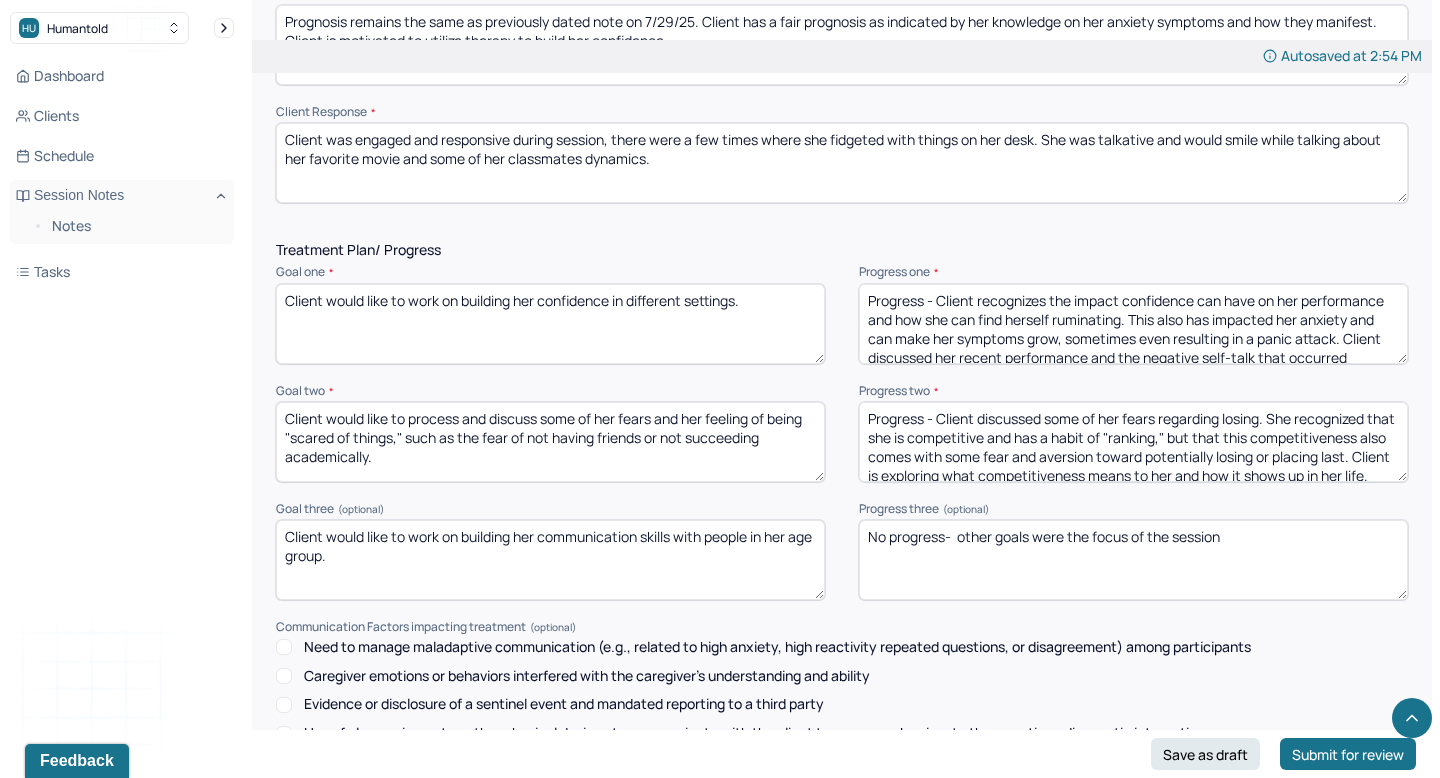 type on "Client was engaged and responsive during session, there were a few times where she fidgeted with things on her desk. She was talkative and would smile while talking about her favorite movie and some of her classmates dynamics." 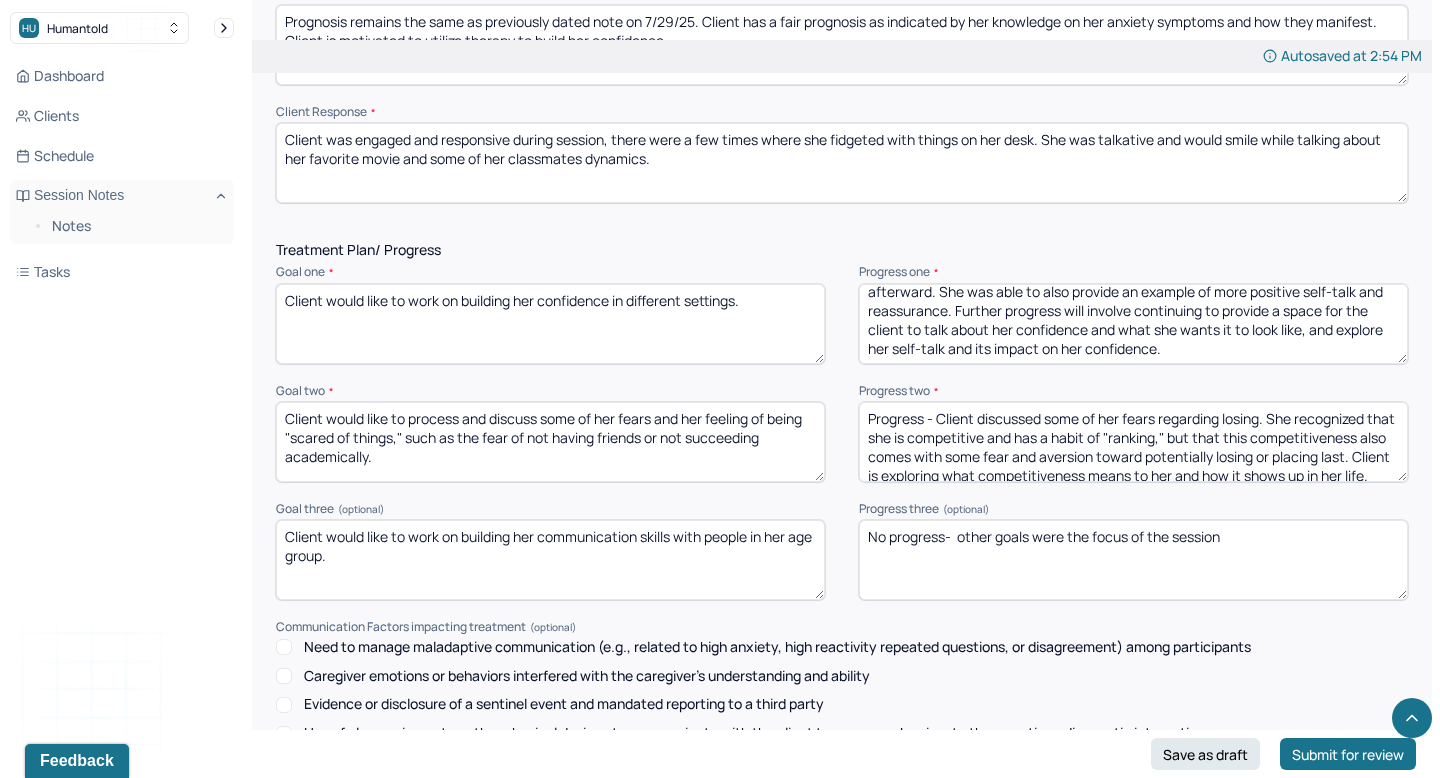 drag, startPoint x: 941, startPoint y: 291, endPoint x: 1247, endPoint y: 388, distance: 321.00623 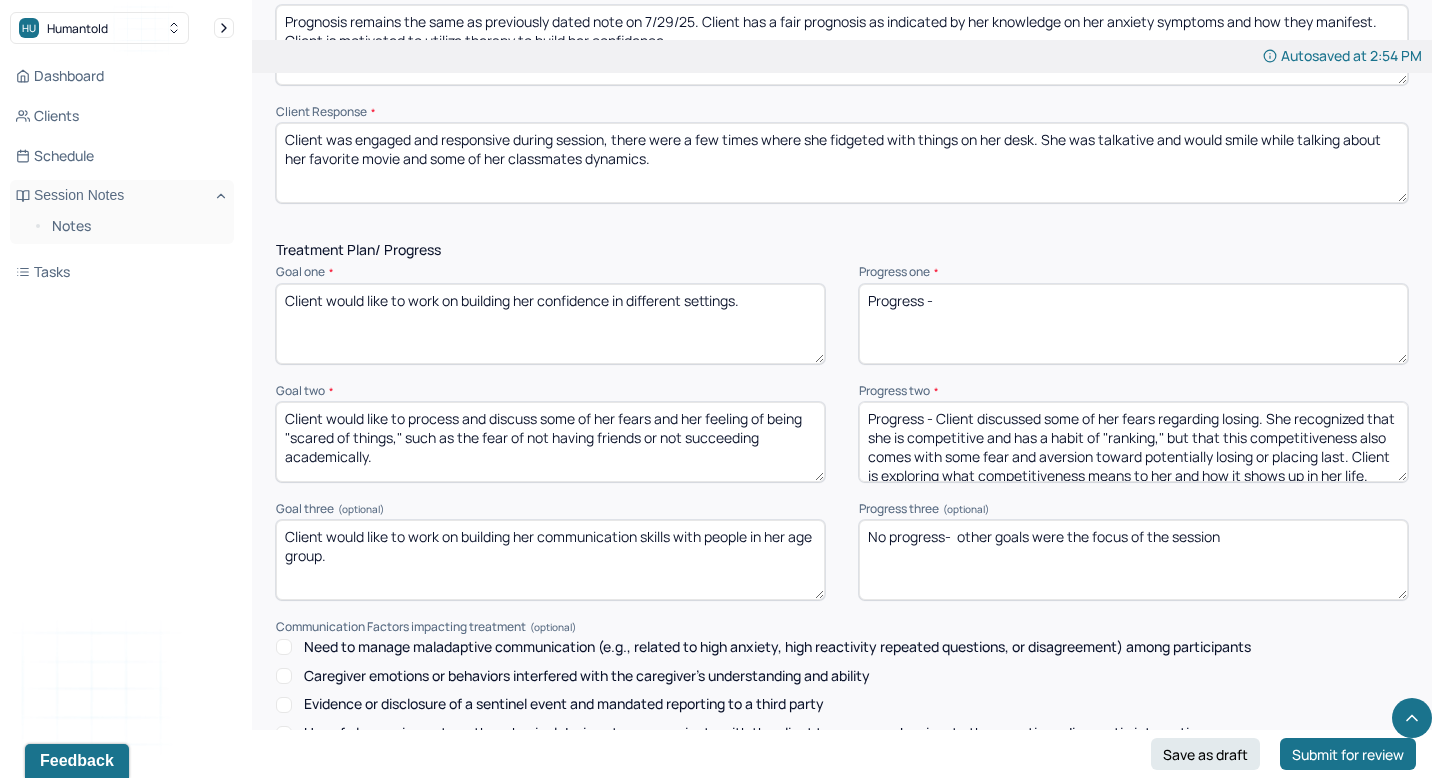 scroll, scrollTop: 0, scrollLeft: 0, axis: both 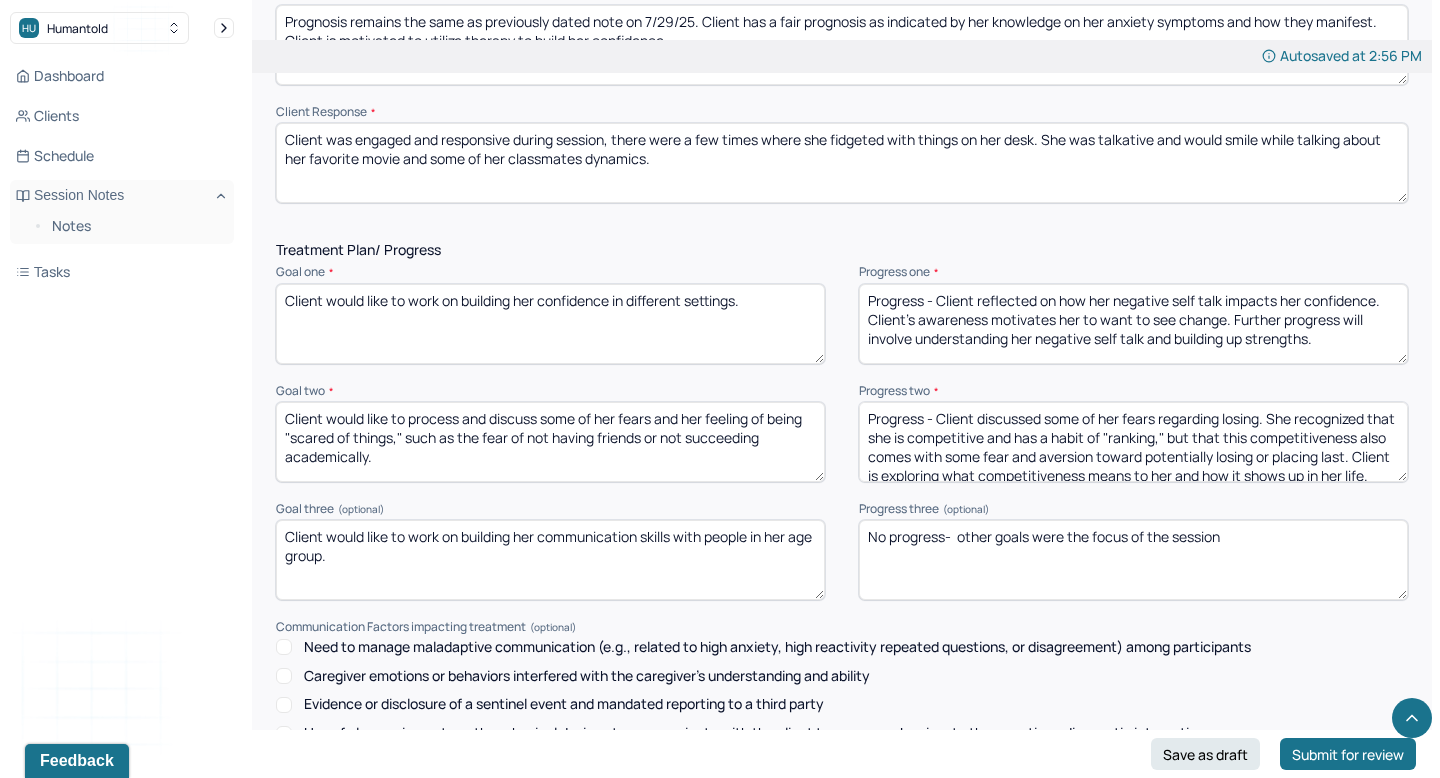 click on "Progress - Client reflected on how her negative self talk impacts her confidence. Client's awareness motivates her to want to see change. Further progress will involve understanding her negative self talk and building up strengths." at bounding box center (1133, 324) 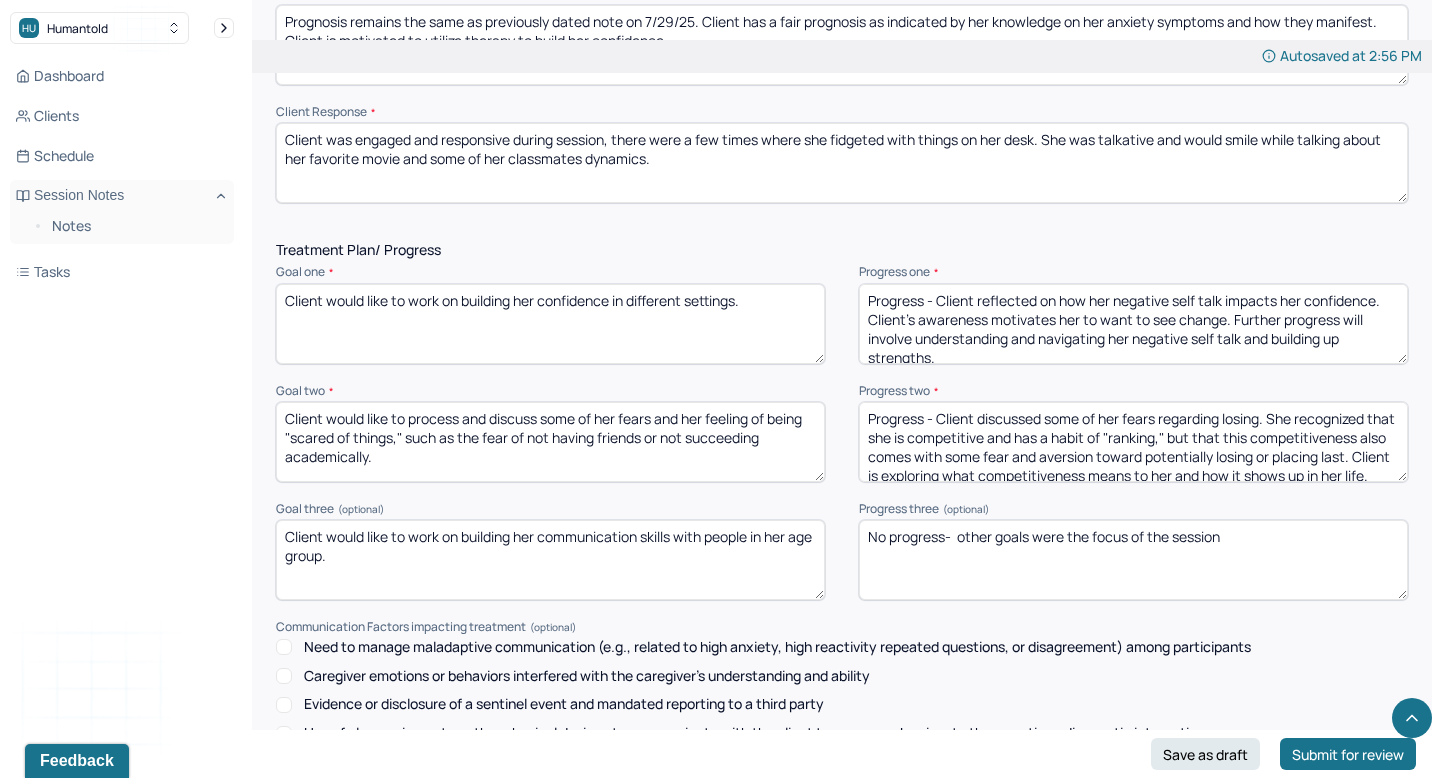 click on "Progress - Client reflected on how her negative self talk impacts her confidence. Client's awareness motivates her to want to see change. Further progress will involve understanding and navigating her negative self talk and building up strengths." at bounding box center (1133, 324) 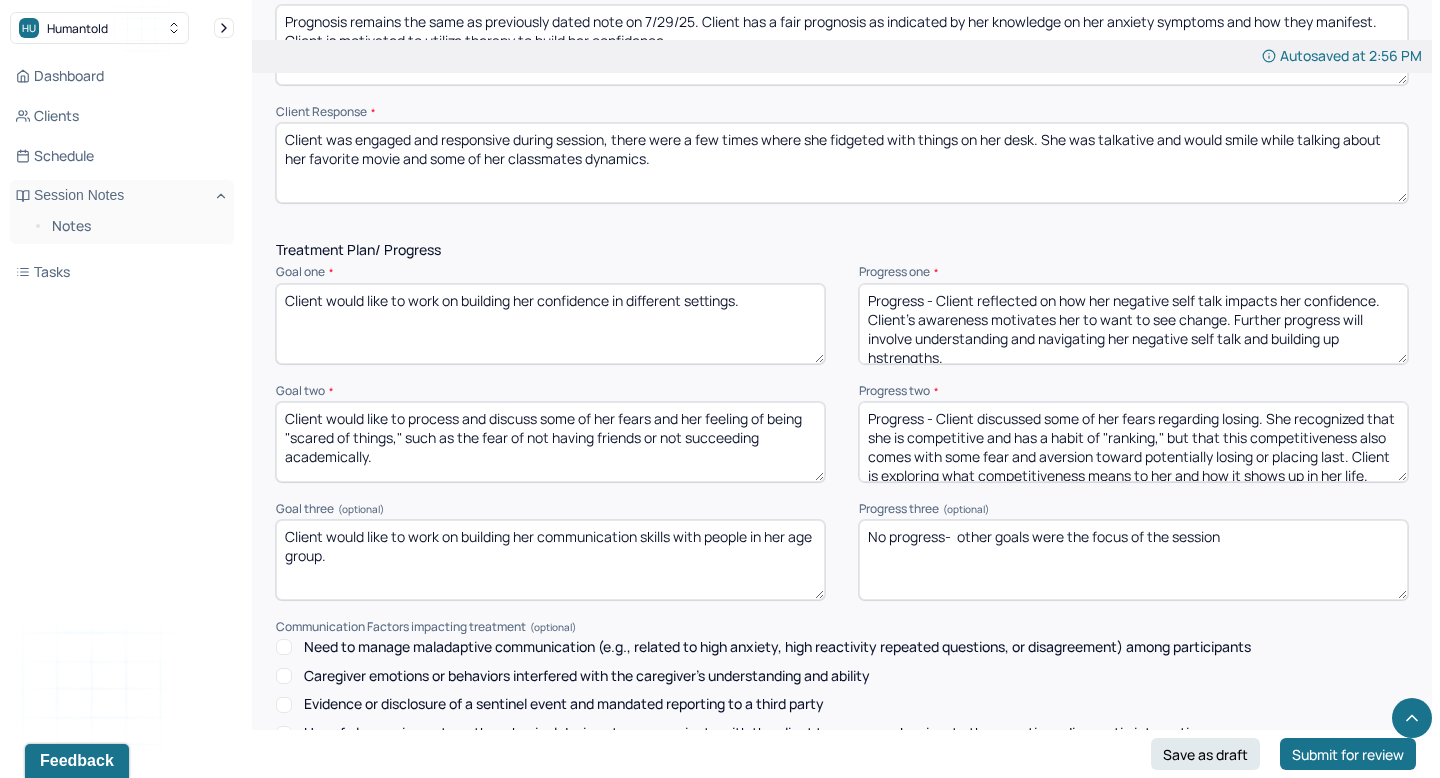 scroll, scrollTop: 3, scrollLeft: 0, axis: vertical 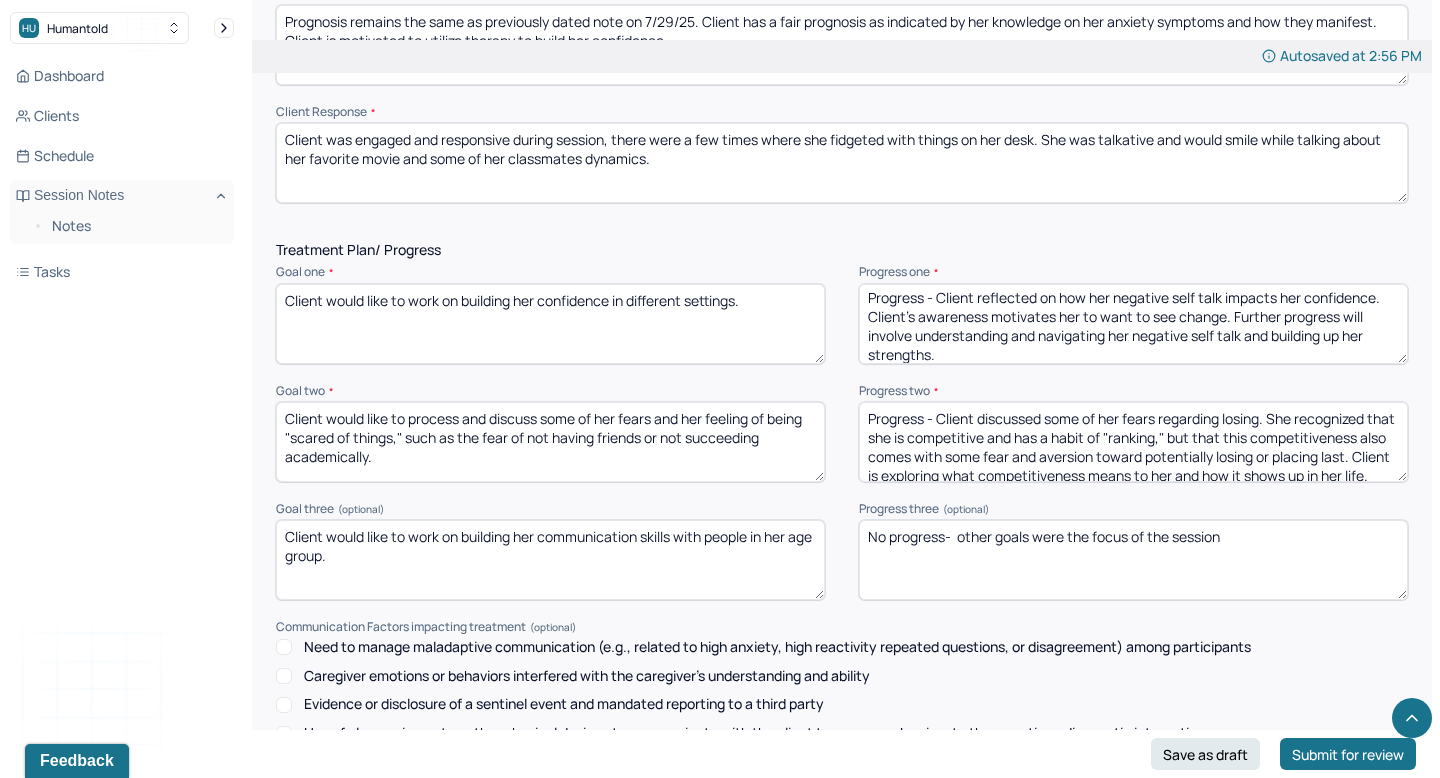 drag, startPoint x: 1009, startPoint y: 348, endPoint x: 1275, endPoint y: 329, distance: 266.6777 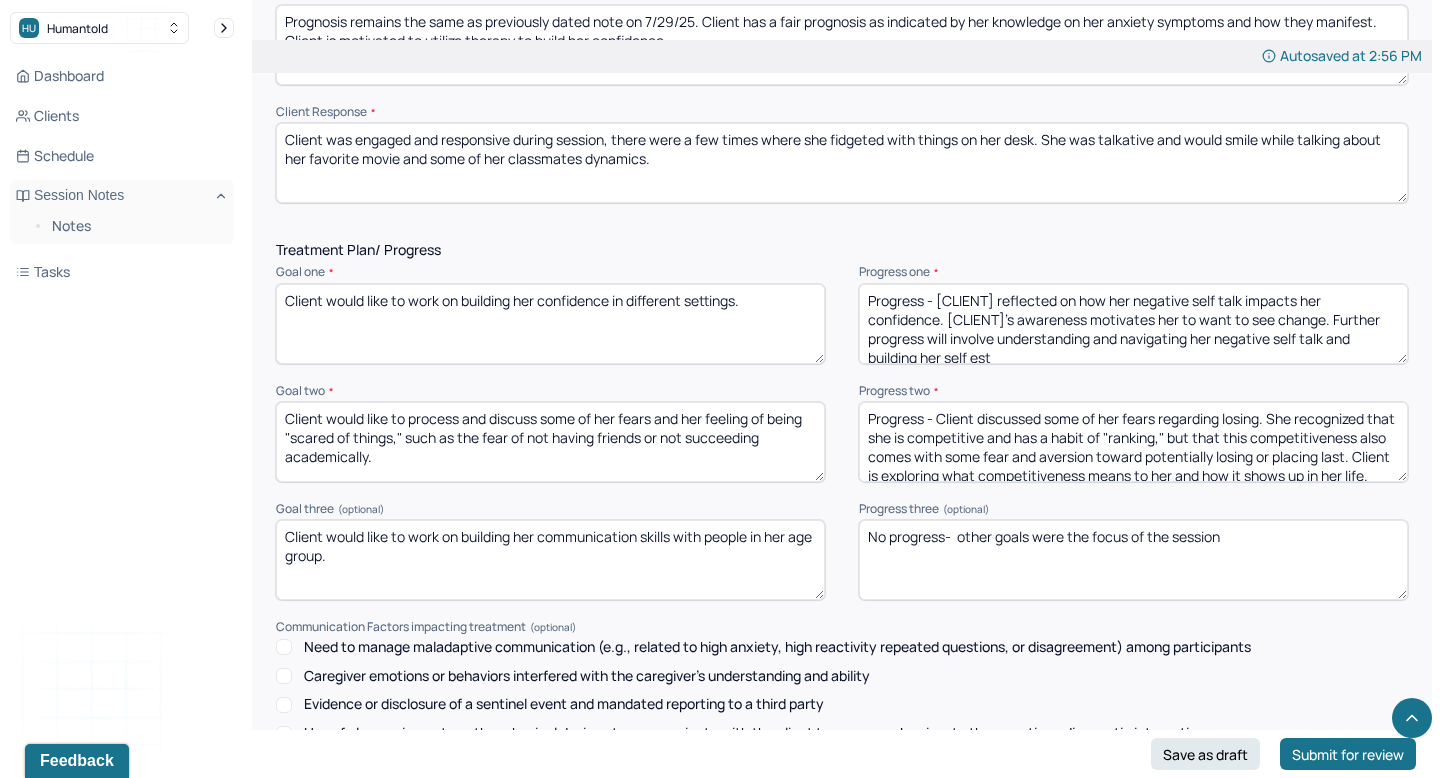 scroll, scrollTop: 3, scrollLeft: 0, axis: vertical 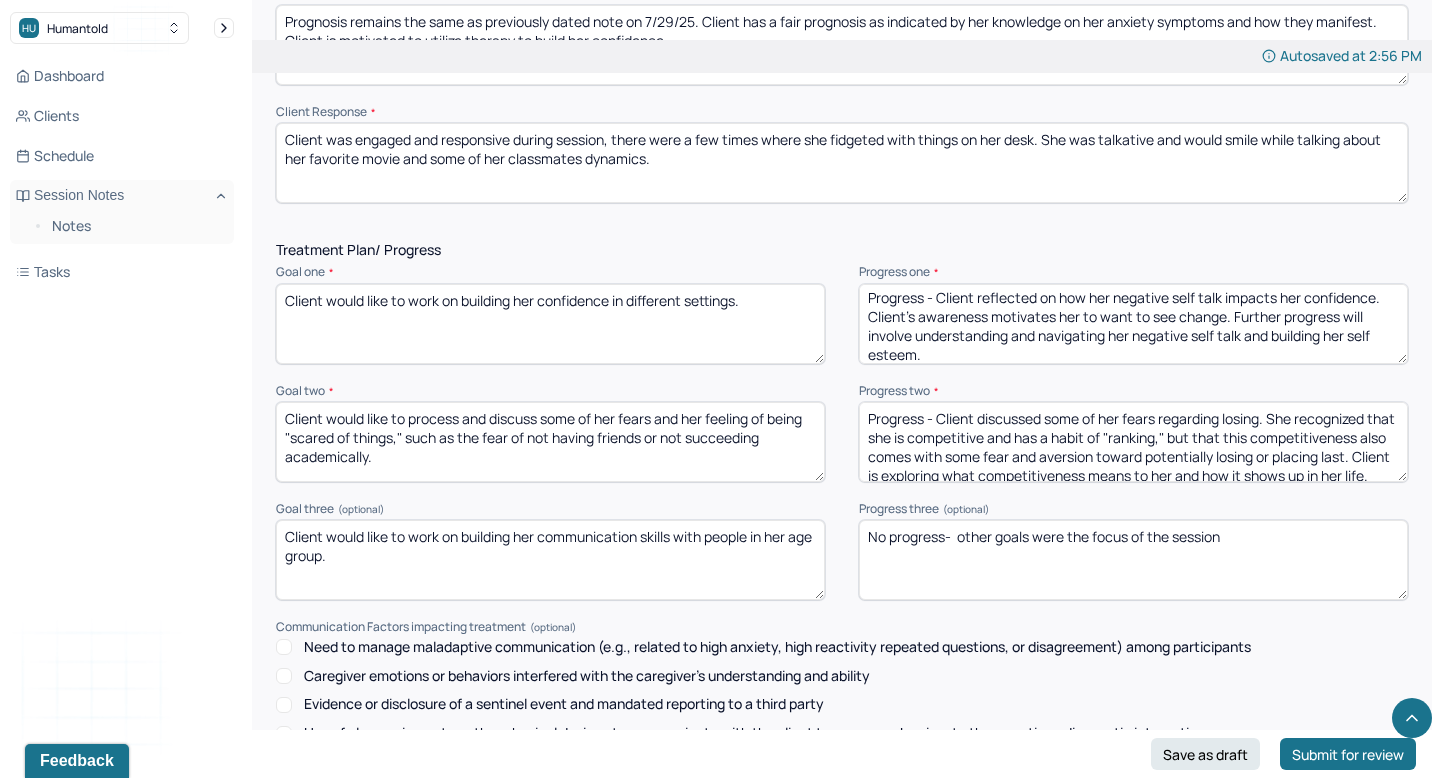 type on "Progress - Client reflected on how her negative self talk impacts her confidence. Client's awareness motivates her to want to see change. Further progress will involve understanding and navigating her negative self talk and building her self esteem." 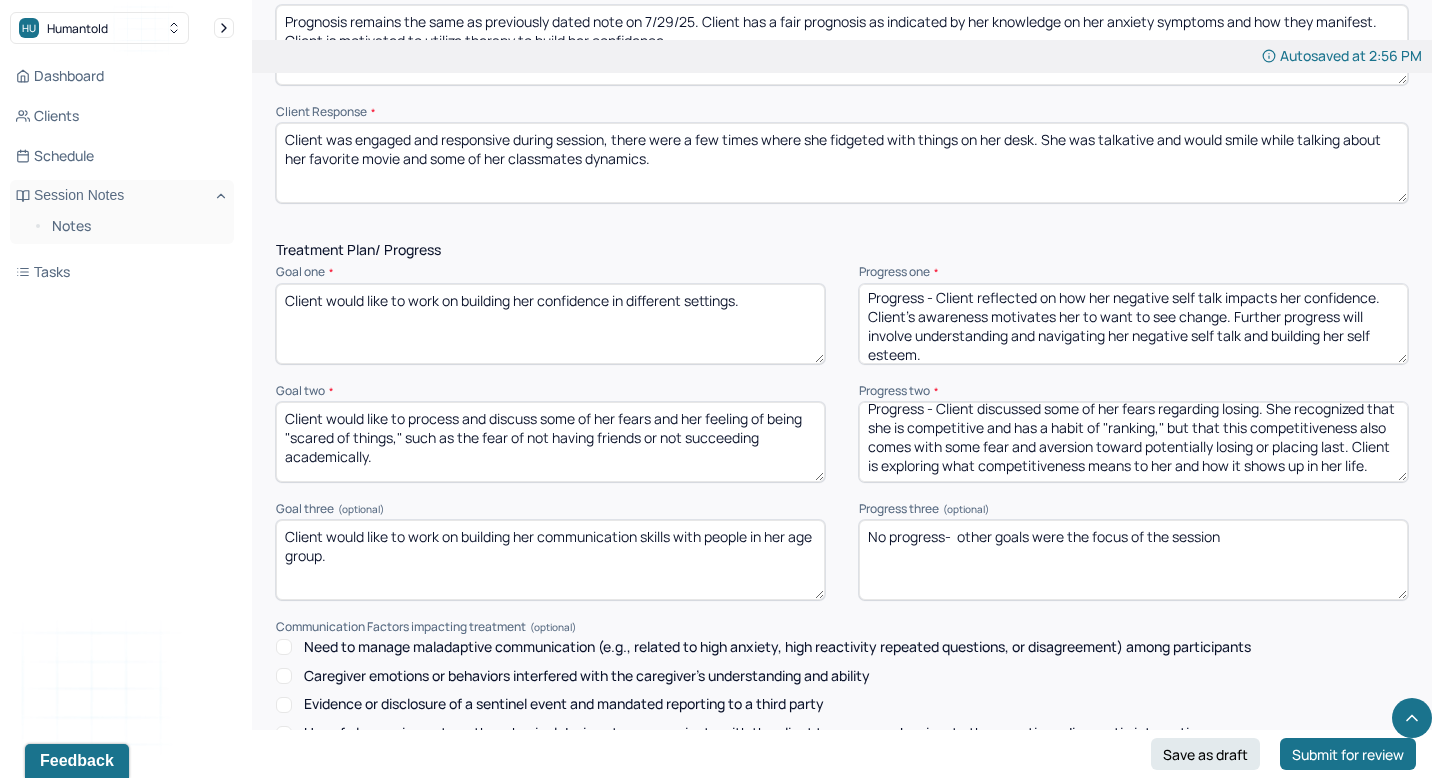 drag, startPoint x: 936, startPoint y: 412, endPoint x: 976, endPoint y: 491, distance: 88.54942 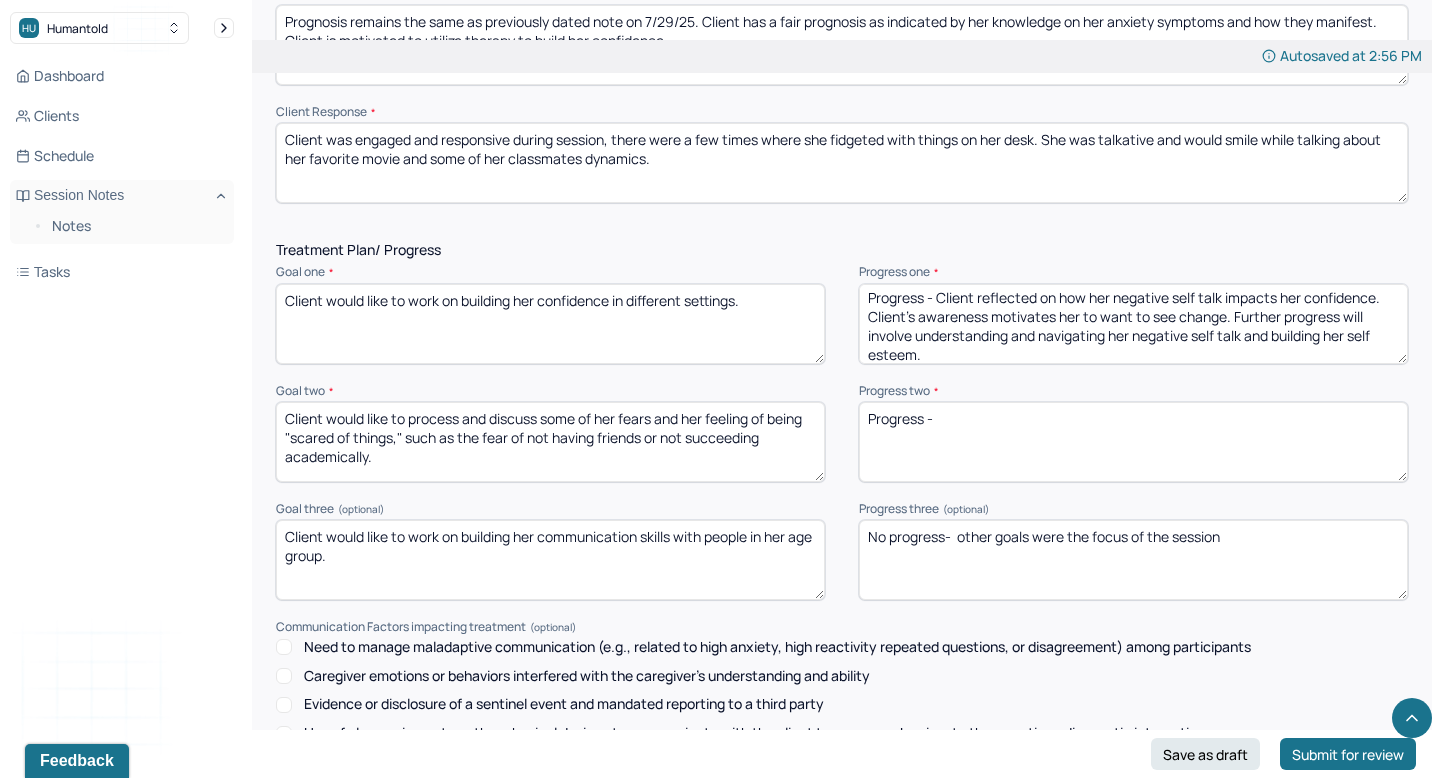 scroll, scrollTop: 0, scrollLeft: 0, axis: both 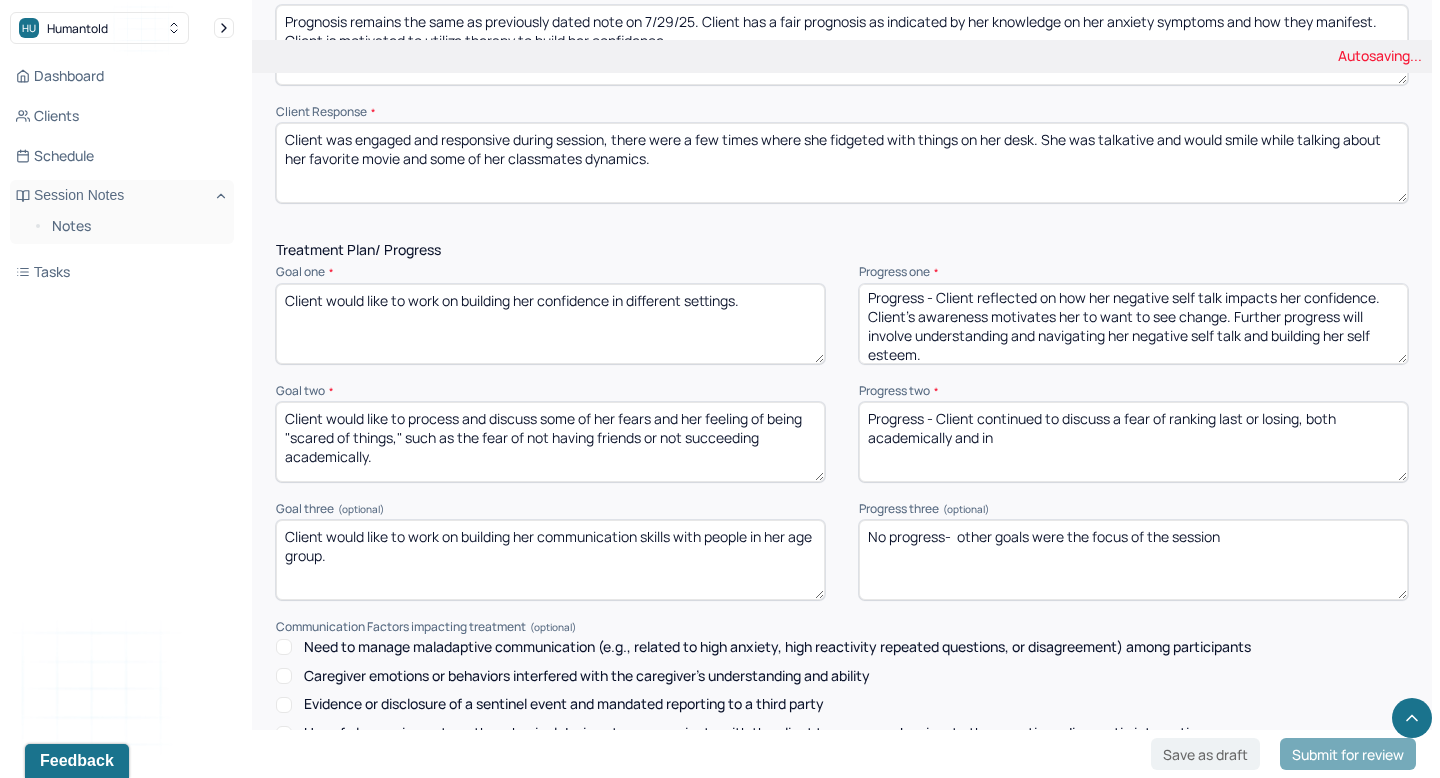 click on "Progress -" at bounding box center [1133, 442] 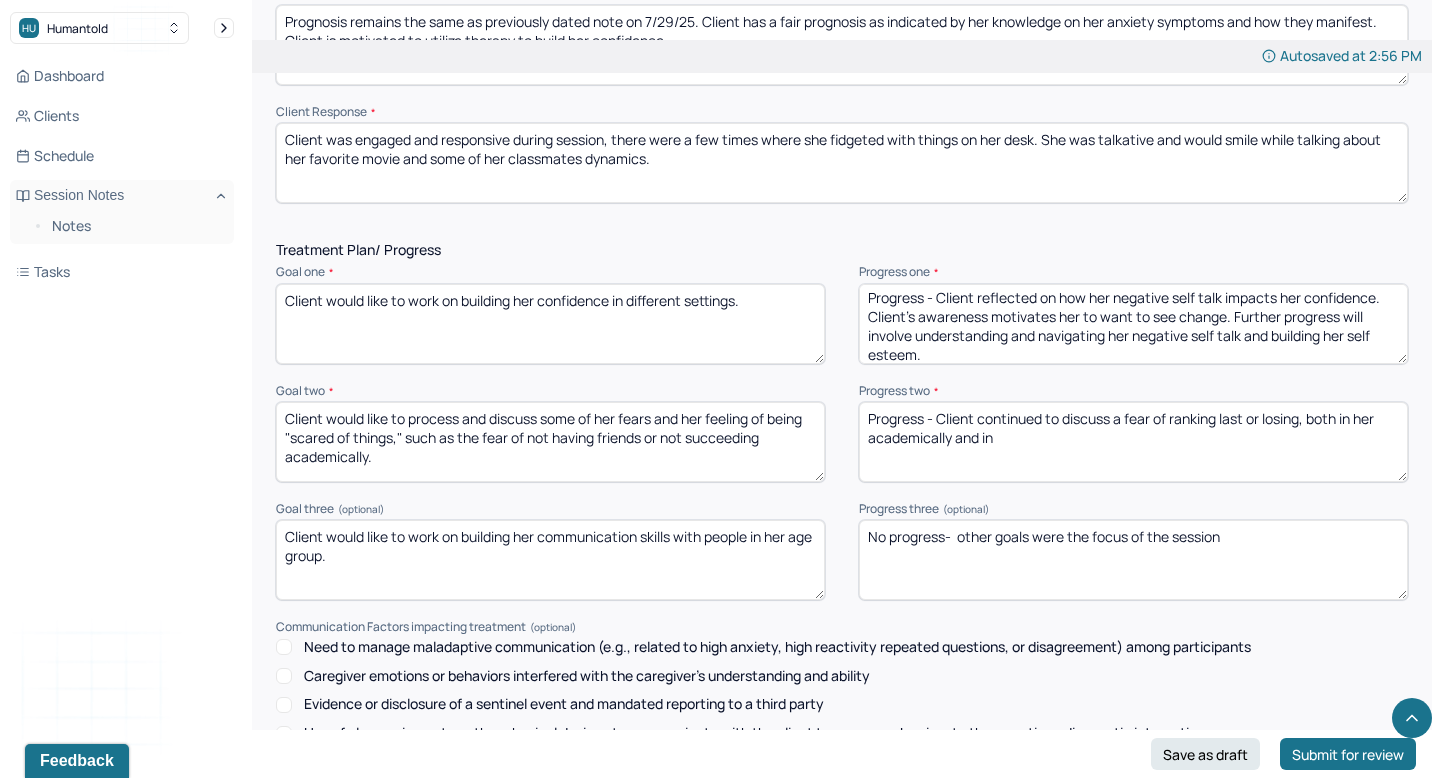 drag, startPoint x: 1008, startPoint y: 434, endPoint x: 854, endPoint y: 433, distance: 154.00325 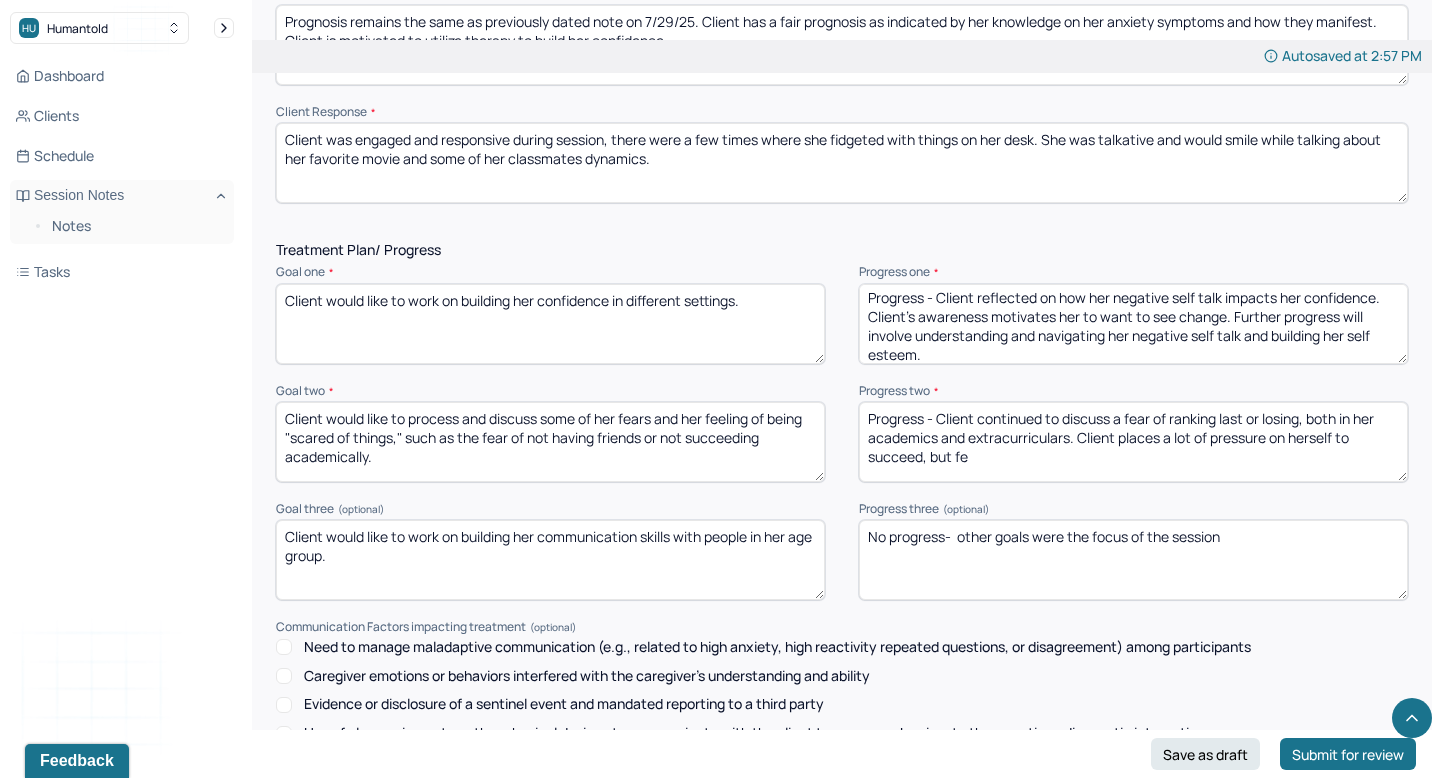drag, startPoint x: 994, startPoint y: 447, endPoint x: 1118, endPoint y: 434, distance: 124.67959 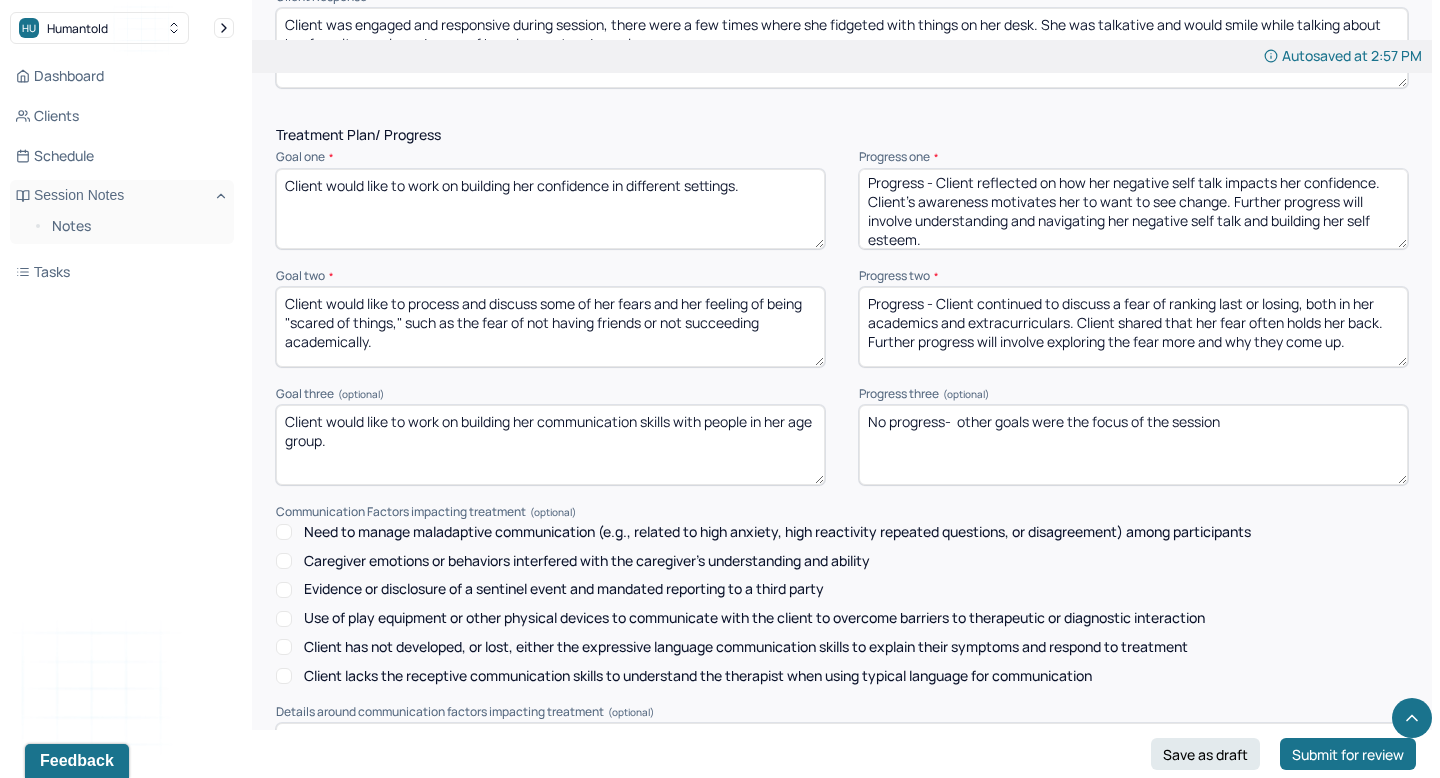 scroll, scrollTop: 2991, scrollLeft: 0, axis: vertical 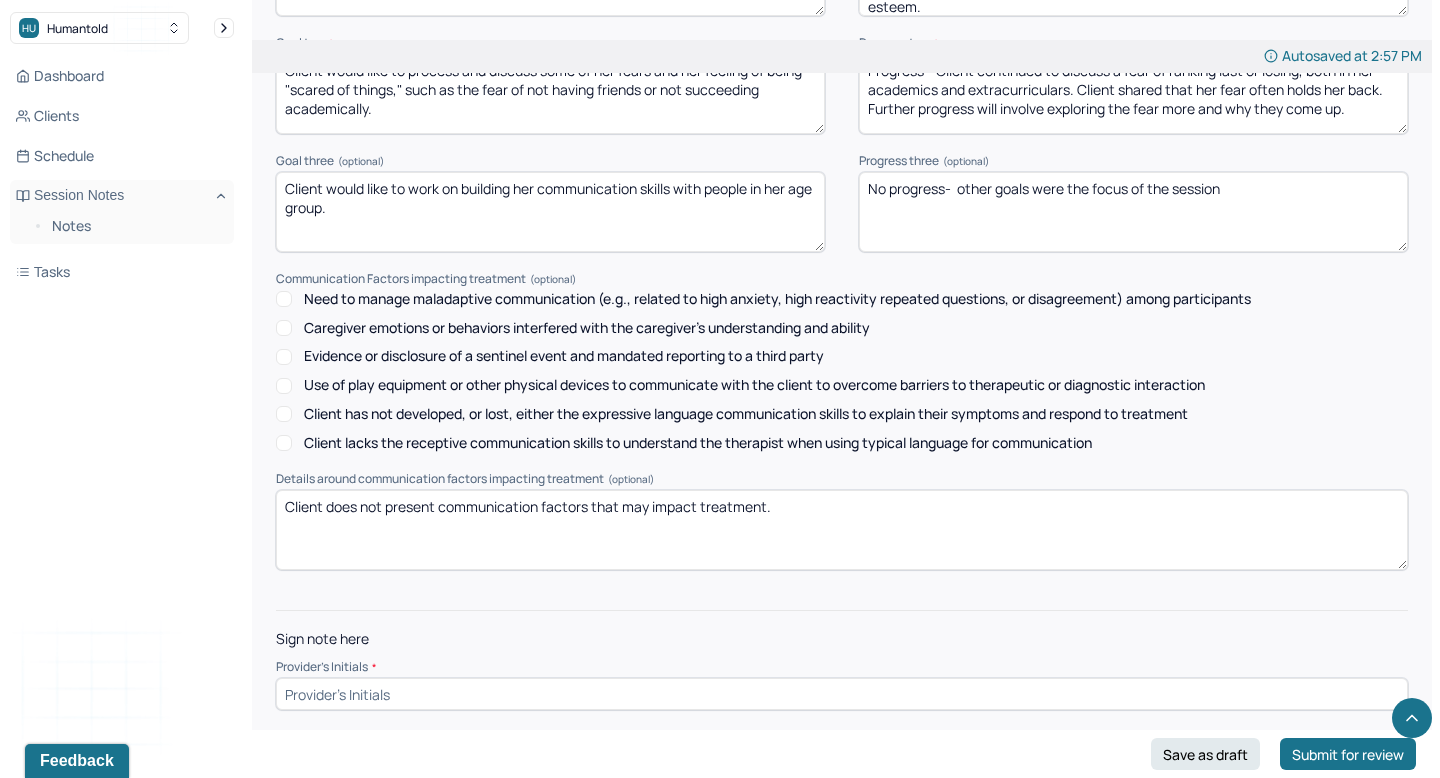 type on "Progress - Client continued to discuss a fear of ranking last or losing, both in her academics and extracurriculars. Client shared that her fear often holds her back. Further progress will involve exploring the fear more and why they come up." 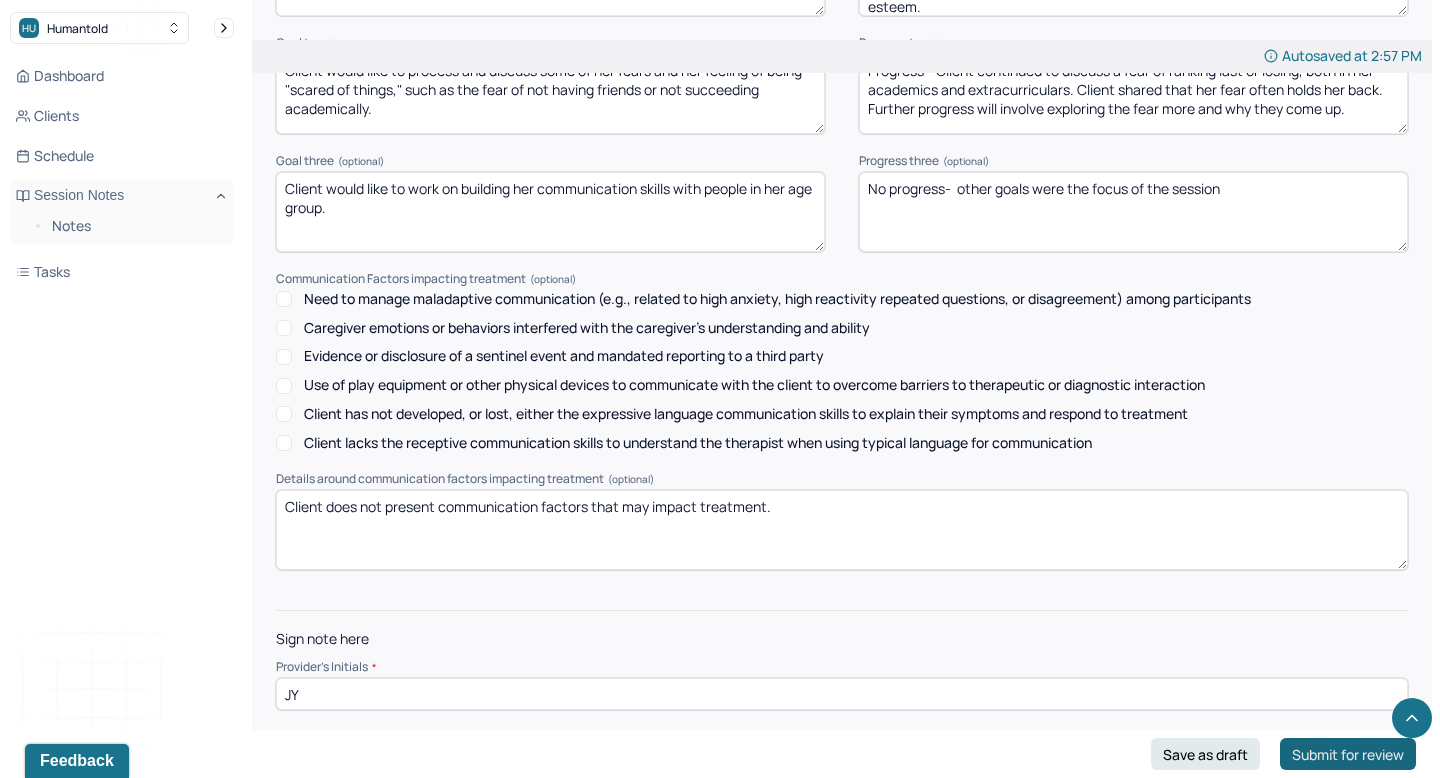 type on "JY" 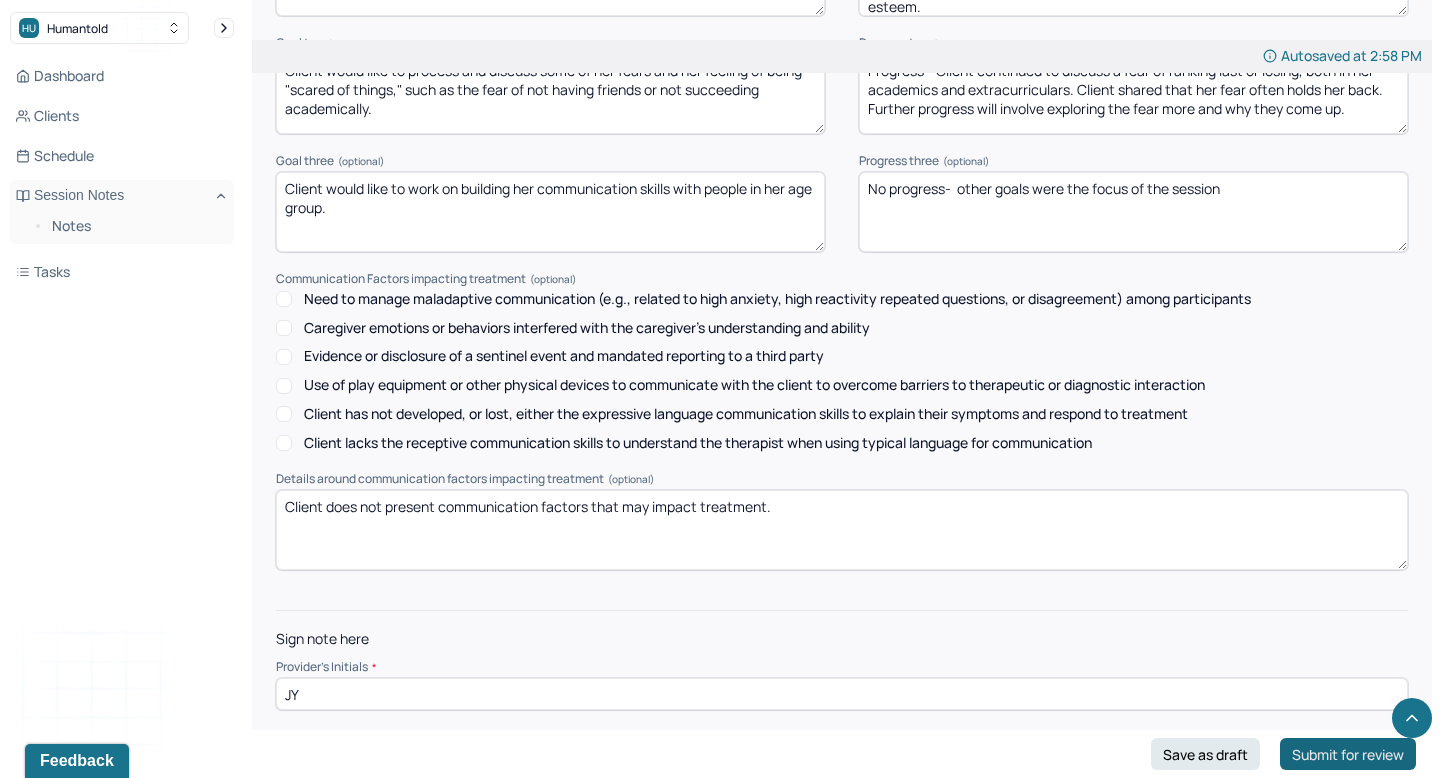 click on "Submit for review" at bounding box center [1348, 754] 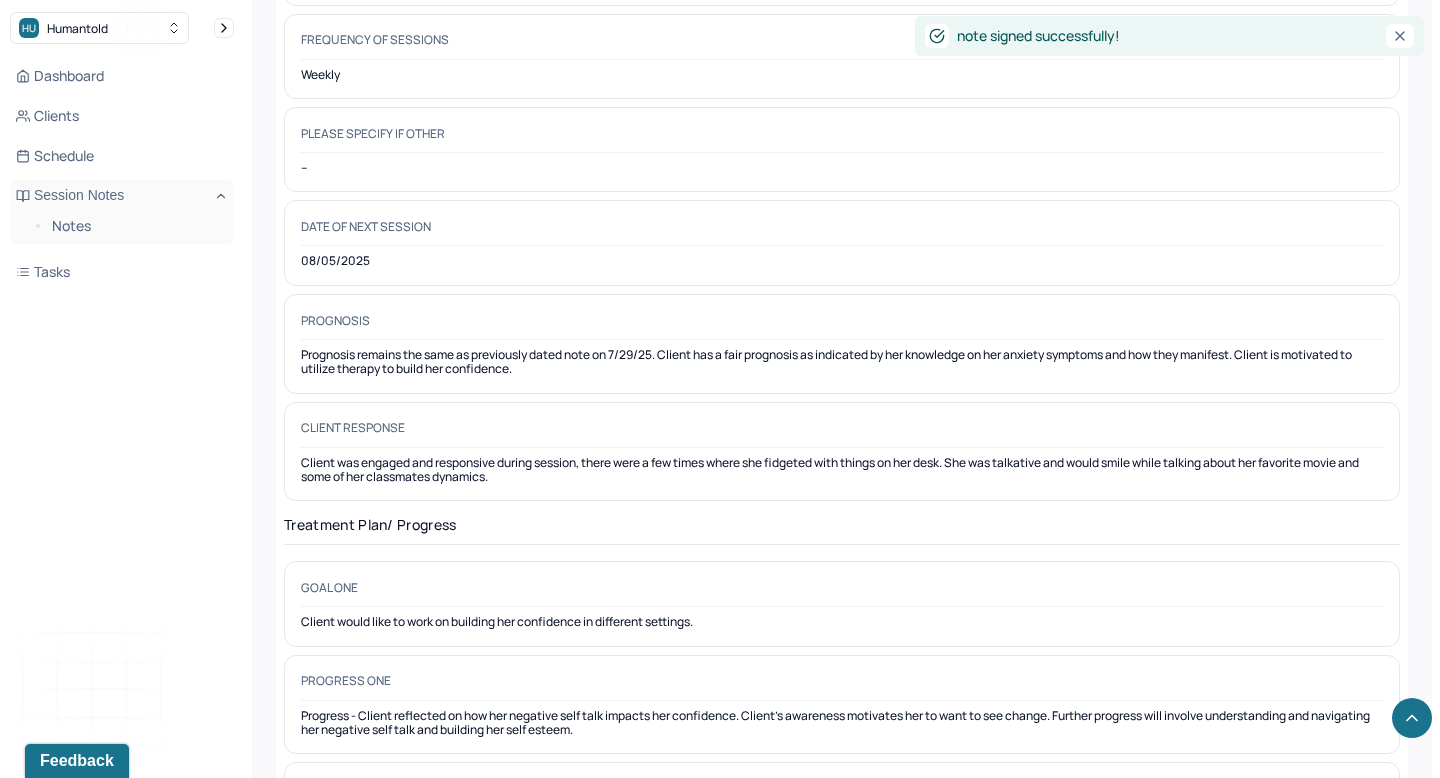 scroll, scrollTop: 1563, scrollLeft: 0, axis: vertical 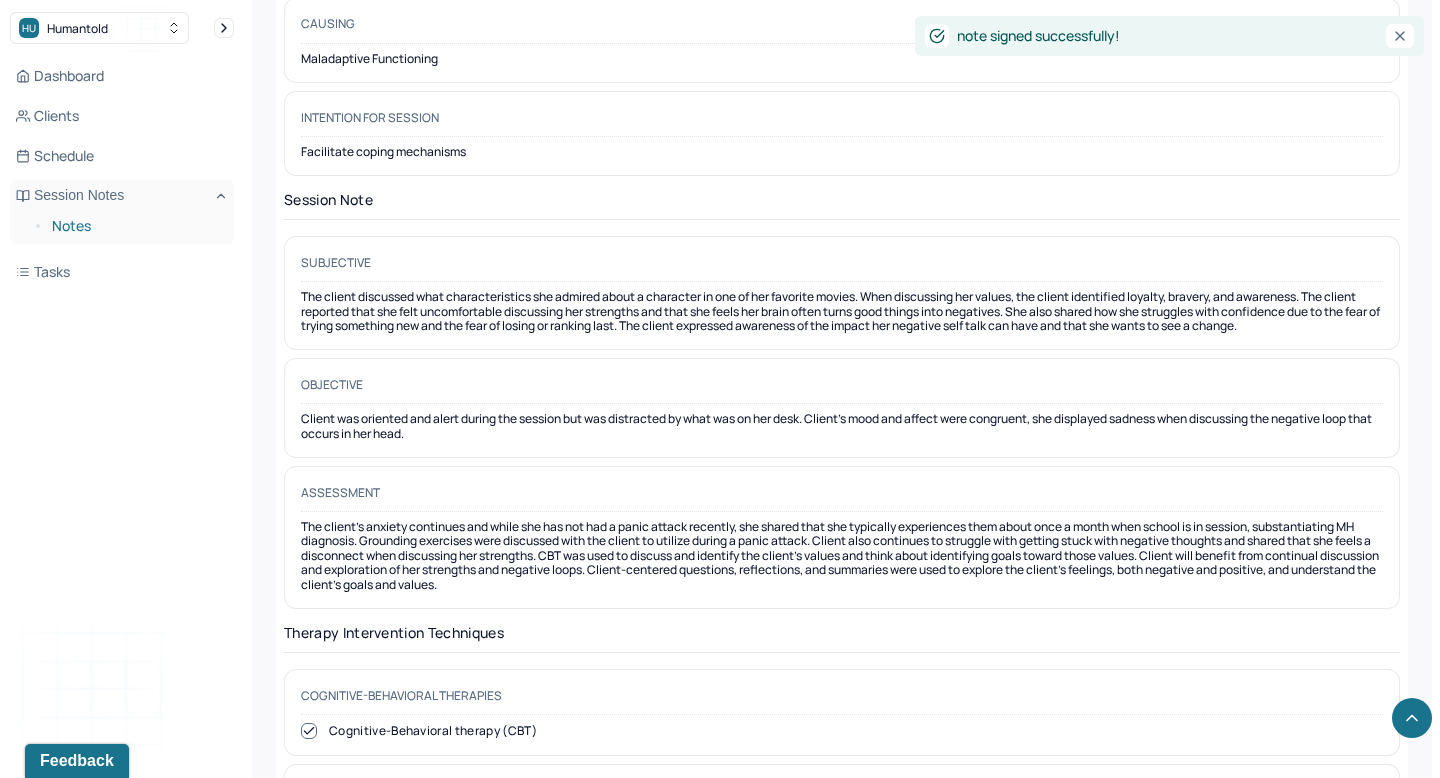 click on "Notes" at bounding box center (135, 226) 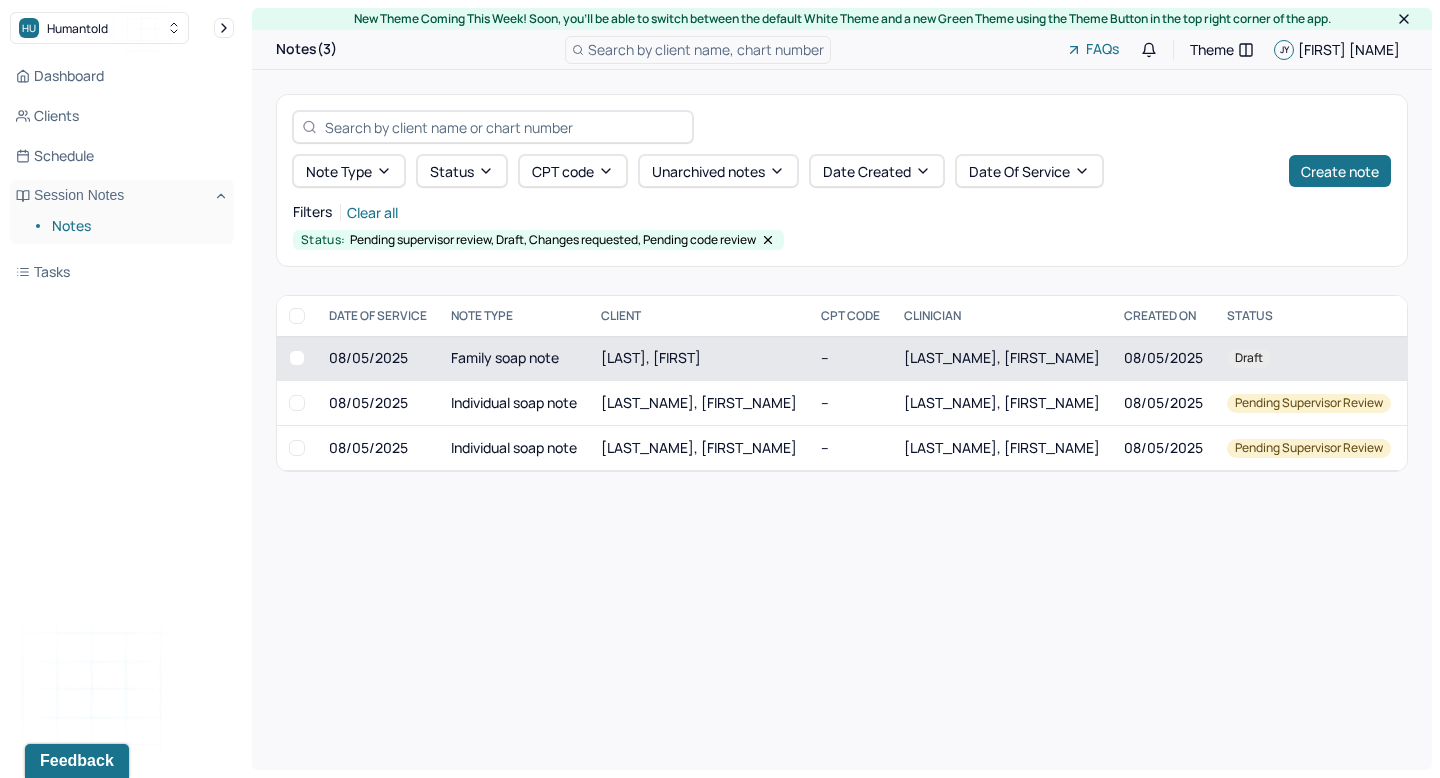 click on "[LAST], [FIRST]" at bounding box center (651, 357) 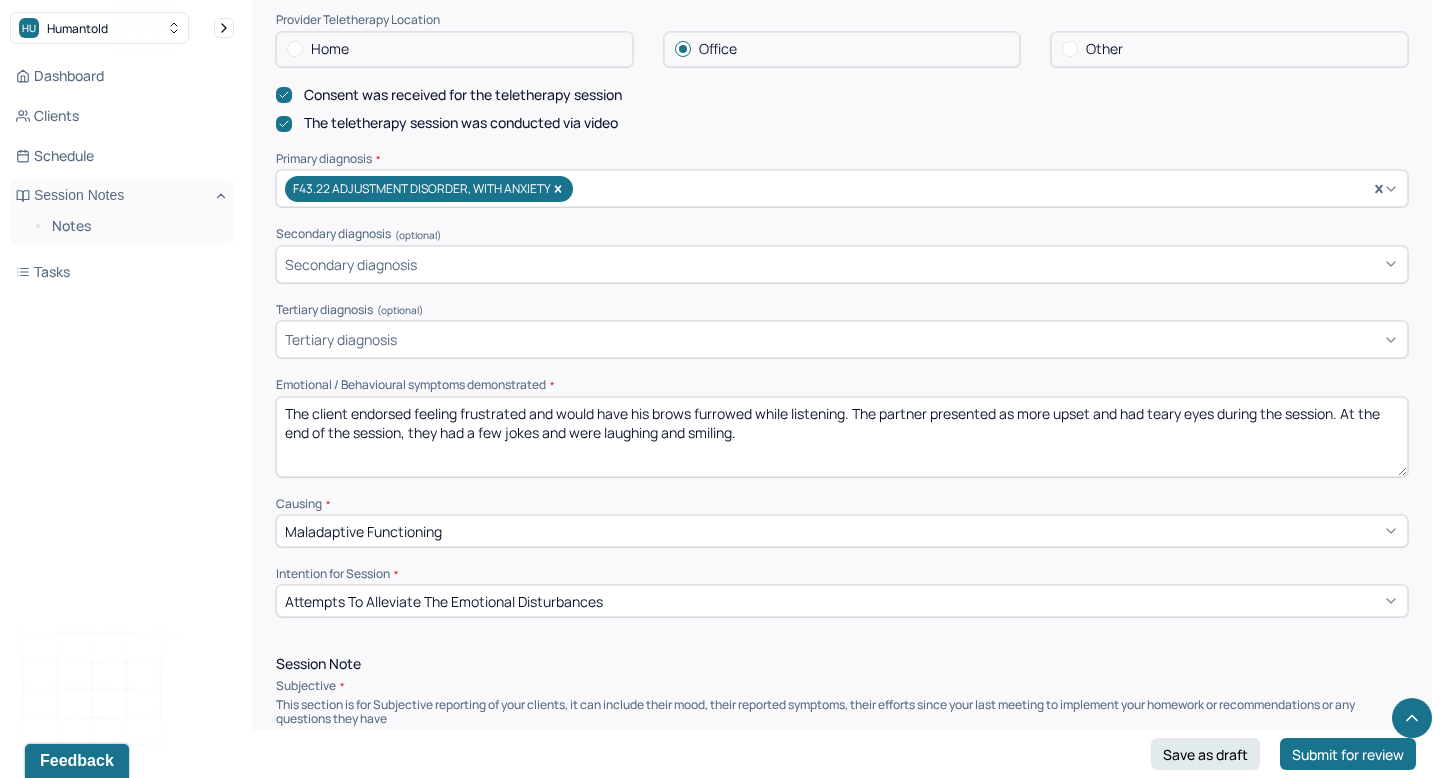 scroll, scrollTop: 642, scrollLeft: 0, axis: vertical 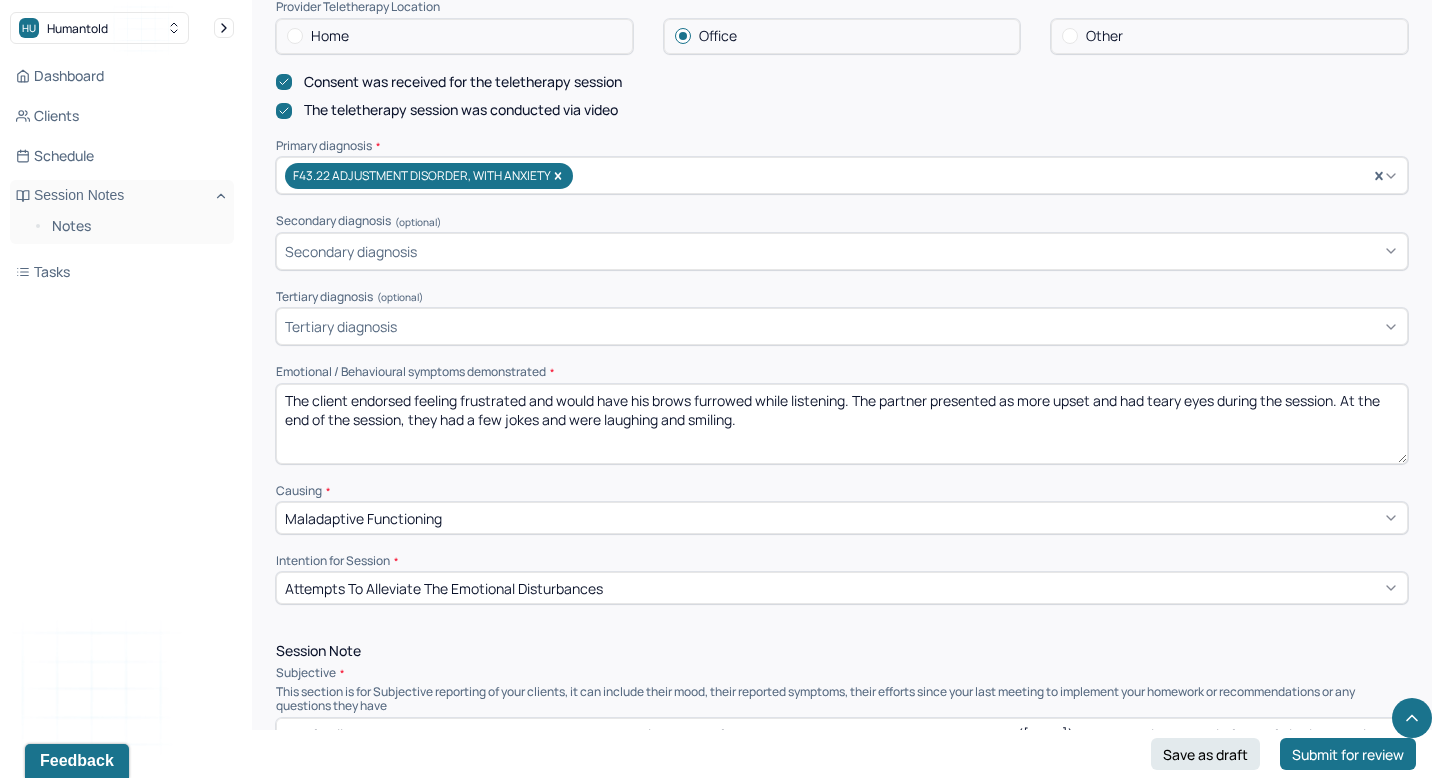 click on "The client endorsed feeling frustrated and would have his brows furrowed while listening. The partner presented as more upset and had teary eyes during the session. At the end of the session, they had a few jokes and were laughing and smiling." at bounding box center (842, 424) 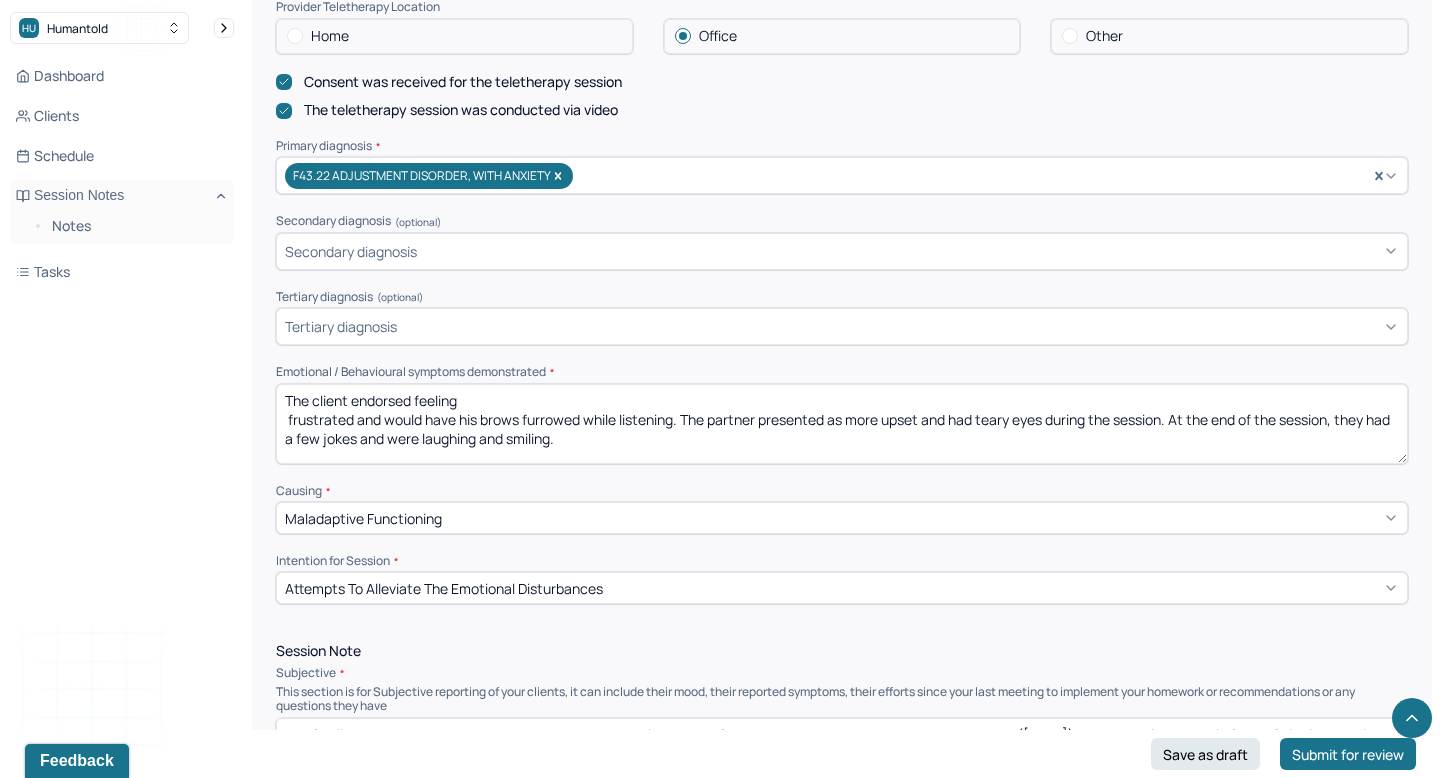 click on "The client endorsed feeling frustrated and would have his brows furrowed while listening. The partner presented as more upset and had teary eyes during the session. At the end of the session, they had a few jokes and were laughing and smiling." at bounding box center (842, 424) 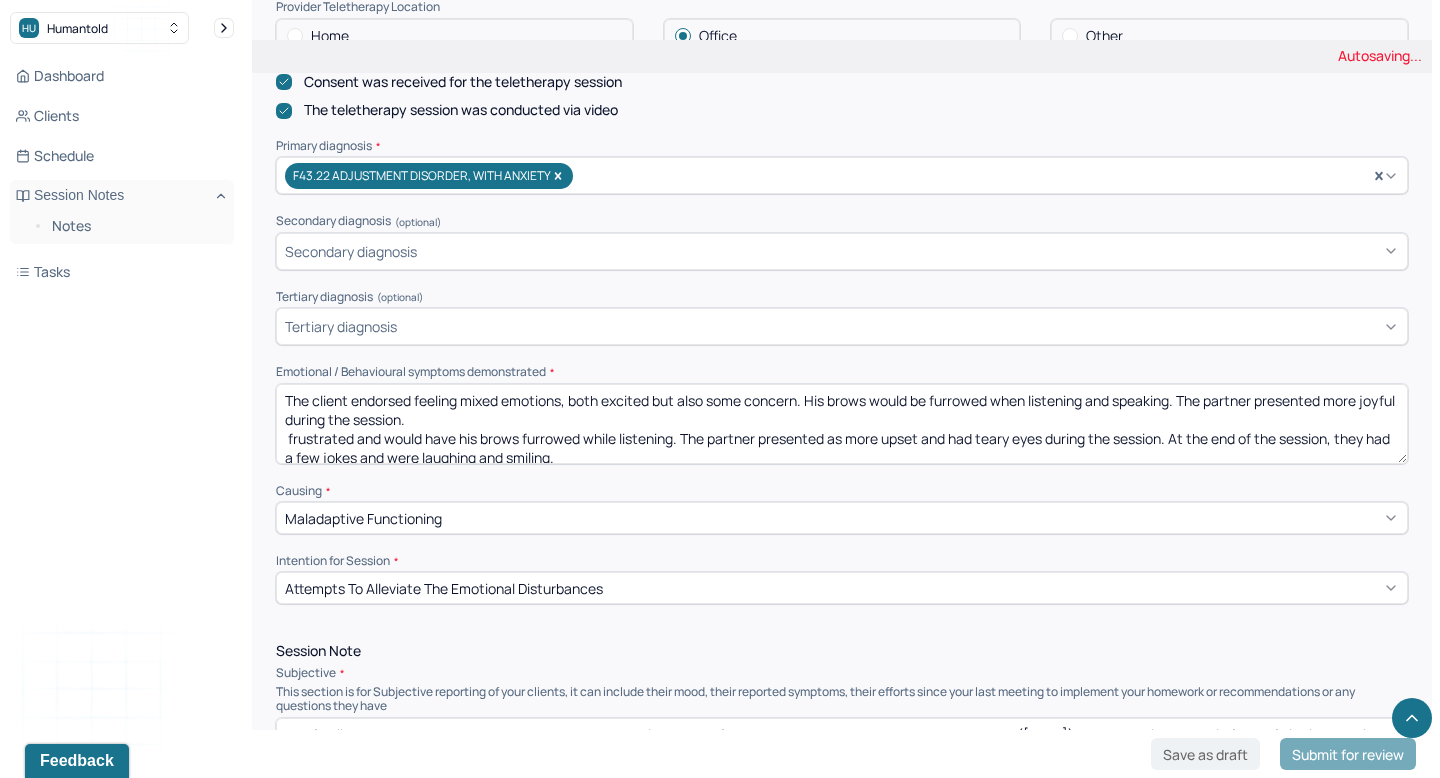 scroll, scrollTop: 2, scrollLeft: 0, axis: vertical 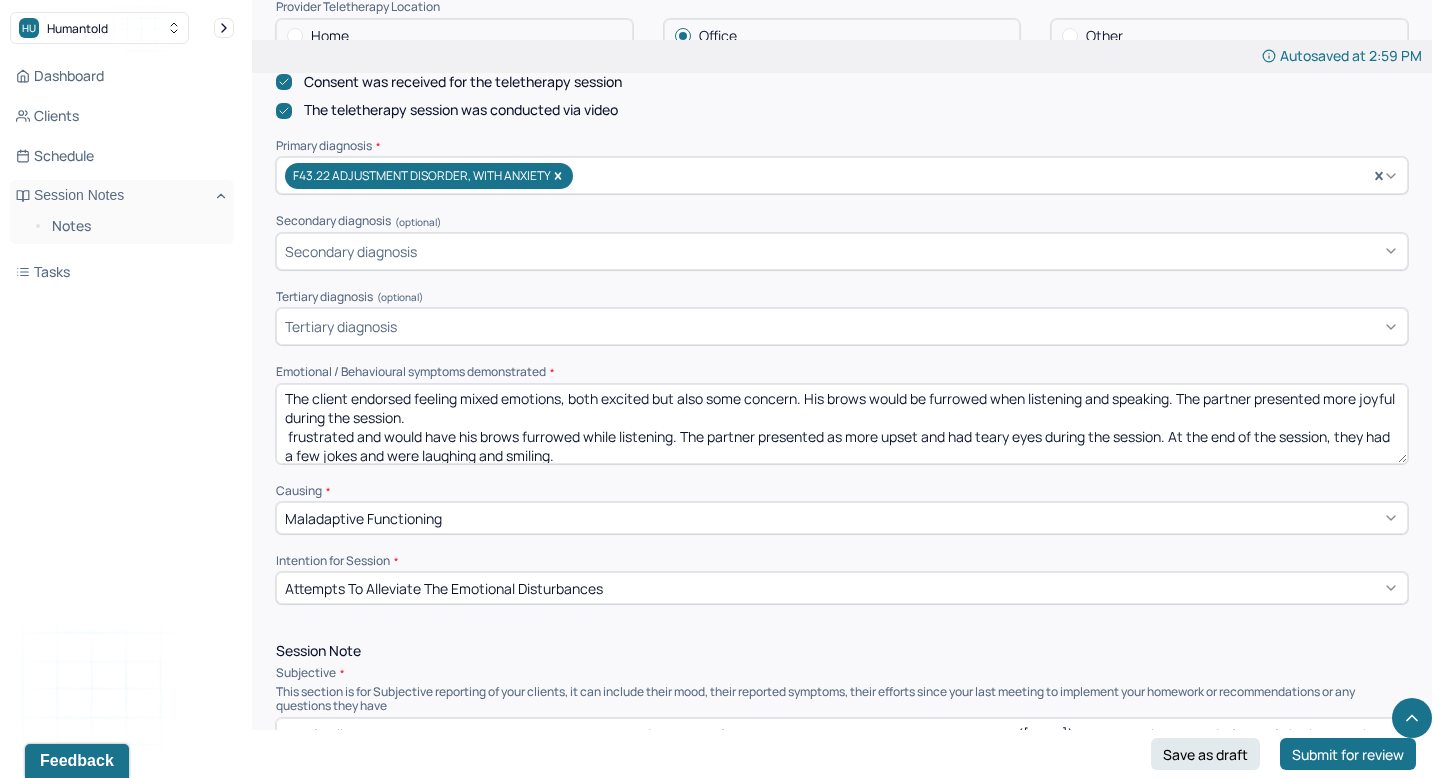 drag, startPoint x: 559, startPoint y: 448, endPoint x: 490, endPoint y: 413, distance: 77.36925 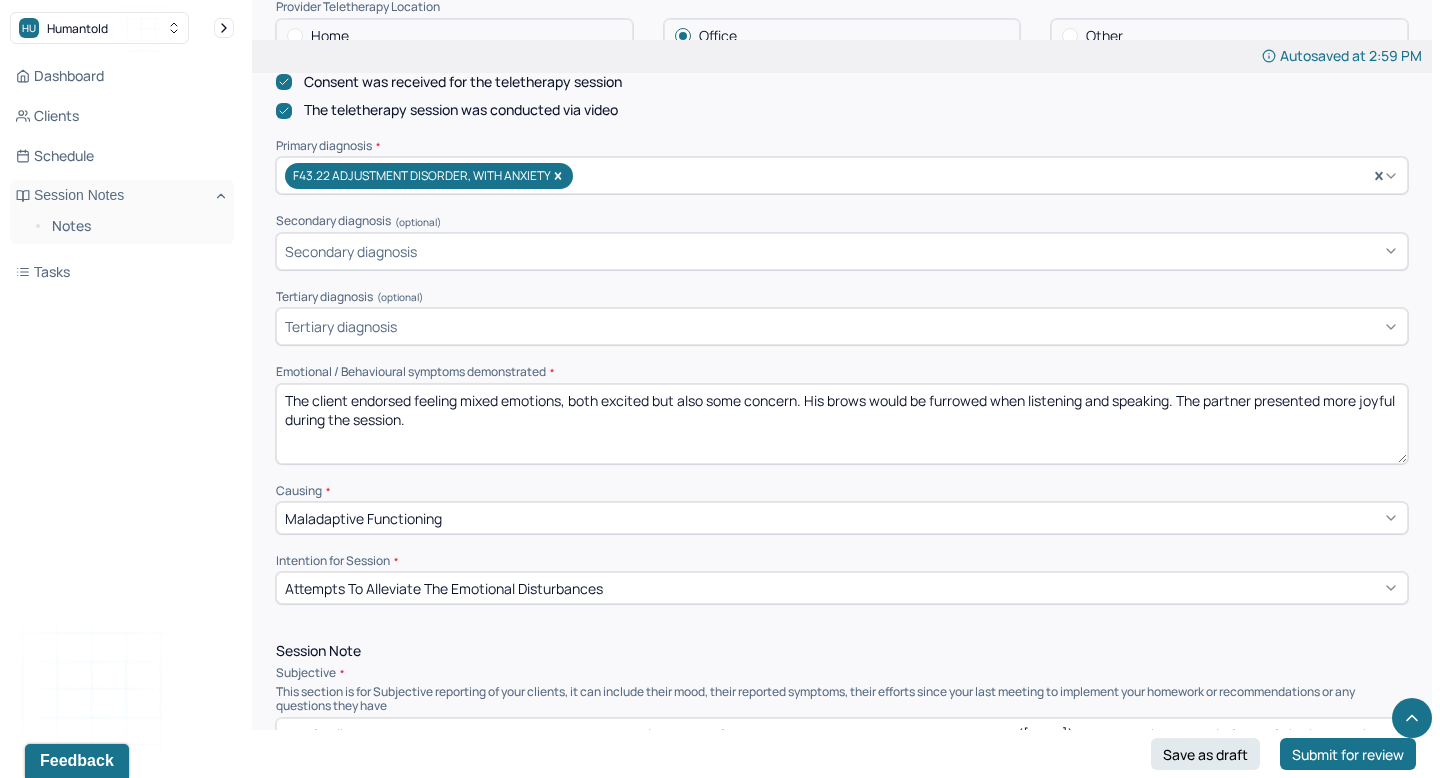 scroll, scrollTop: 0, scrollLeft: 0, axis: both 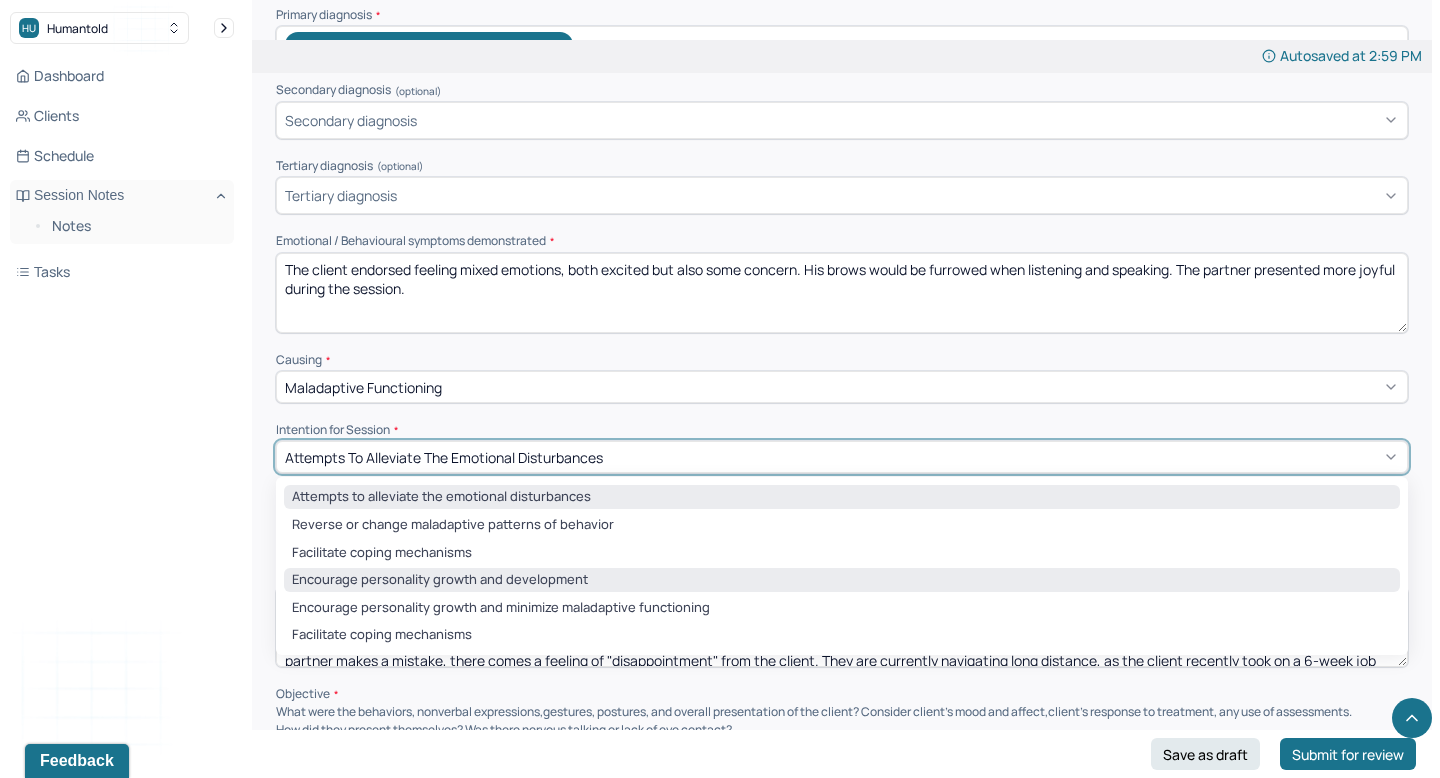 click on "Encourage personality growth and development" at bounding box center (842, 580) 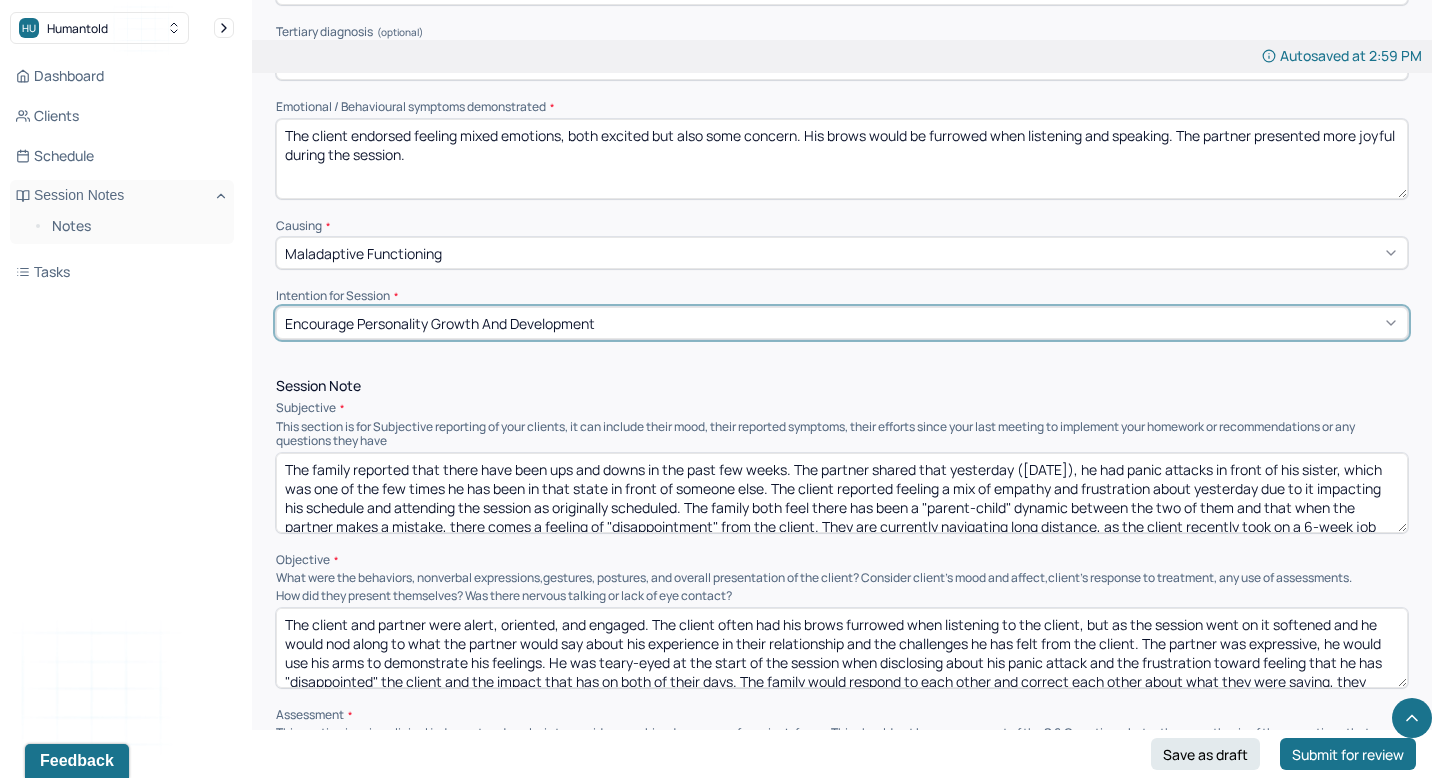 scroll, scrollTop: 908, scrollLeft: 0, axis: vertical 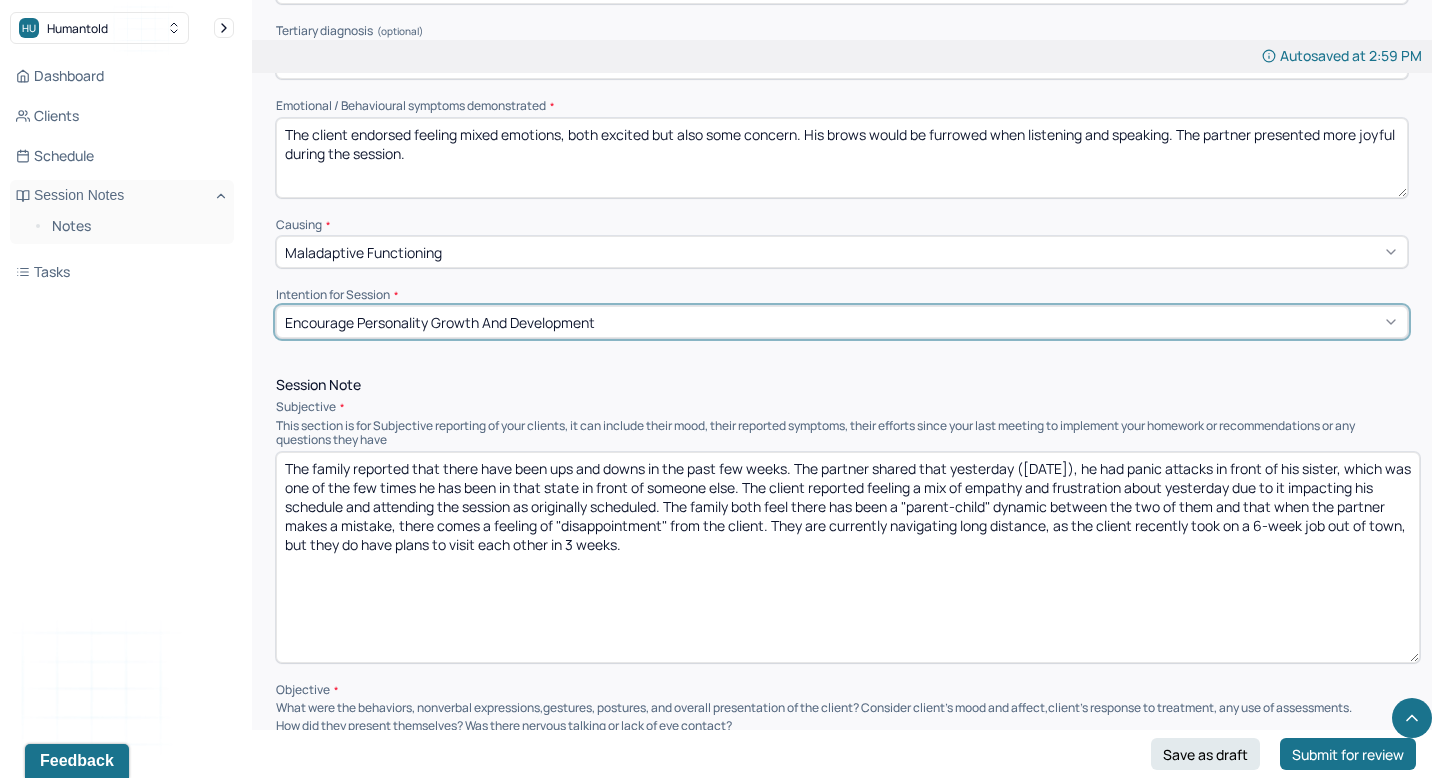 drag, startPoint x: 1401, startPoint y: 521, endPoint x: 1409, endPoint y: 652, distance: 131.24405 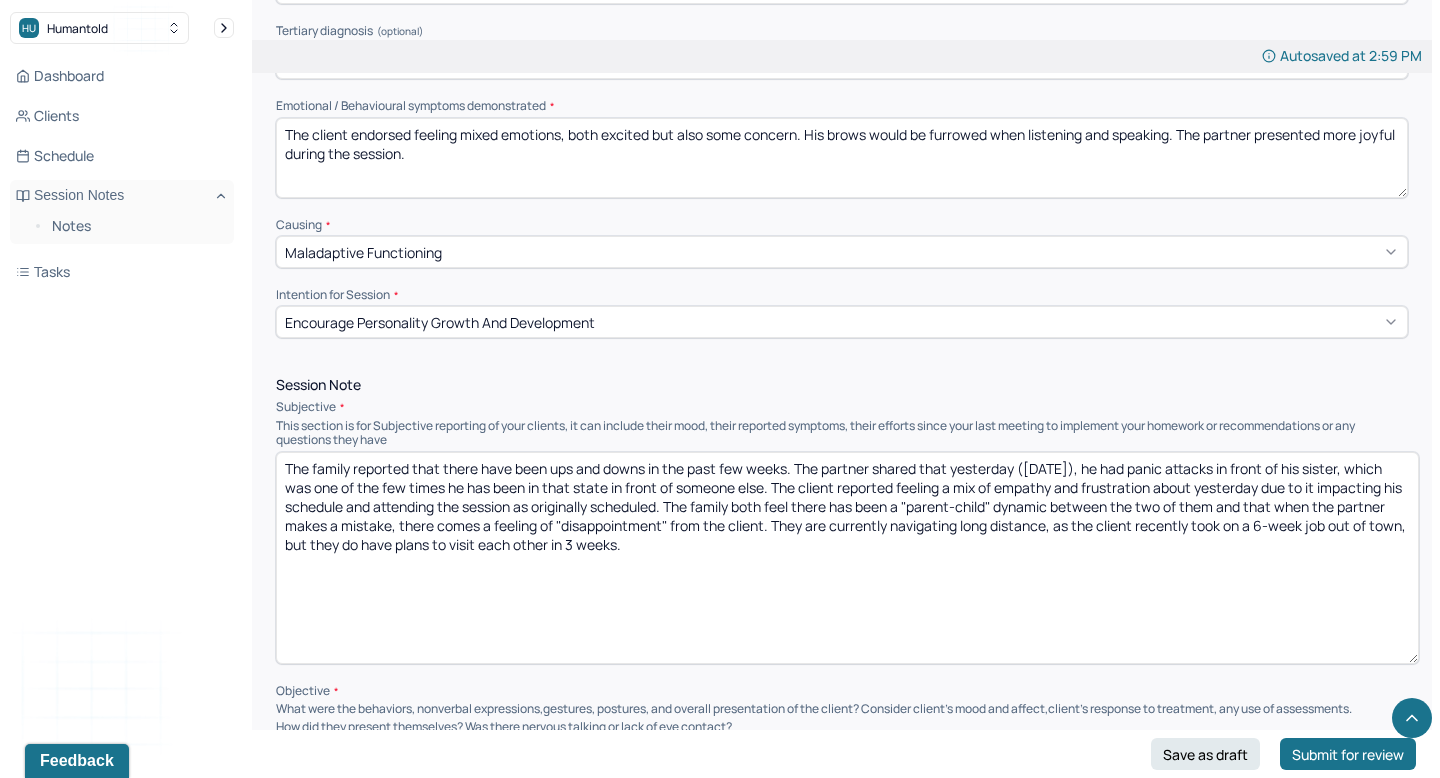 click on "The family reported that there have been ups and downs in the past few weeks. The partner shared that yesterday ([DATE]), he had panic attacks in front of his sister, which was one of the few times he has been in that state in front of someone else. The client reported feeling a mix of empathy and frustration about yesterday due to it impacting his schedule and attending the session as originally scheduled. The family both feel there has been a "parent-child" dynamic between the two of them and that when the partner makes a mistake, there comes a feeling of "disappointment" from the client. They are currently navigating long distance, as the client recently took on a 6-week job out of town, but they do have plans to visit each other in 3 weeks." at bounding box center [847, 558] 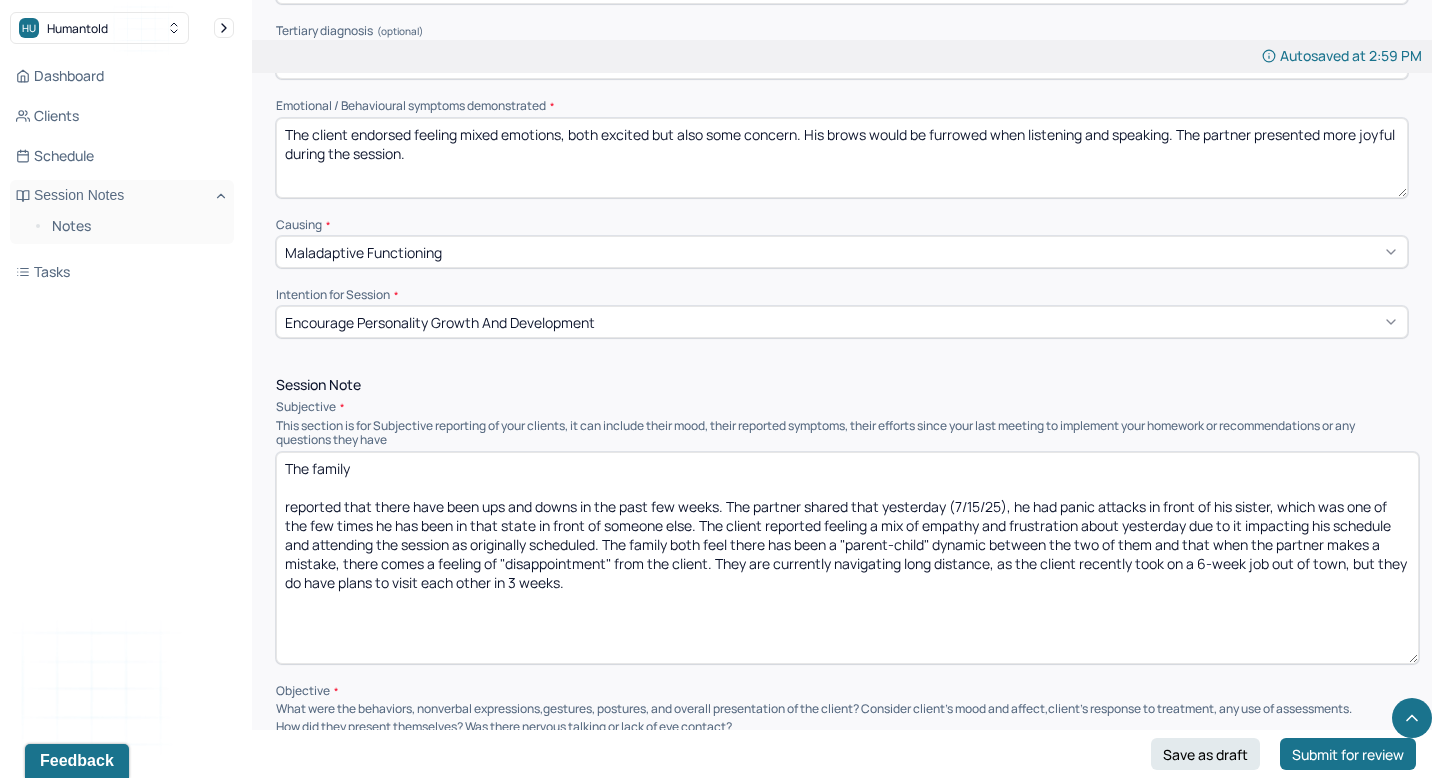 click on "The family
reported that there have been ups and downs in the past few weeks. The partner shared that yesterday (7/15/25), he had panic attacks in front of his sister, which was one of the few times he has been in that state in front of someone else. The client reported feeling a mix of empathy and frustration about yesterday due to it impacting his schedule and attending the session as originally scheduled. The family both feel there has been a "parent-child" dynamic between the two of them and that when the partner makes a mistake, there comes a feeling of "disappointment" from the client. They are currently navigating long distance, as the client recently took on a 6-week job out of town, but they do have plans to visit each other in 3 weeks." at bounding box center (847, 558) 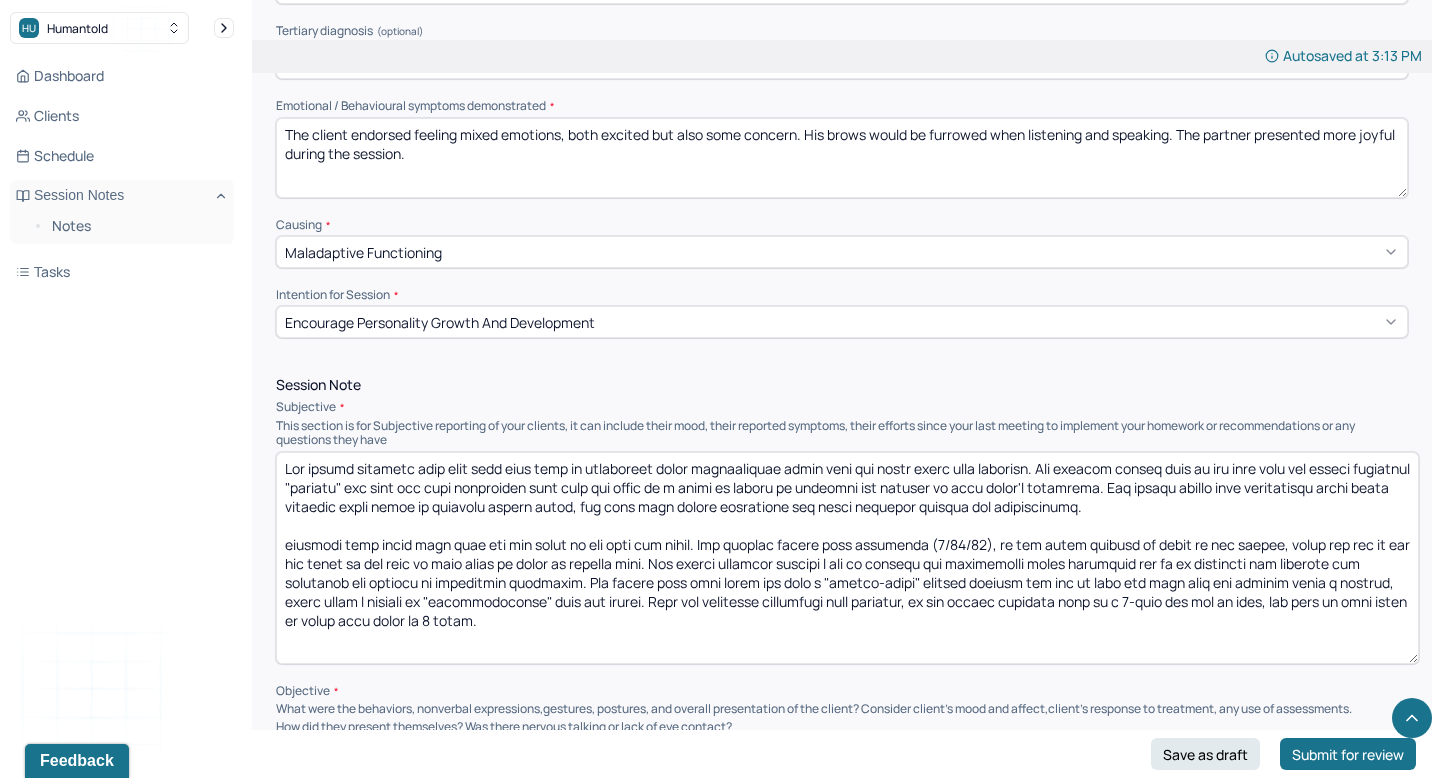 click at bounding box center [847, 558] 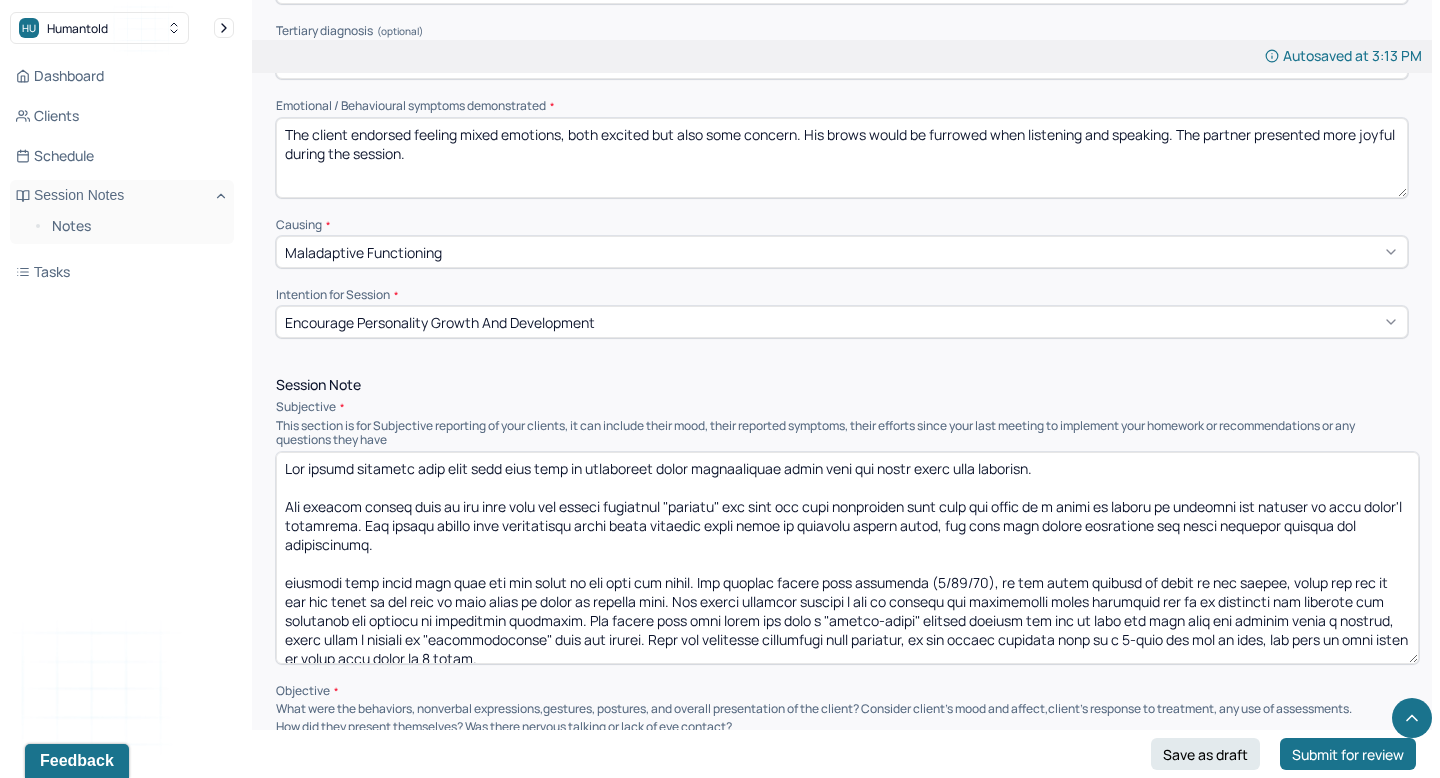 click at bounding box center (847, 558) 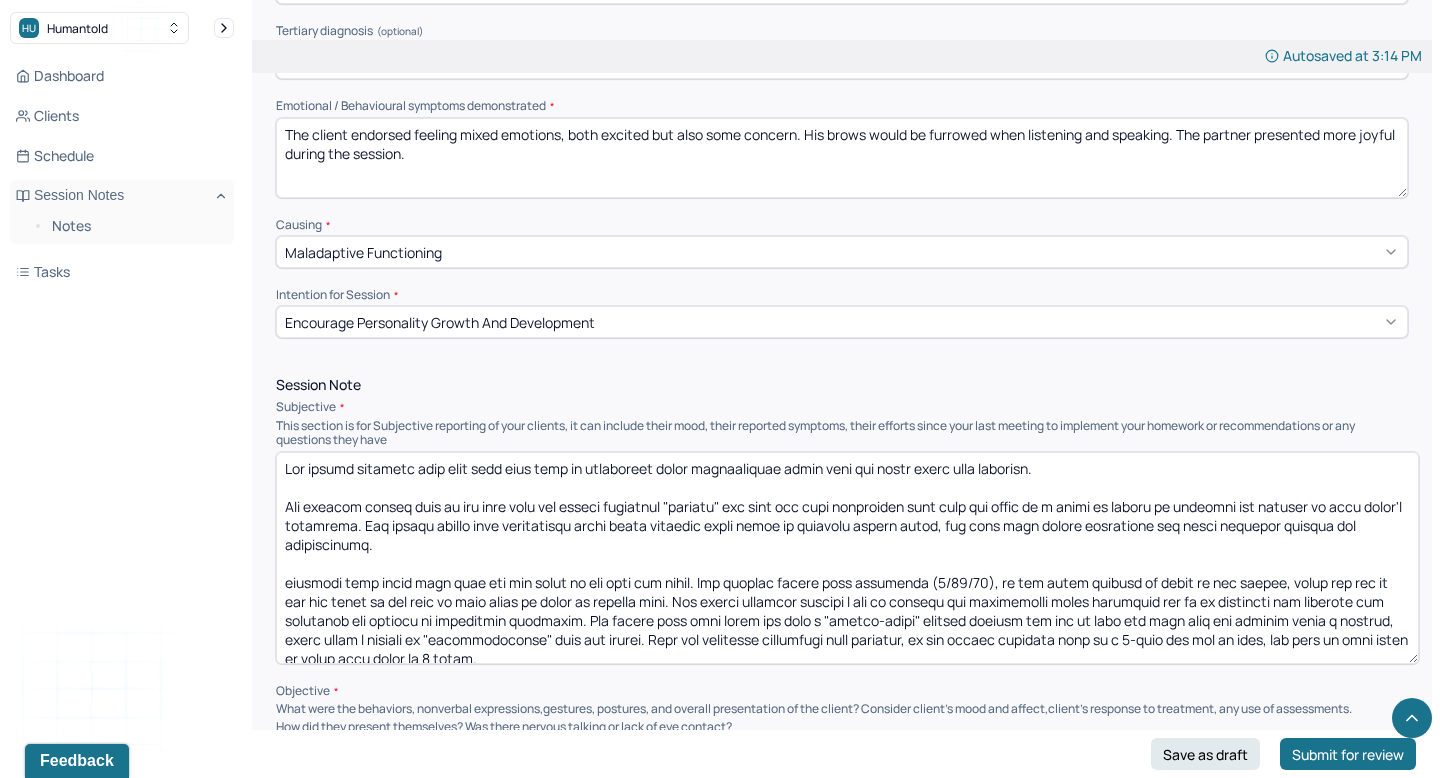 drag, startPoint x: 397, startPoint y: 518, endPoint x: 1072, endPoint y: 467, distance: 676.92395 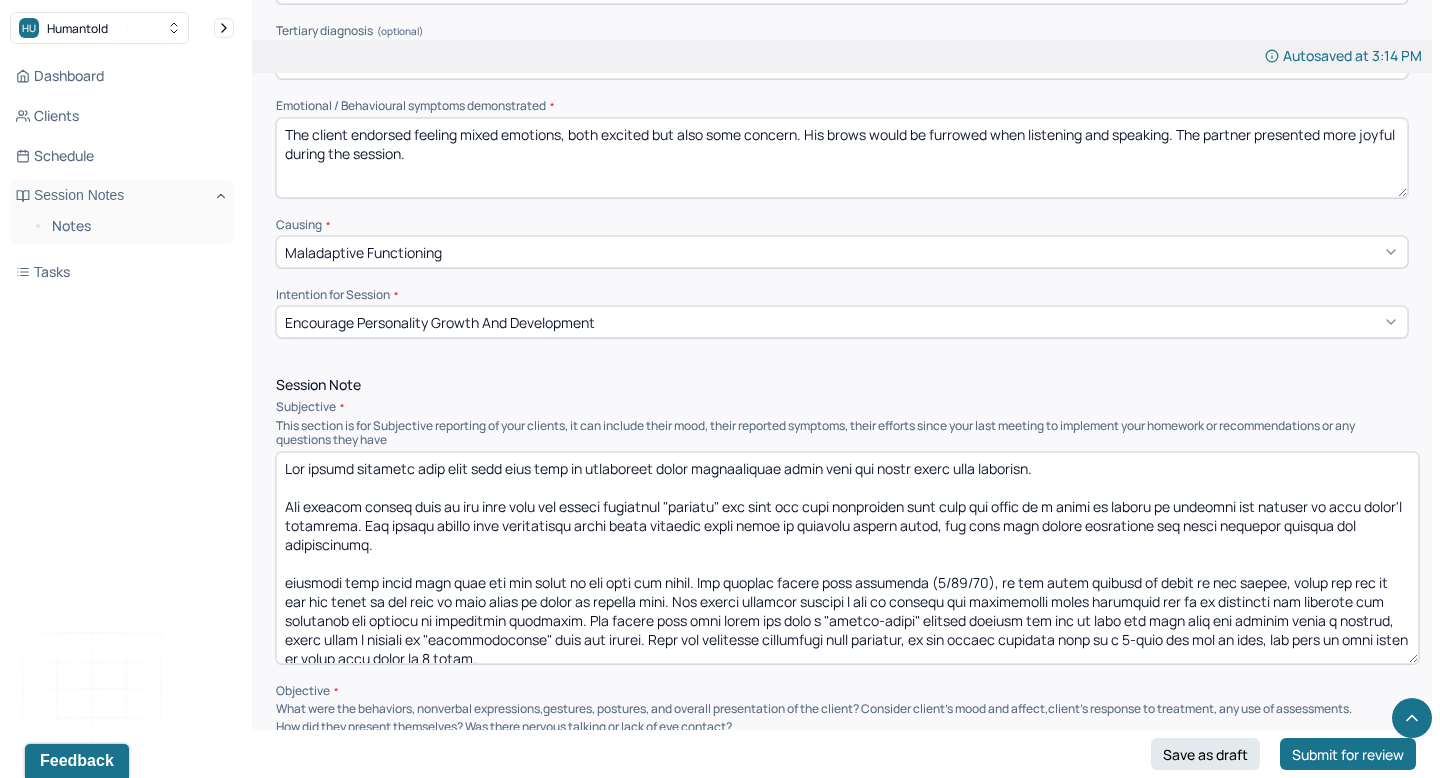 click at bounding box center [847, 558] 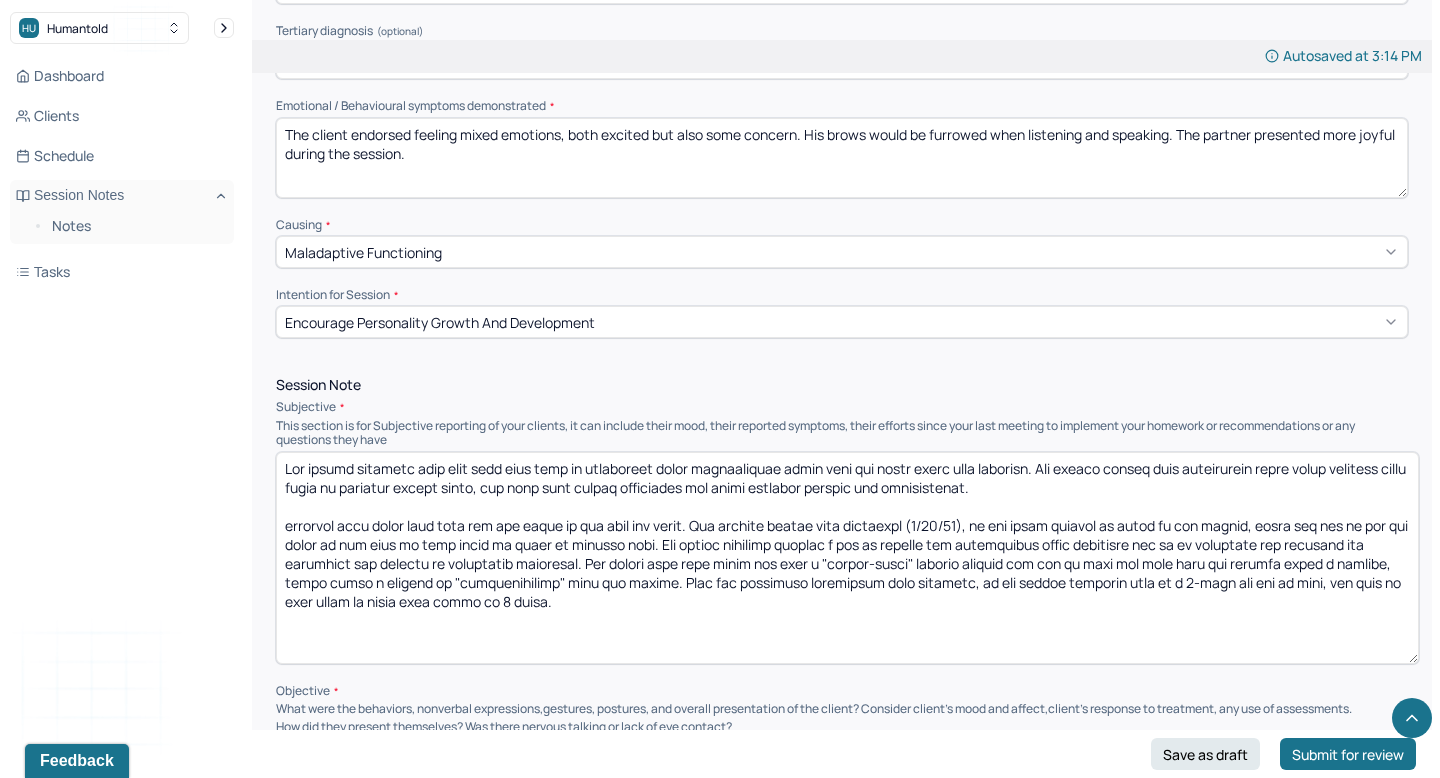 click at bounding box center [847, 558] 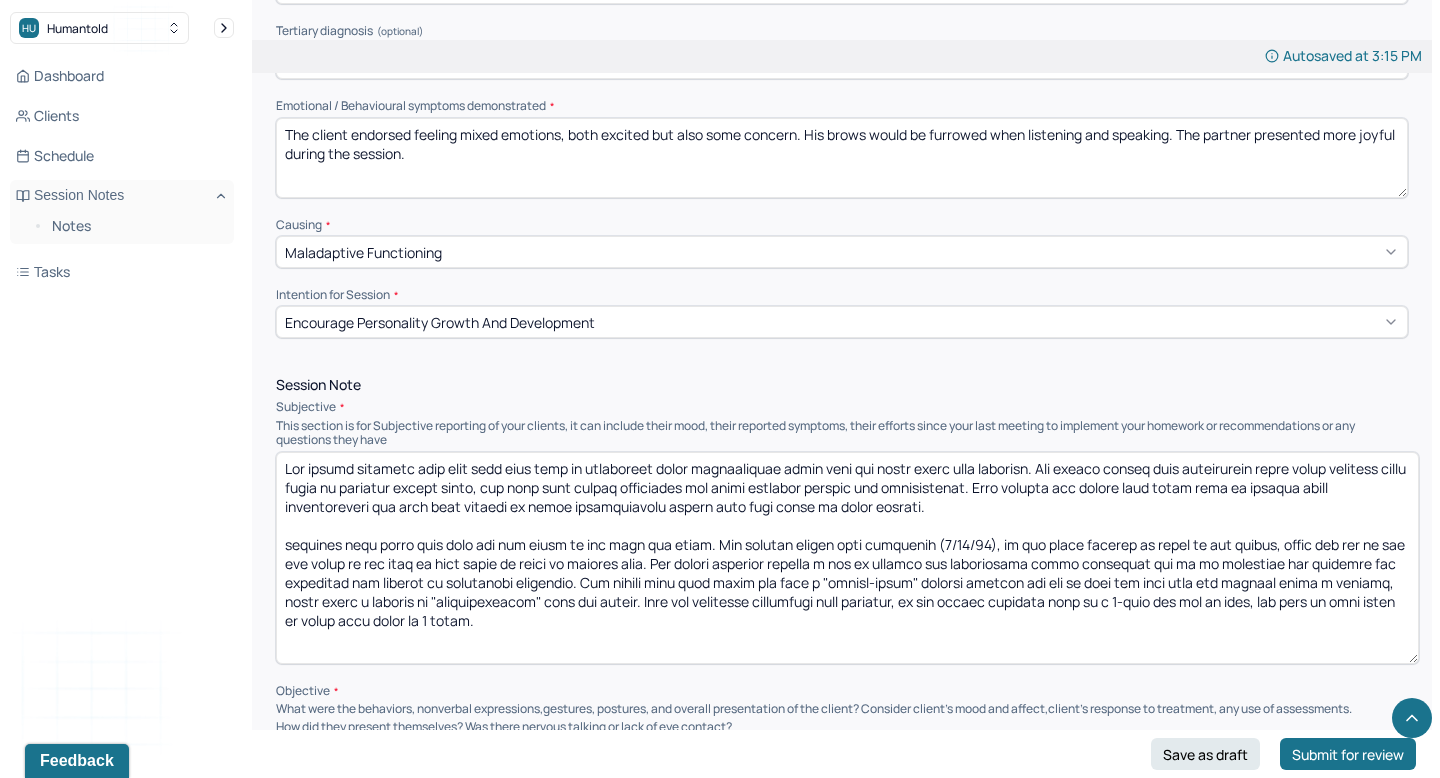 click at bounding box center [847, 558] 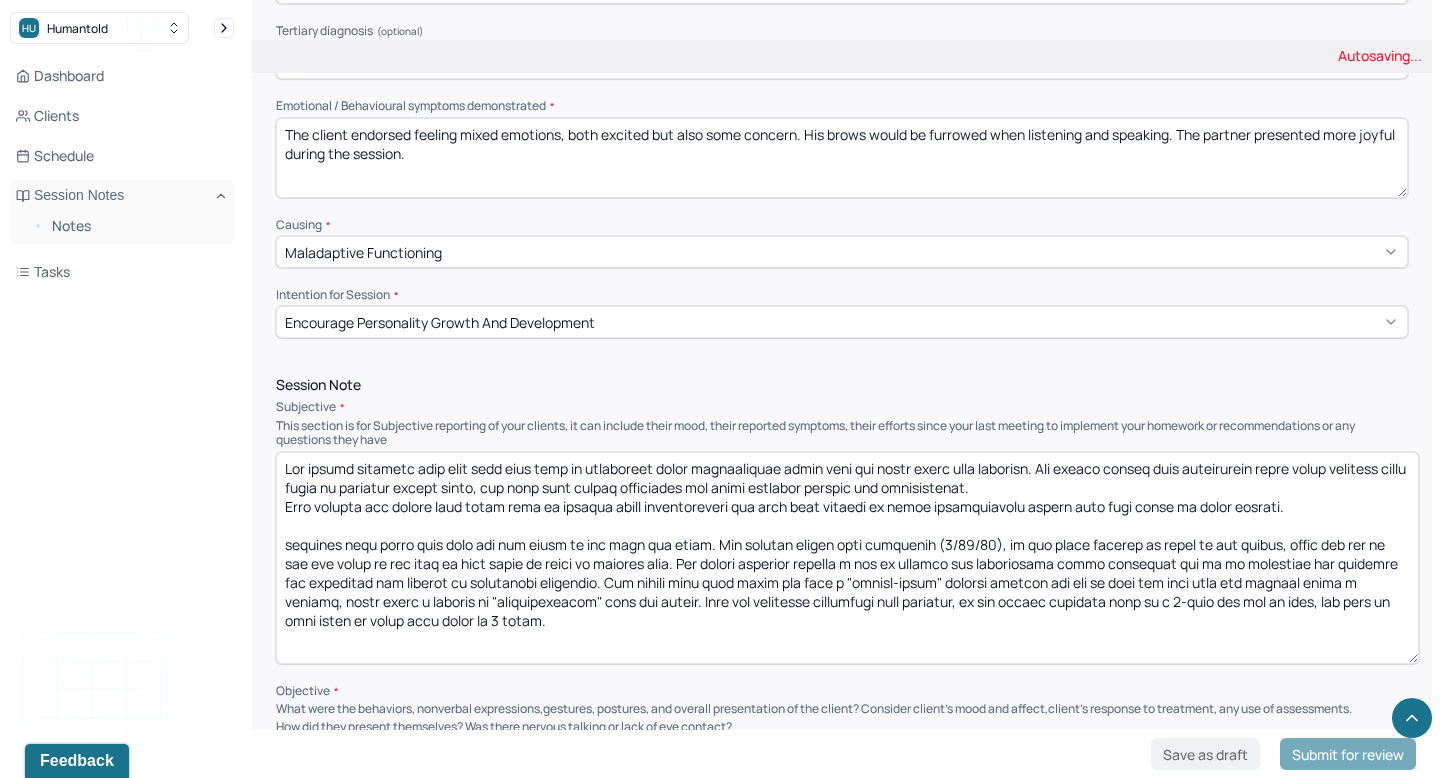 click at bounding box center (847, 558) 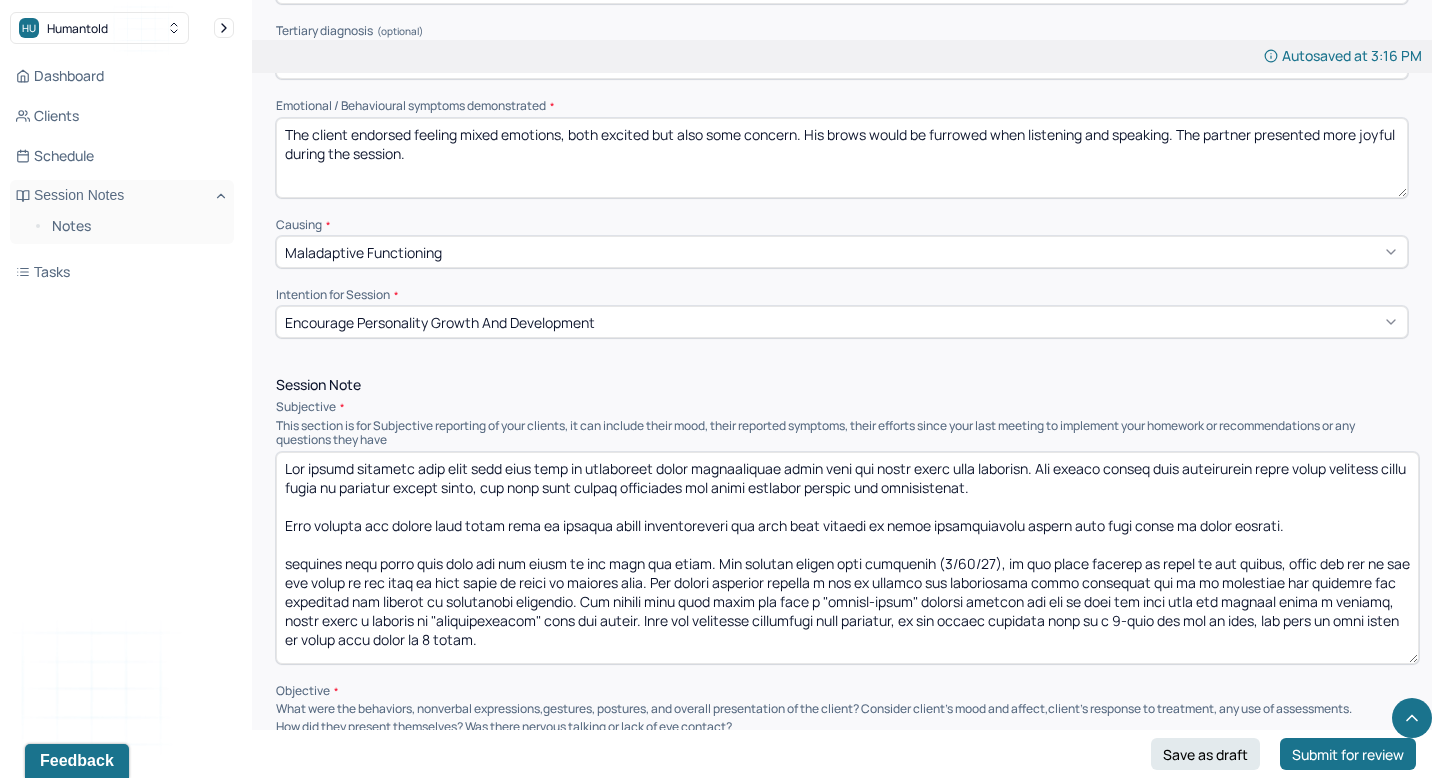 click at bounding box center [847, 558] 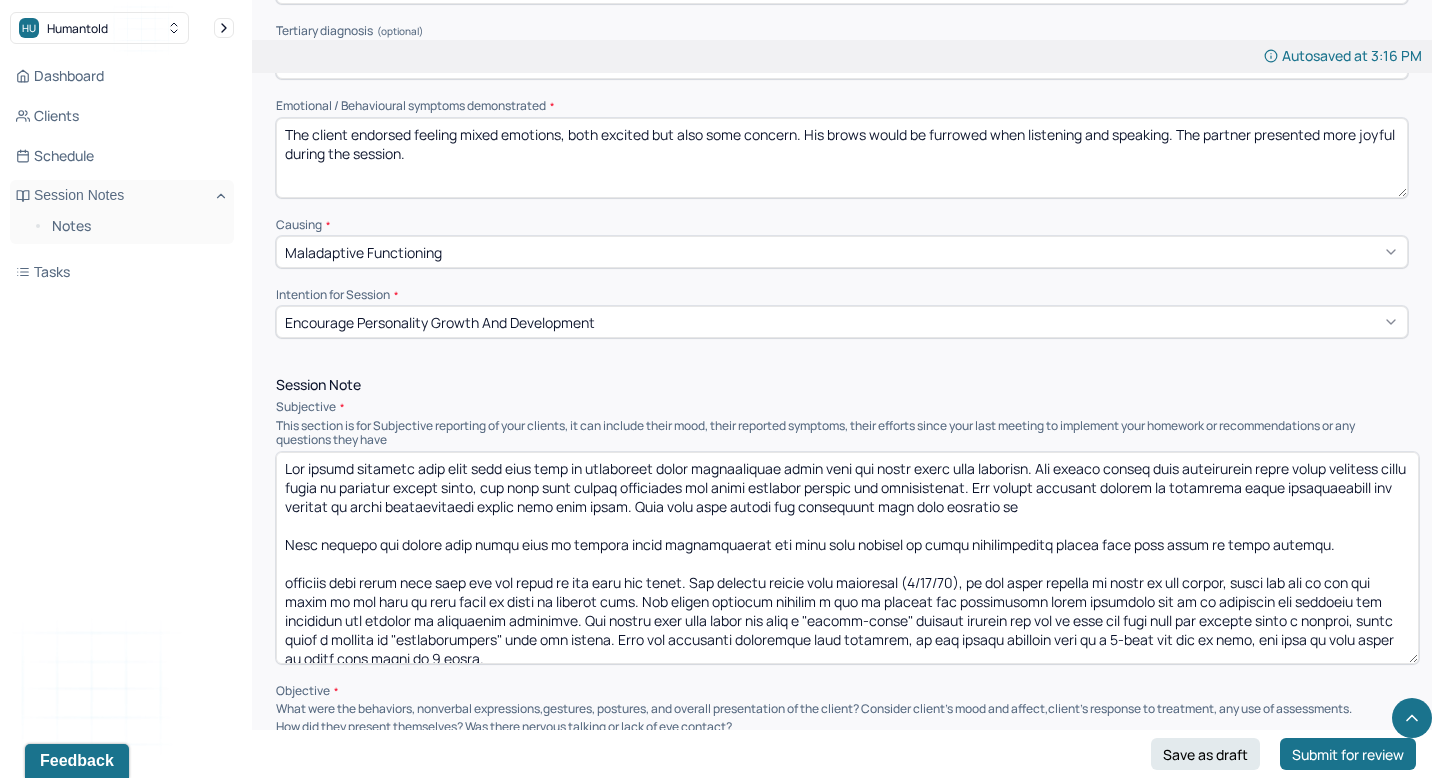 scroll, scrollTop: 10, scrollLeft: 0, axis: vertical 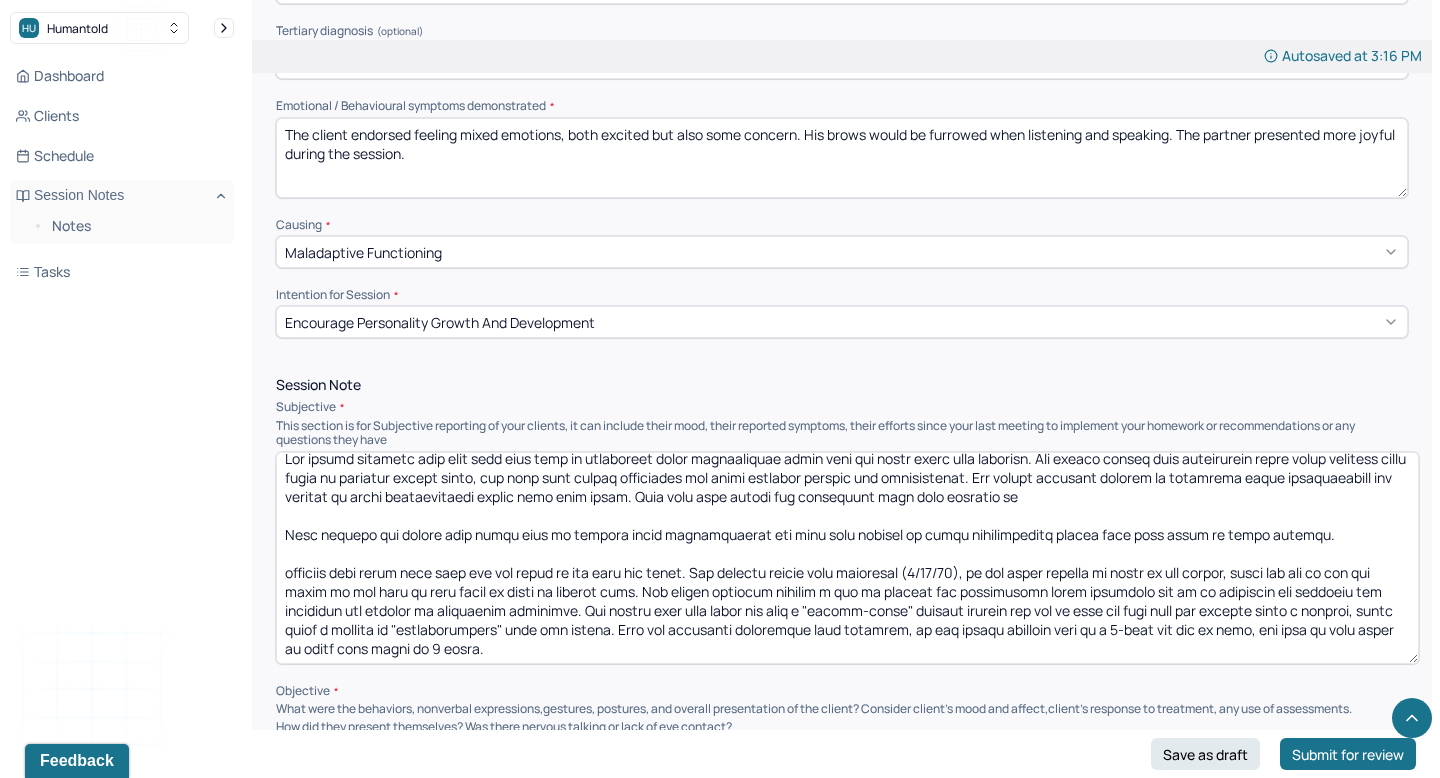 drag, startPoint x: 903, startPoint y: 642, endPoint x: 1144, endPoint y: 495, distance: 282.29416 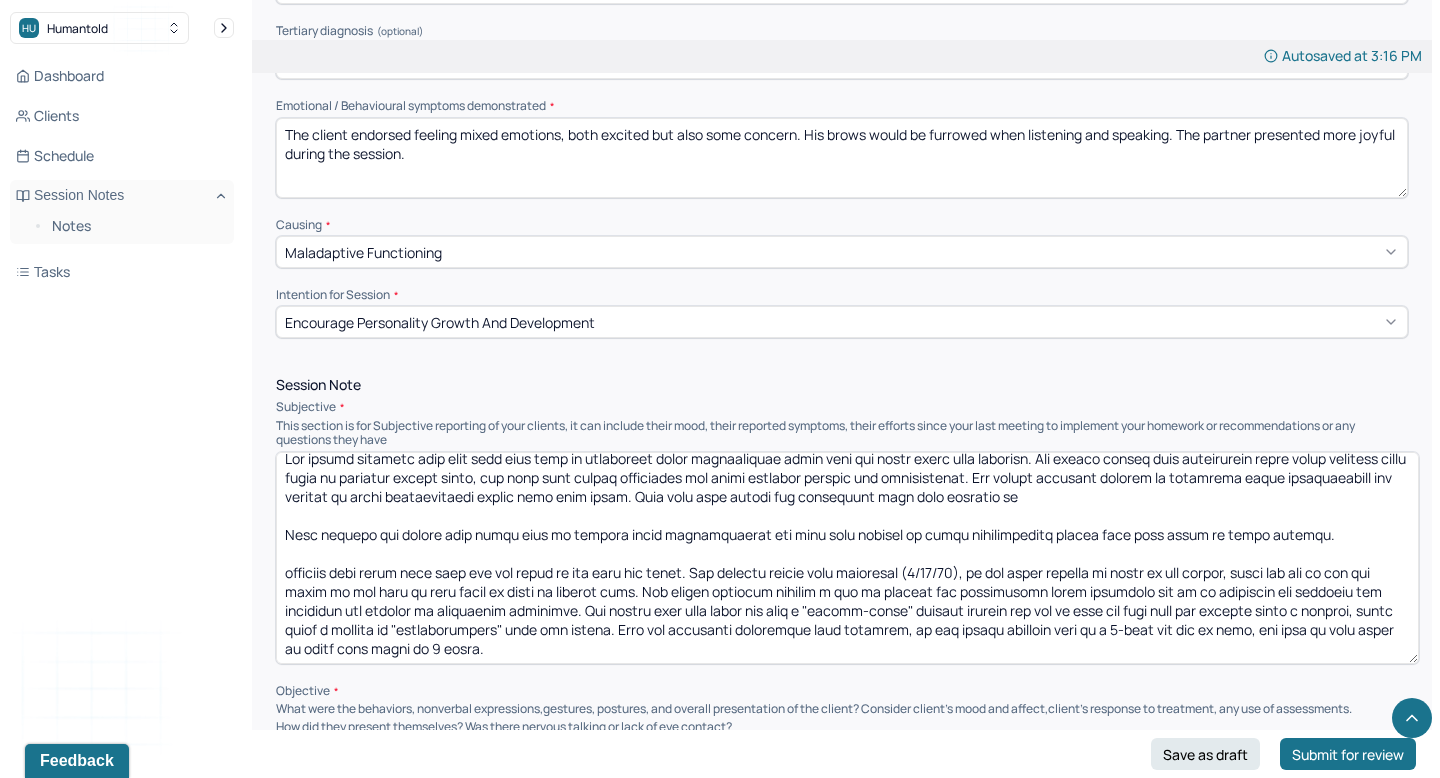 click at bounding box center [847, 558] 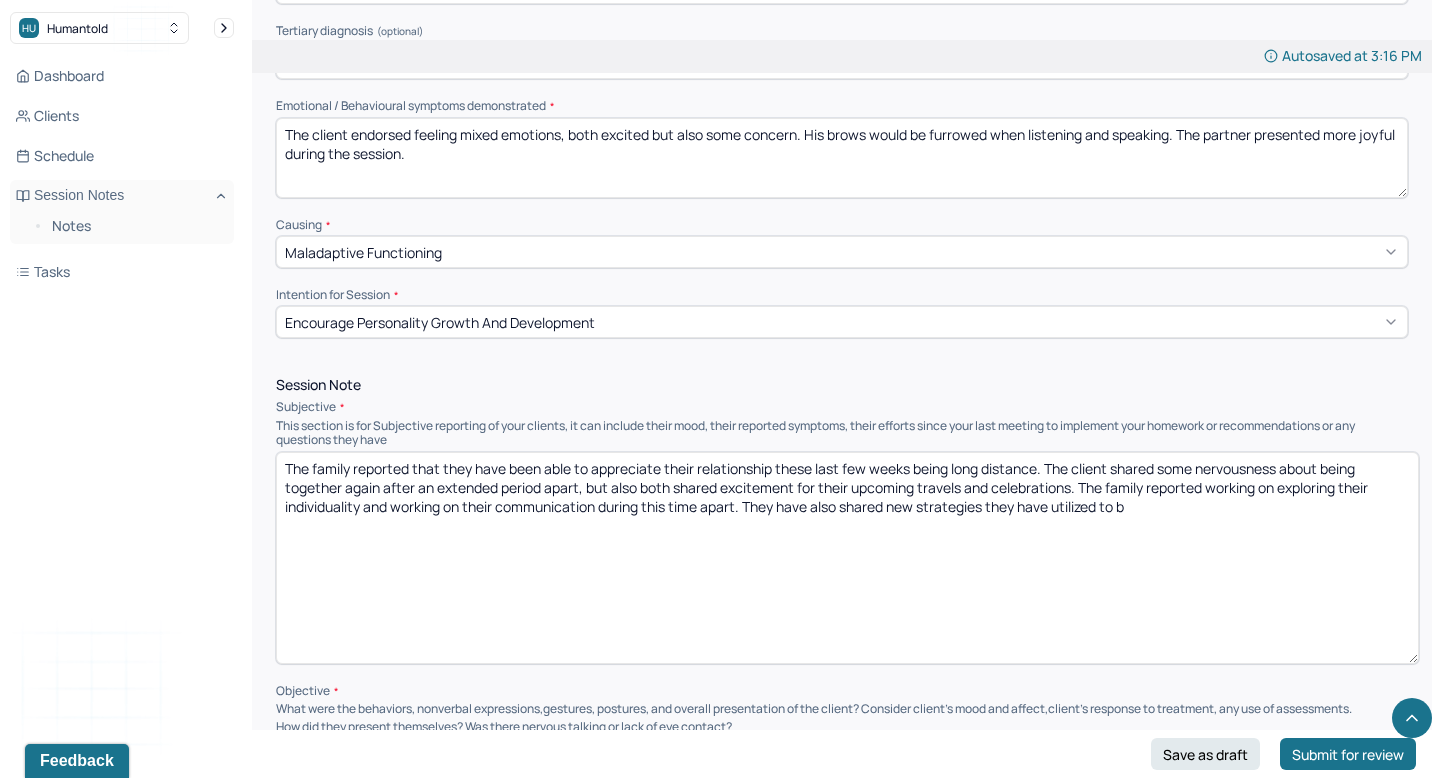 scroll, scrollTop: 0, scrollLeft: 0, axis: both 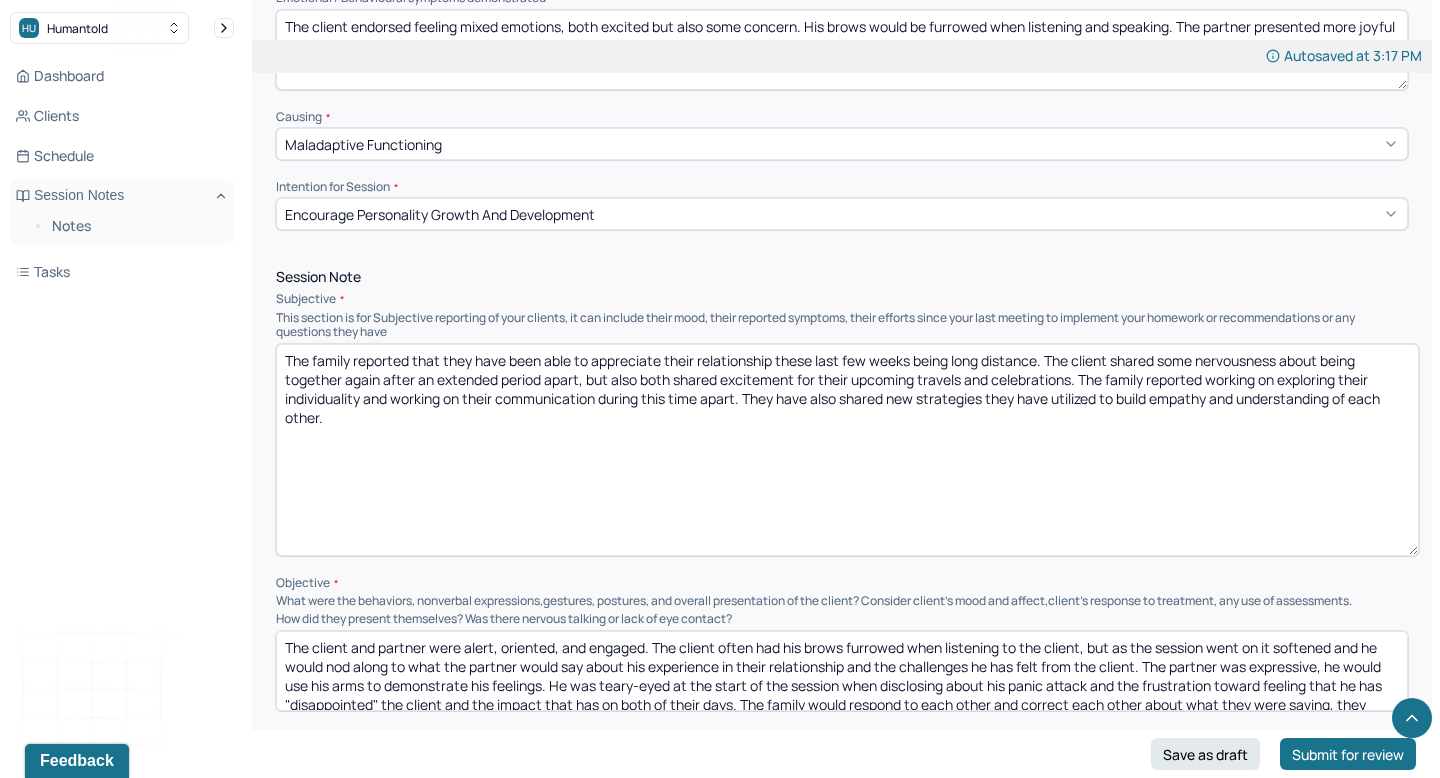 click on "The family reported that they have been able to appreciate their relationship these last few weeks being long distance. The client shared some nervousness about being together again after an extended period apart, but also both shared excitement for their upcoming travels and celebrations. The family reported working on exploring their individuality and working on their communication during this time apart. They have also shared new strategies they have utilized to build empathy and understanding of each other." at bounding box center (847, 450) 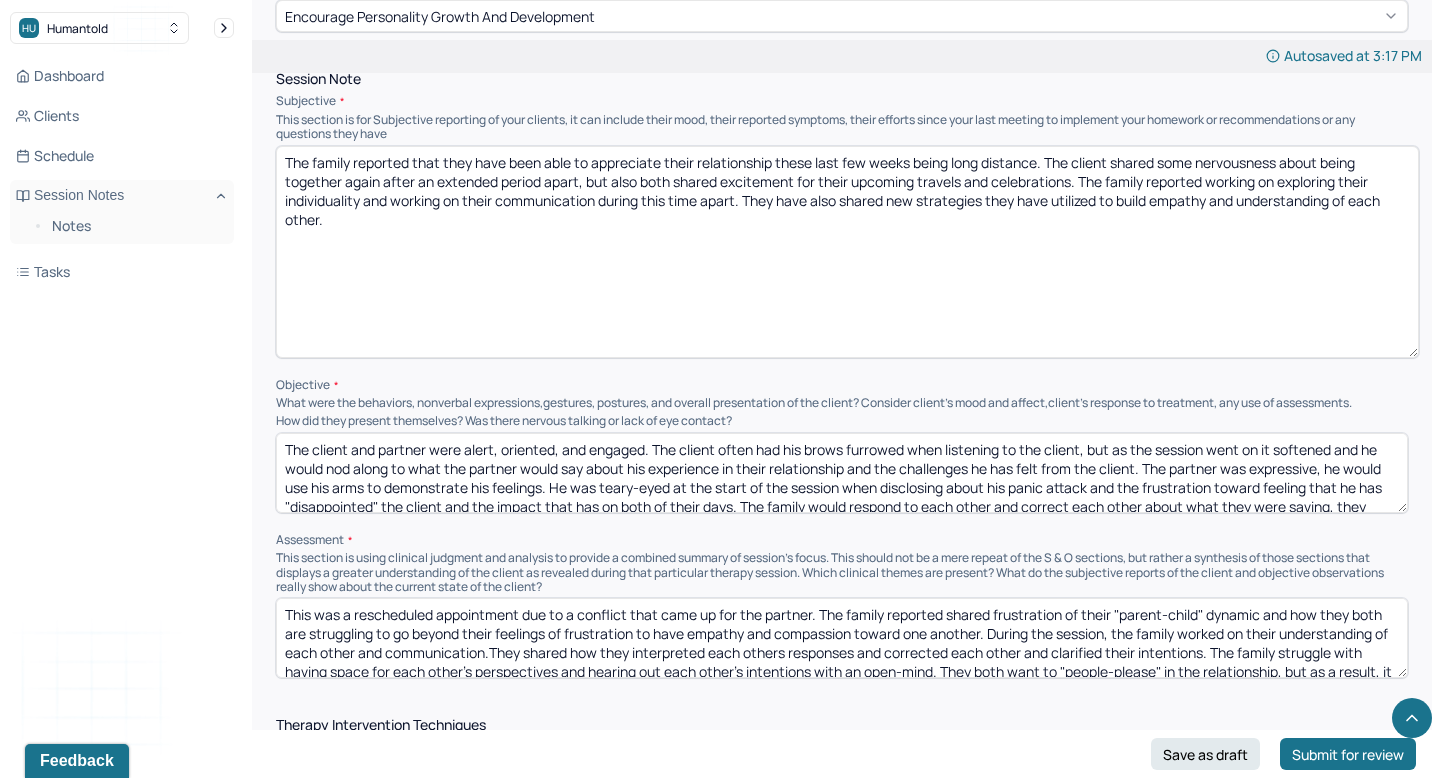 scroll, scrollTop: 1227, scrollLeft: 0, axis: vertical 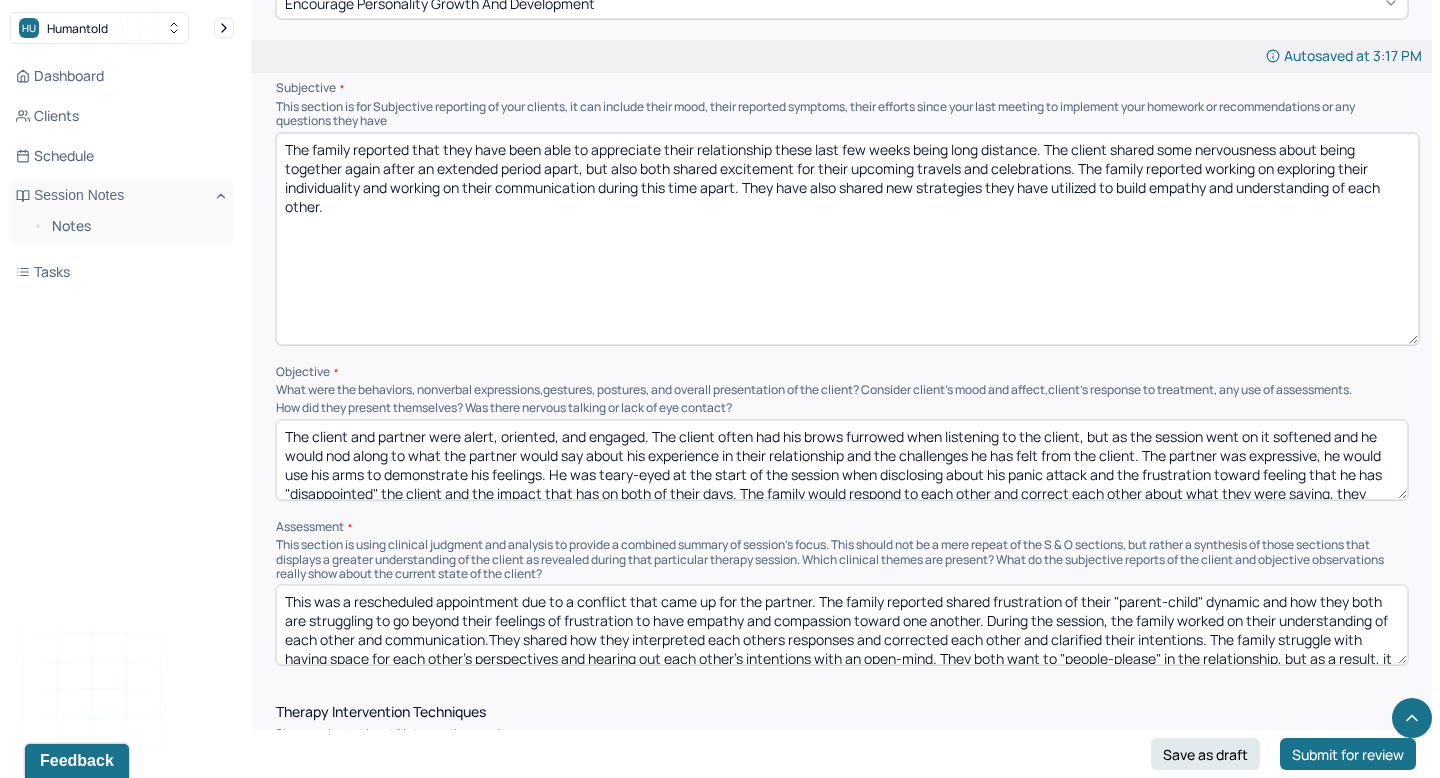 type on "The family reported that they have been able to appreciate their relationship these last few weeks being long distance. The client shared some nervousness about being together again after an extended period apart, but also both shared excitement for their upcoming travels and celebrations. The family reported working on exploring their individuality and working on their communication during this time apart. They have also shared new strategies they have utilized to build empathy and understanding of each other." 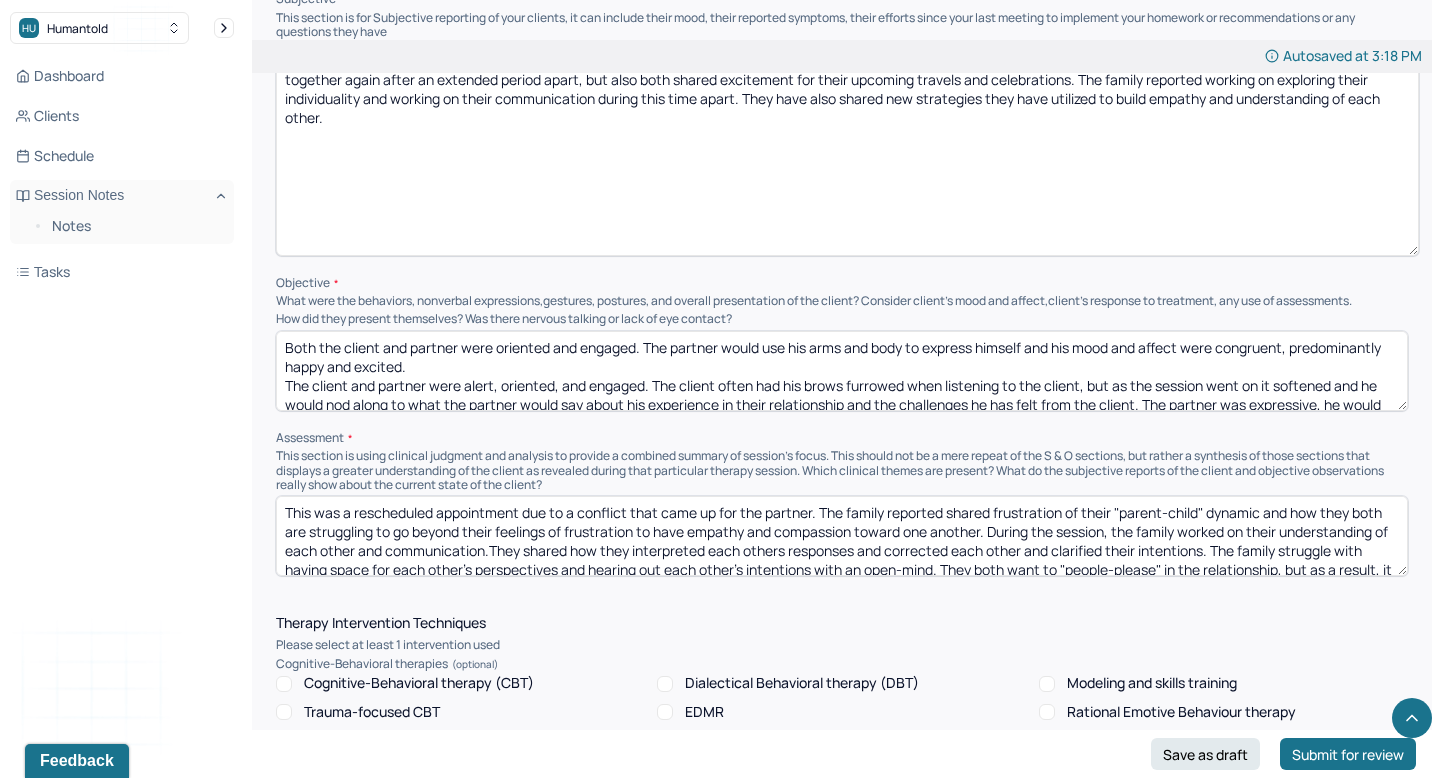 scroll, scrollTop: 1320, scrollLeft: 0, axis: vertical 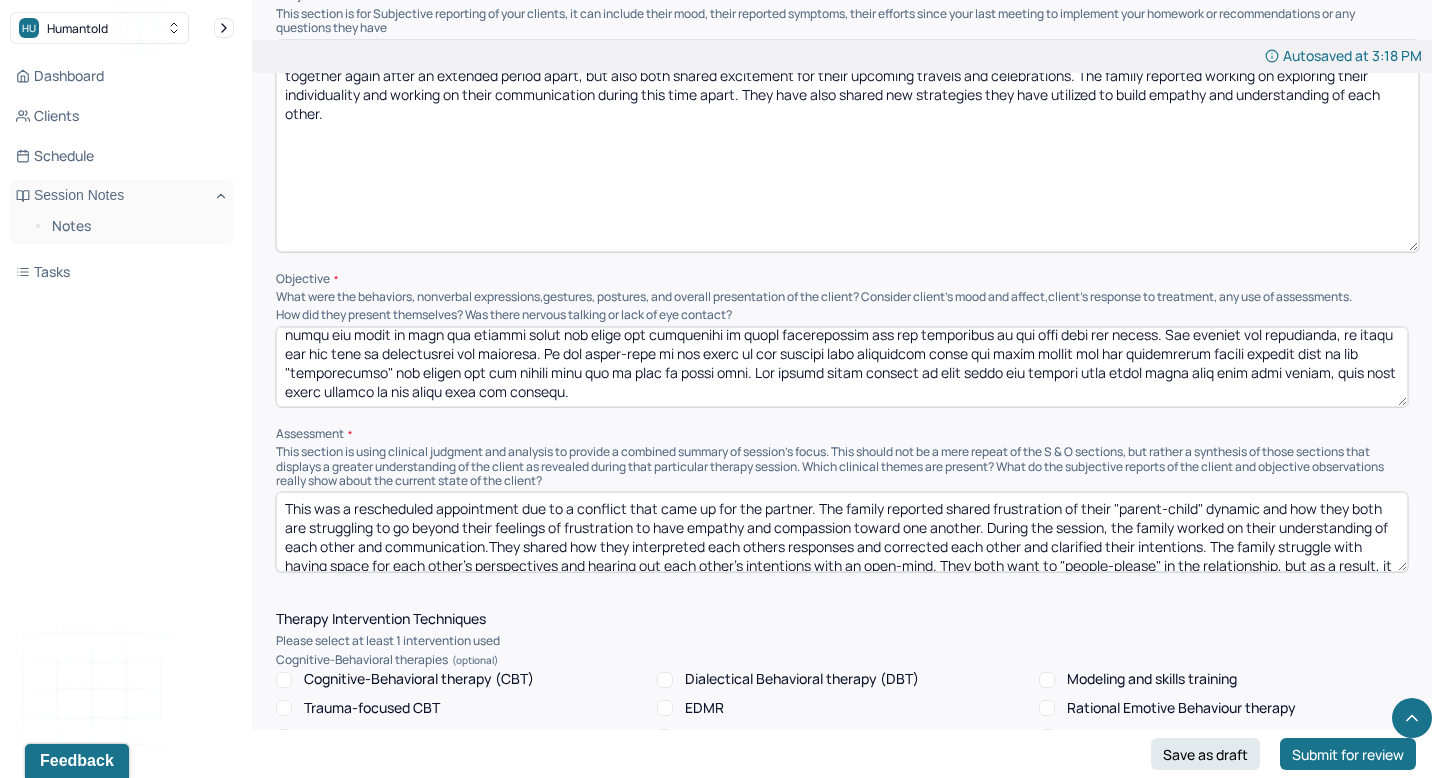 drag, startPoint x: 1126, startPoint y: 328, endPoint x: 1123, endPoint y: 418, distance: 90.04999 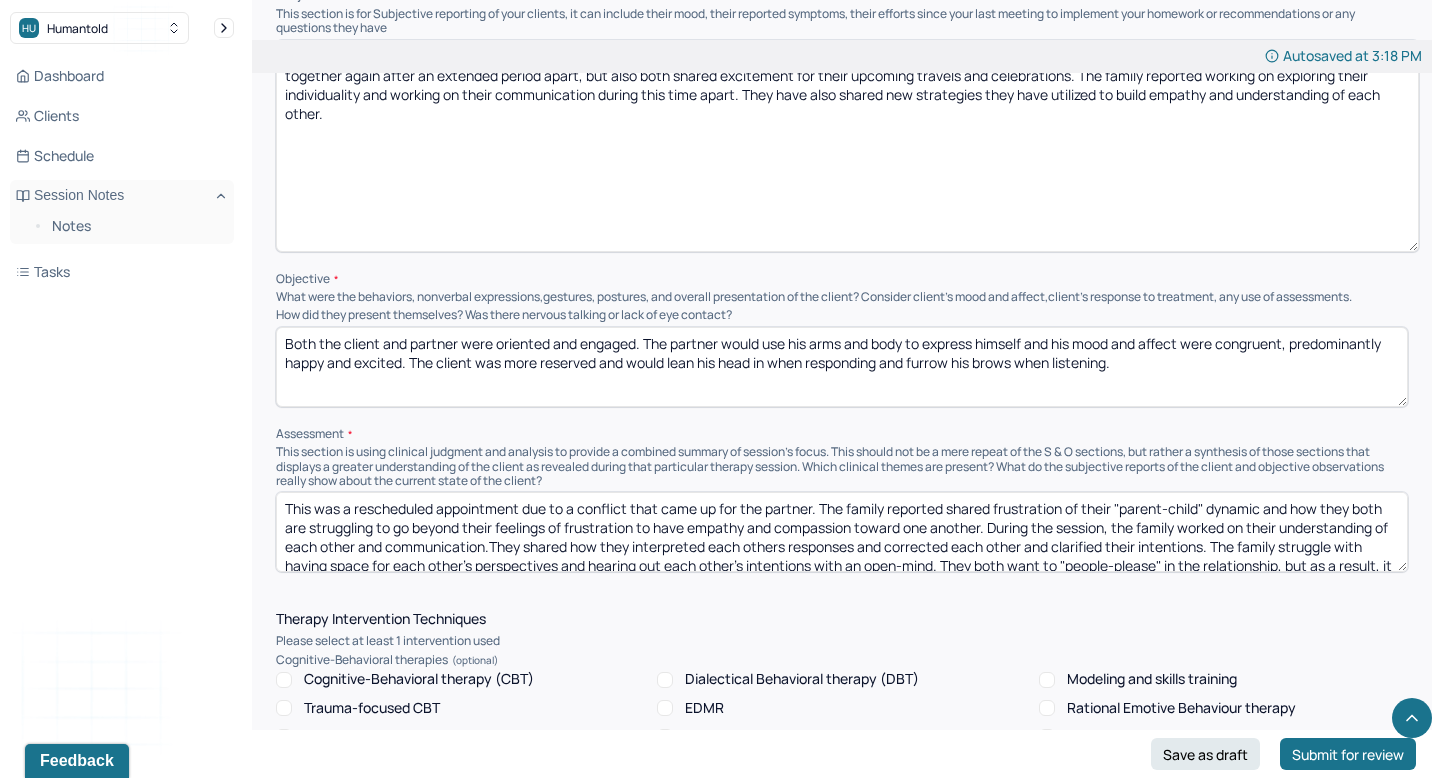 scroll, scrollTop: 0, scrollLeft: 0, axis: both 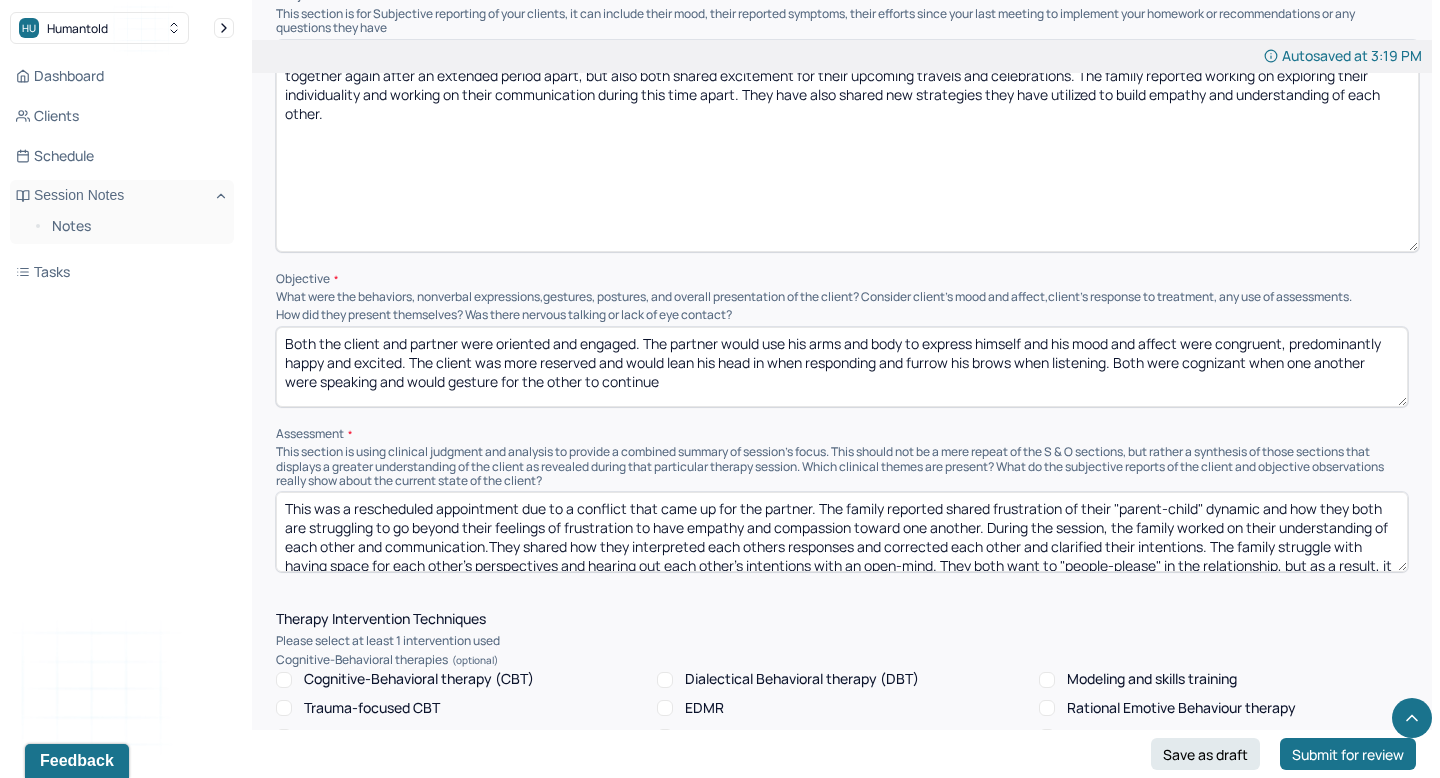 click on "Both the client and partner were oriented and engaged. The partner would use his arms and body to express himself and his mood and affect were congruent, predominantly happy and excited. The client was more reserved and would lean his head in when responding and furrow his brows when listening. Both were cognizant when one another were speaking and would gesture for the other to continue" at bounding box center (842, 367) 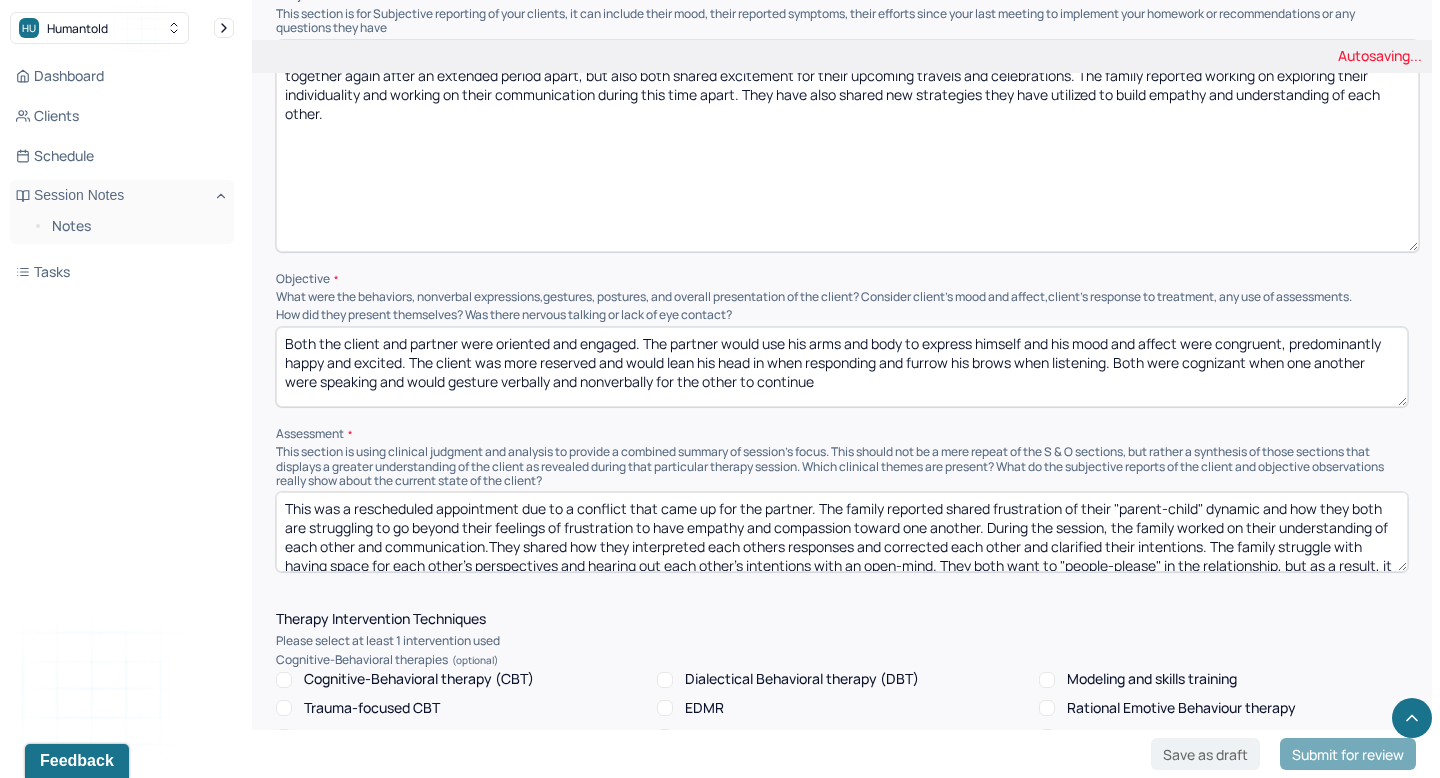 click on "Both the client and partner were oriented and engaged. The partner would use his arms and body to express himself and his mood and affect were congruent, predominantly happy and excited. The client was more reserved and would lean his head in when responding and furrow his brows when listening. Both were cognizant when one another were speaking and would gesture for the other to continue" at bounding box center (842, 367) 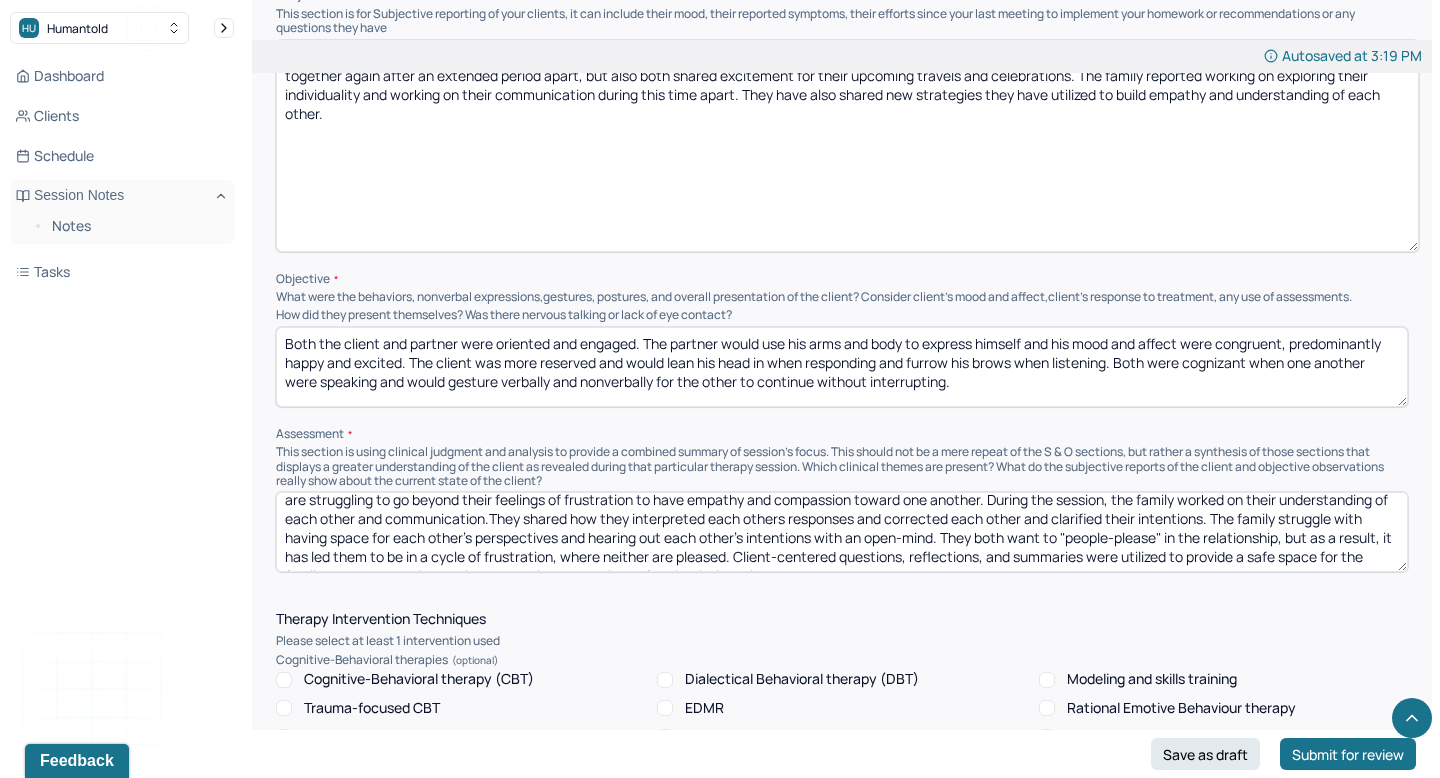 scroll, scrollTop: 47, scrollLeft: 0, axis: vertical 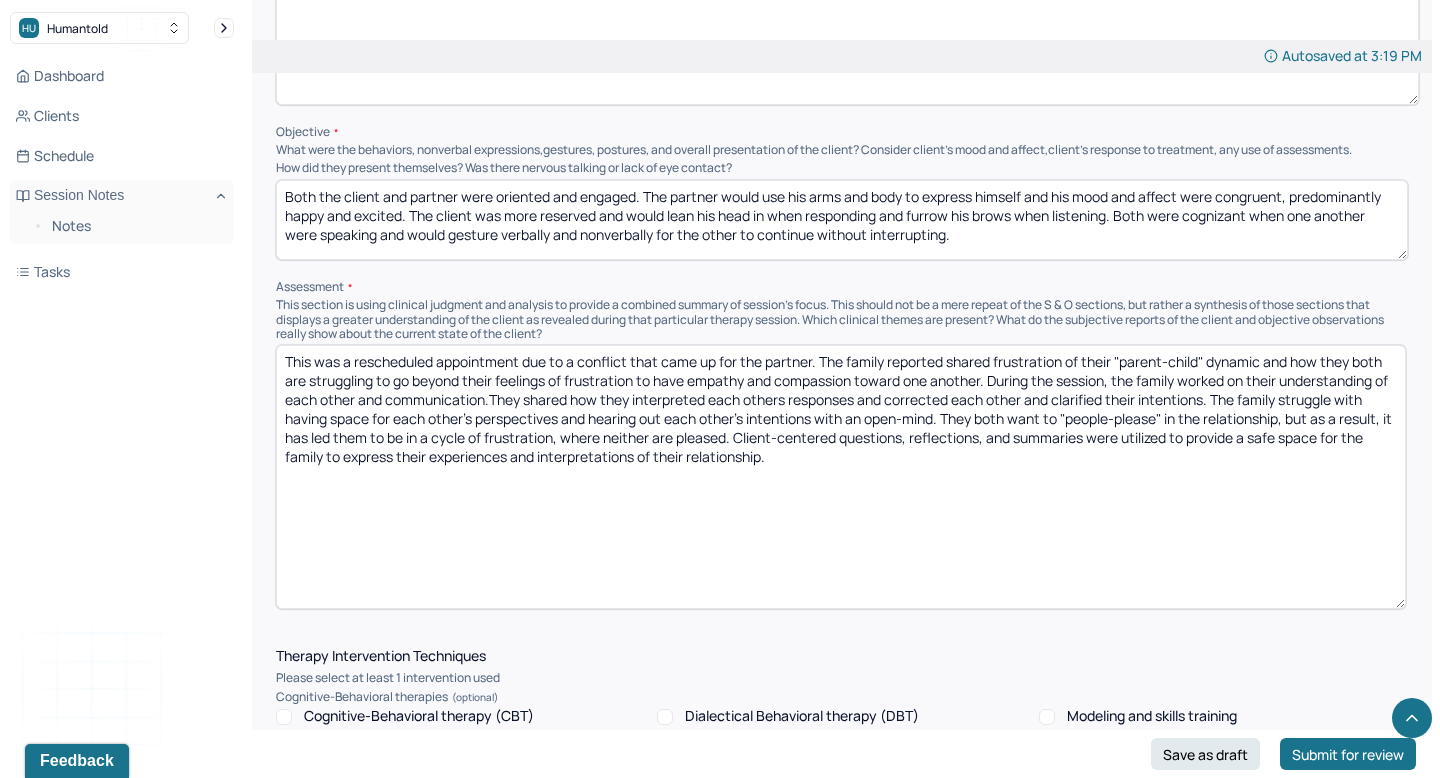 drag, startPoint x: 1403, startPoint y: 413, endPoint x: 1400, endPoint y: 597, distance: 184.02446 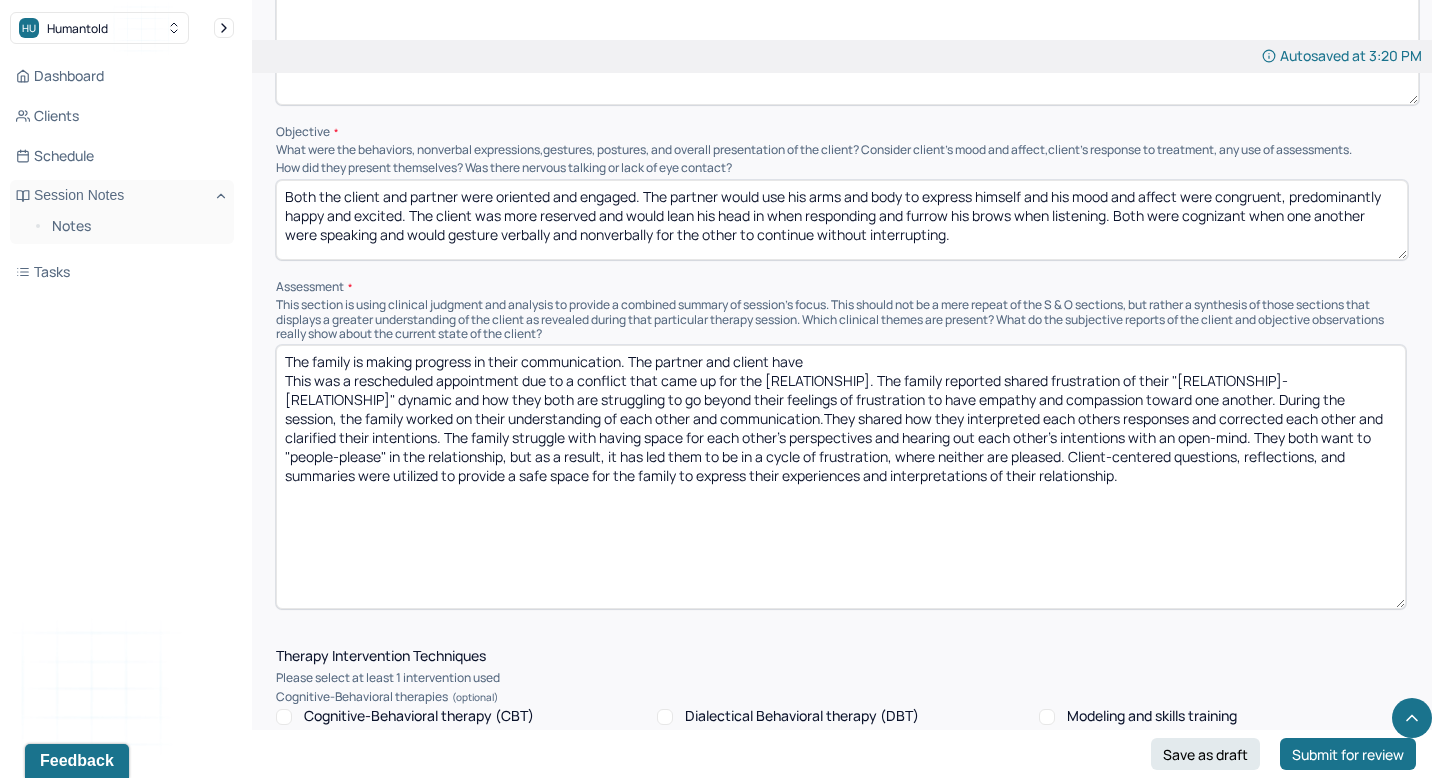 type on "The family is making progress in their communication. The partner and client have
This was a rescheduled appointment due to a conflict that came up for the [RELATIONSHIP]. The family reported shared frustration of their "[RELATIONSHIP]-[RELATIONSHIP]" dynamic and how they both are struggling to go beyond their feelings of frustration to have empathy and compassion toward one another. During the session, the family worked on their understanding of each other and communication.They shared how they interpreted each others responses and corrected each other and clarified their intentions. The family struggle with having space for each other's perspectives and hearing out each other's intentions with an open-mind. They both want to "people-please" in the relationship, but as a result, it has led them to be in a cycle of frustration, where neither are pleased. Client-centered questions, reflections, and summaries were utilized to provide a safe space for the family to express their experiences and interpretations of their relationship." 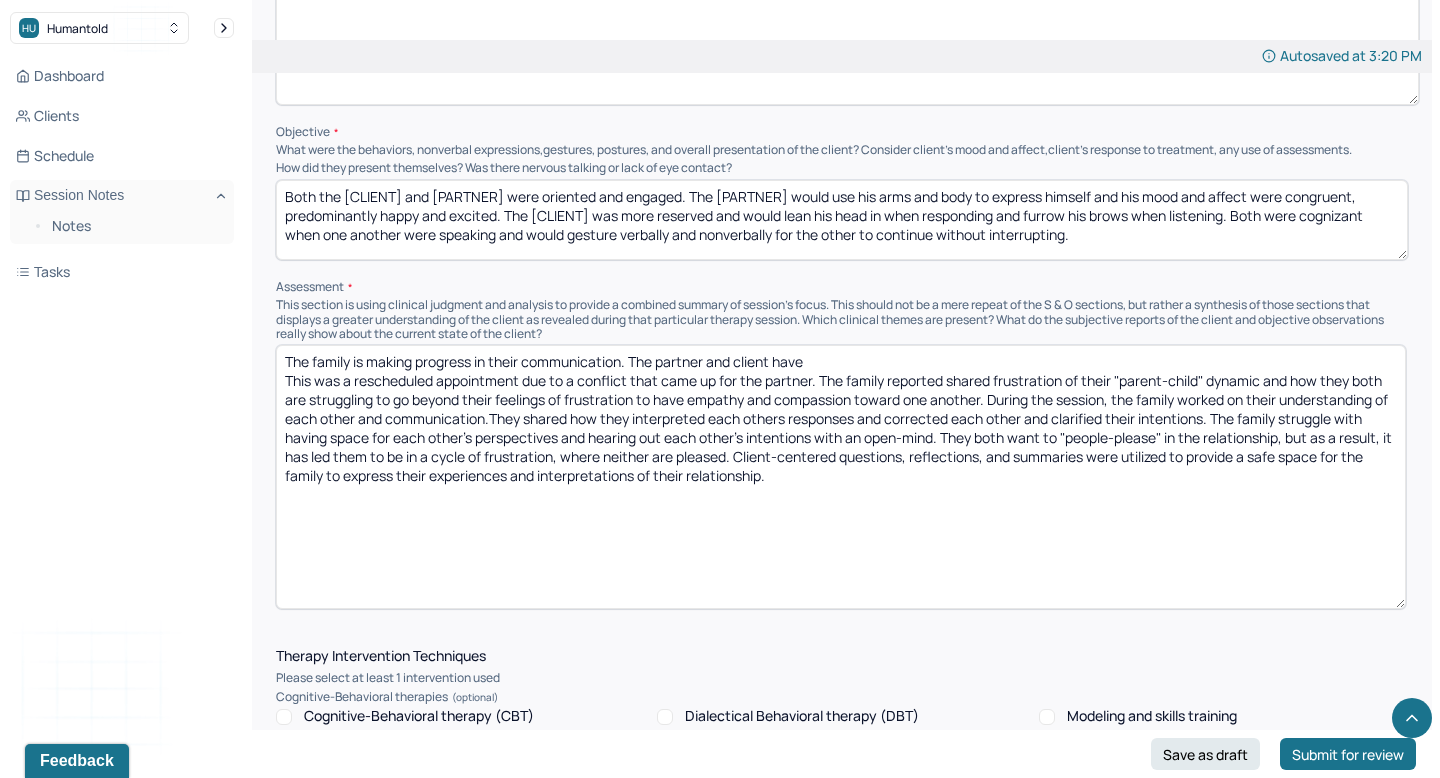 scroll, scrollTop: 0, scrollLeft: 0, axis: both 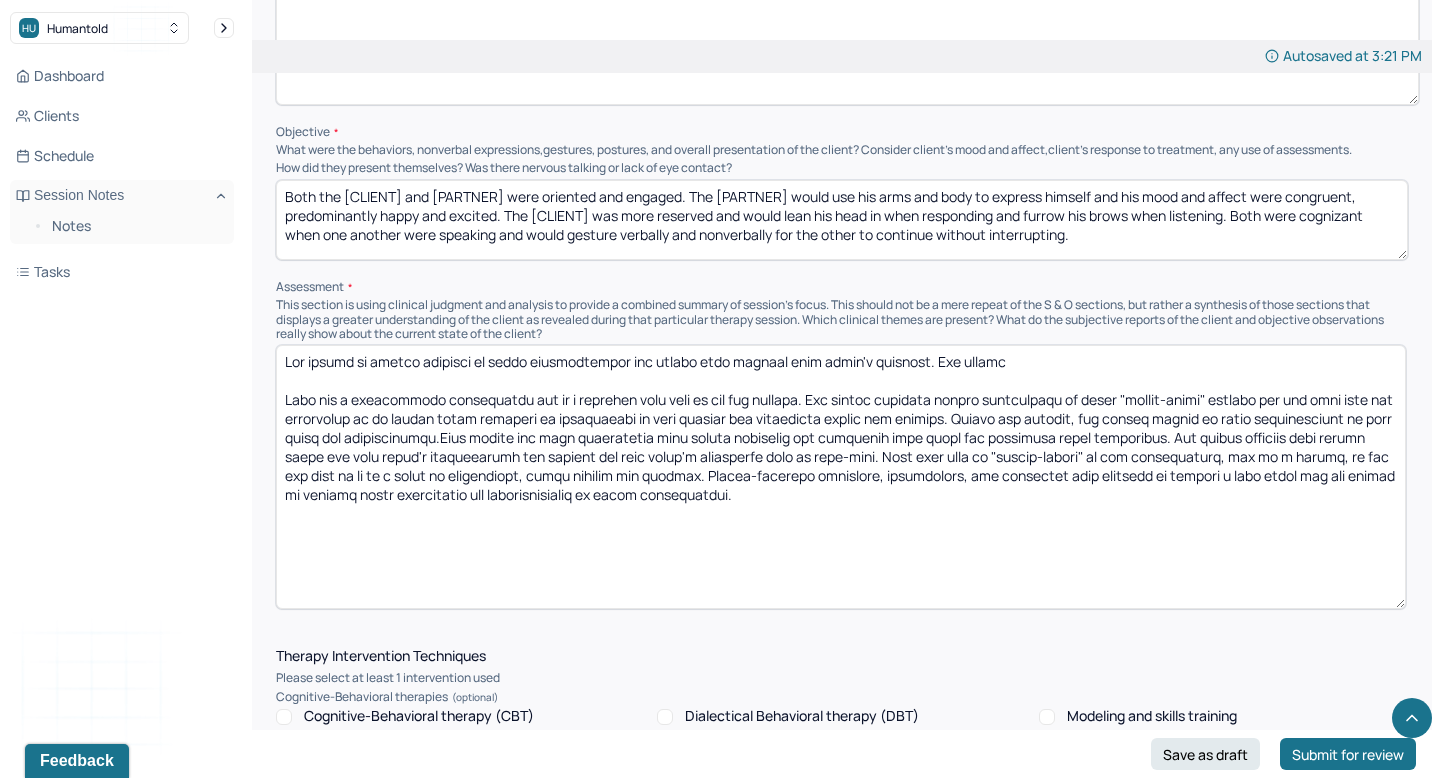 click at bounding box center [841, 477] 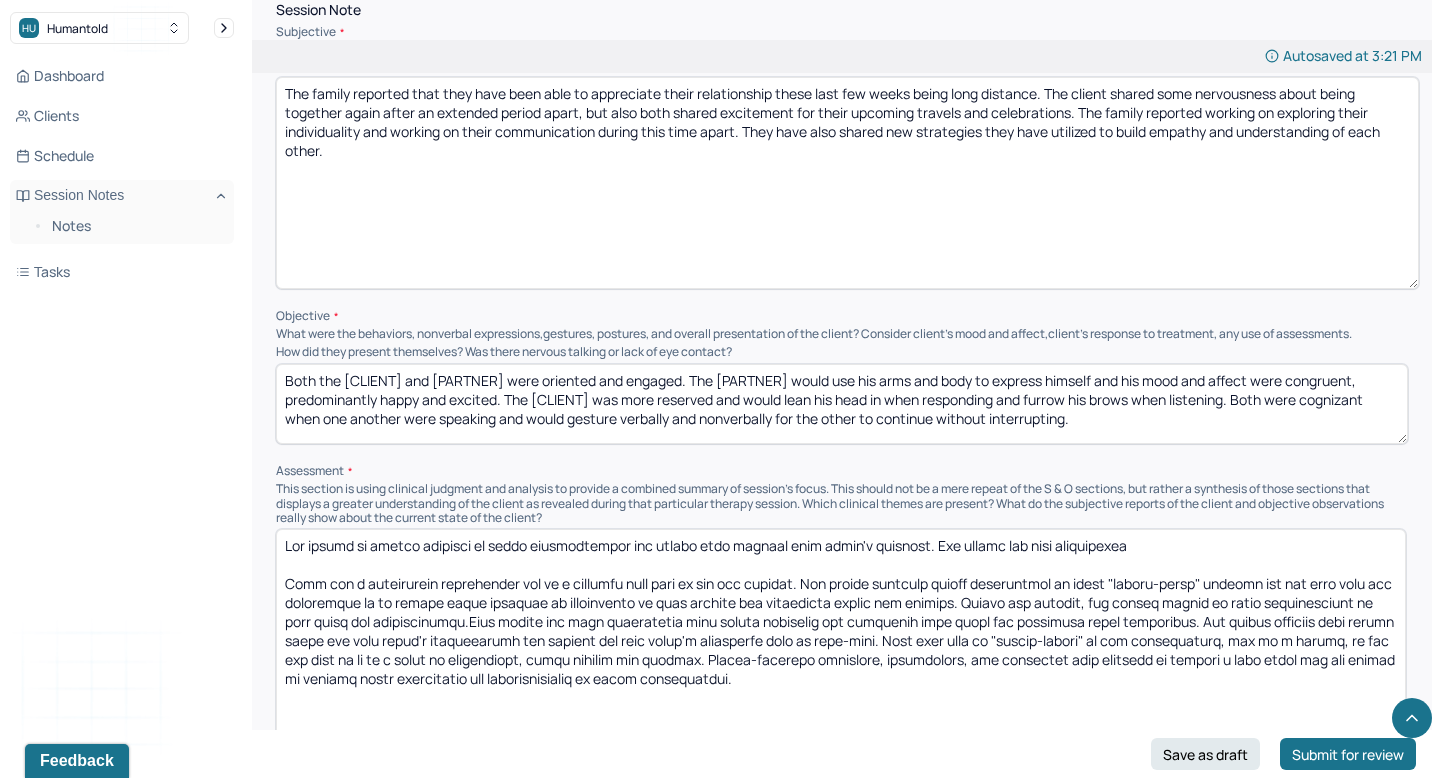 scroll, scrollTop: 1265, scrollLeft: 0, axis: vertical 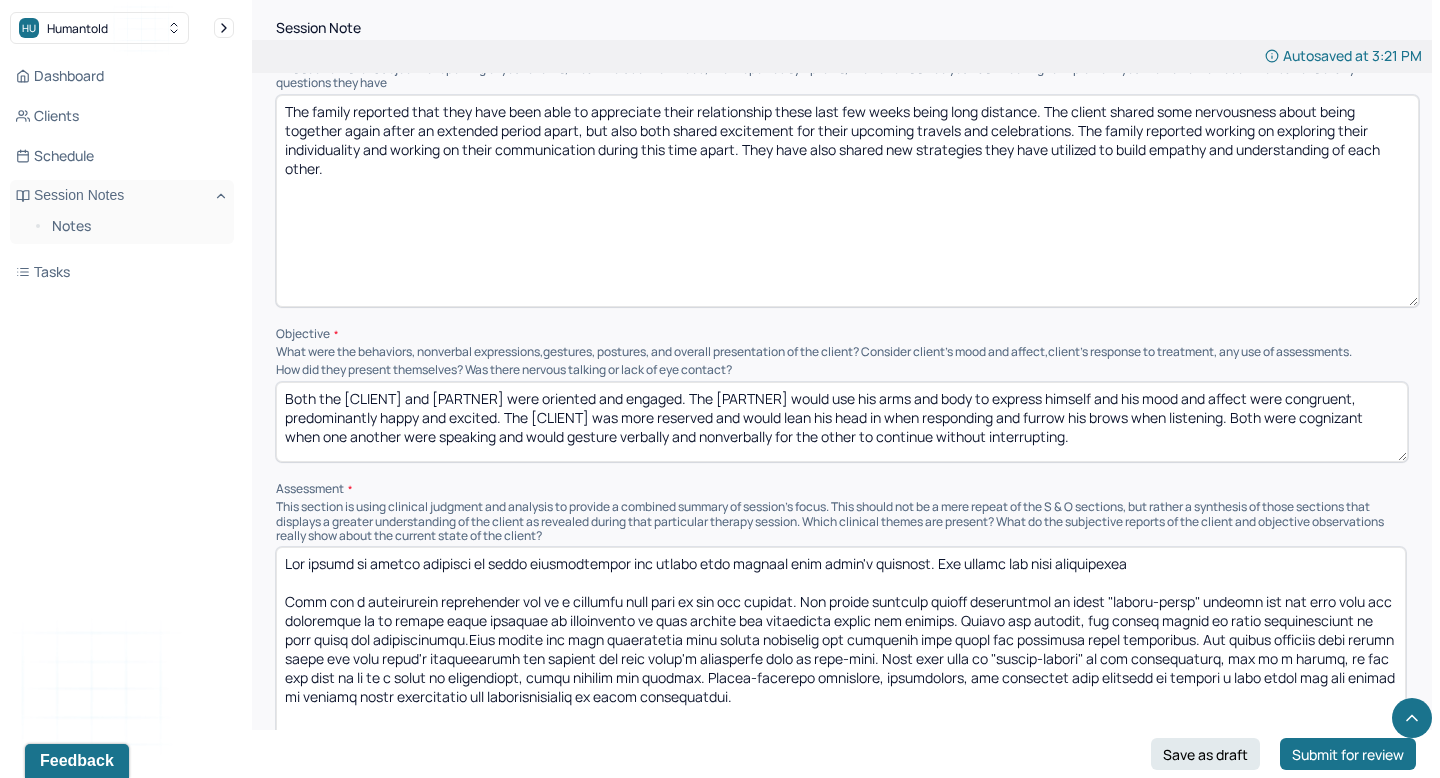 type on "The family is making progress in their communication and taking into account each other's feelings. The client has some nervousness
This was a rescheduled appointment due to a conflict that came up for the partner. The family reported shared frustration of their "parent-child" dynamic and how they both are struggling to go beyond their feelings of frustration to have empathy and compassion toward one another. During the session, the family worked on their understanding of each other and communication.They shared how they interpreted each others responses and corrected each other and clarified their intentions. The family struggle with having space for each other's perspectives and hearing out each other's intentions with an open-mind. They both want to "people-please" in the relationship, but as a result, it has led them to be in a cycle of frustration, where neither are pleased. Client-centered questions, reflections, and summaries were utilized to provide a safe space for the family to express their ex..." 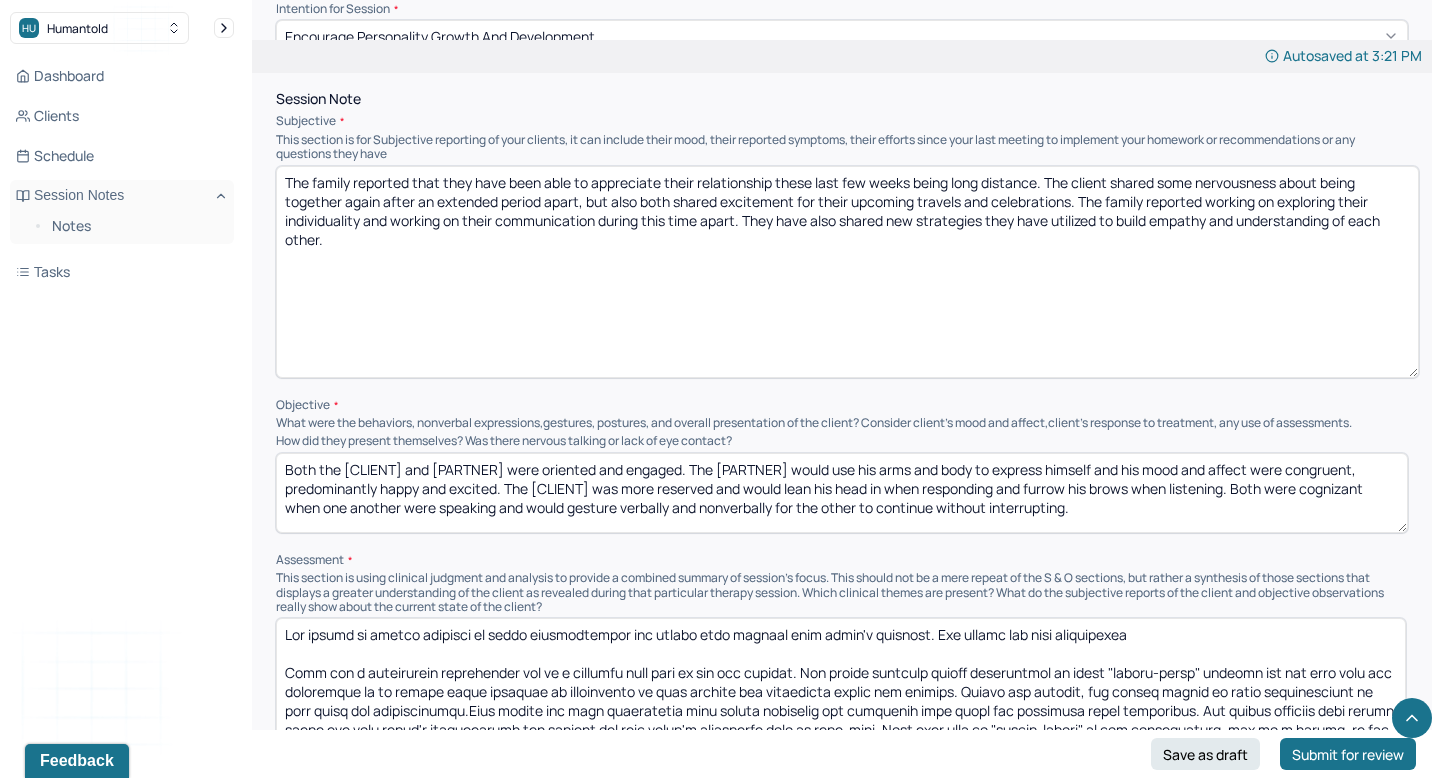 scroll, scrollTop: 1180, scrollLeft: 0, axis: vertical 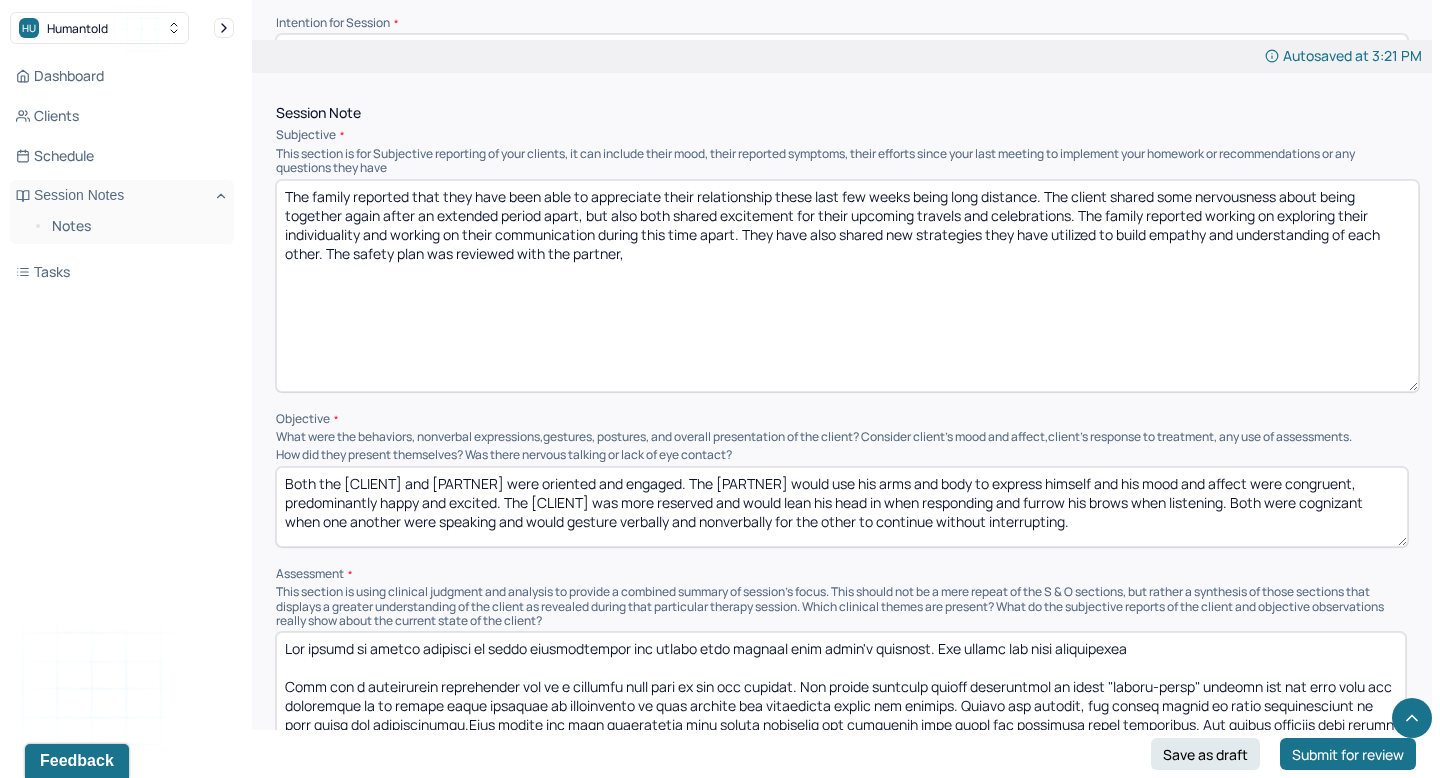 paste on "Client verbalized motivation to adhere to safety plan. The client denied current SI means, intent, and plan." 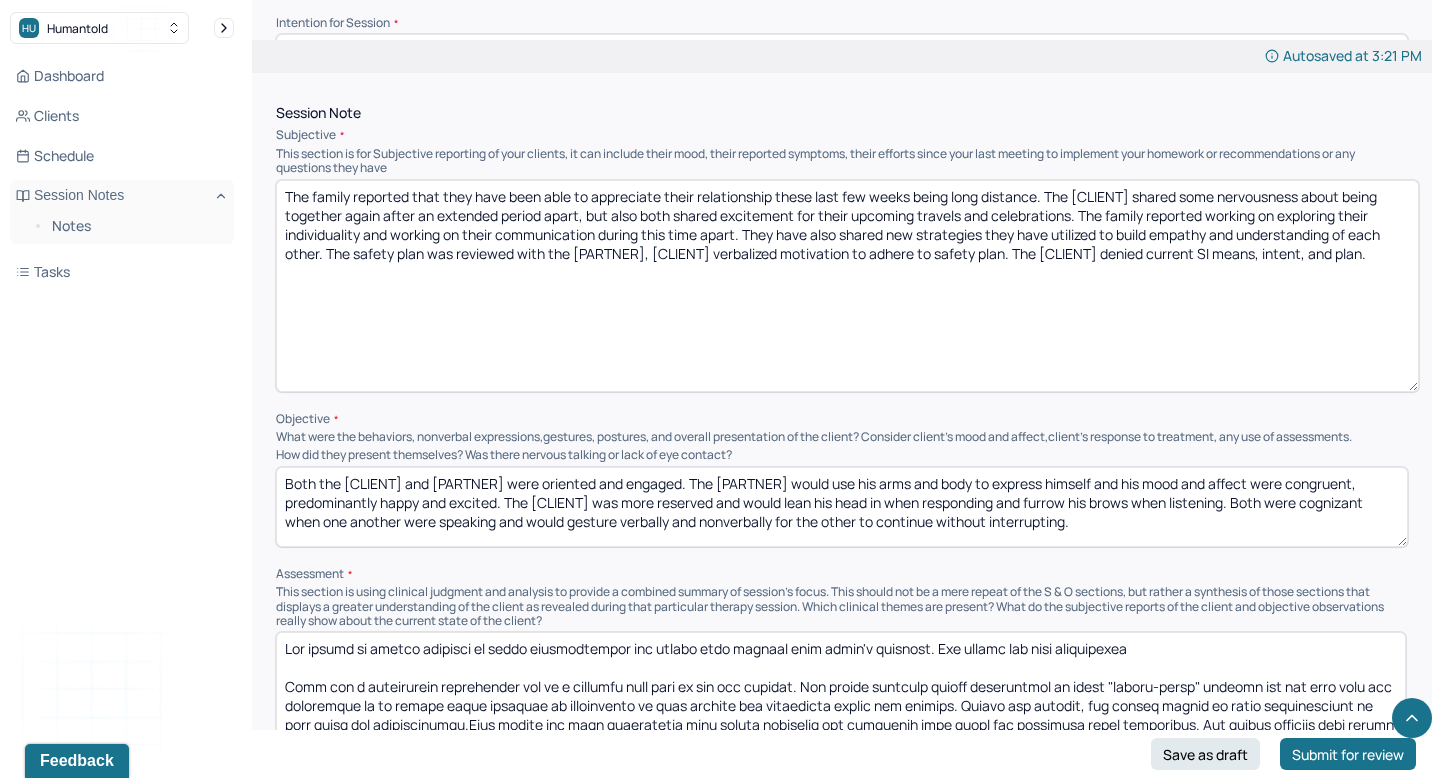 click on "The family reported that they have been able to appreciate their relationship these last few weeks being long distance. The client shared some nervousness about being together again after an extended period apart, but also both shared excitement for their upcoming travels and celebrations. The family reported working on exploring their individuality and working on their communication during this time apart. They have also shared new strategies they have utilized to build empathy and understanding of each other. The safety plan was reviewed with the partner," at bounding box center [847, 286] 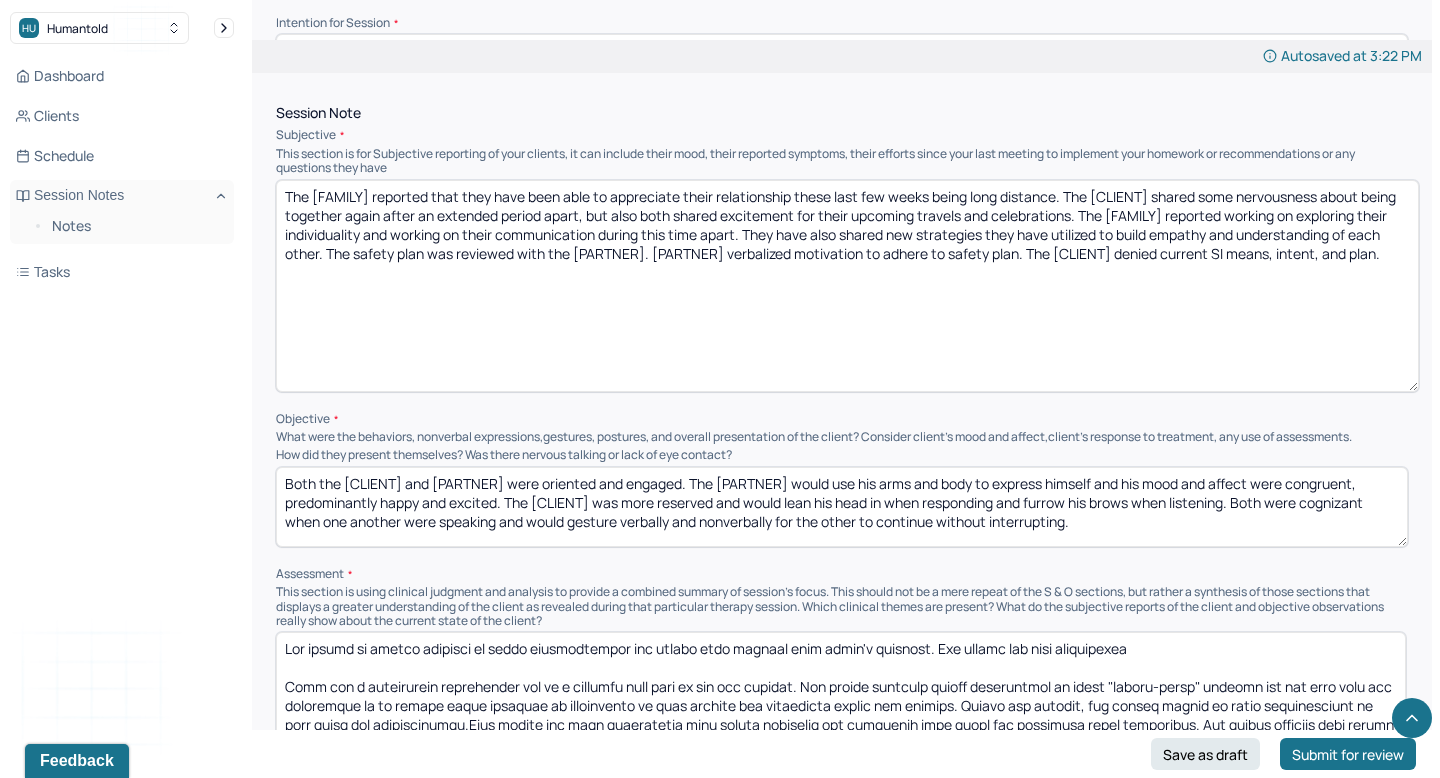click on "The [FAMILY] reported that they have been able to appreciate their relationship these last few weeks being long distance. The [CLIENT] shared some nervousness about being together again after an extended period apart, but also both shared excitement for their upcoming travels and celebrations. The [FAMILY] reported working on exploring their individuality and working on their communication during this time apart. They have also shared new strategies they have utilized to build empathy and understanding of each other. The safety plan was reviewed with the [PARTNER]. [PARTNER] verbalized motivation to adhere to safety plan. The [CLIENT] denied current SI means, intent, and plan." at bounding box center (847, 286) 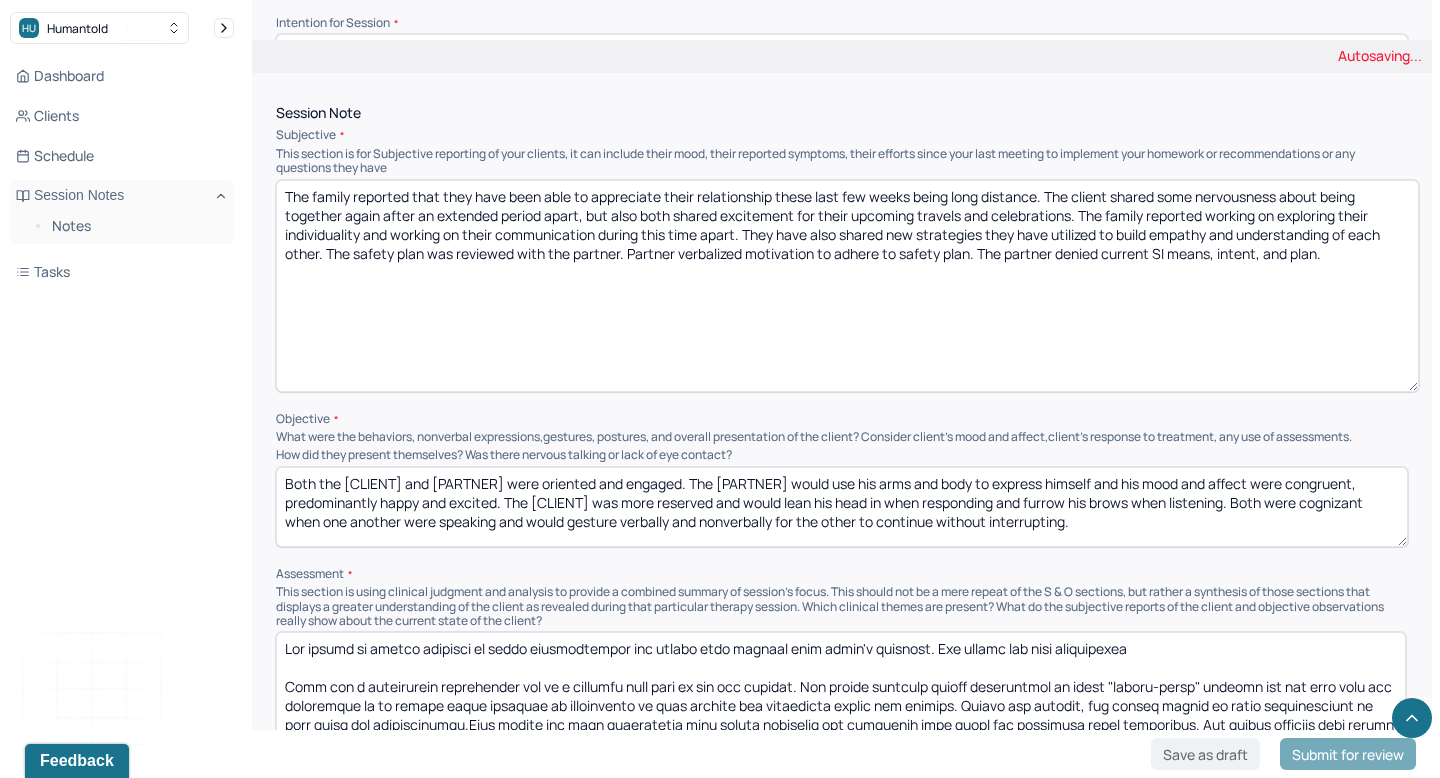 type on "The family reported that they have been able to appreciate their relationship these last few weeks being long distance. The client shared some nervousness about being together again after an extended period apart, but also both shared excitement for their upcoming travels and celebrations. The family reported working on exploring their individuality and working on their communication during this time apart. They have also shared new strategies they have utilized to build empathy and understanding of each other. The safety plan was reviewed with the partner. Partner verbalized motivation to adhere to safety plan. The partner denied current SI means, intent, and plan." 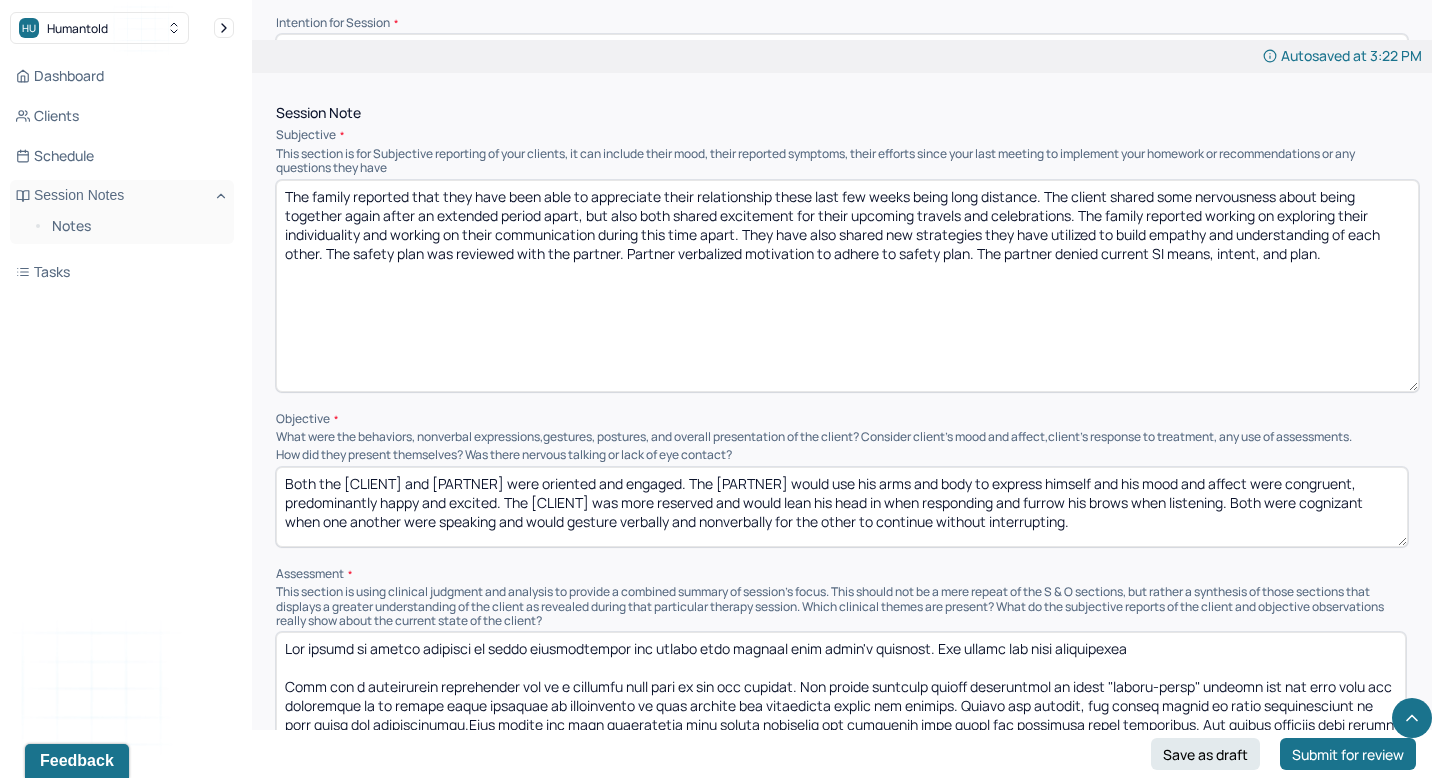 click on "Both the [CLIENT] and [PARTNER] were oriented and engaged. The [PARTNER] would use his arms and body to express himself and his mood and affect were congruent, predominantly happy and excited. The [CLIENT] was more reserved and would lean his head in when responding and furrow his brows when listening. Both were cognizant when one another were speaking and would gesture verbally and nonverbally for the other to continue without interrupting." at bounding box center [842, 507] 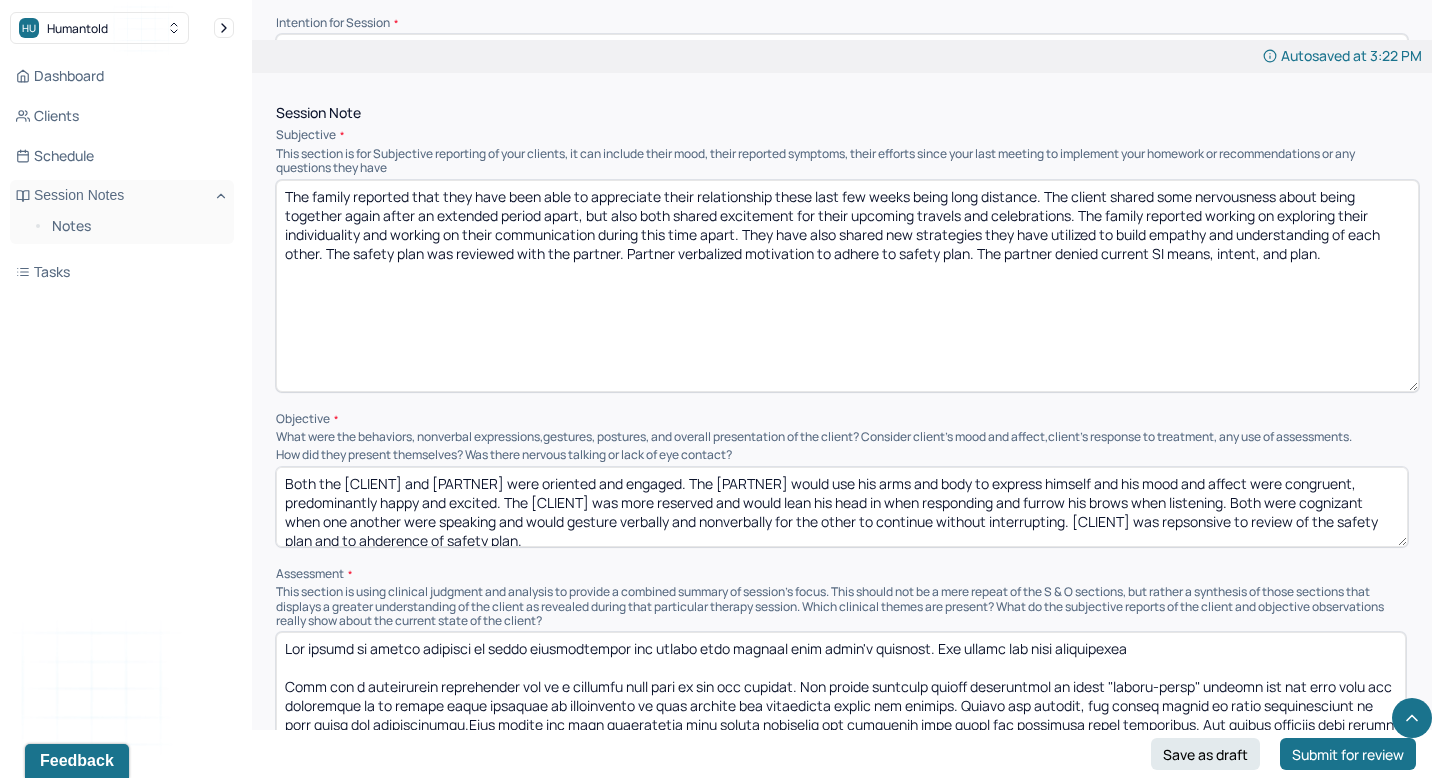 scroll, scrollTop: 22, scrollLeft: 0, axis: vertical 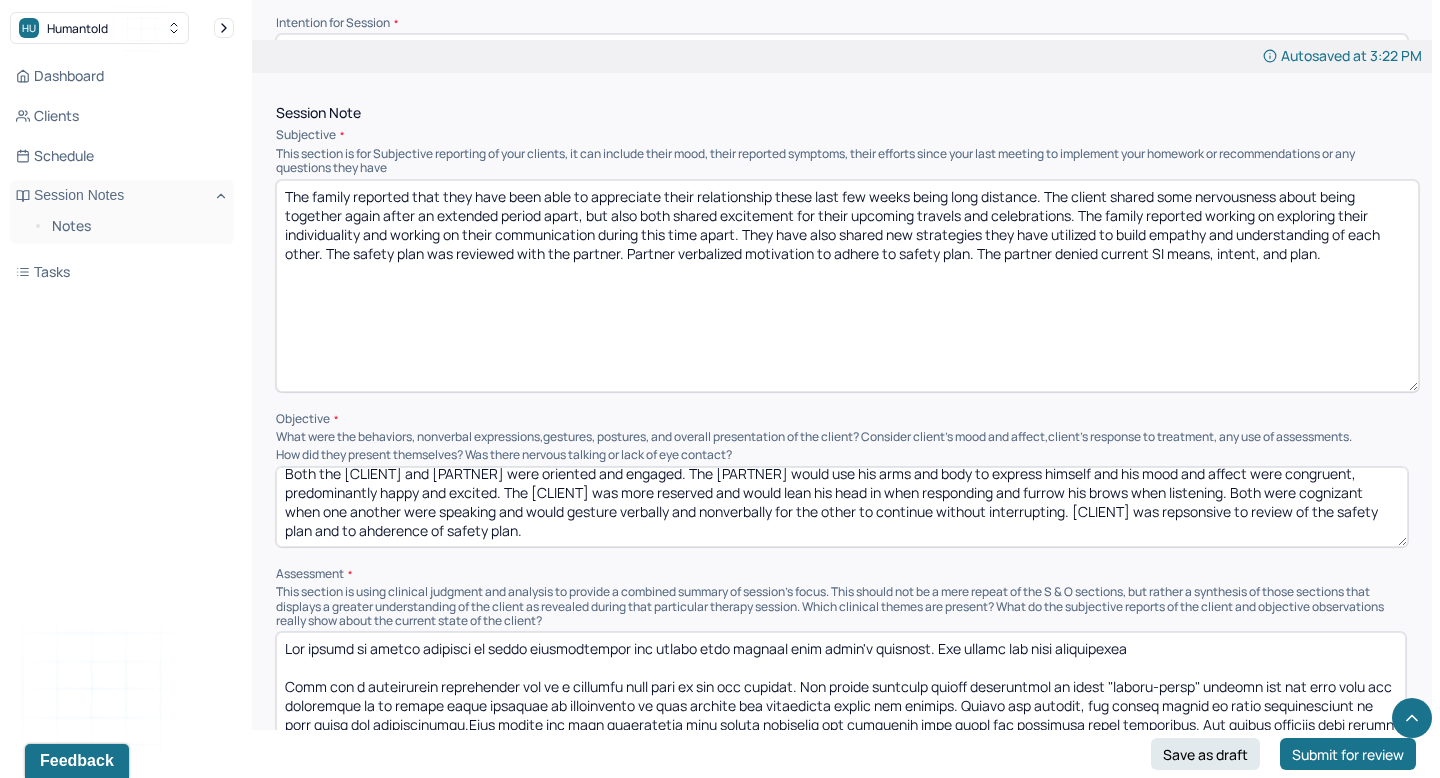 click on "Both the [CLIENT] and [PARTNER] were oriented and engaged. The [PARTNER] would use his arms and body to express himself and his mood and affect were congruent, predominantly happy and excited. The [CLIENT] was more reserved and would lean his head in when responding and furrow his brows when listening. Both were cognizant when one another were speaking and would gesture verbally and nonverbally for the other to continue without interrupting." at bounding box center [842, 507] 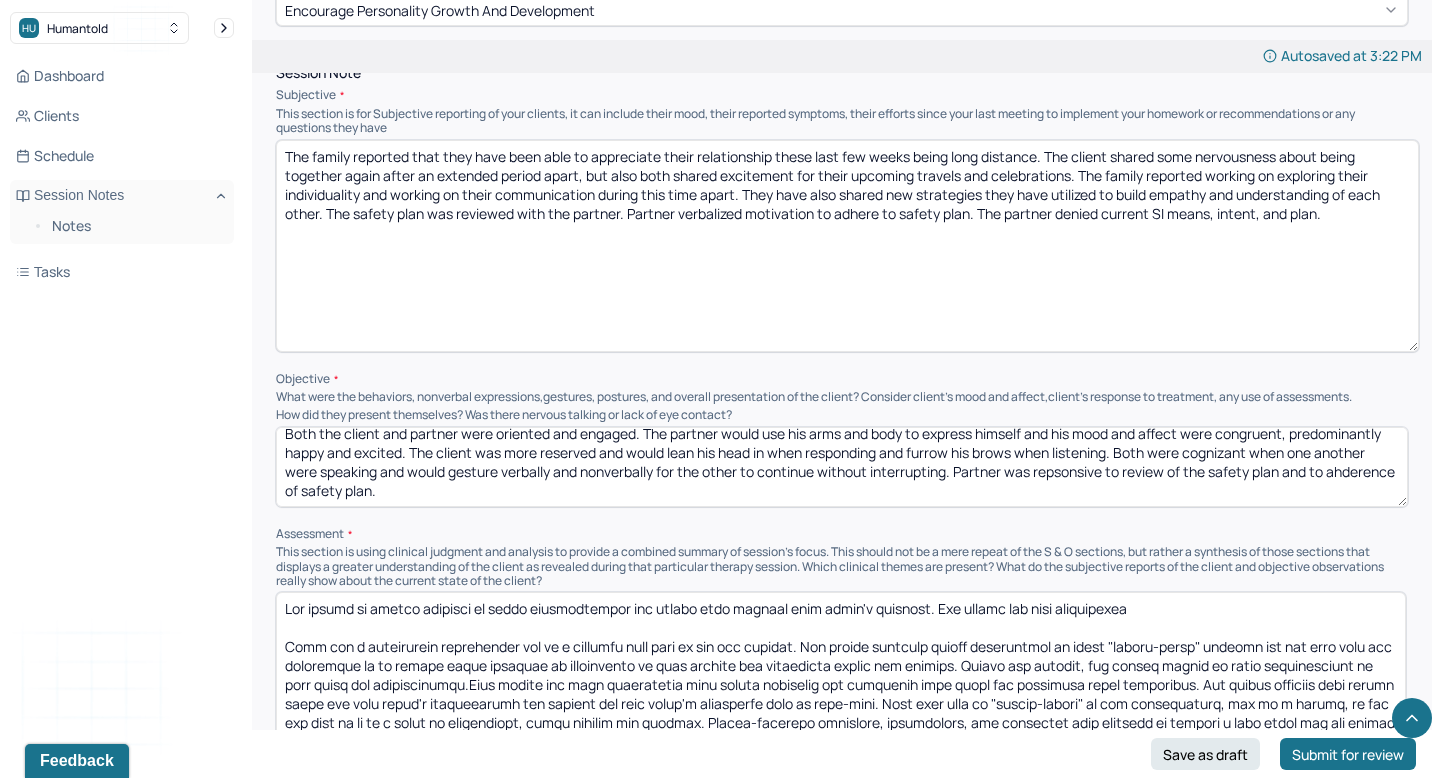 scroll, scrollTop: 1229, scrollLeft: 0, axis: vertical 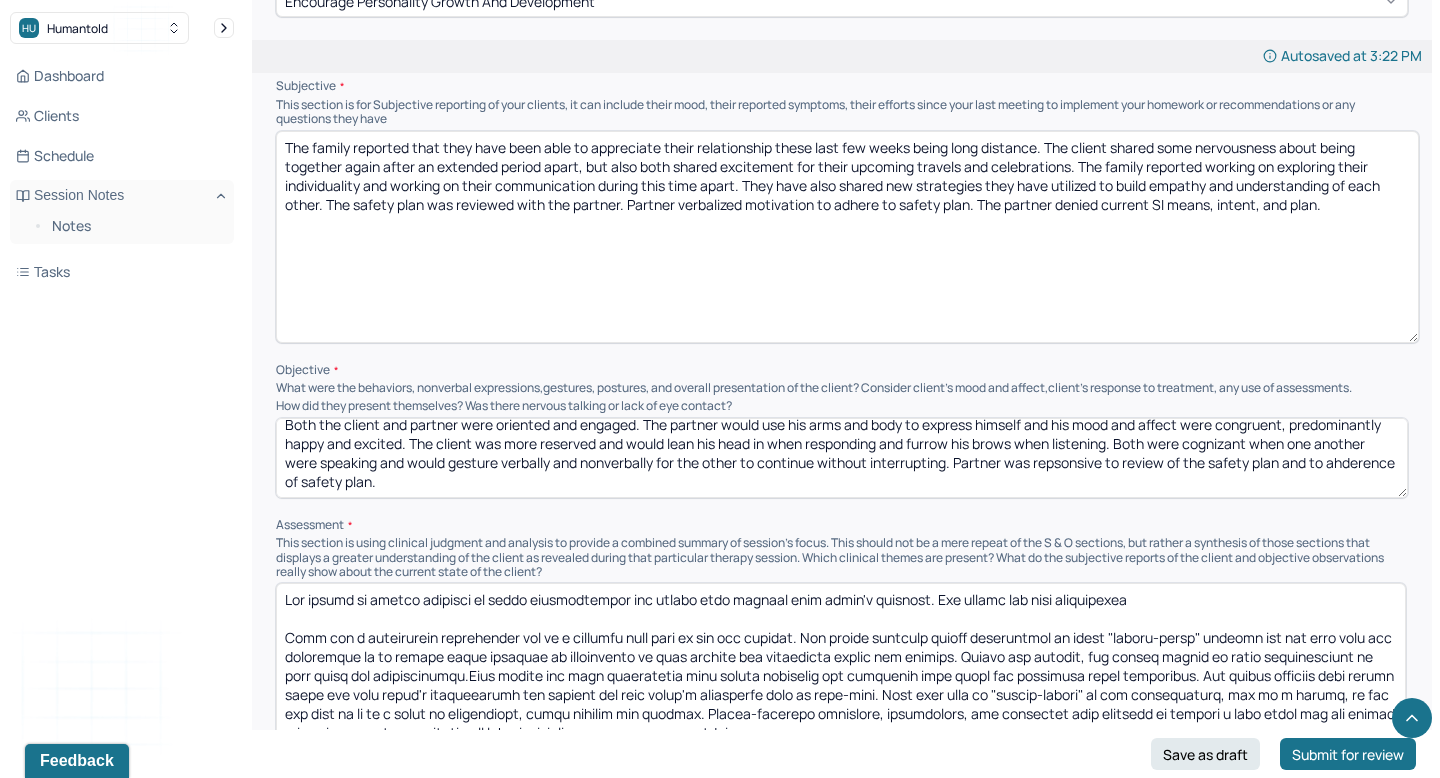 click on "Both the client and partner were oriented and engaged. The partner would use his arms and body to express himself and his mood and affect were congruent, predominantly happy and excited. The client was more reserved and would lean his head in when responding and furrow his brows when listening. Both were cognizant when one another were speaking and would gesture verbally and nonverbally for the other to continue without interrupting. Partner was repsonsive to review of the safety plan and to ahderence of safety plan." at bounding box center [842, 458] 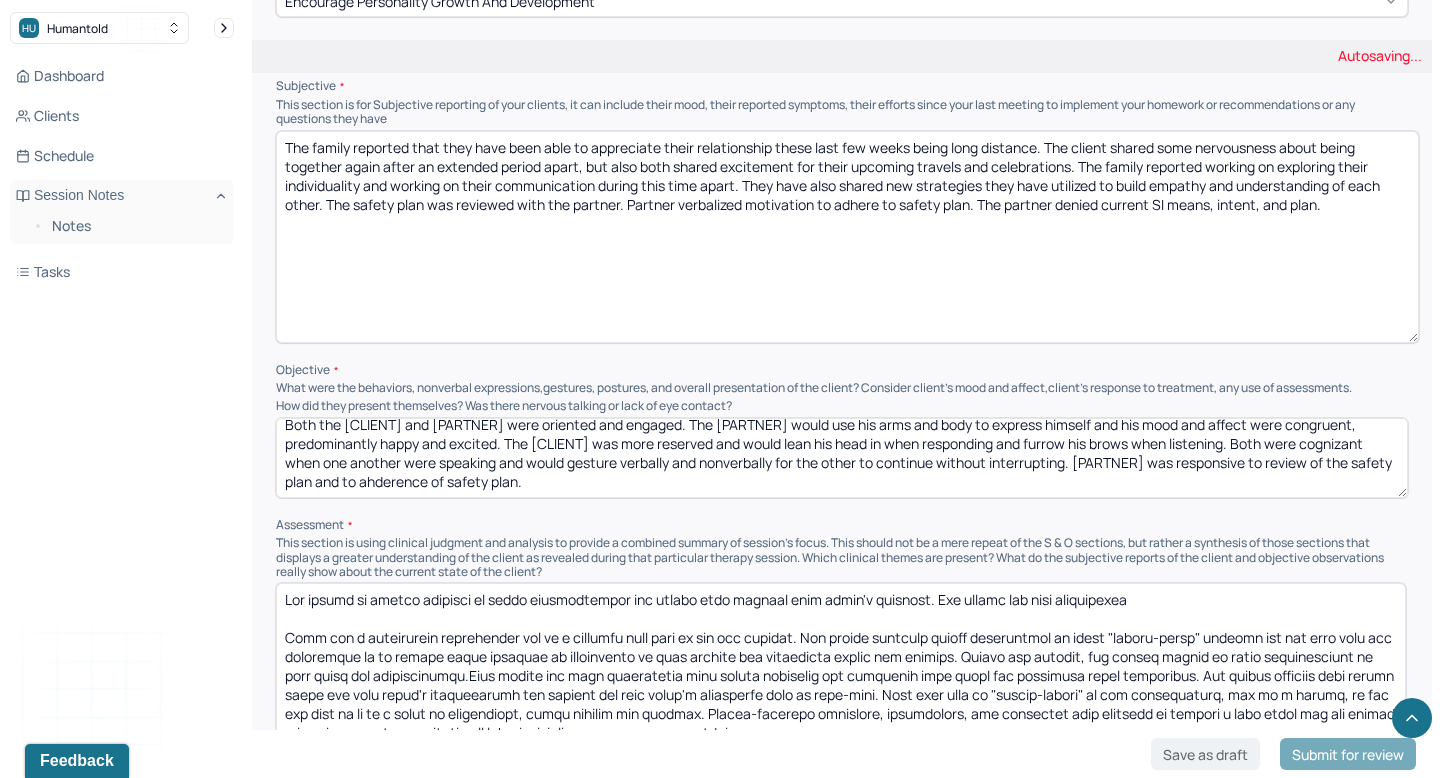 click on "Both the client and partner were oriented and engaged. The partner would use his arms and body to express himself and his mood and affect were congruent, predominantly happy and excited. The client was more reserved and would lean his head in when responding and furrow his brows when listening. Both were cognizant when one another were speaking and would gesture verbally and nonverbally for the other to continue without interrupting. Partner was repsonsive to review of the safety plan and to ahderence of safety plan." at bounding box center (842, 458) 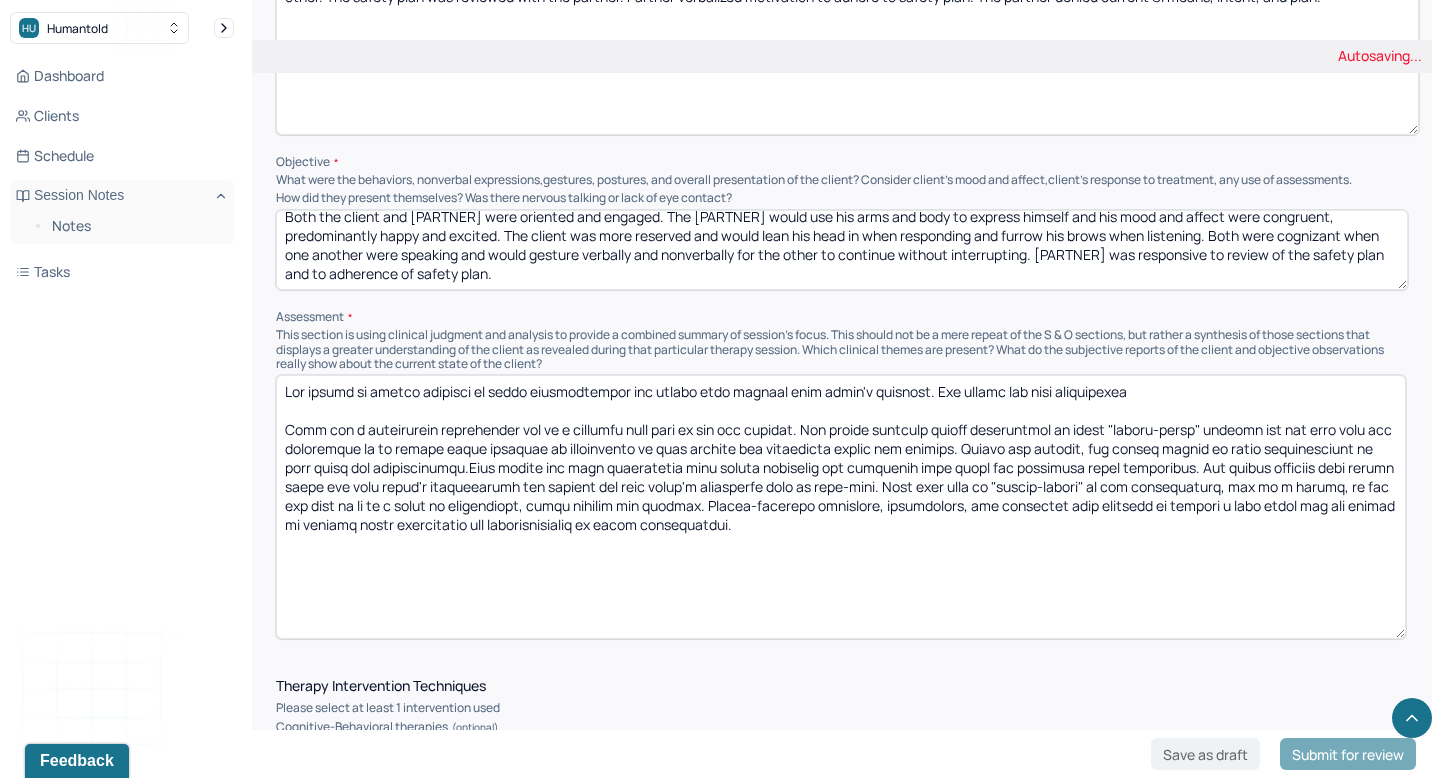 scroll, scrollTop: 1441, scrollLeft: 0, axis: vertical 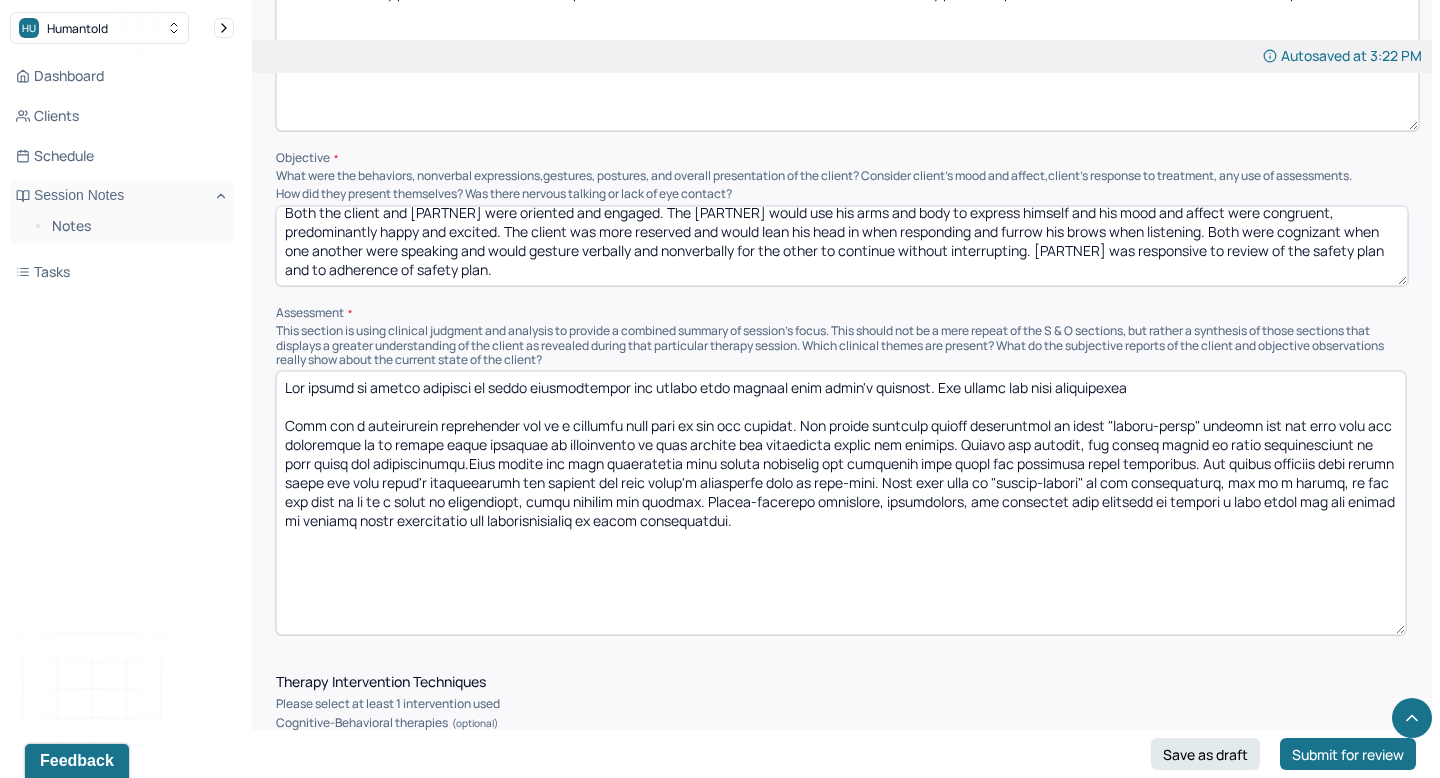 type on "Both the client and [PARTNER] were oriented and engaged. The [PARTNER] would use his arms and body to express himself and his mood and affect were congruent, predominantly happy and excited. The client was more reserved and would lean his head in when responding and furrow his brows when listening. Both were cognizant when one another were speaking and would gesture verbally and nonverbally for the other to continue without interrupting. [PARTNER] was responsive to review of the safety plan and to adherence of safety plan." 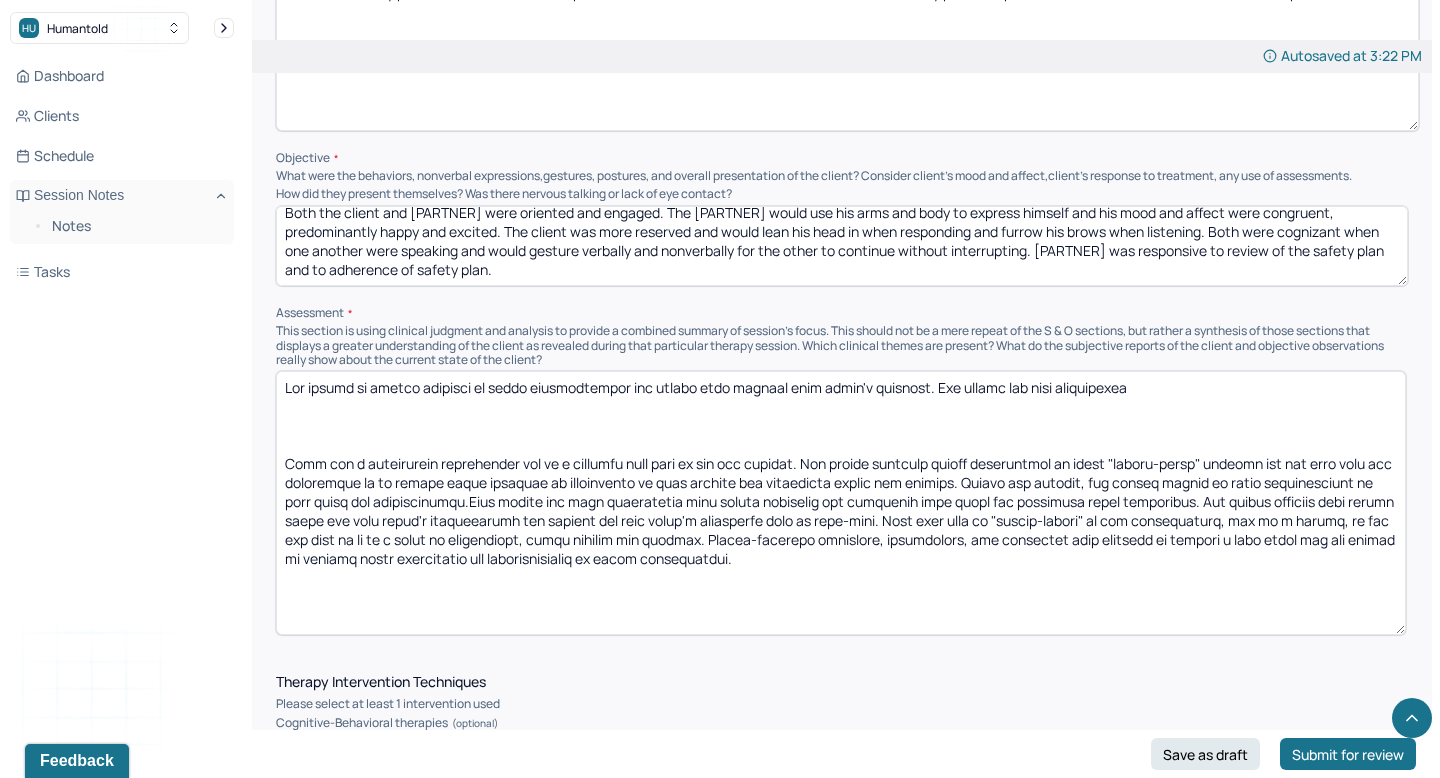 paste on "Safety plan was reviewed with client. Client demonstrated responsiveness and a plan to ahdere to the safety plan. Client was also able to identify two other people of support in safety plan. The client denied current SI means, intent, and plan. The client denies any risk to self or others at this point. Safety plan to be reviewed in 1 month." 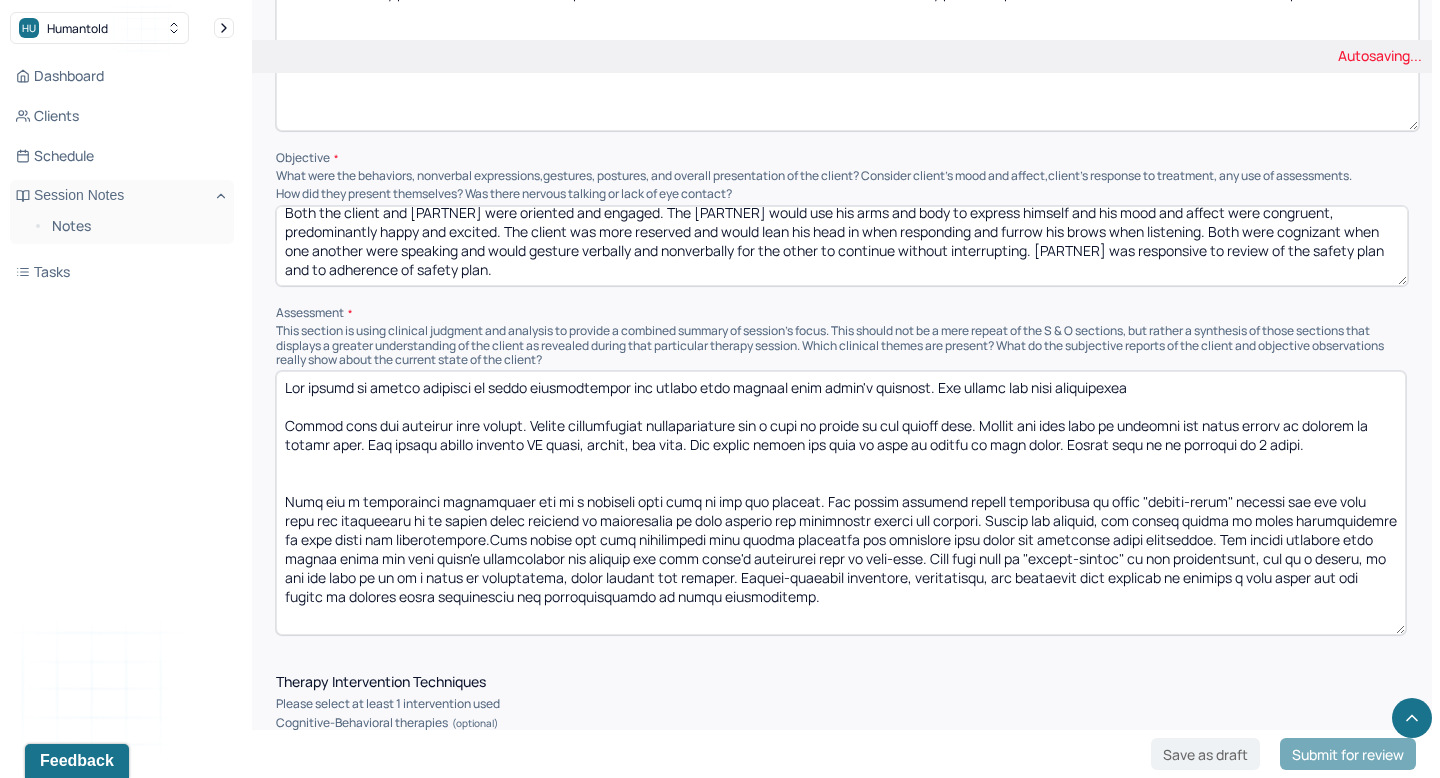 click at bounding box center [841, 503] 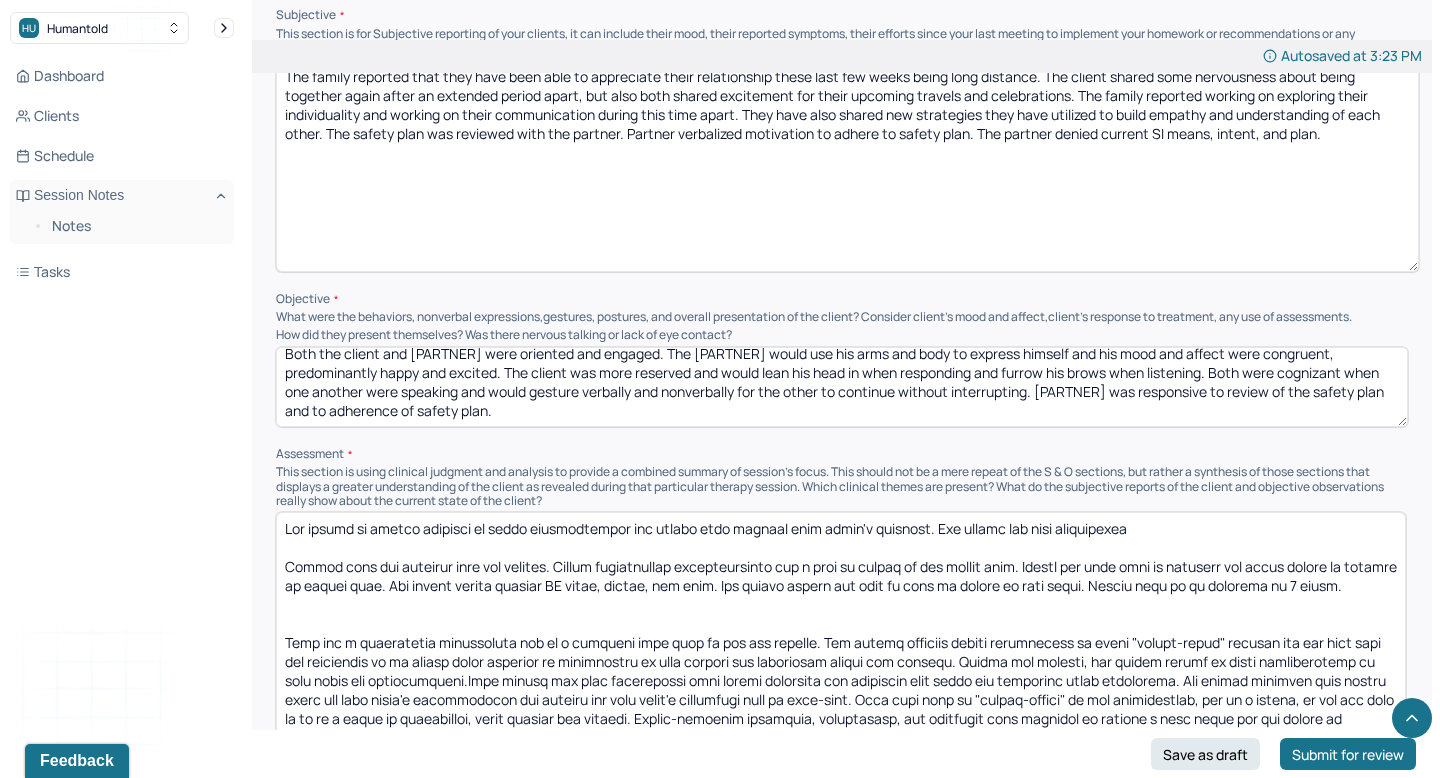 scroll, scrollTop: 1297, scrollLeft: 0, axis: vertical 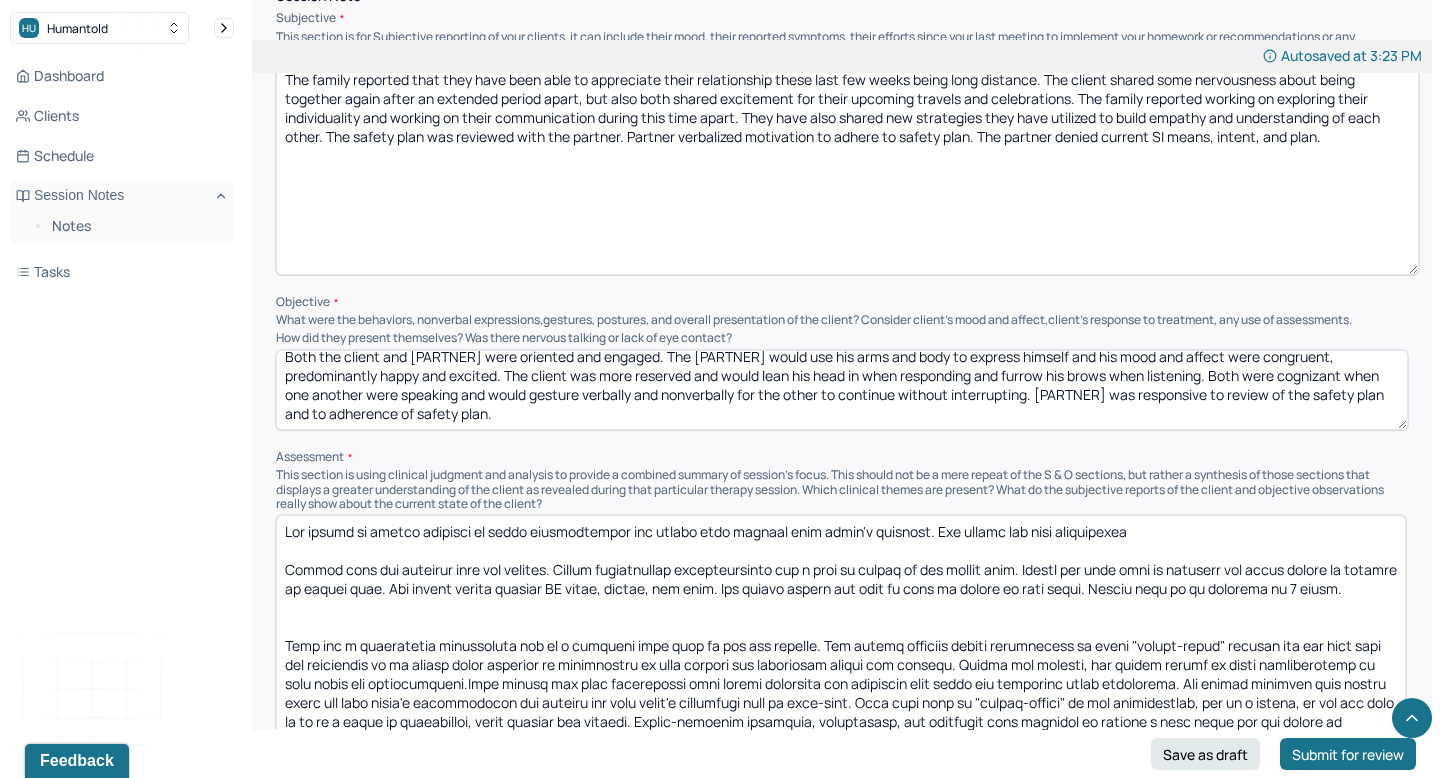 click at bounding box center (841, 647) 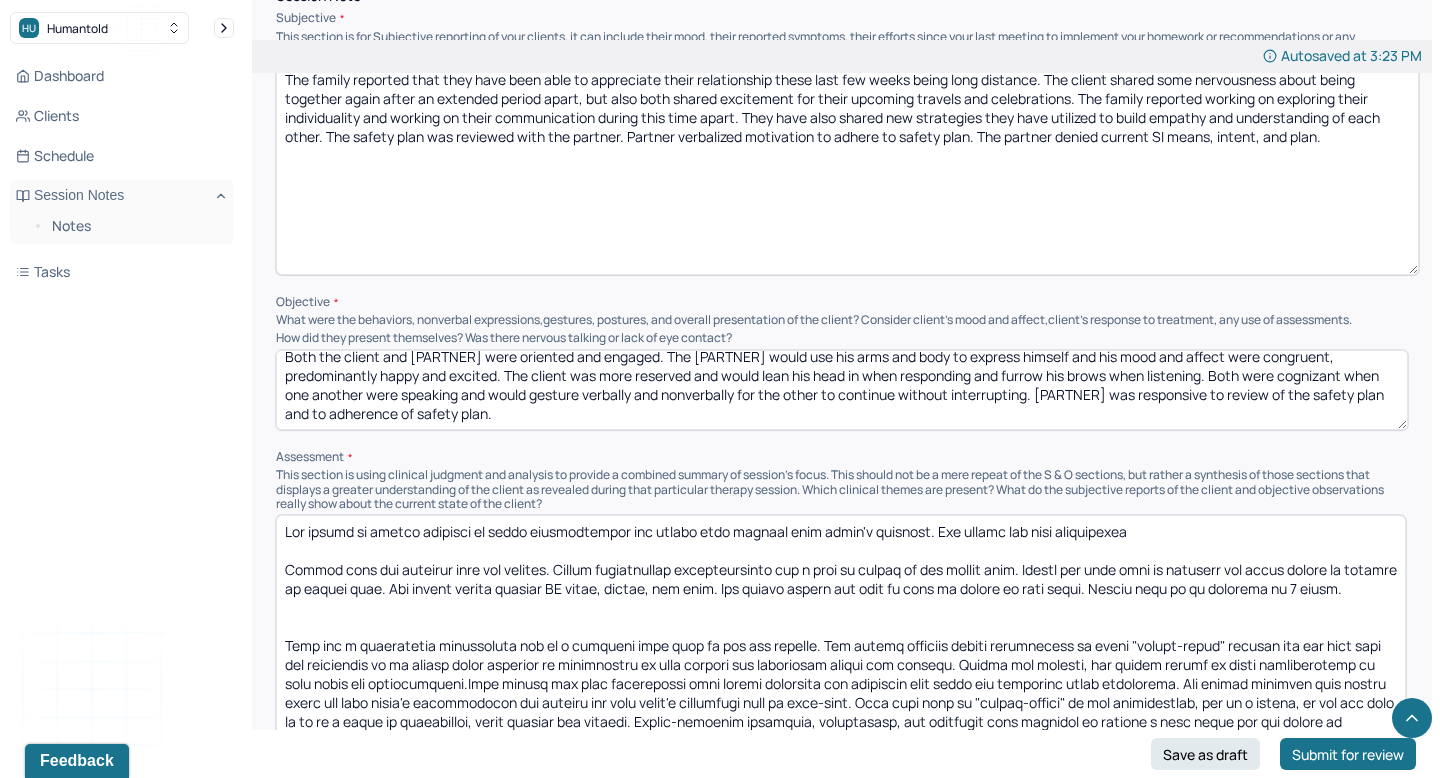 drag, startPoint x: 1148, startPoint y: 526, endPoint x: 1055, endPoint y: 530, distance: 93.08598 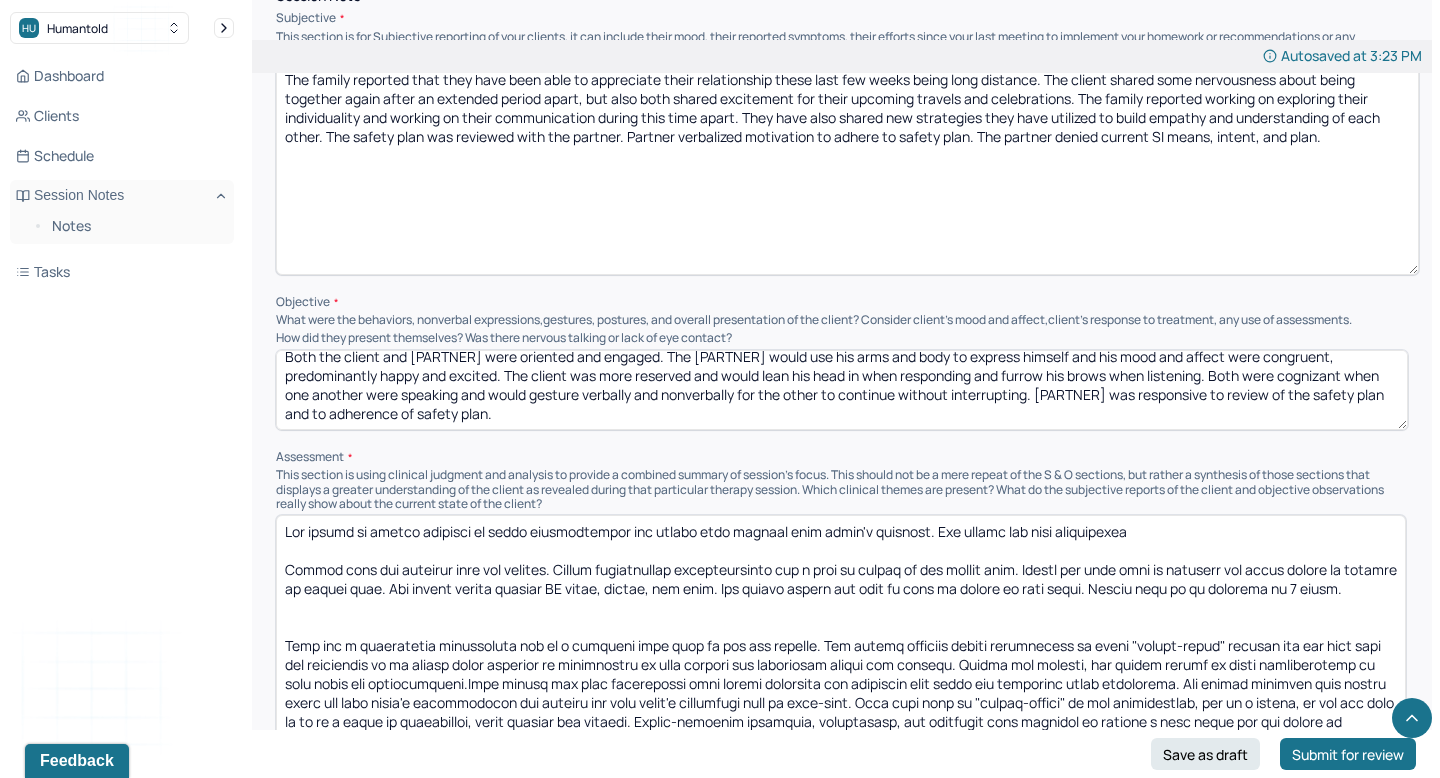 click at bounding box center (841, 647) 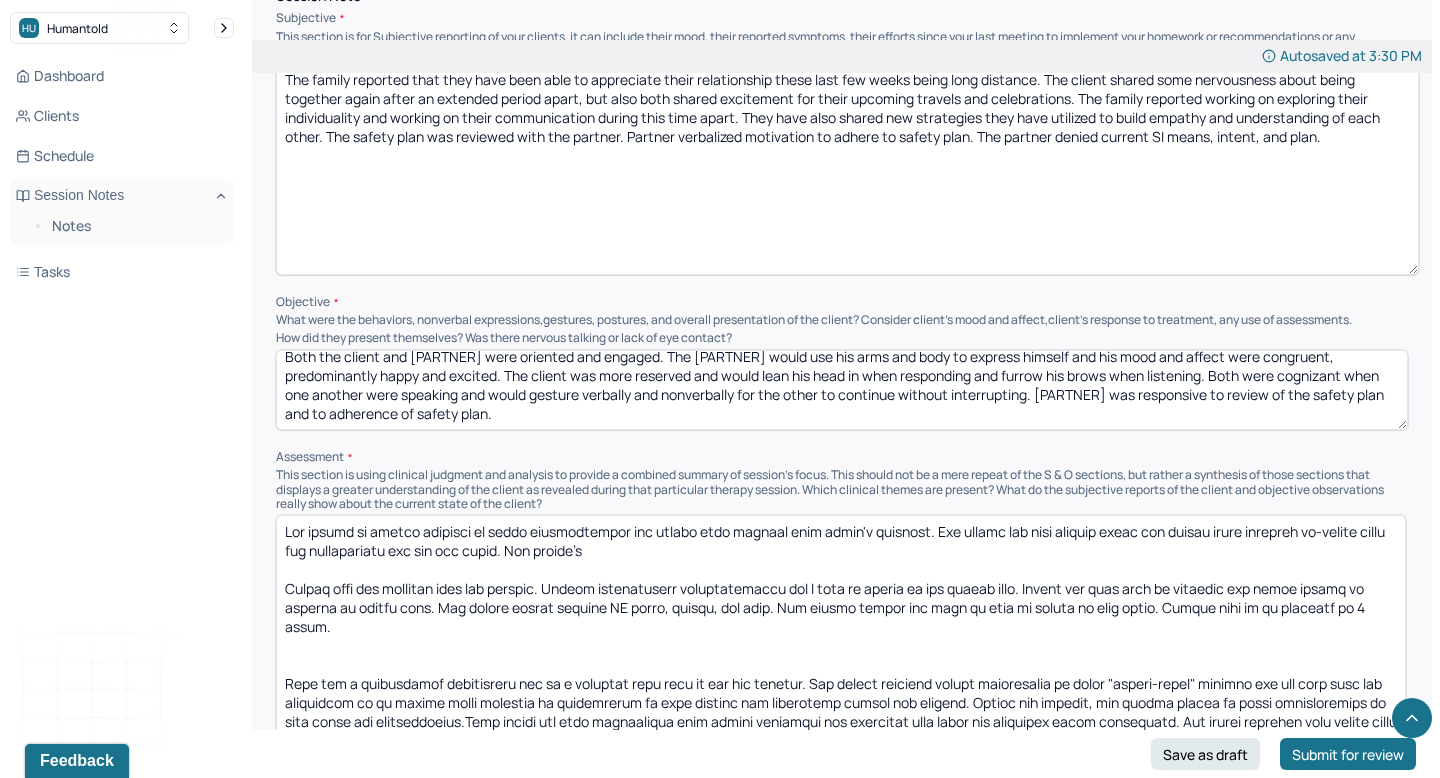 drag, startPoint x: 909, startPoint y: 560, endPoint x: 1101, endPoint y: 522, distance: 195.72429 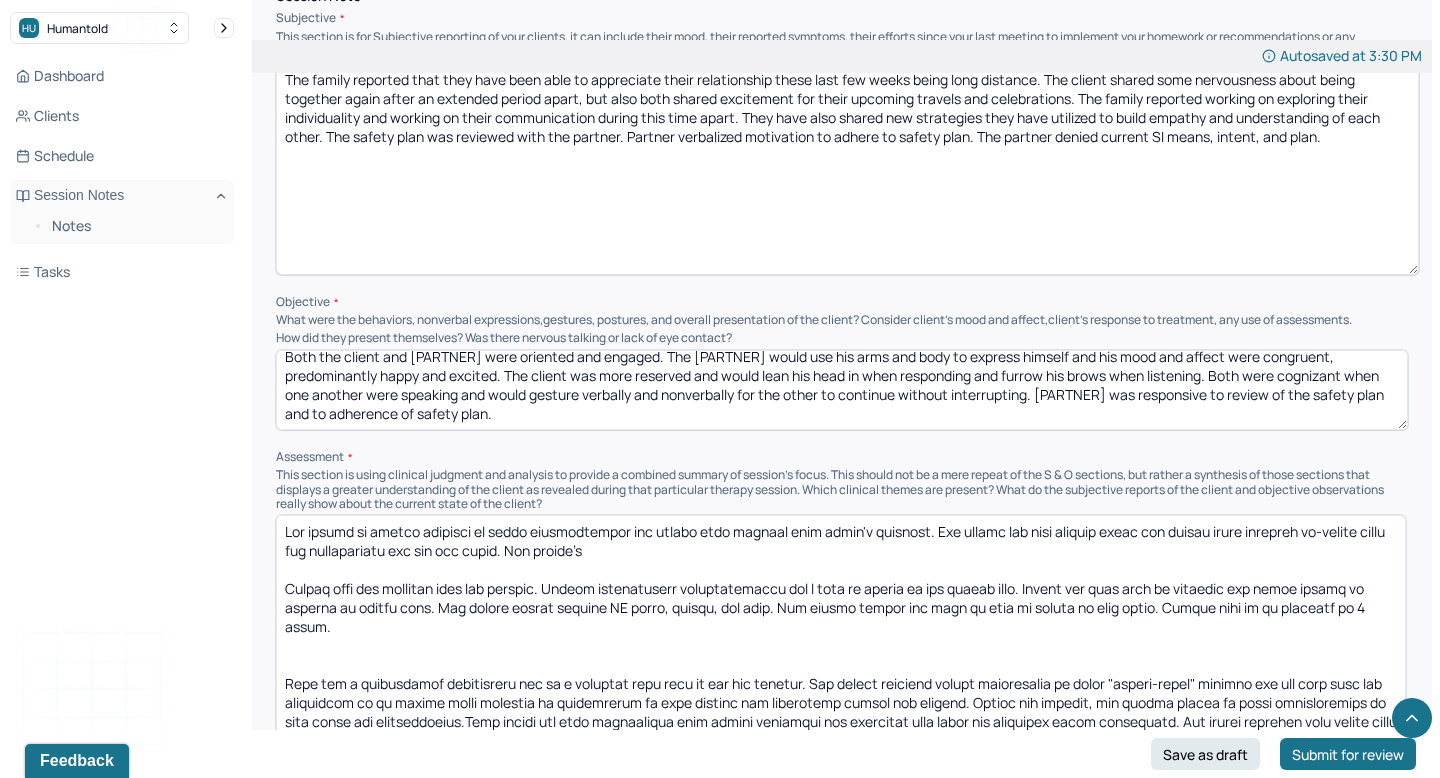 click at bounding box center (841, 647) 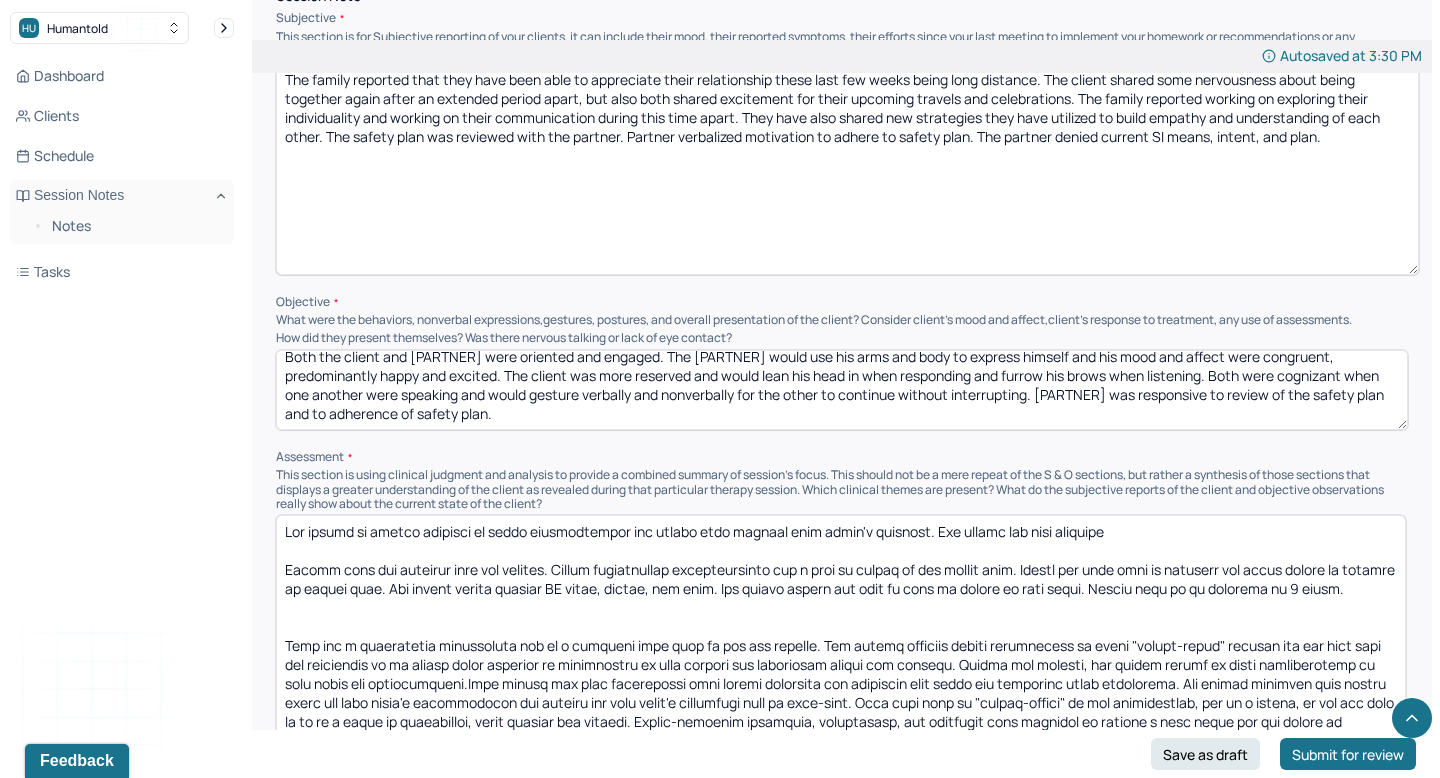 click at bounding box center (841, 647) 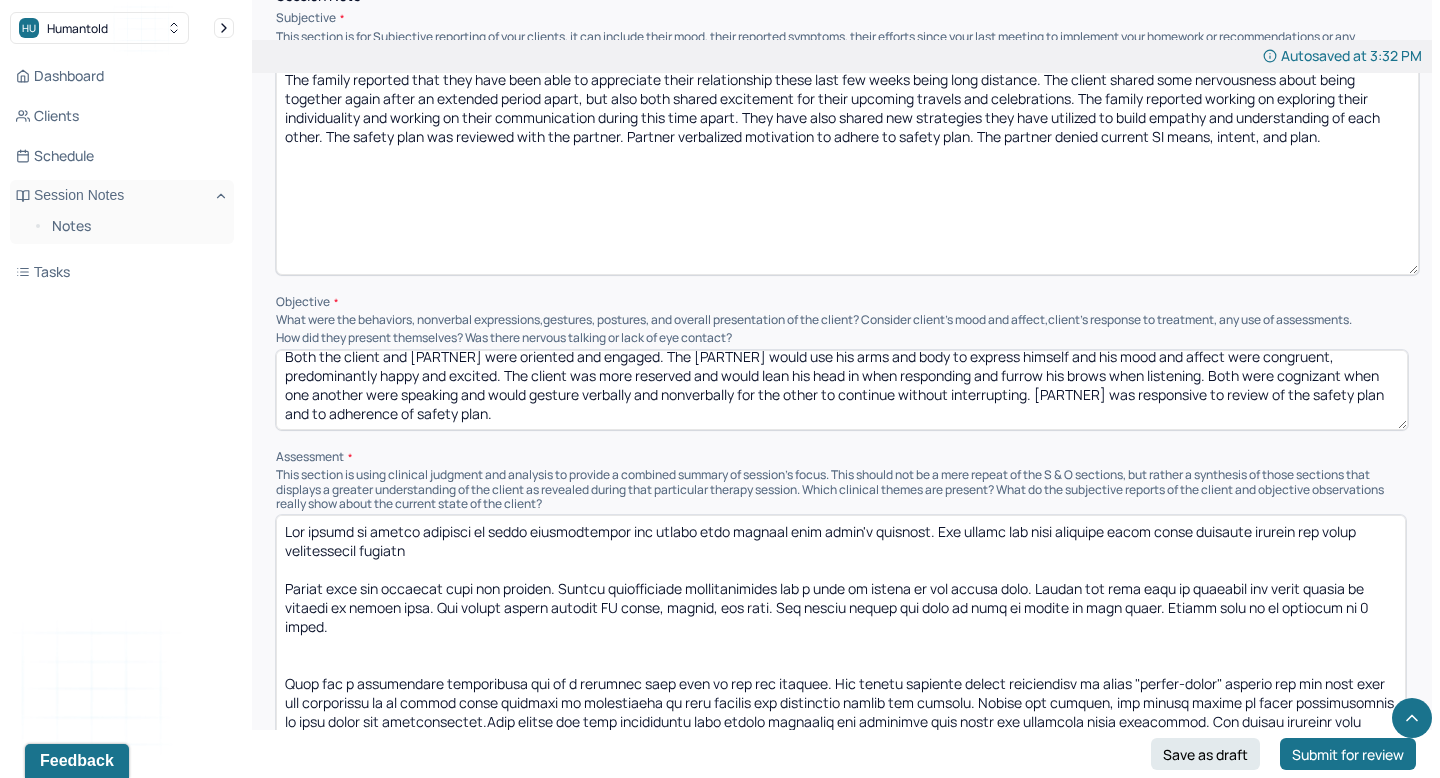 drag, startPoint x: 966, startPoint y: 549, endPoint x: 986, endPoint y: 524, distance: 32.01562 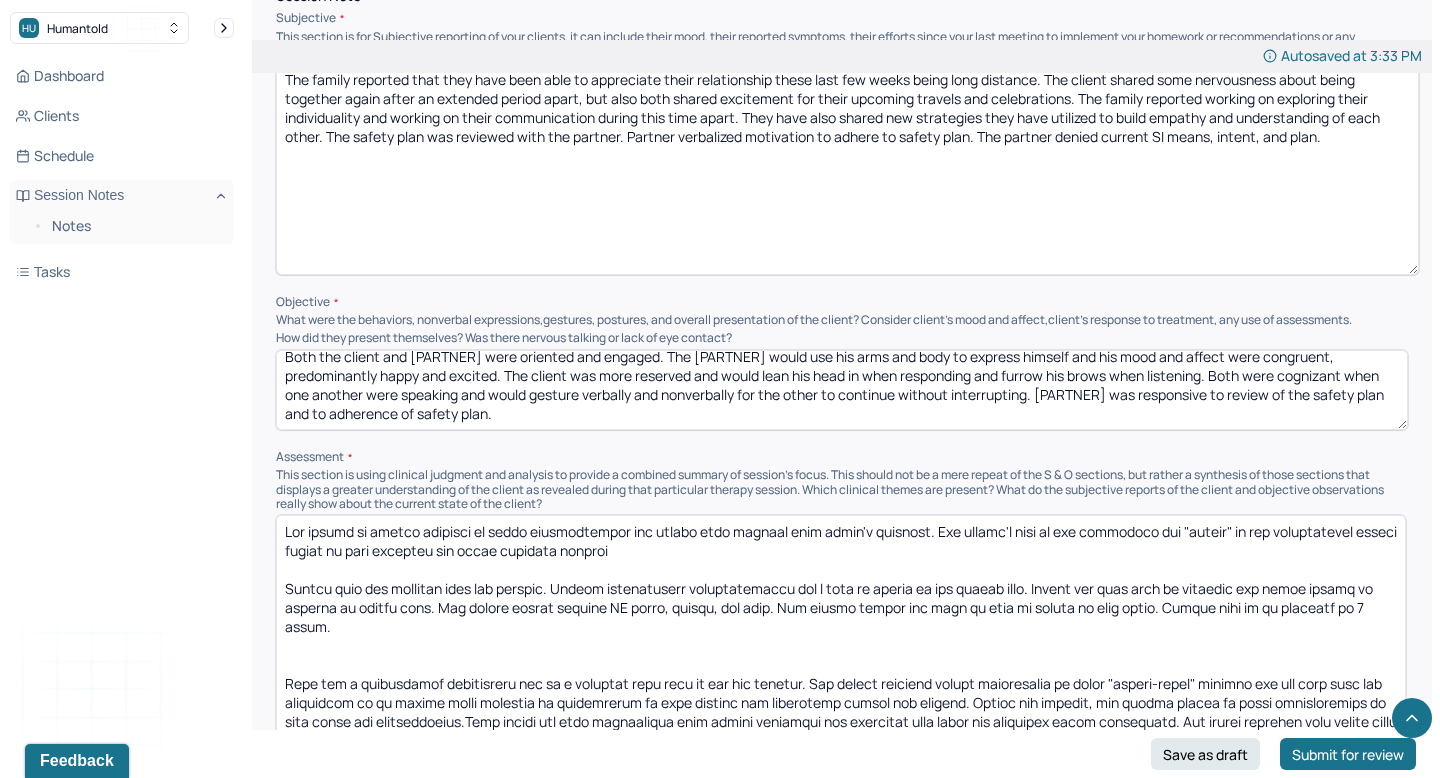 drag, startPoint x: 346, startPoint y: 542, endPoint x: 281, endPoint y: 541, distance: 65.00769 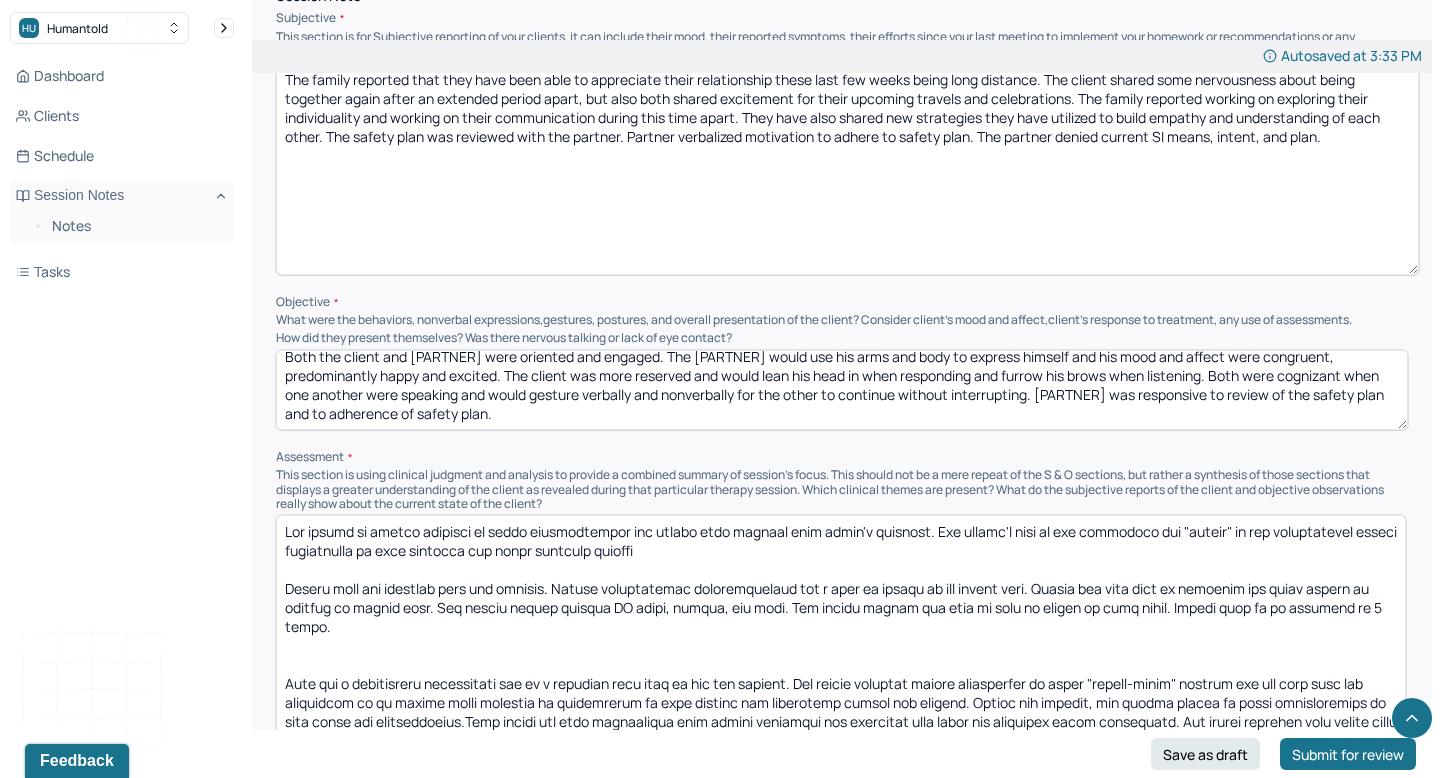 click at bounding box center [841, 647] 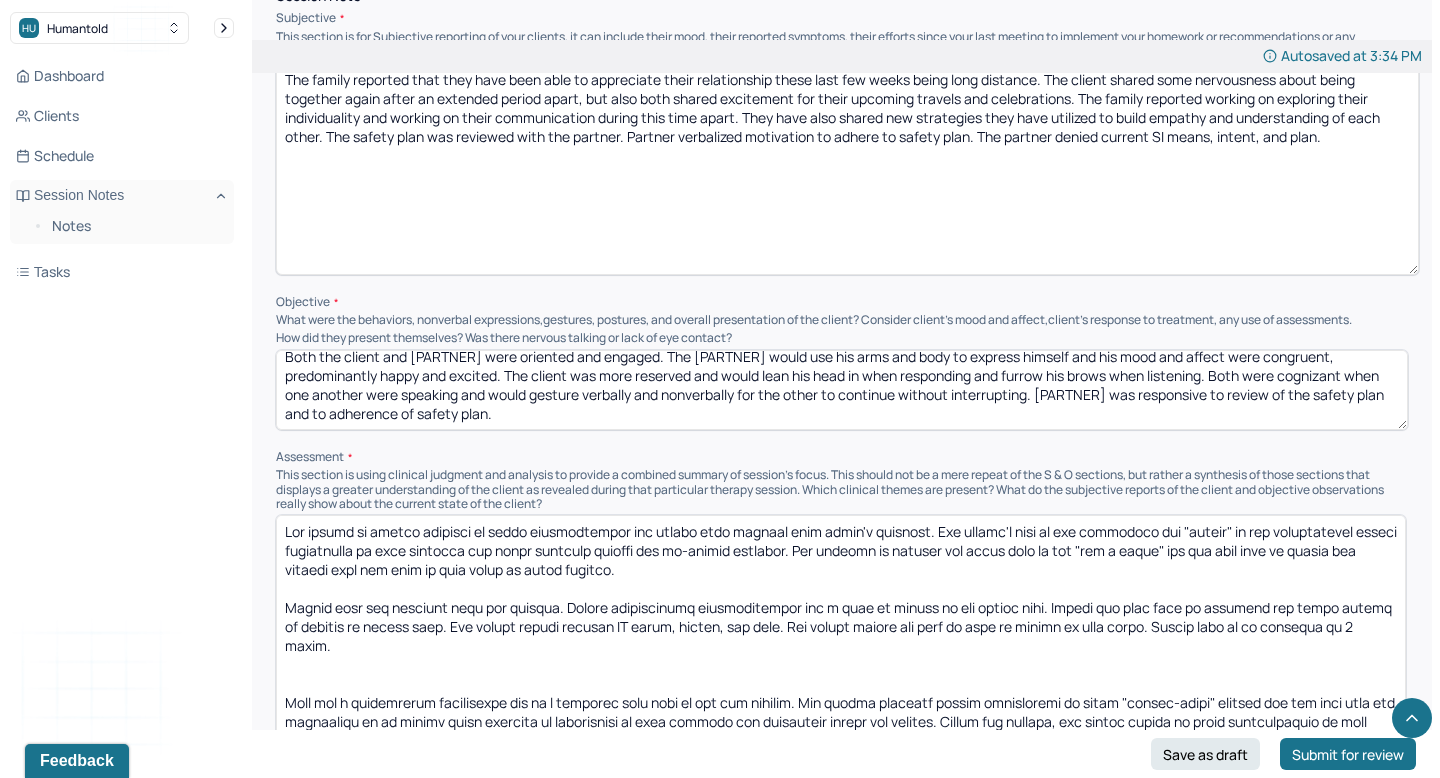 click at bounding box center [841, 647] 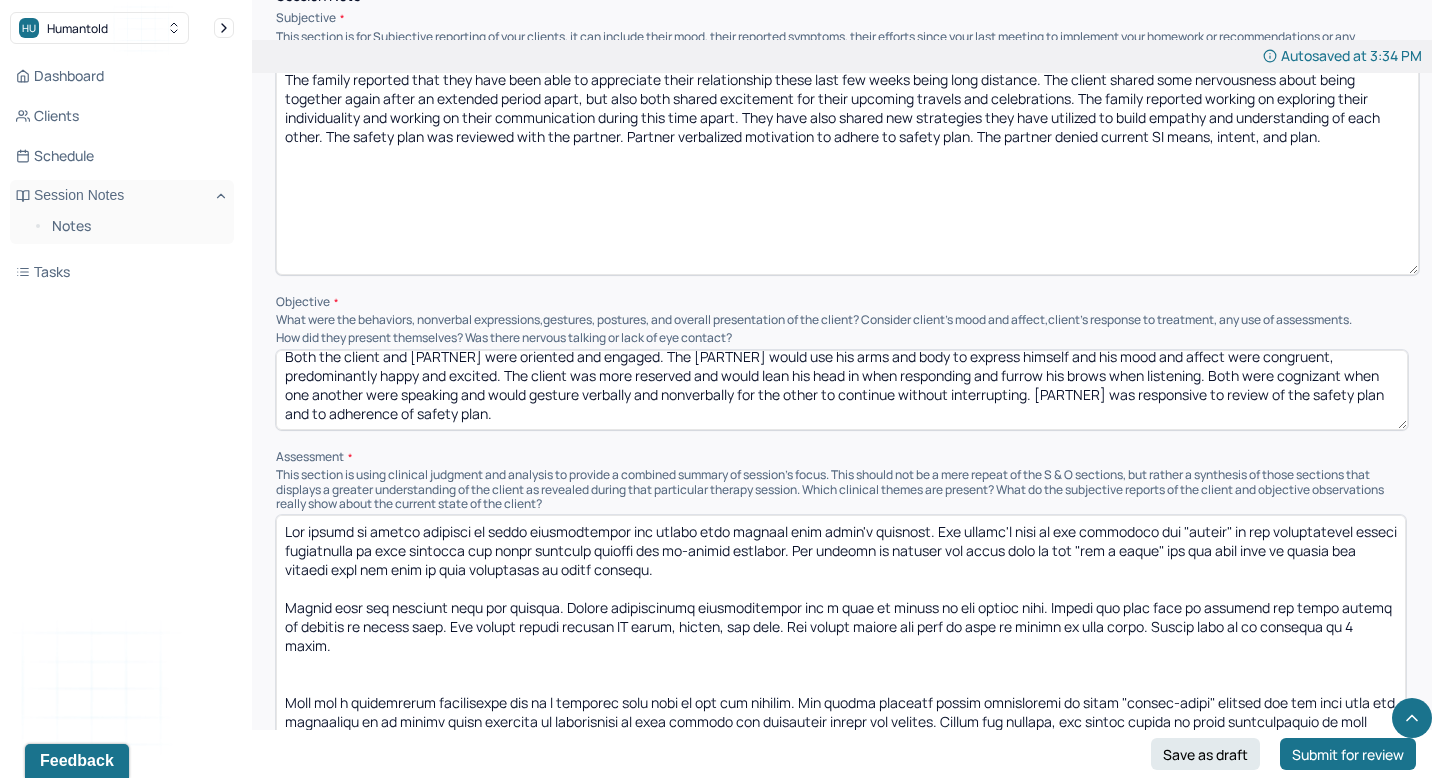 click at bounding box center [841, 647] 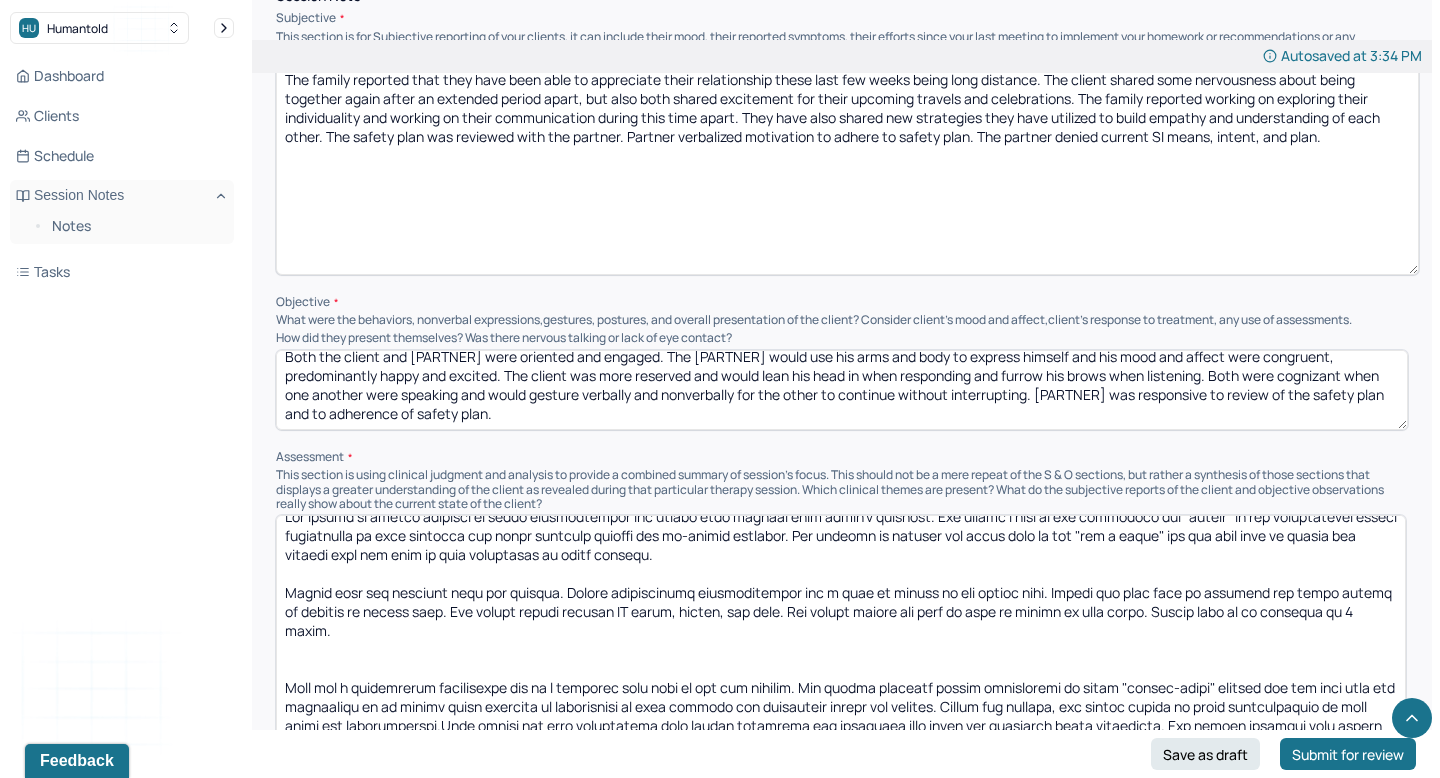 scroll, scrollTop: 0, scrollLeft: 0, axis: both 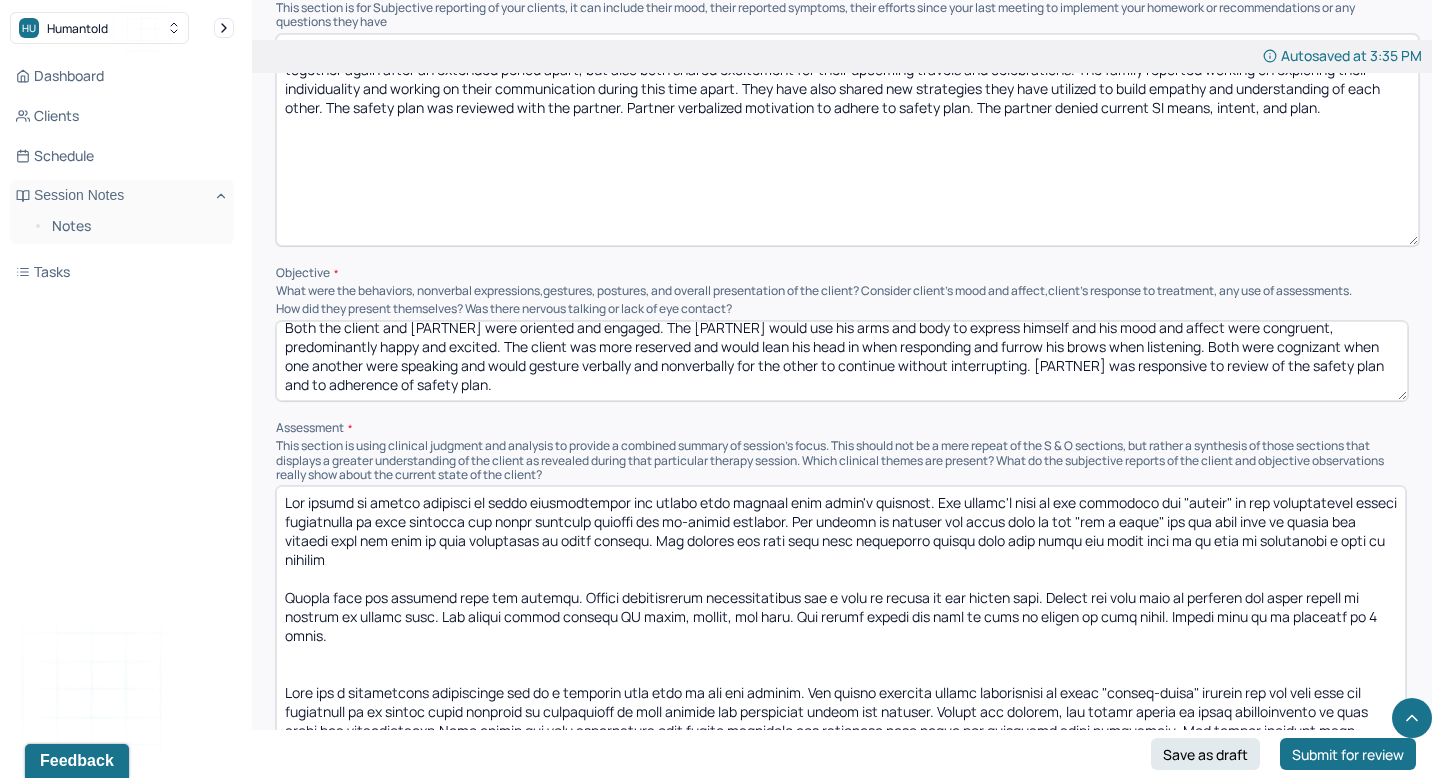drag, startPoint x: 1247, startPoint y: 553, endPoint x: 1230, endPoint y: 532, distance: 27.018513 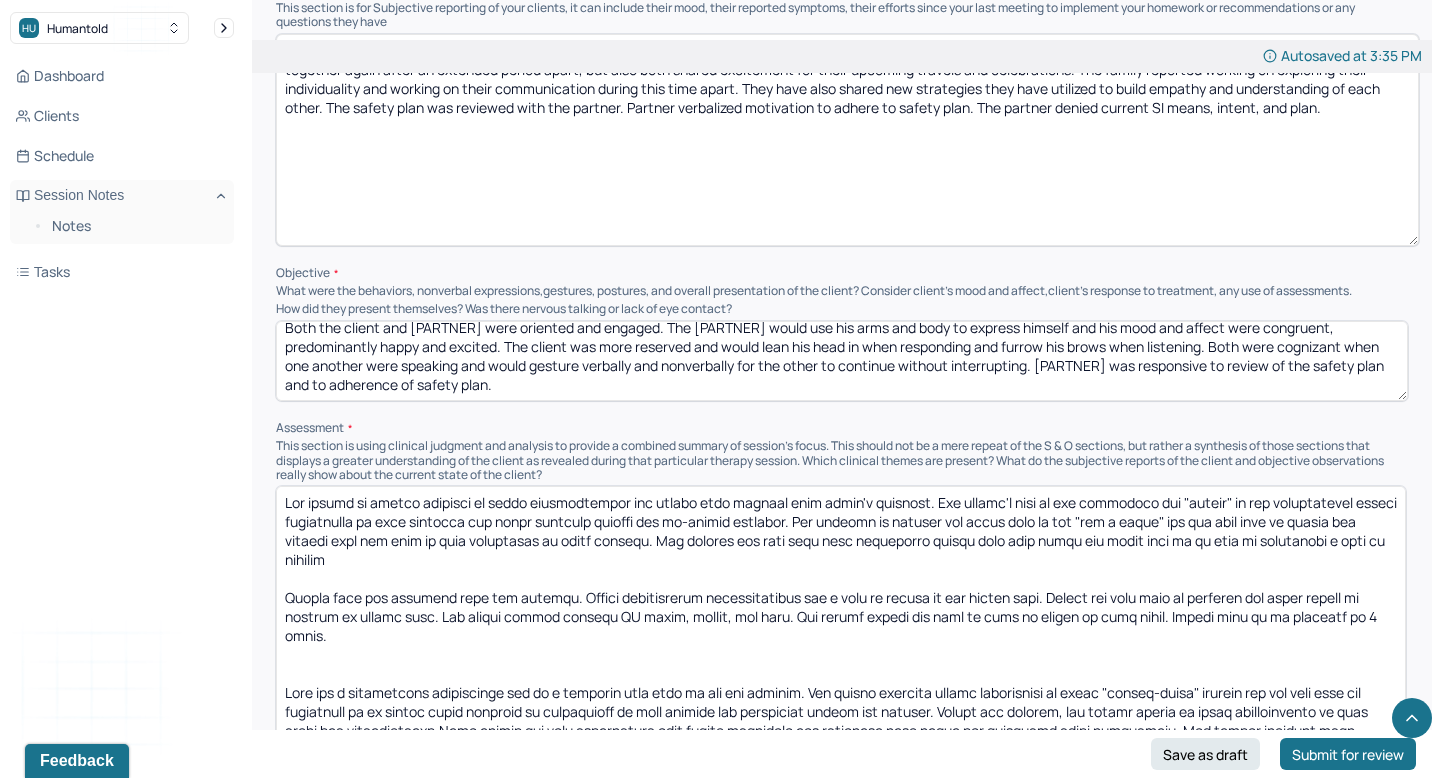 click at bounding box center (841, 618) 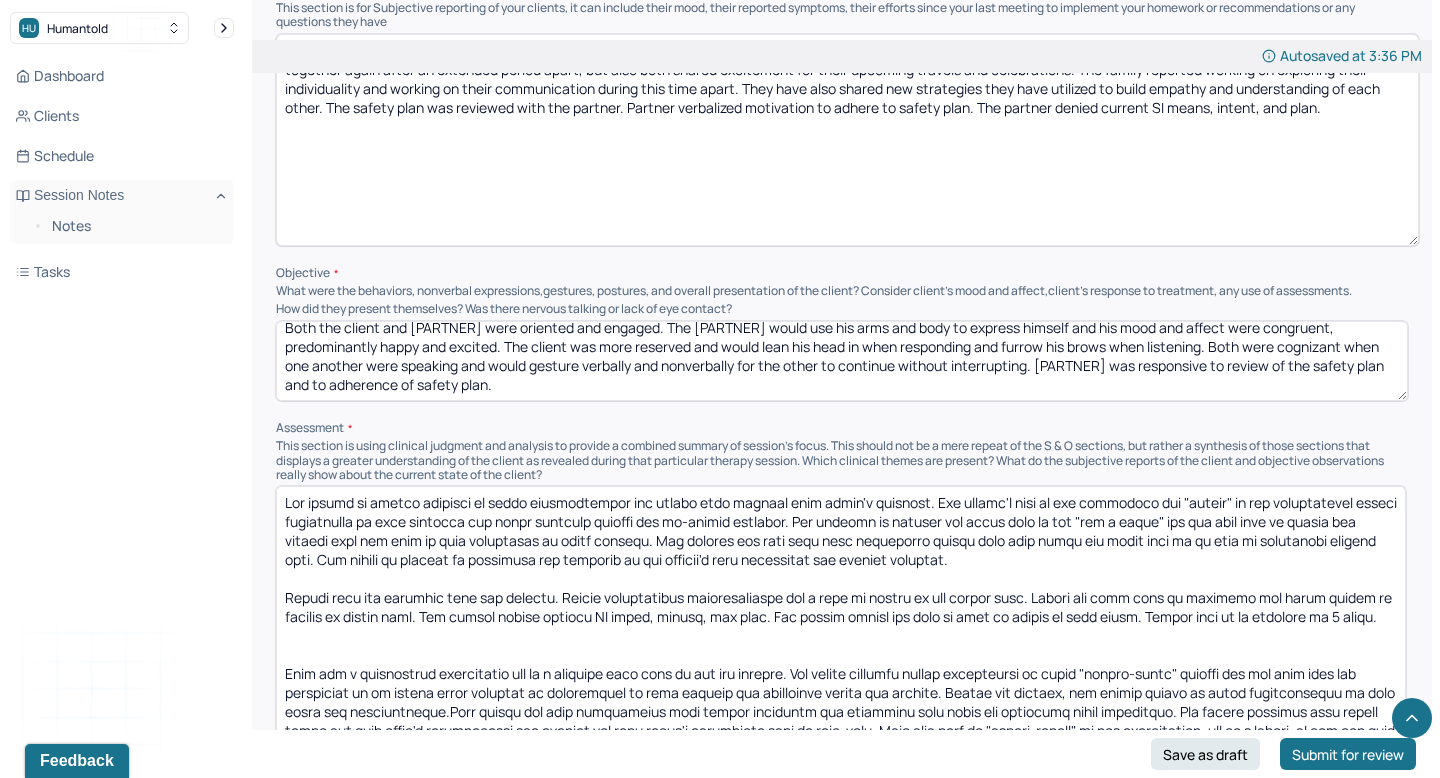 click at bounding box center [841, 618] 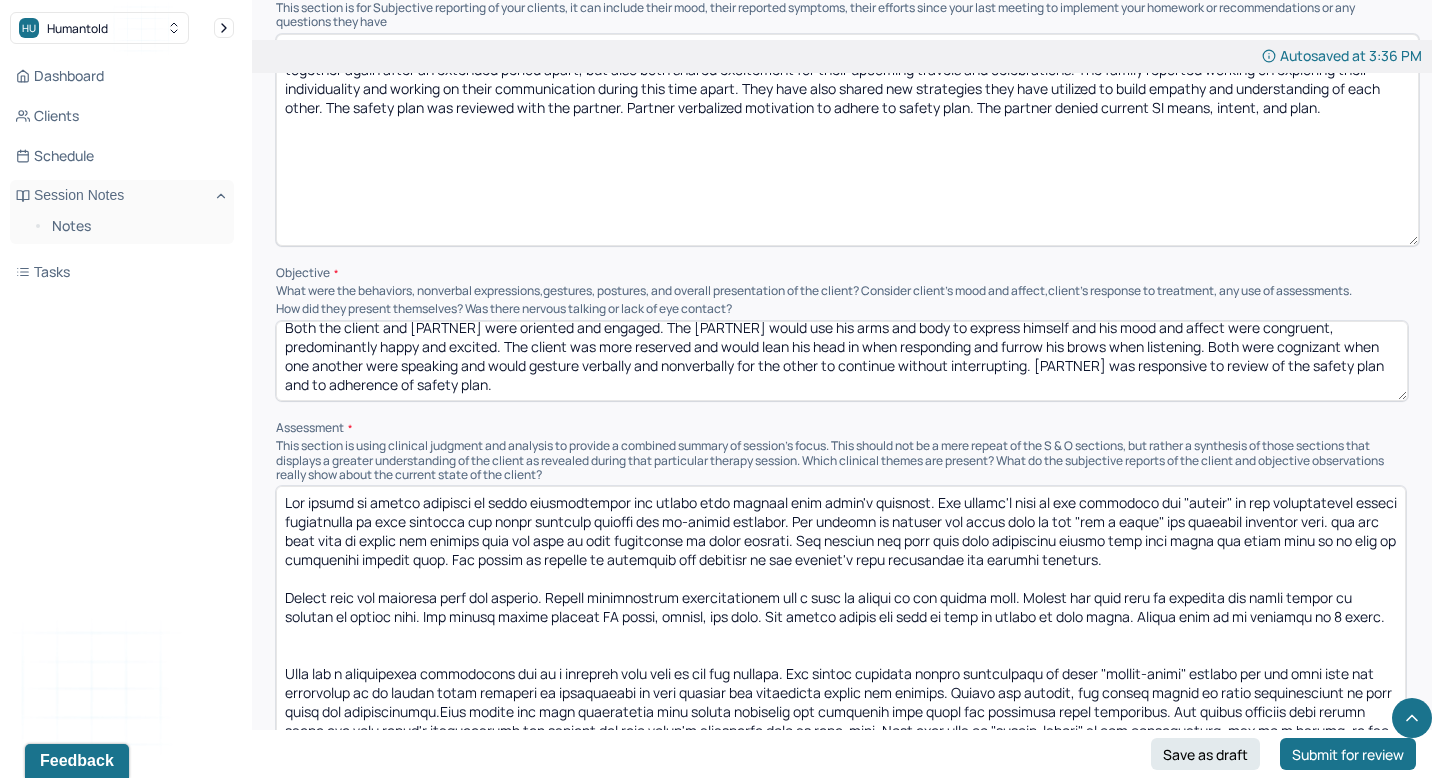 drag, startPoint x: 1360, startPoint y: 513, endPoint x: 829, endPoint y: 533, distance: 531.3765 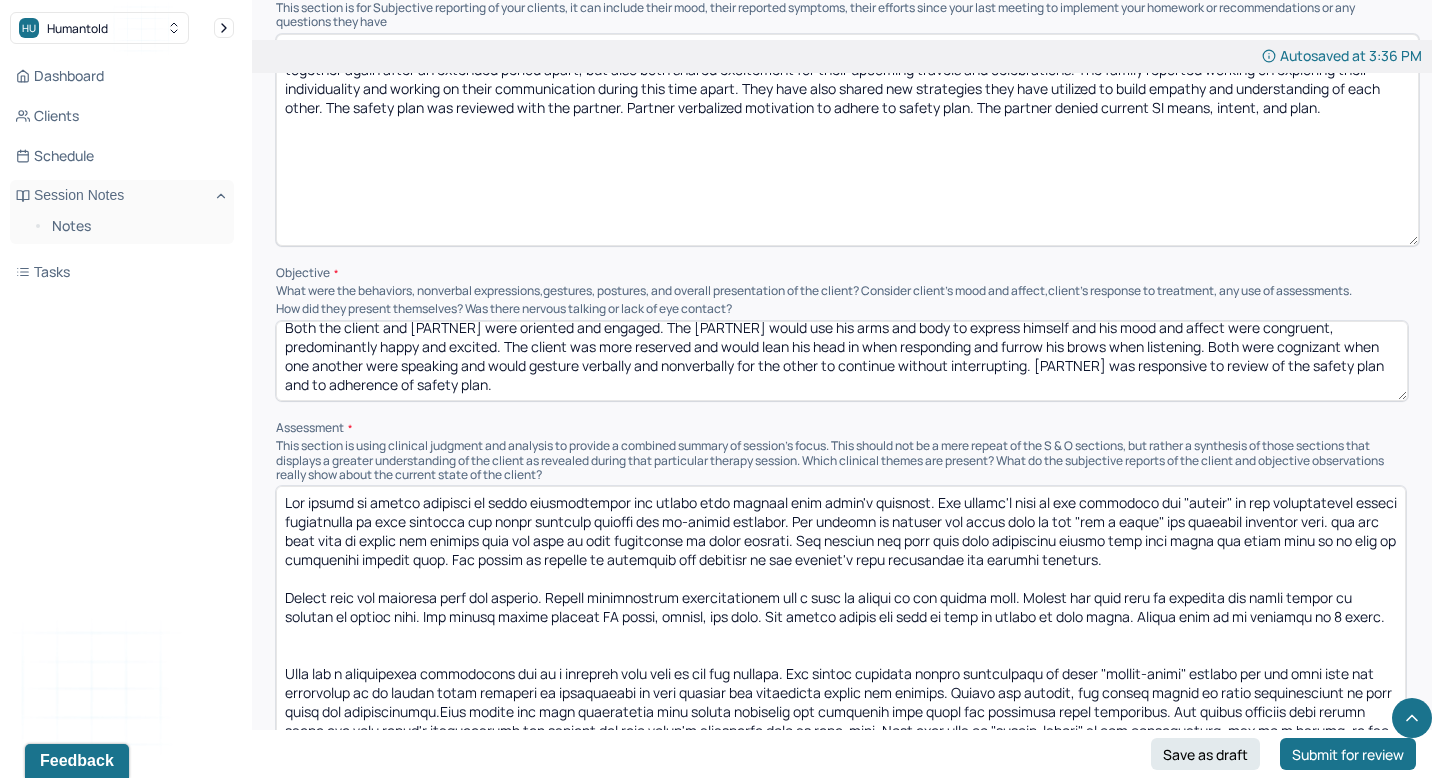 click at bounding box center (841, 618) 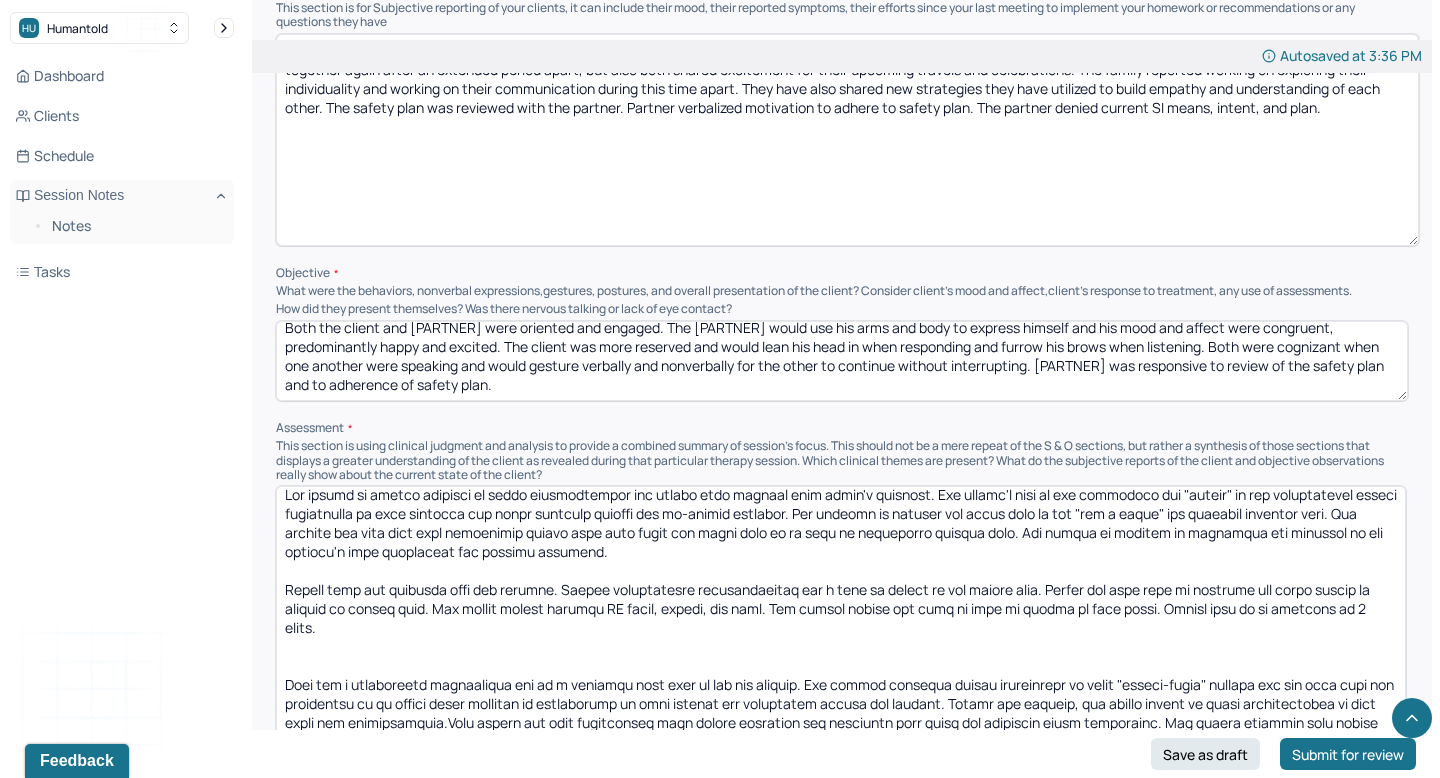scroll, scrollTop: 0, scrollLeft: 0, axis: both 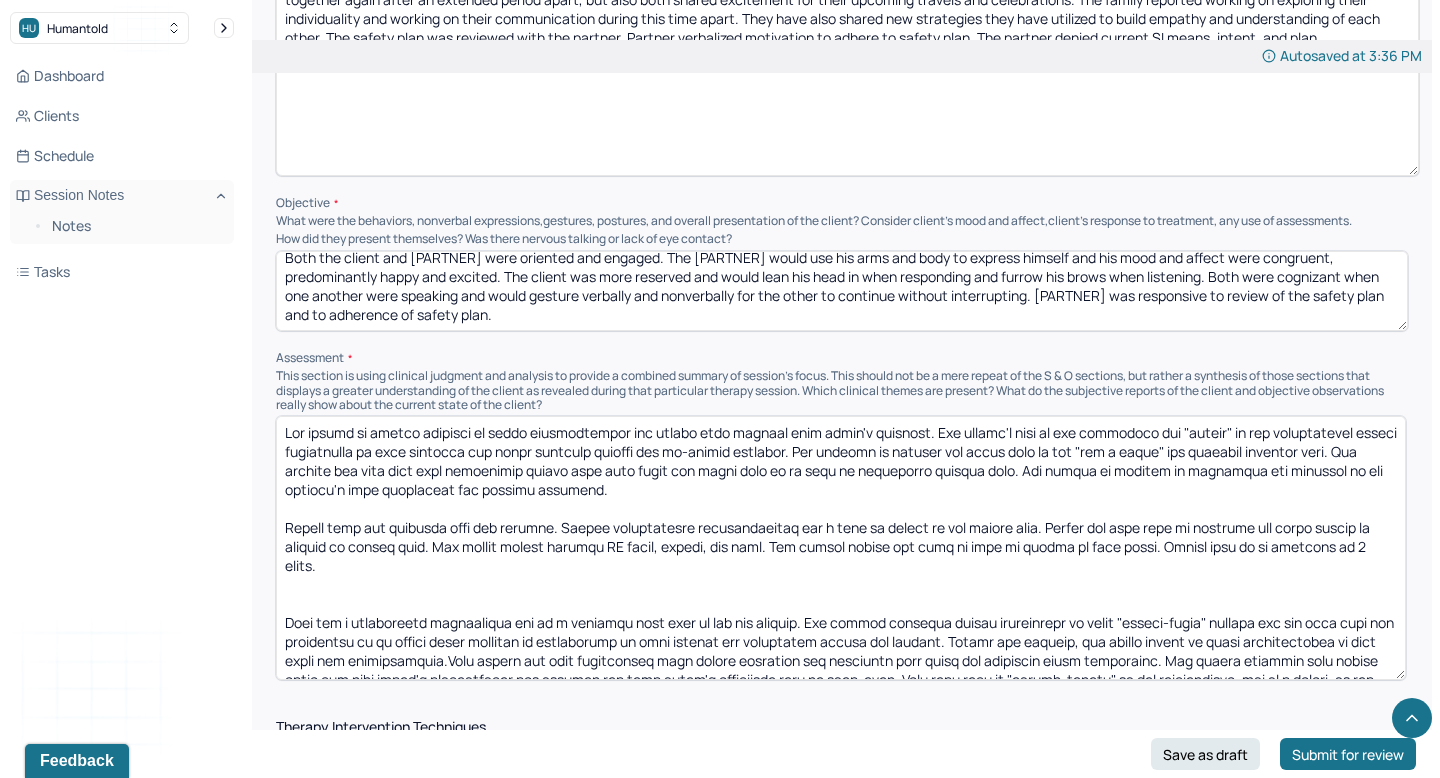 click at bounding box center [841, 548] 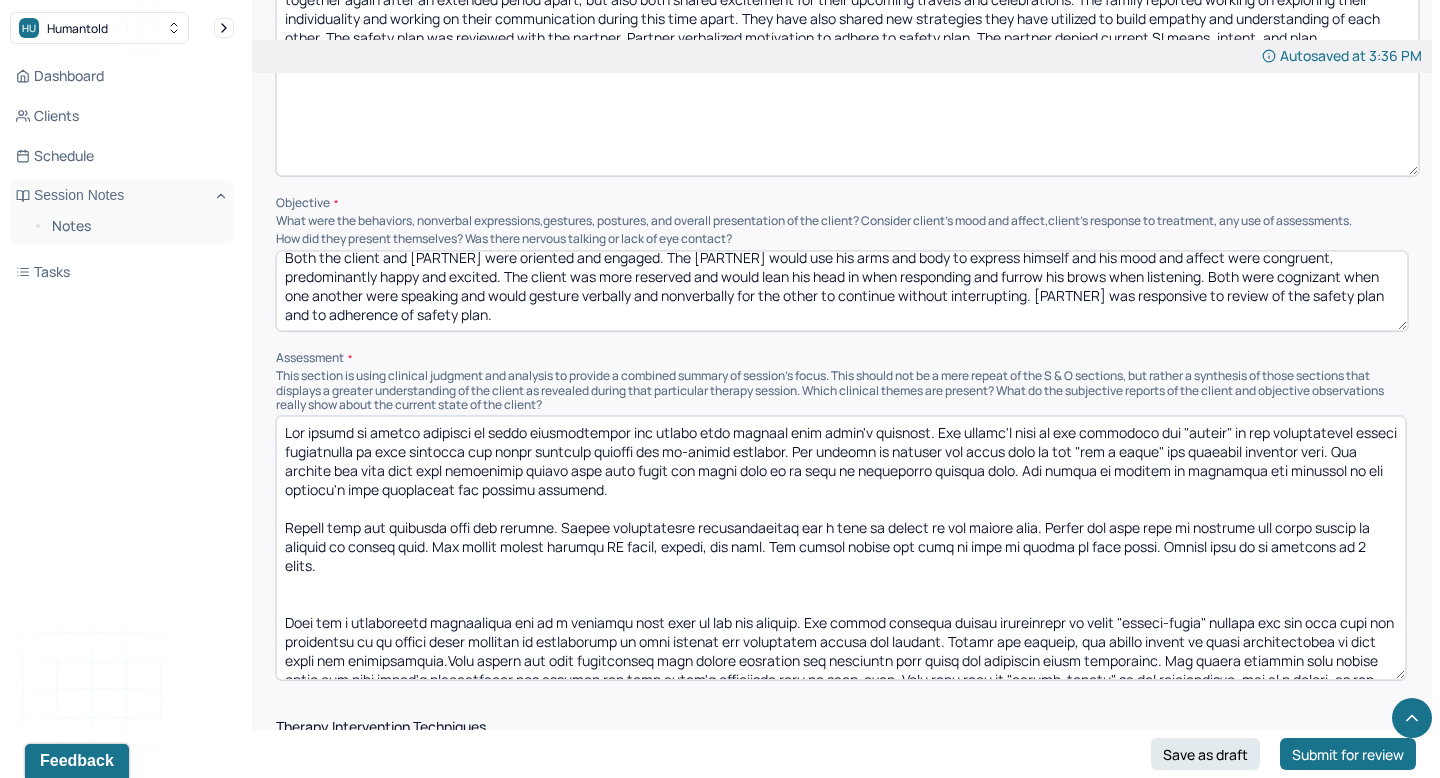 drag, startPoint x: 768, startPoint y: 475, endPoint x: 995, endPoint y: 471, distance: 227.03523 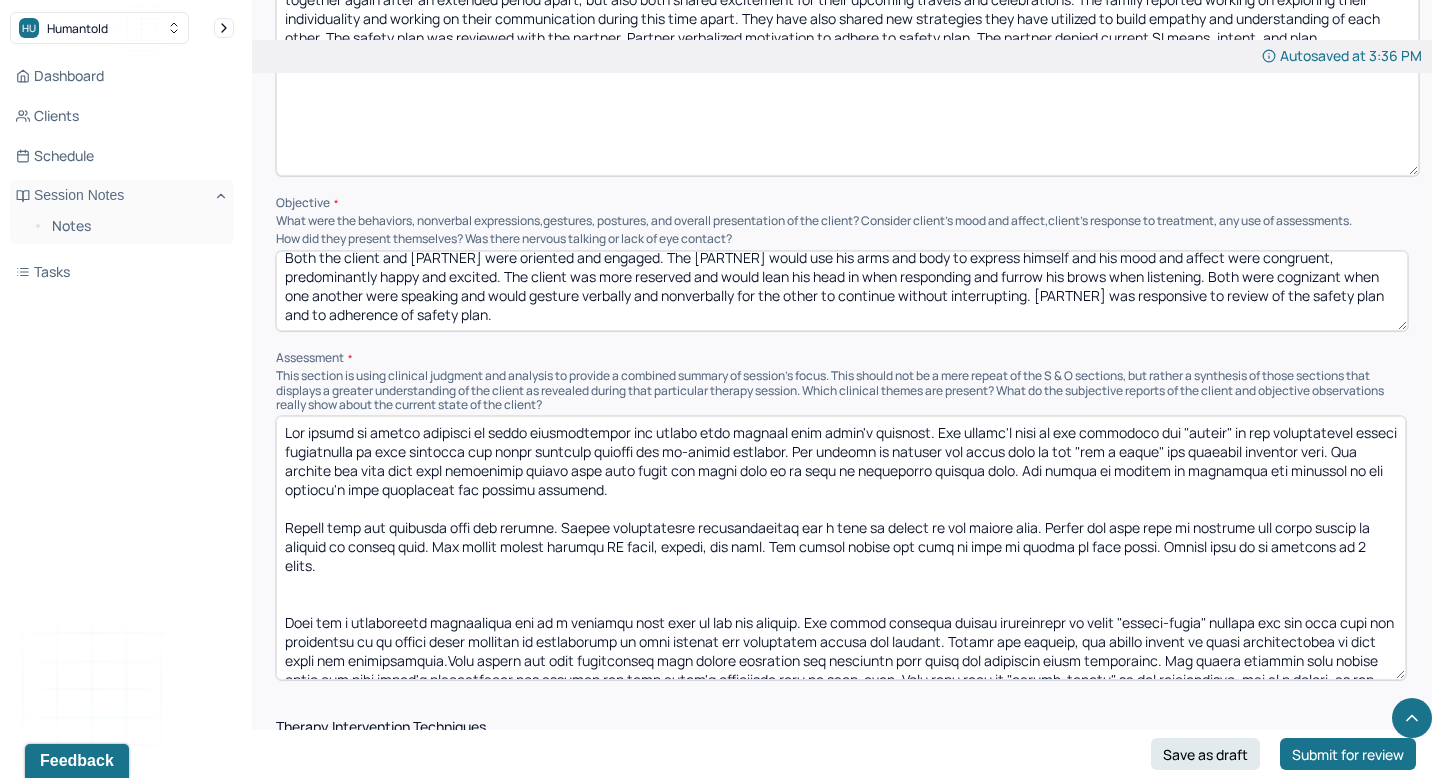 click at bounding box center [841, 548] 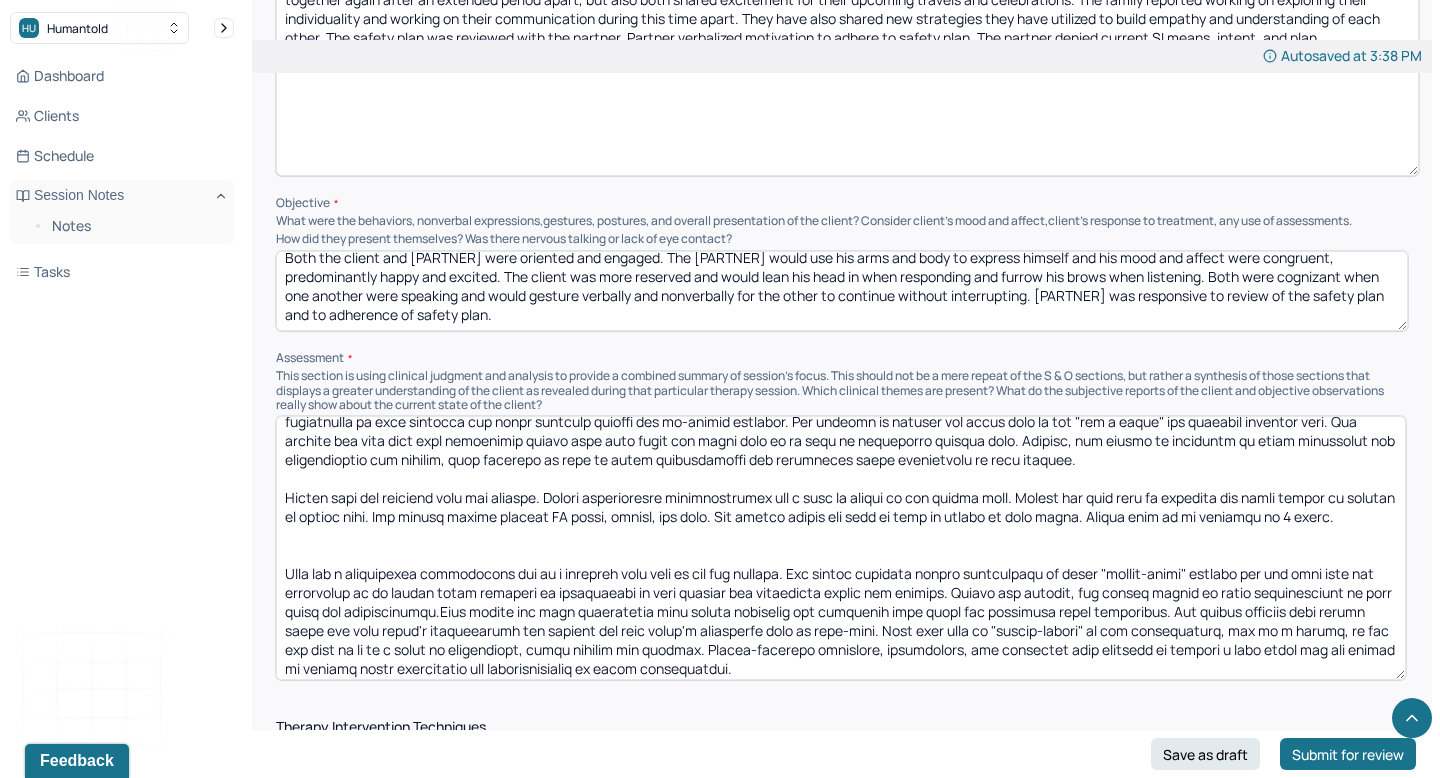 scroll, scrollTop: 34, scrollLeft: 0, axis: vertical 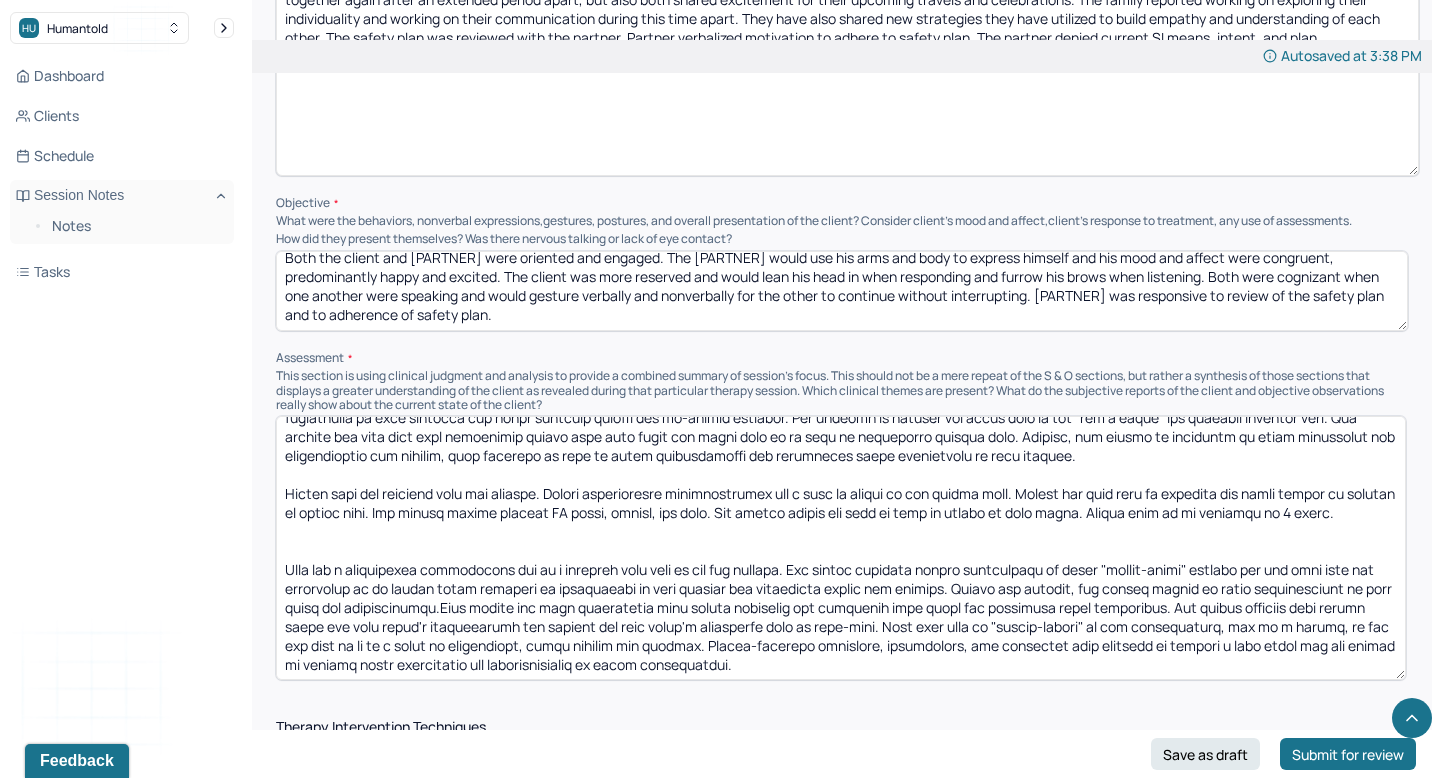 drag, startPoint x: 739, startPoint y: 643, endPoint x: 1079, endPoint y: 449, distance: 391.4537 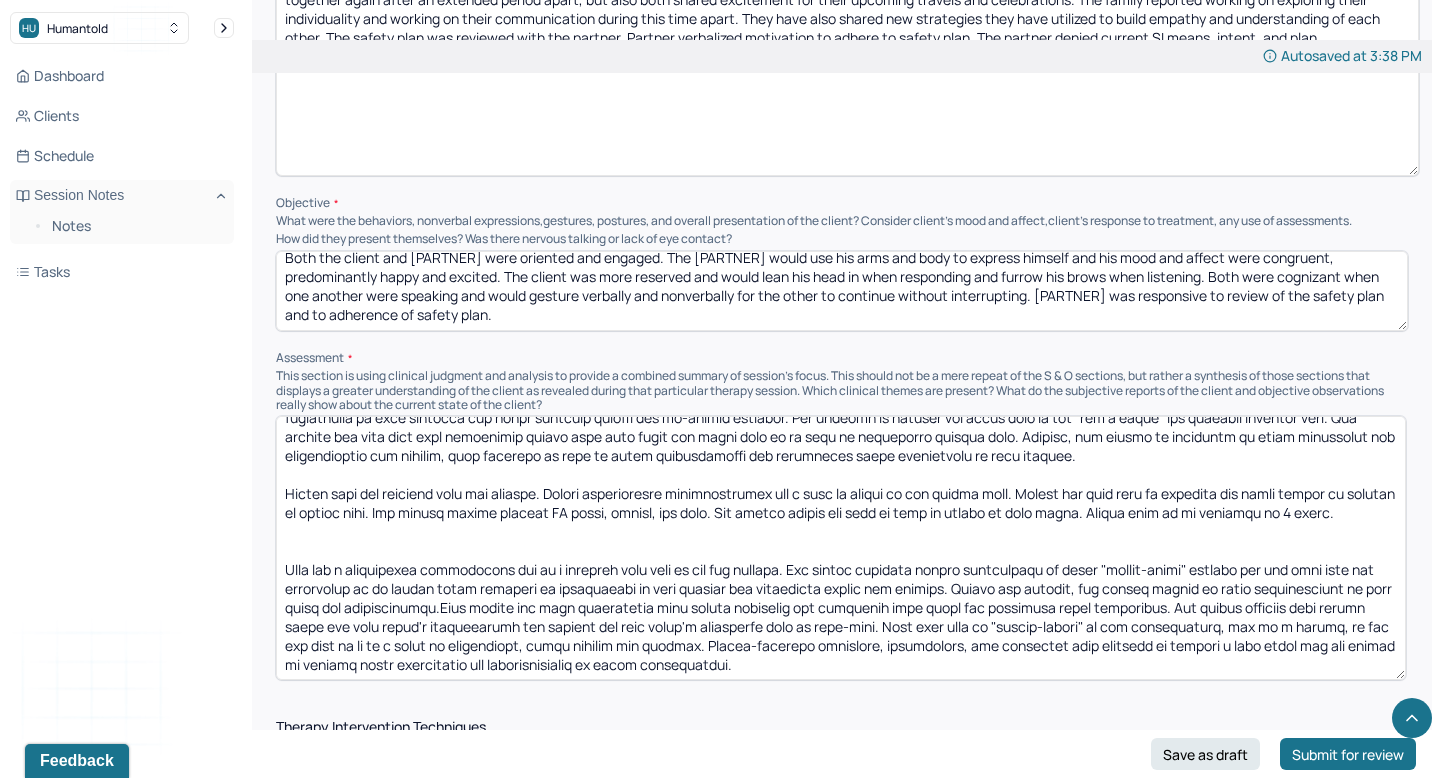 click at bounding box center [841, 548] 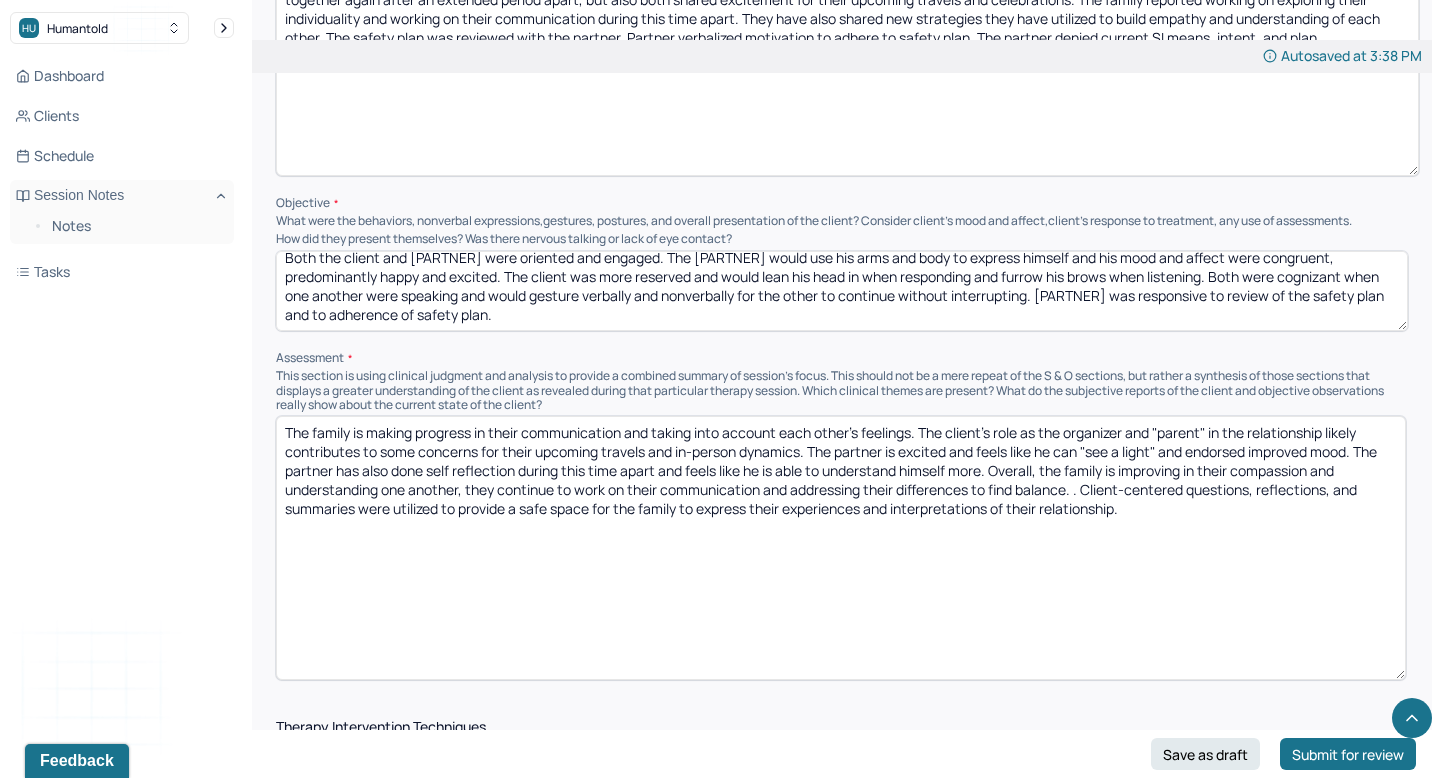 scroll, scrollTop: 0, scrollLeft: 0, axis: both 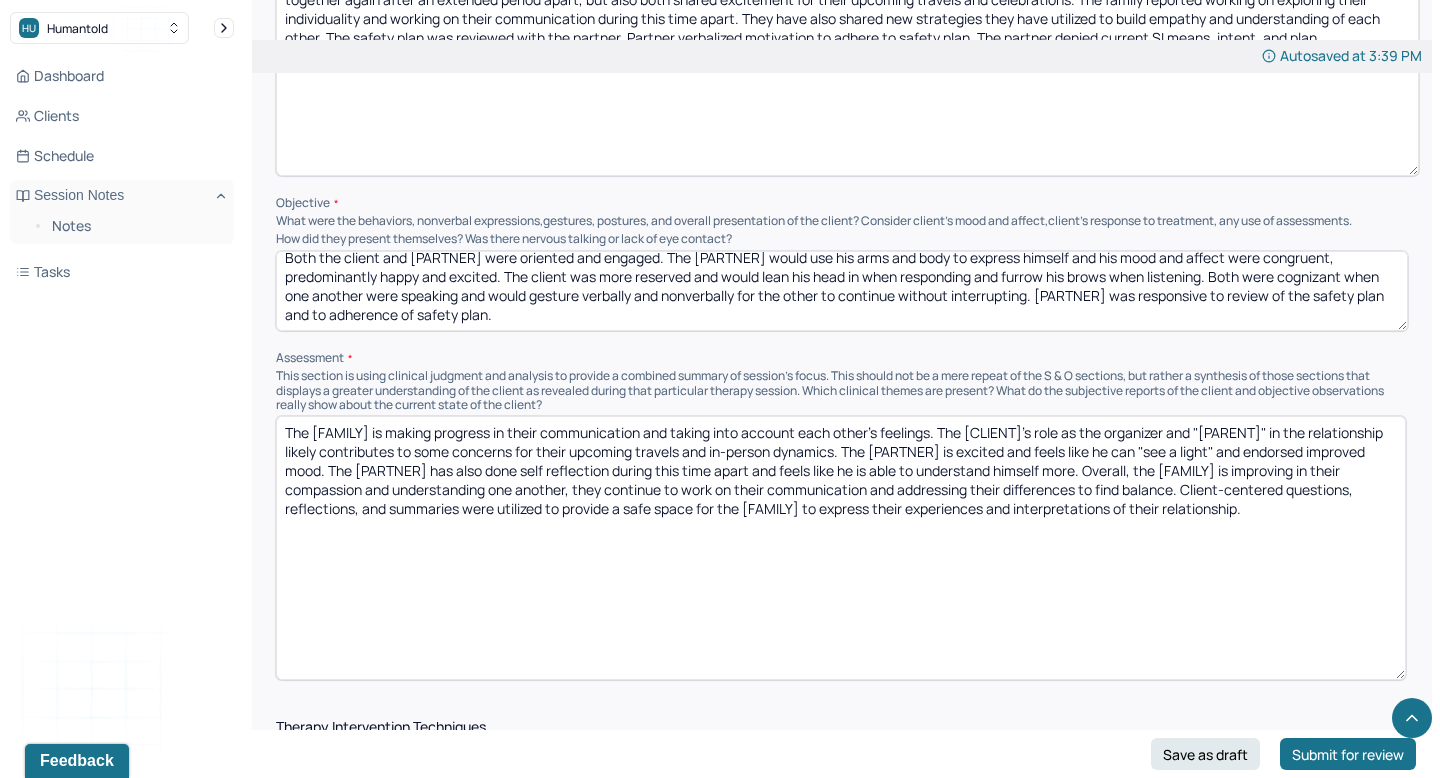 click on "The family is making progress in their communication and taking into account each other's feelings. The client's role as the organizer and "parent" in the relationship likely contributes to some concerns for their upcoming travels and in-person dynamics. The partner is excited and feels like he can "see a light" and endorsed improved mood. The partner has also done self reflection during this time apart and feels like he is able to understand himself more. Overall, the family is improving in their compassion and understanding one another, they continue to work on their communication and addressing their differences to find balance. . Client-centered questions, reflections, and summaries were utilized to provide a safe space for the family to express their experiences and interpretations of their relationship." at bounding box center (841, 548) 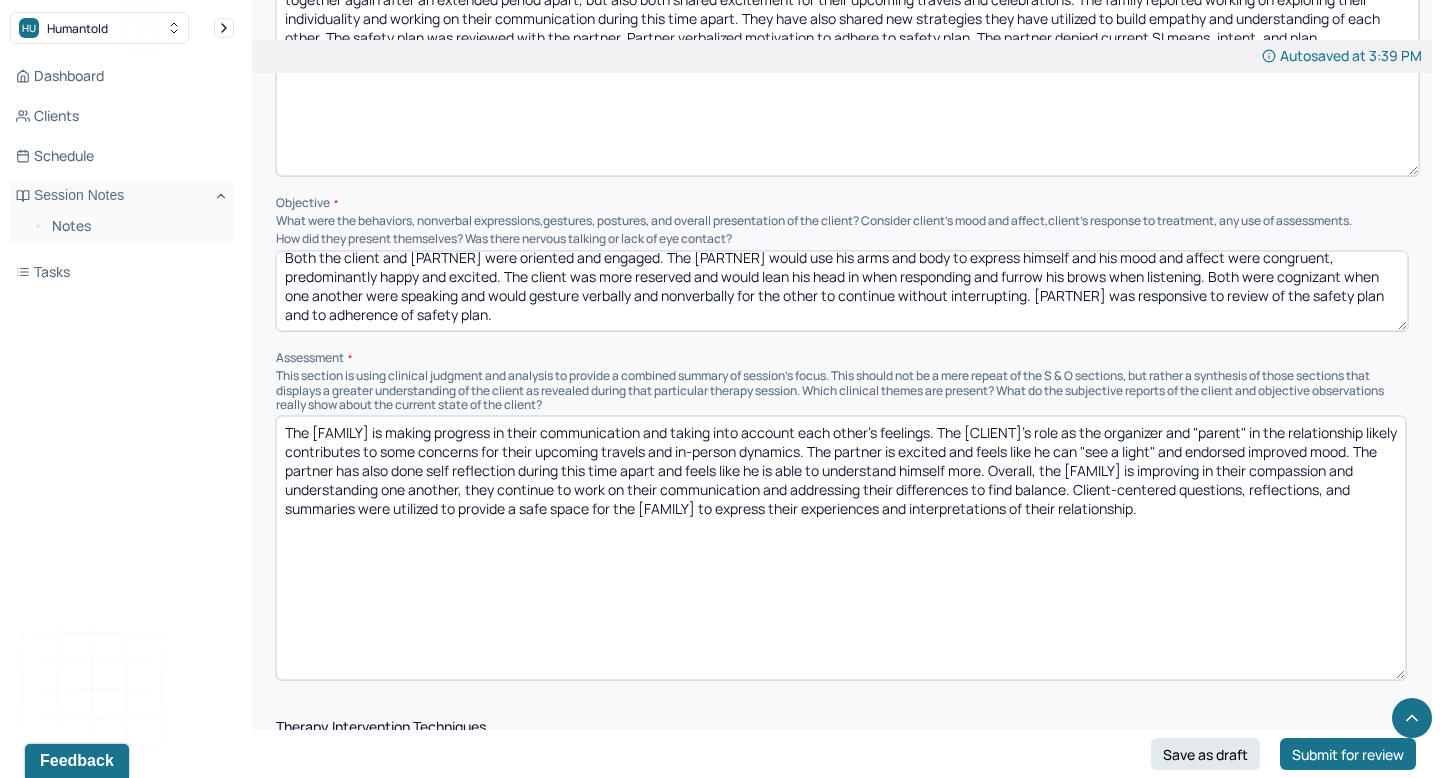 drag, startPoint x: 476, startPoint y: 502, endPoint x: 396, endPoint y: 507, distance: 80.1561 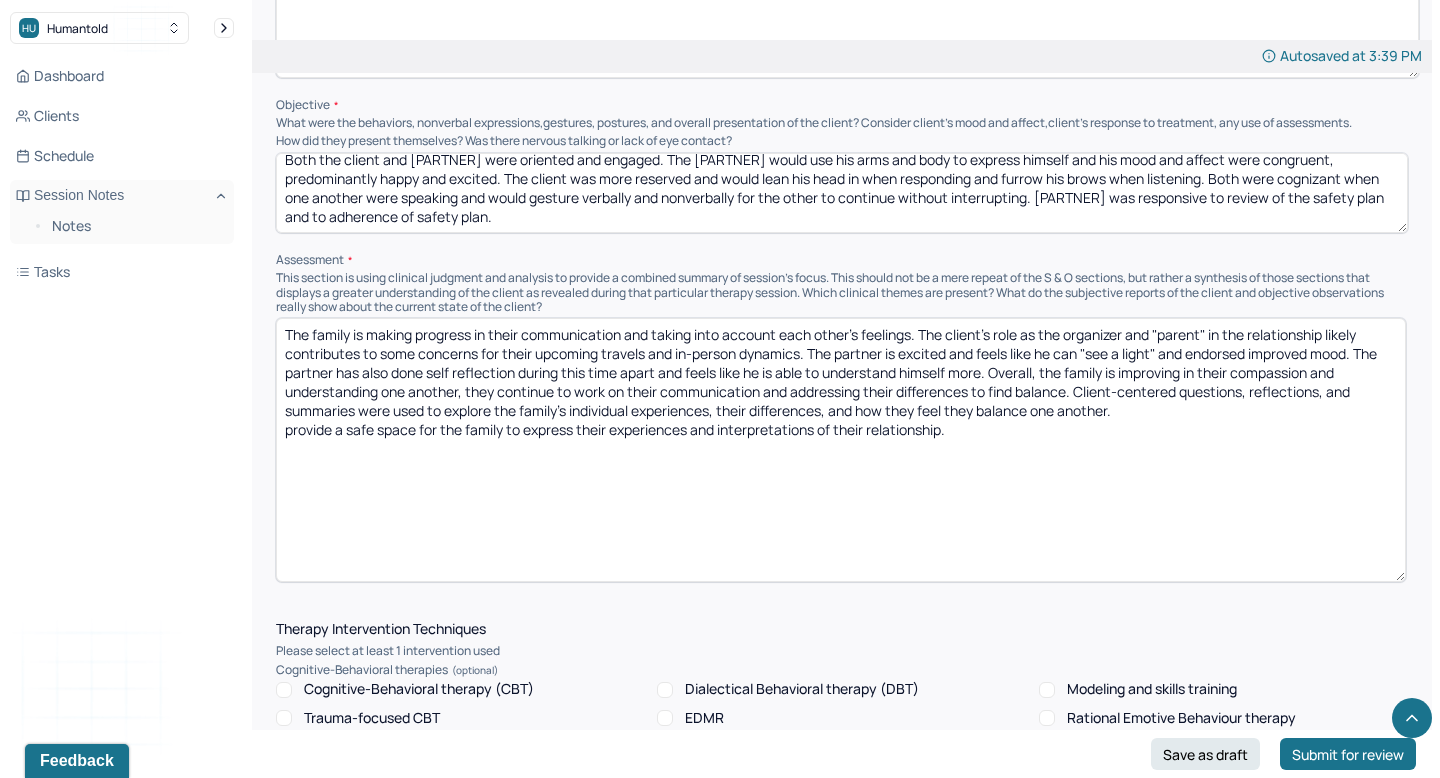 scroll, scrollTop: 1496, scrollLeft: 0, axis: vertical 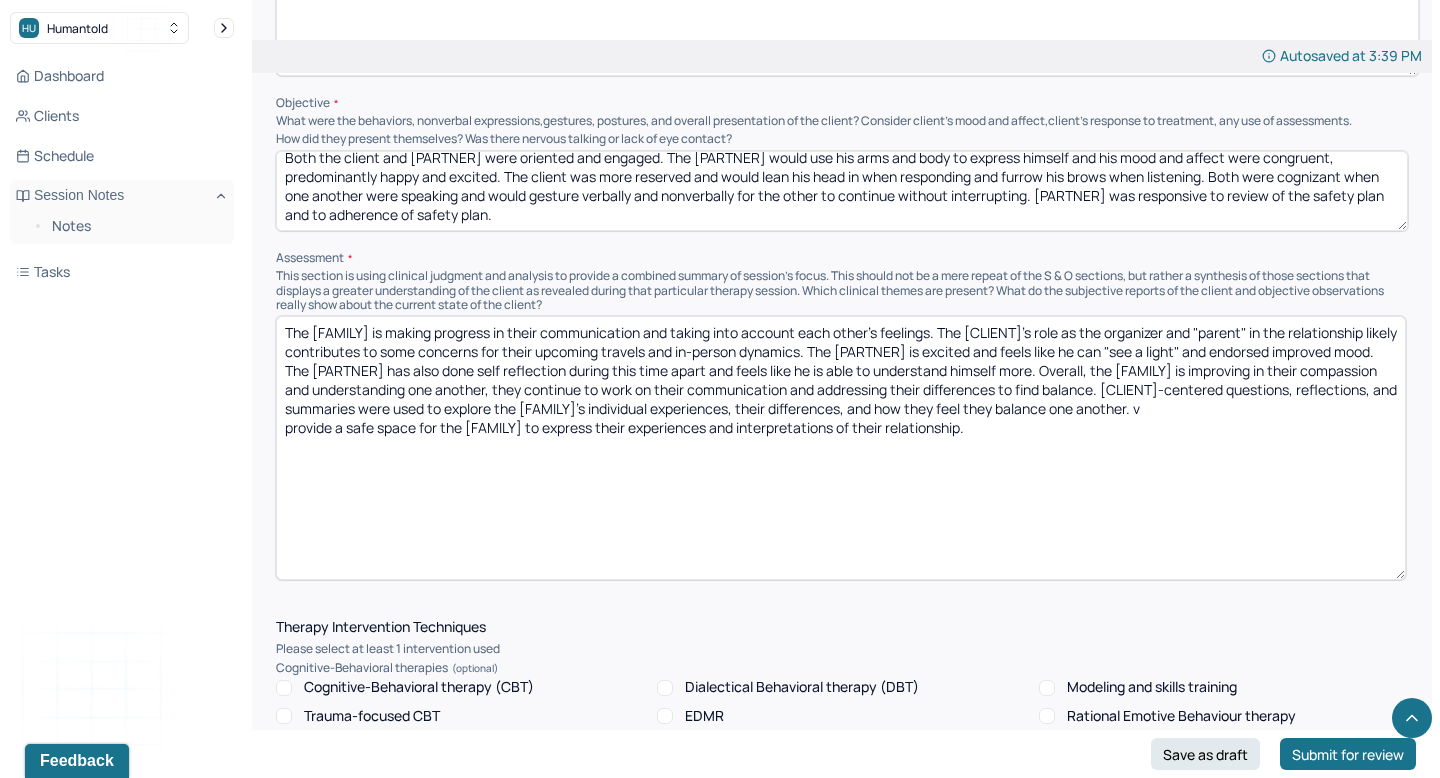 click on "The family is making progress in their communication and taking into account each other's feelings. The client's role as the organizer and "parent" in the relationship likely contributes to some concerns for their upcoming travels and in-person dynamics. The partner is excited and feels like he can "see a light" and endorsed improved mood. The partner has also done self reflection during this time apart and feels like he is able to understand himself more. Overall, the family is improving in their compassion and understanding one another, they continue to work on their communication and addressing their differences to find balance. Client-centered questions, reflections, and summaries were used to explore the family's individual experiences, their differences, and how they feel they balance one another.
provide a safe space for the family to express their experiences and interpretations of their relationship." at bounding box center [841, 448] 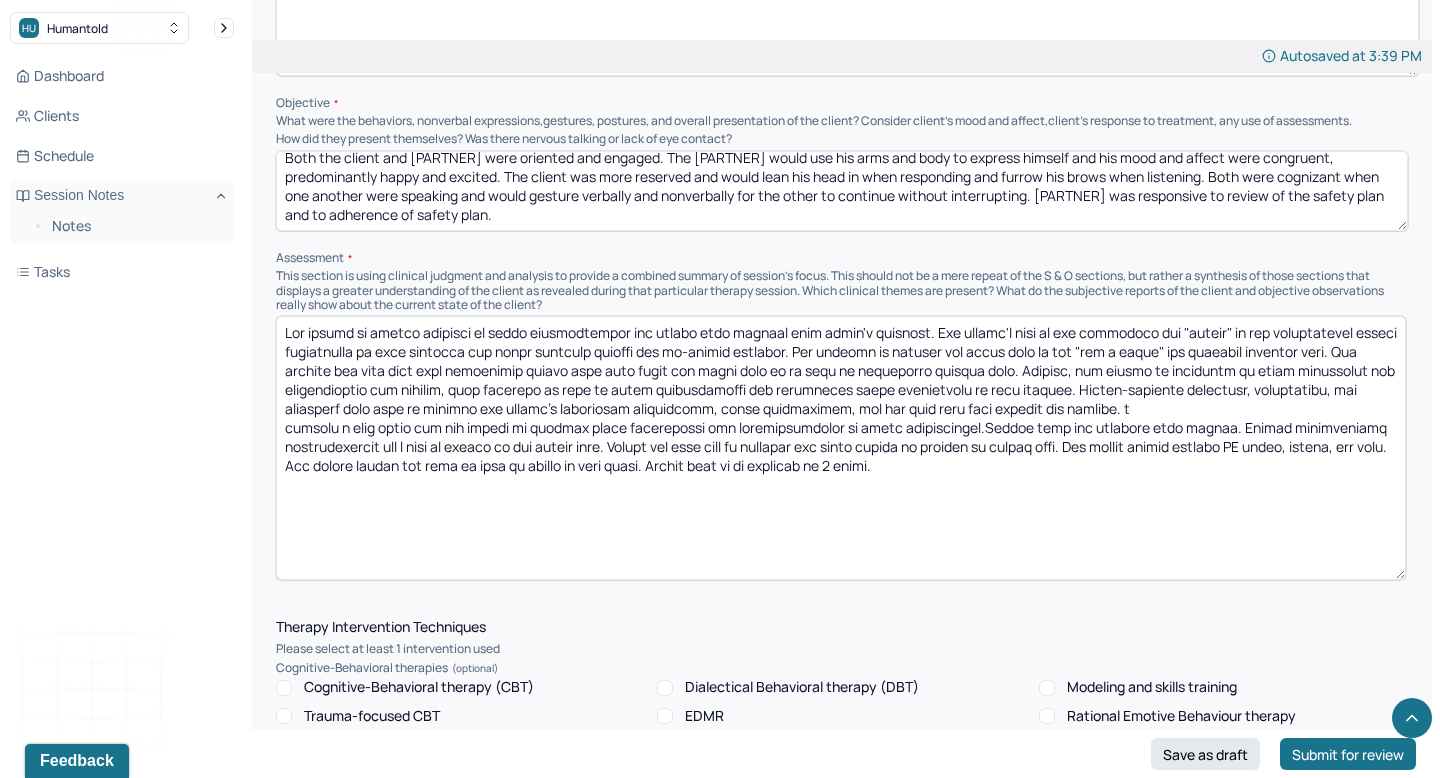 click on "The family is making progress in their communication and taking into account each other's feelings. The client's role as the organizer and "parent" in the relationship likely contributes to some concerns for their upcoming travels and in-person dynamics. The partner is excited and feels like he can "see a light" and endorsed improved mood. The partner has also done self reflection during this time apart and feels like he is able to understand himself more. Overall, the family is improving in their compassion and understanding one another, they continue to work on their communication and addressing their differences to find balance. Client-centered questions, reflections, and summaries were used to explore the family's individual experiences, their differences, and how they feel they balance one another.
provide a safe space for the family to express their experiences and interpretations of their relationship." at bounding box center (841, 448) 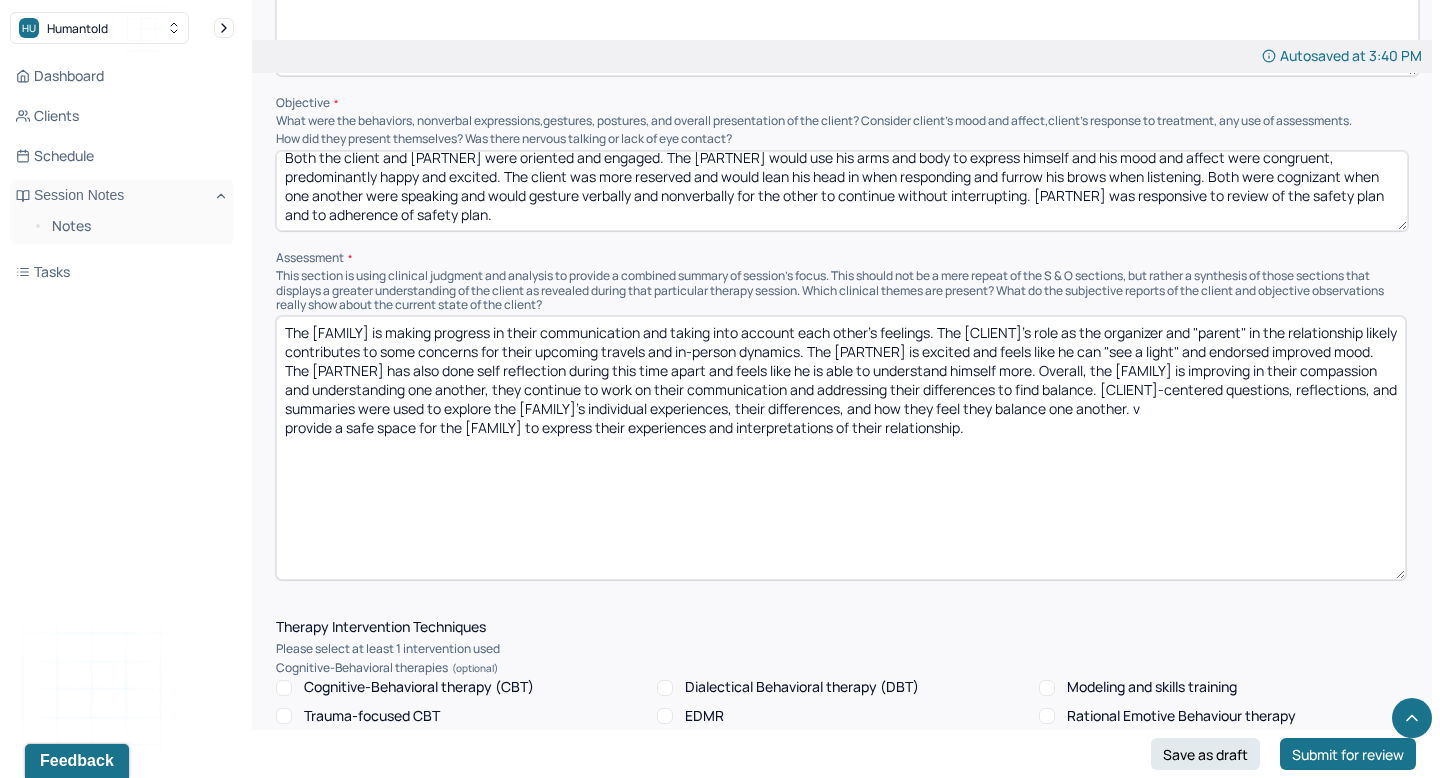 drag, startPoint x: 1166, startPoint y: 423, endPoint x: 1122, endPoint y: 404, distance: 47.92703 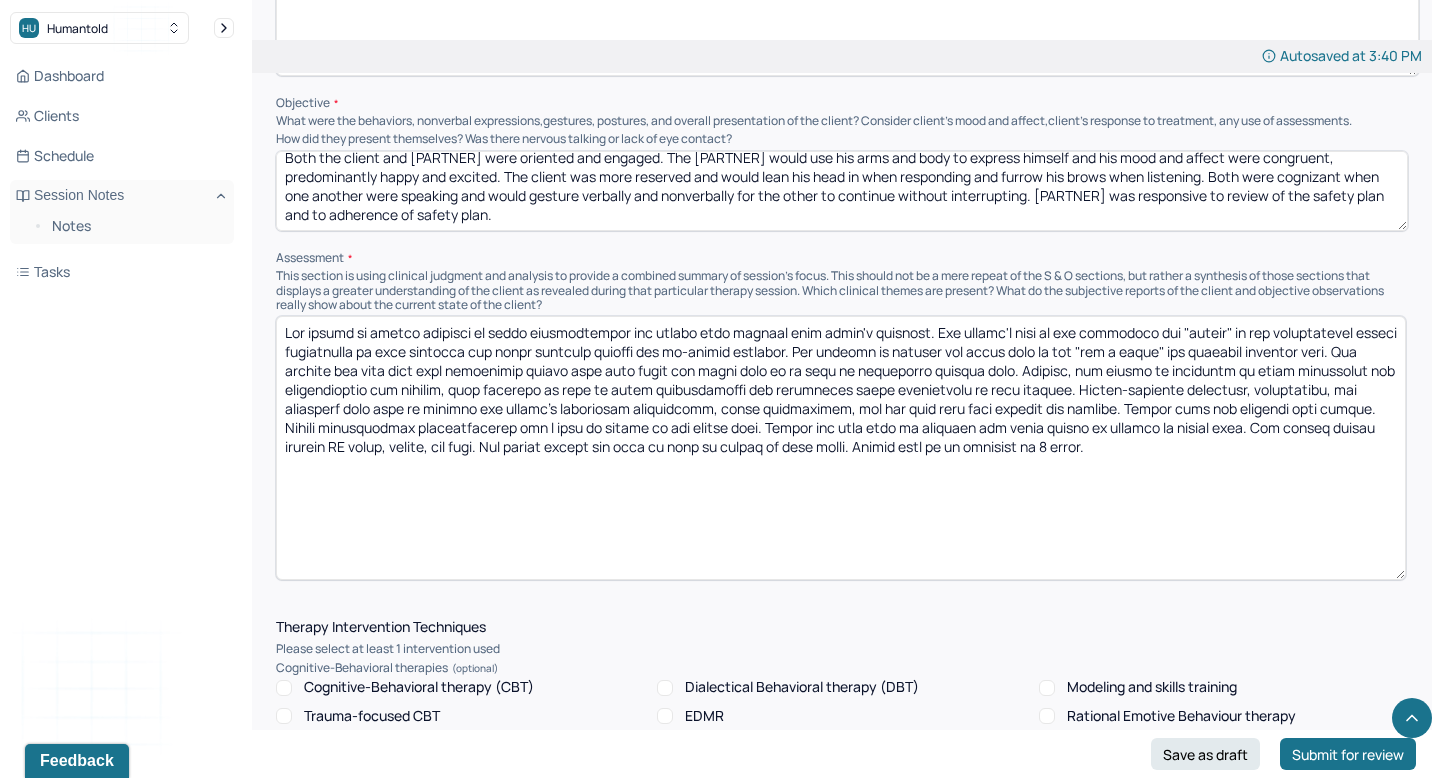 click on "The [FAMILY] is making progress in their communication and taking into account each other's feelings. The [CLIENT]'s role as the organizer and "parent" in the relationship likely contributes to some concerns for their upcoming travels and in-person dynamics. The [PARTNER] is excited and feels like he can "see a light" and endorsed improved mood. The [PARTNER] has also done self reflection during this time apart and feels like he is able to understand himself more. Overall, the [FAMILY] is improving in their compassion and understanding one another, they continue to work on their communication and addressing their differences to find balance. [CLIENT]-centered questions, reflections, and summaries were used to explore the [FAMILY]'s individual experiences, their differences, and how they feel they balance one another. v
provide a safe space for the [FAMILY] to express their experiences and interpretations of their relationship." at bounding box center [841, 448] 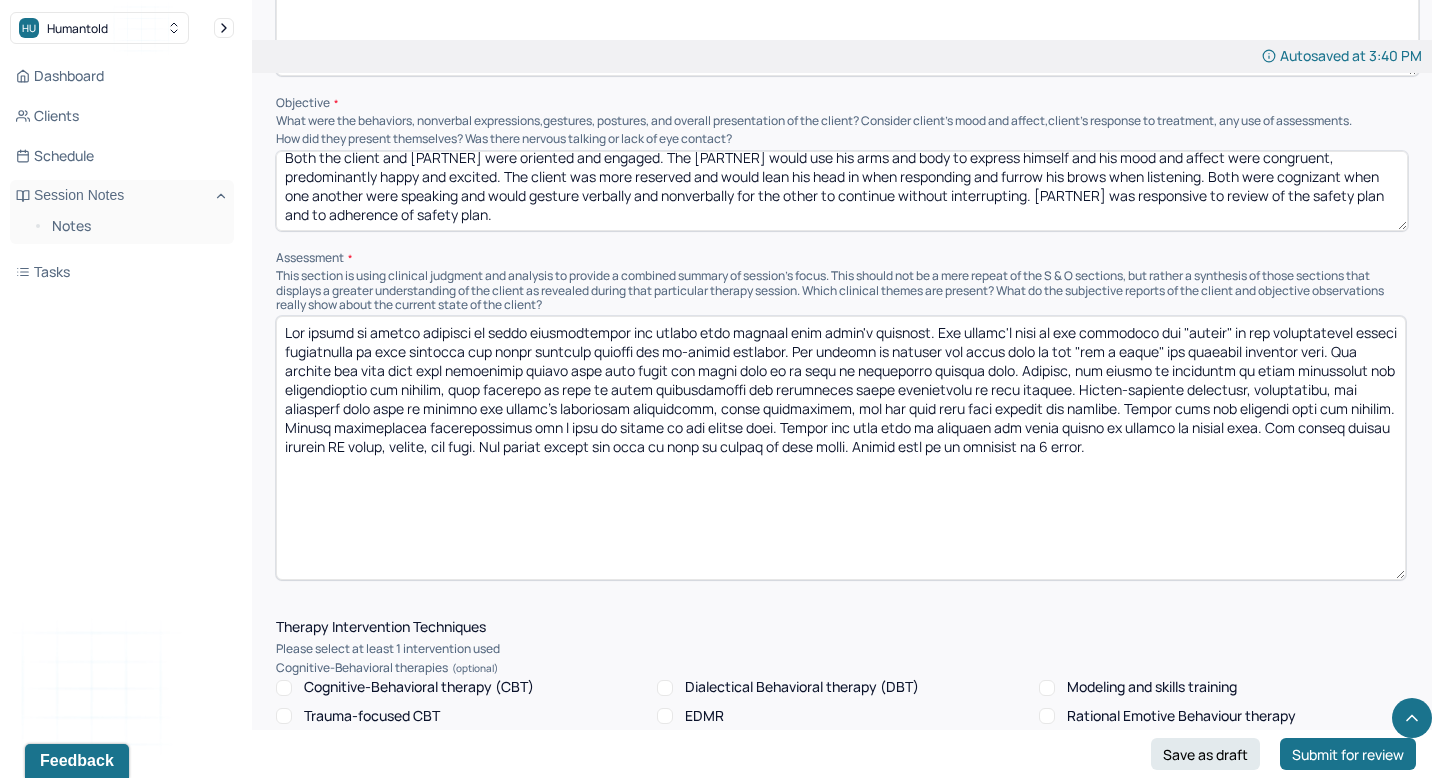 click at bounding box center (841, 448) 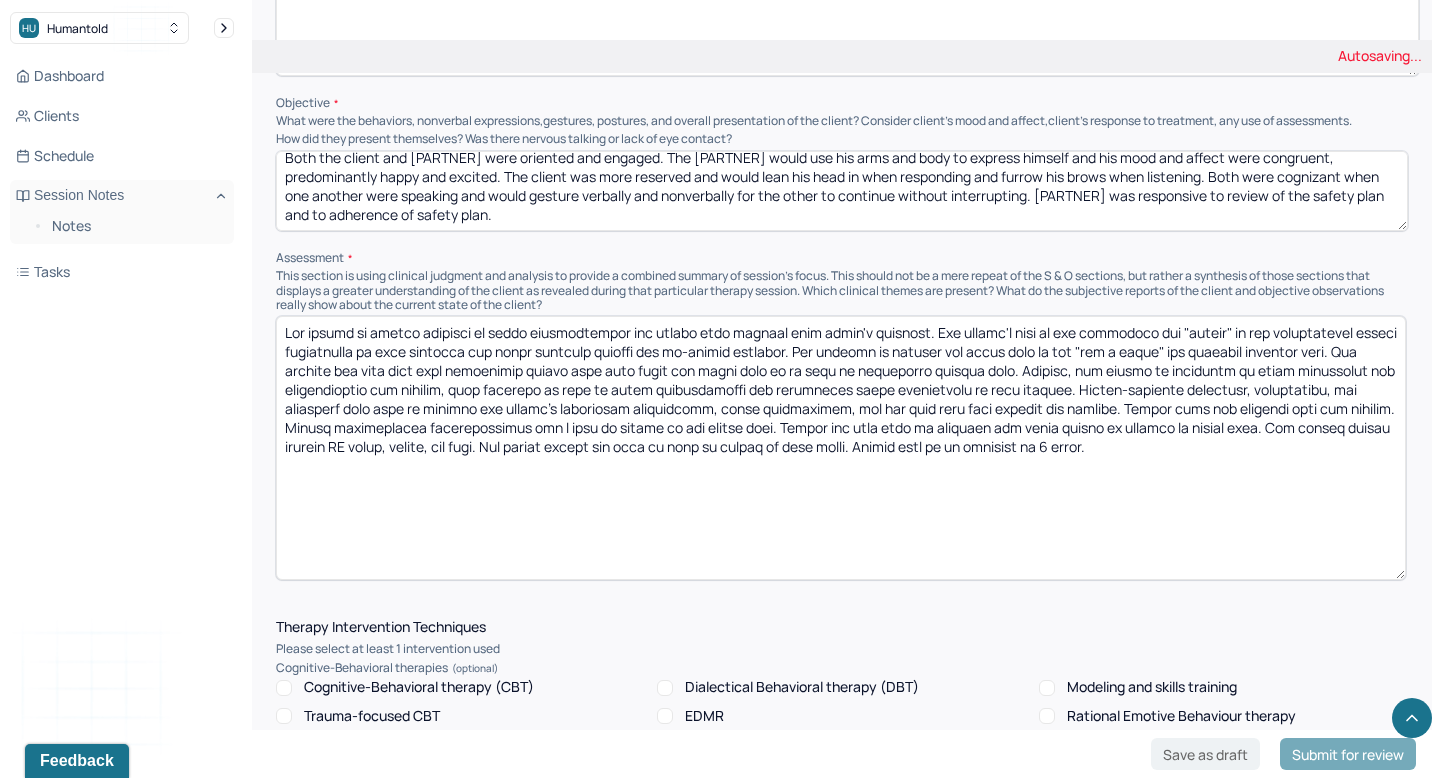 click at bounding box center [841, 448] 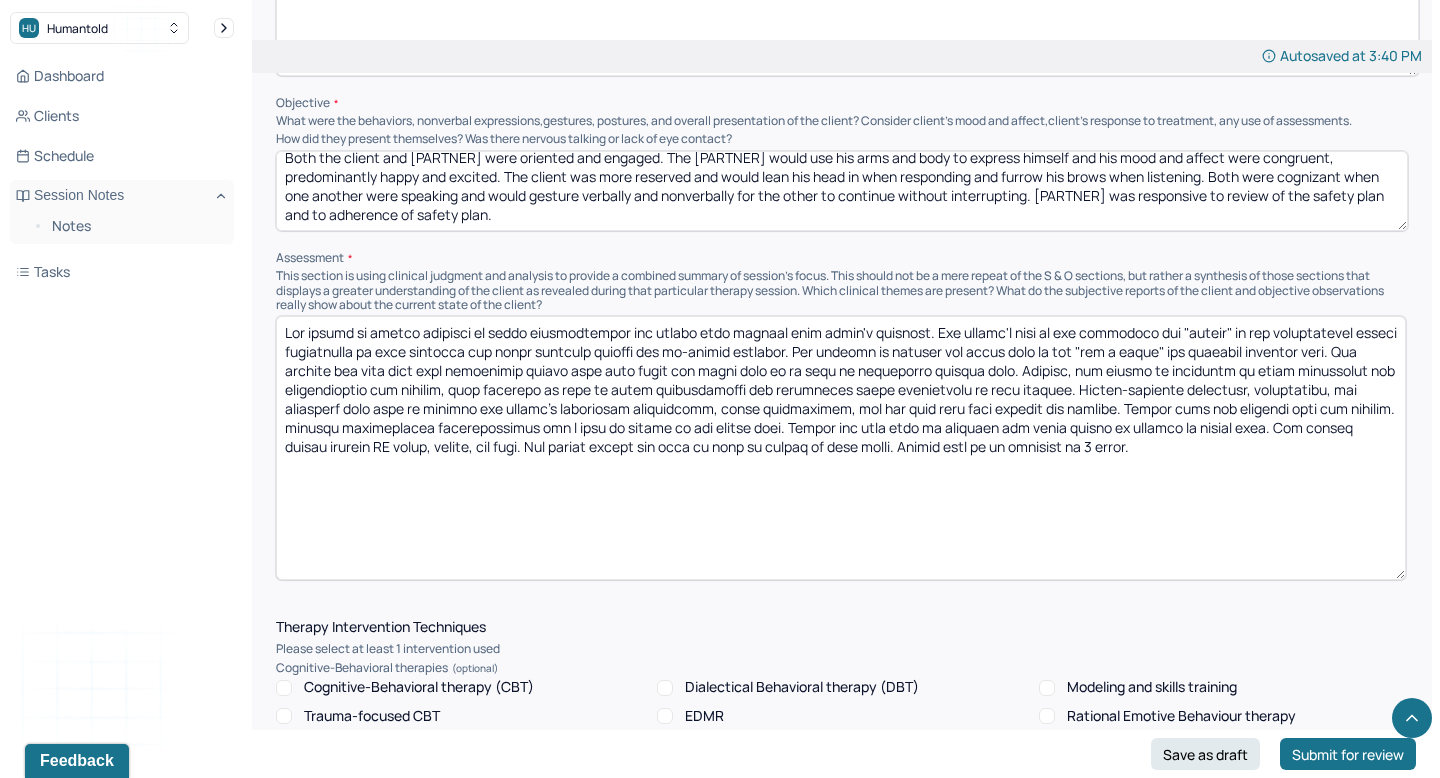 click at bounding box center (841, 448) 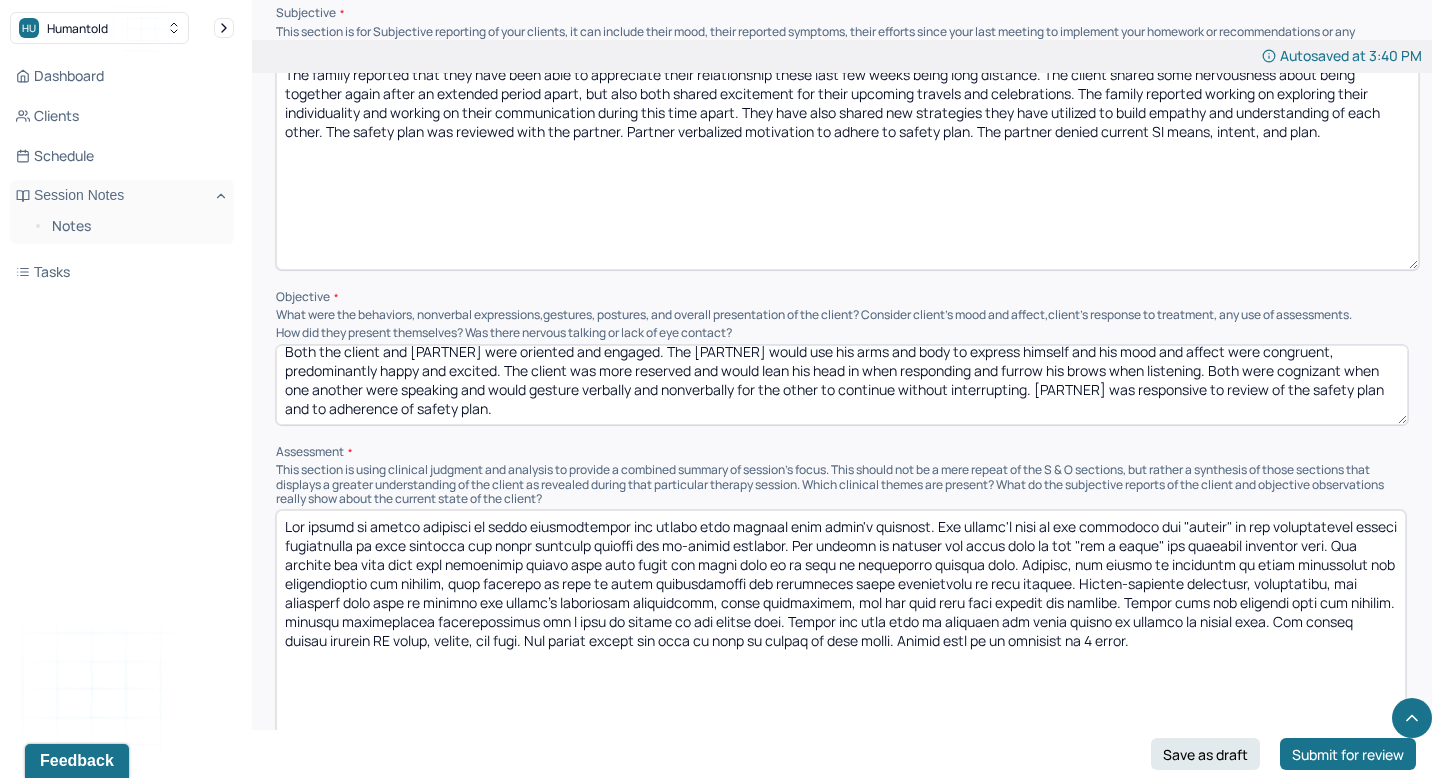 scroll, scrollTop: 1272, scrollLeft: 0, axis: vertical 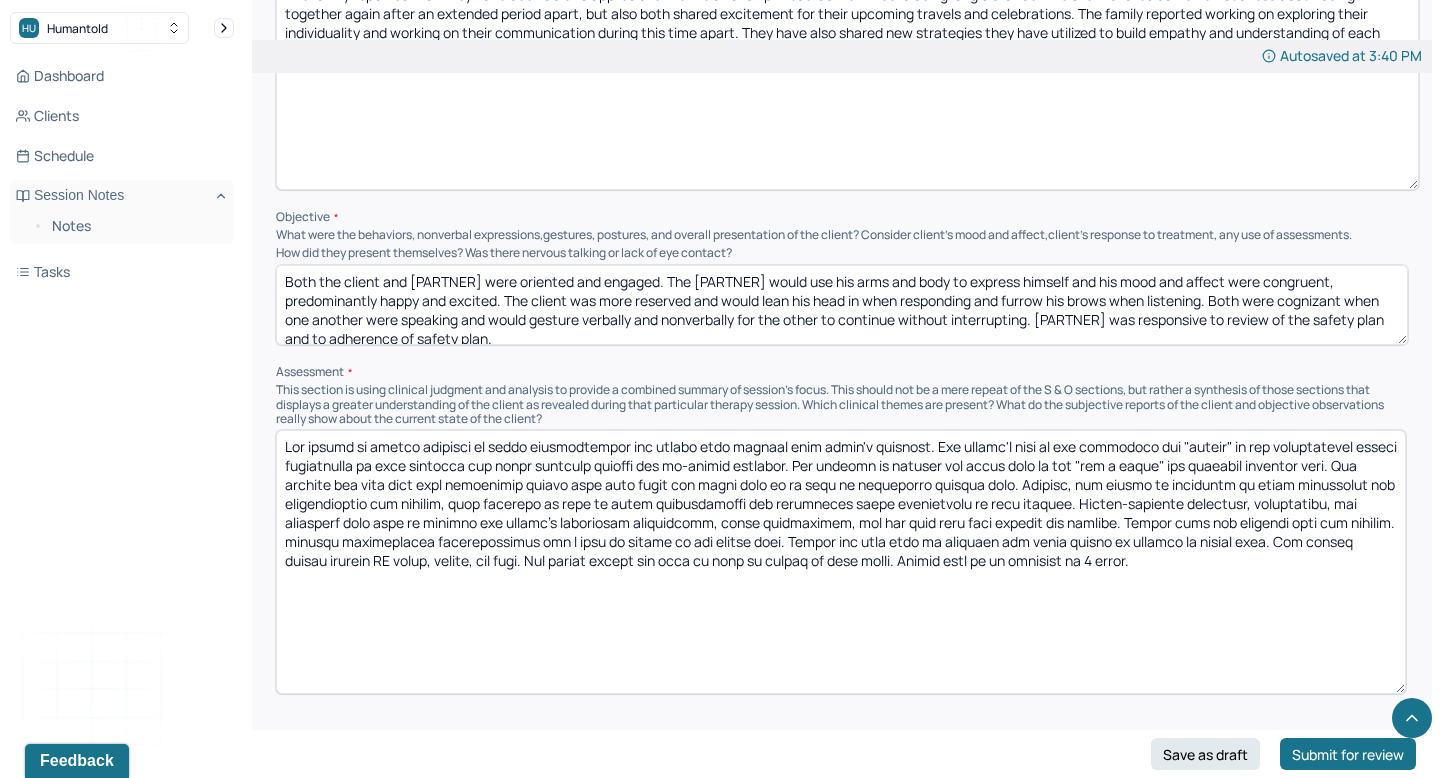 click at bounding box center (841, 562) 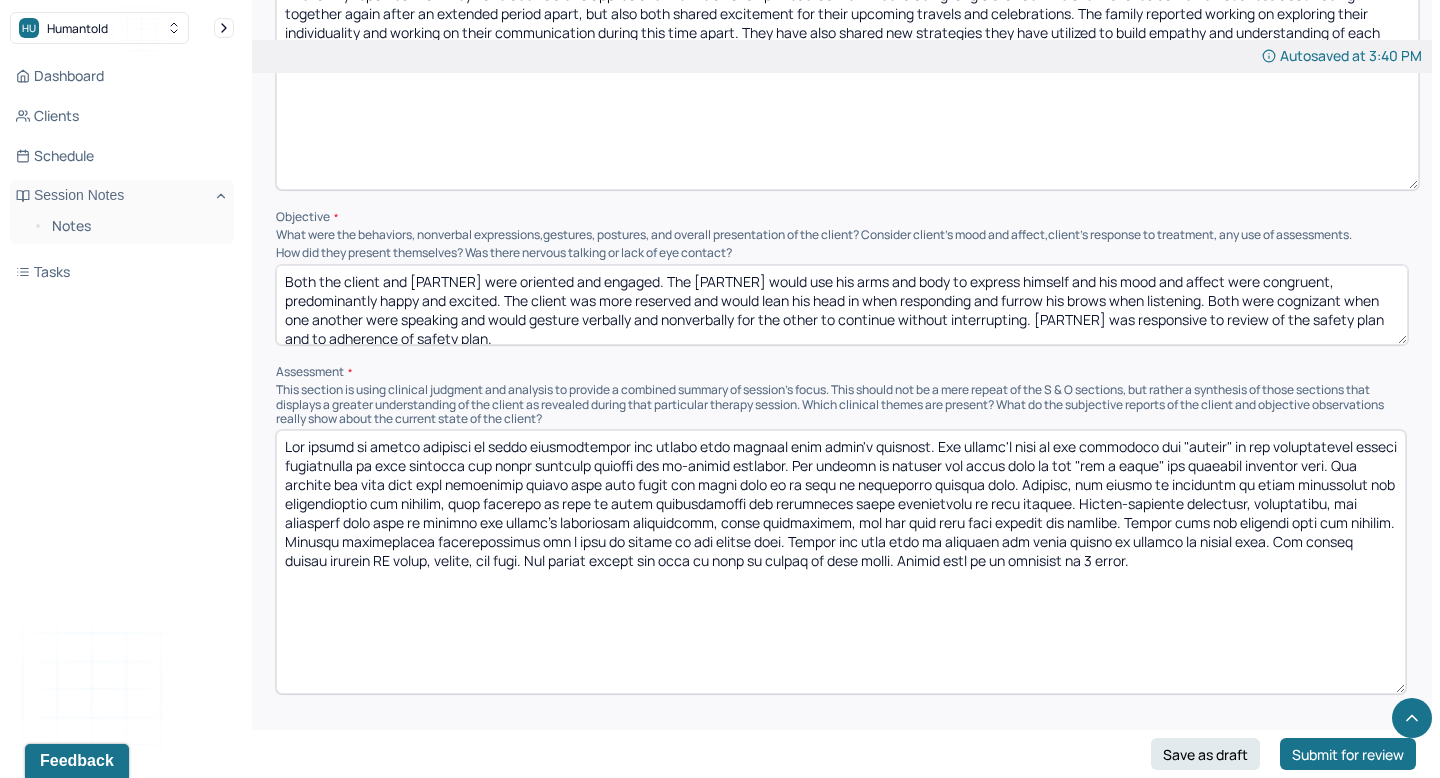 click at bounding box center [841, 562] 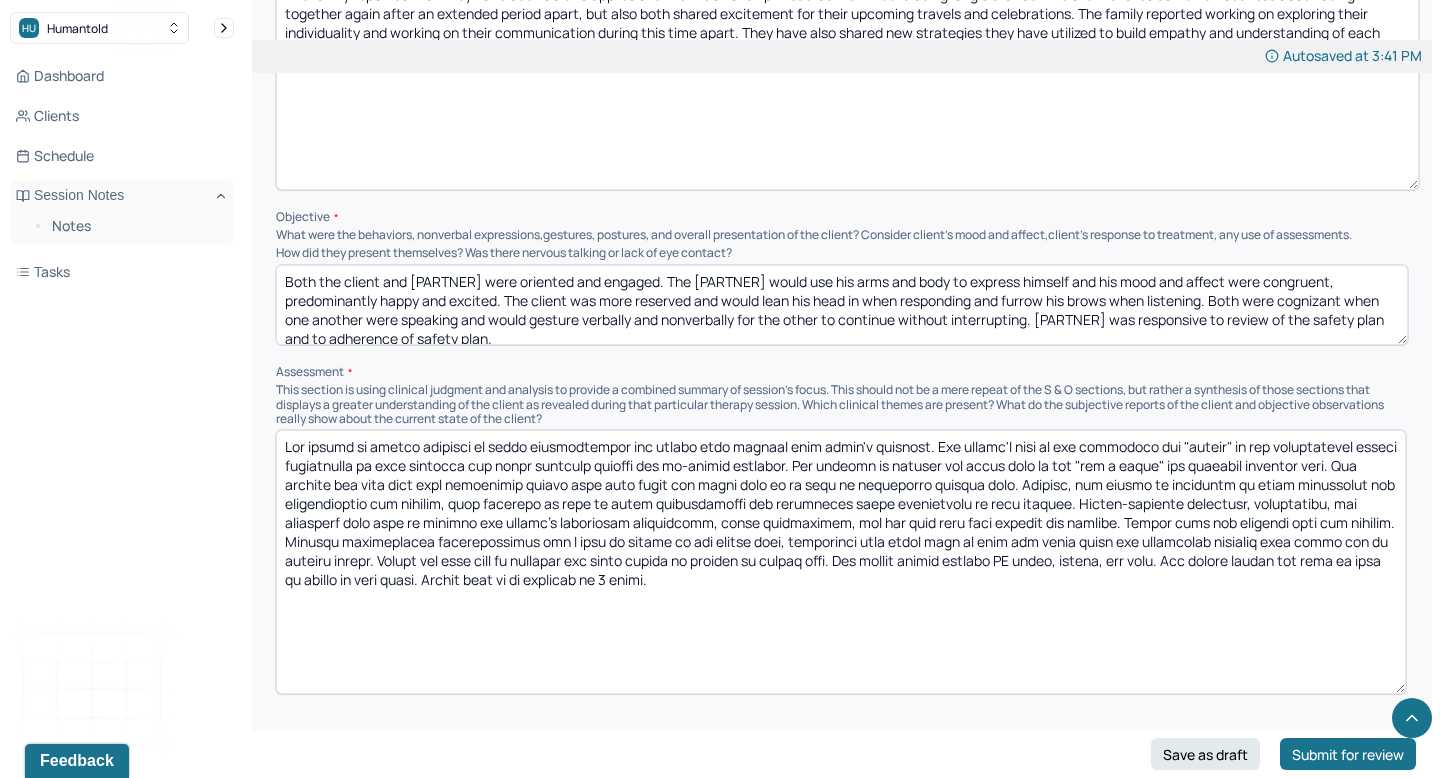 click at bounding box center (841, 562) 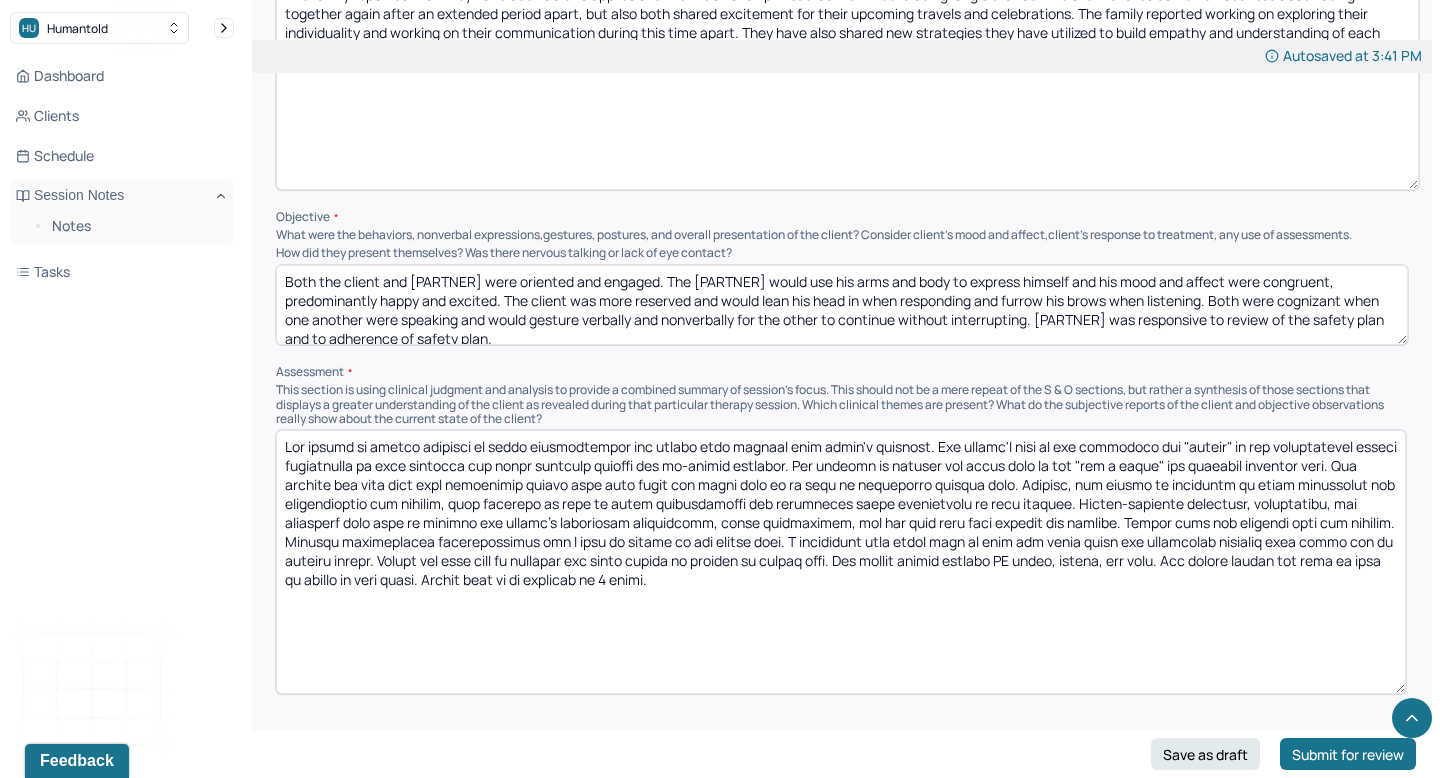 drag, startPoint x: 787, startPoint y: 534, endPoint x: 377, endPoint y: 552, distance: 410.39493 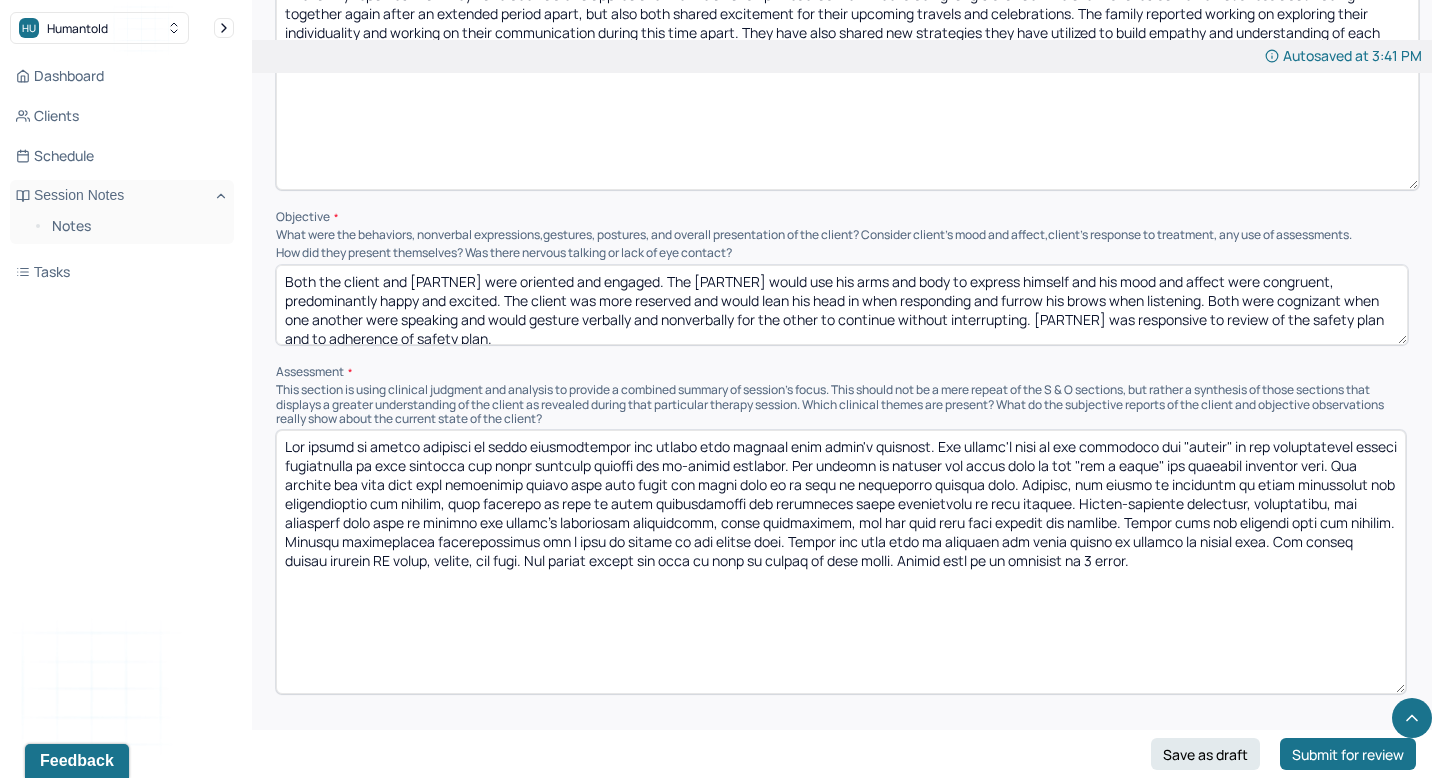 click at bounding box center (841, 562) 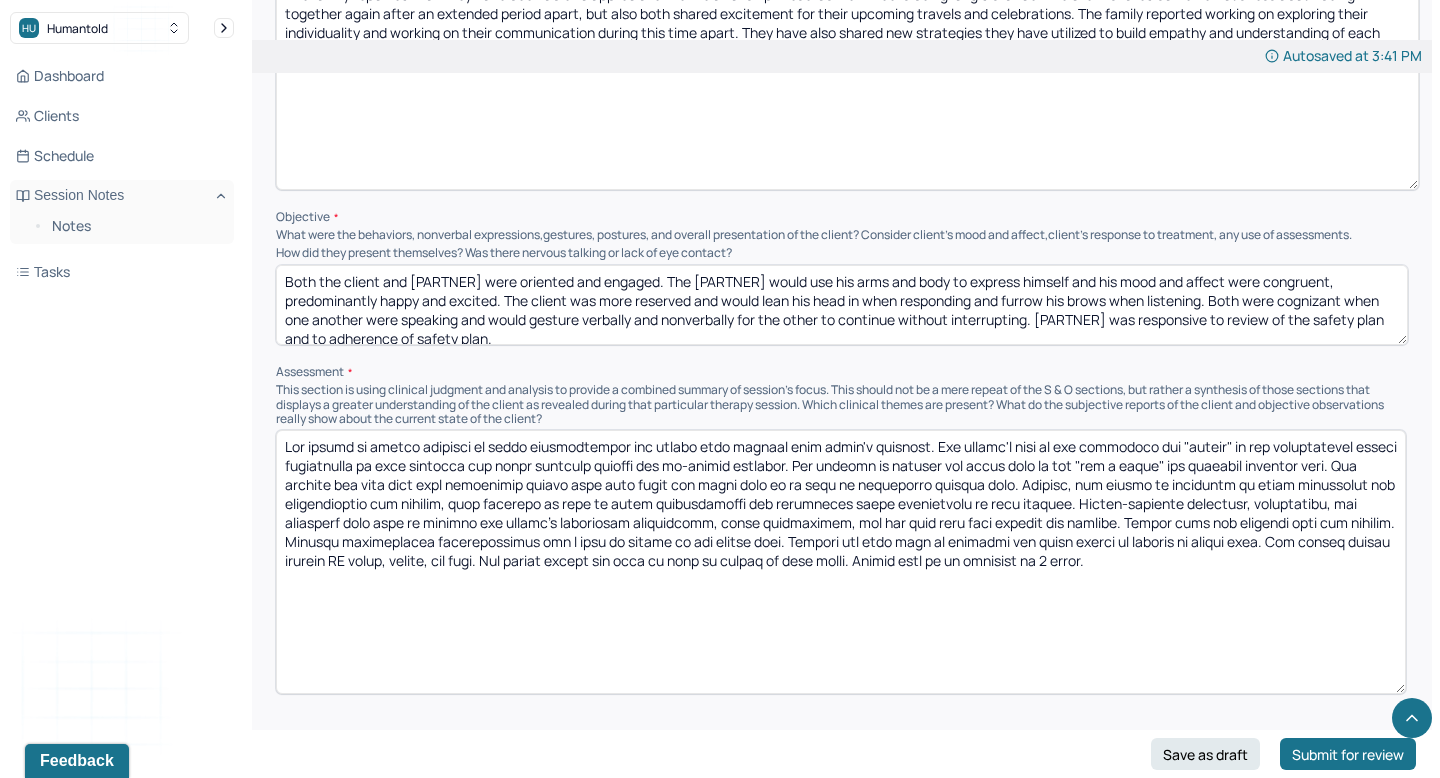 drag, startPoint x: 1263, startPoint y: 540, endPoint x: 788, endPoint y: 544, distance: 475.01685 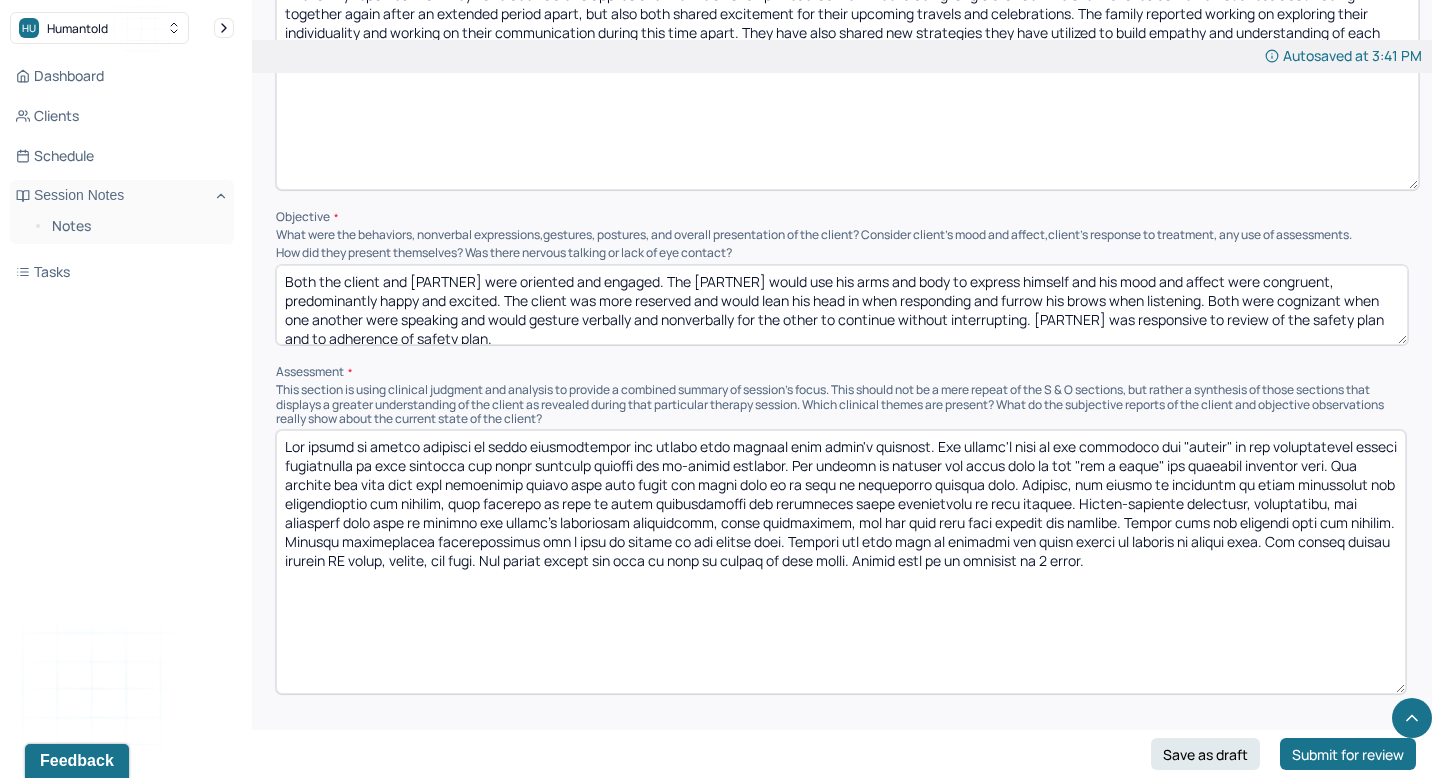 click at bounding box center (841, 562) 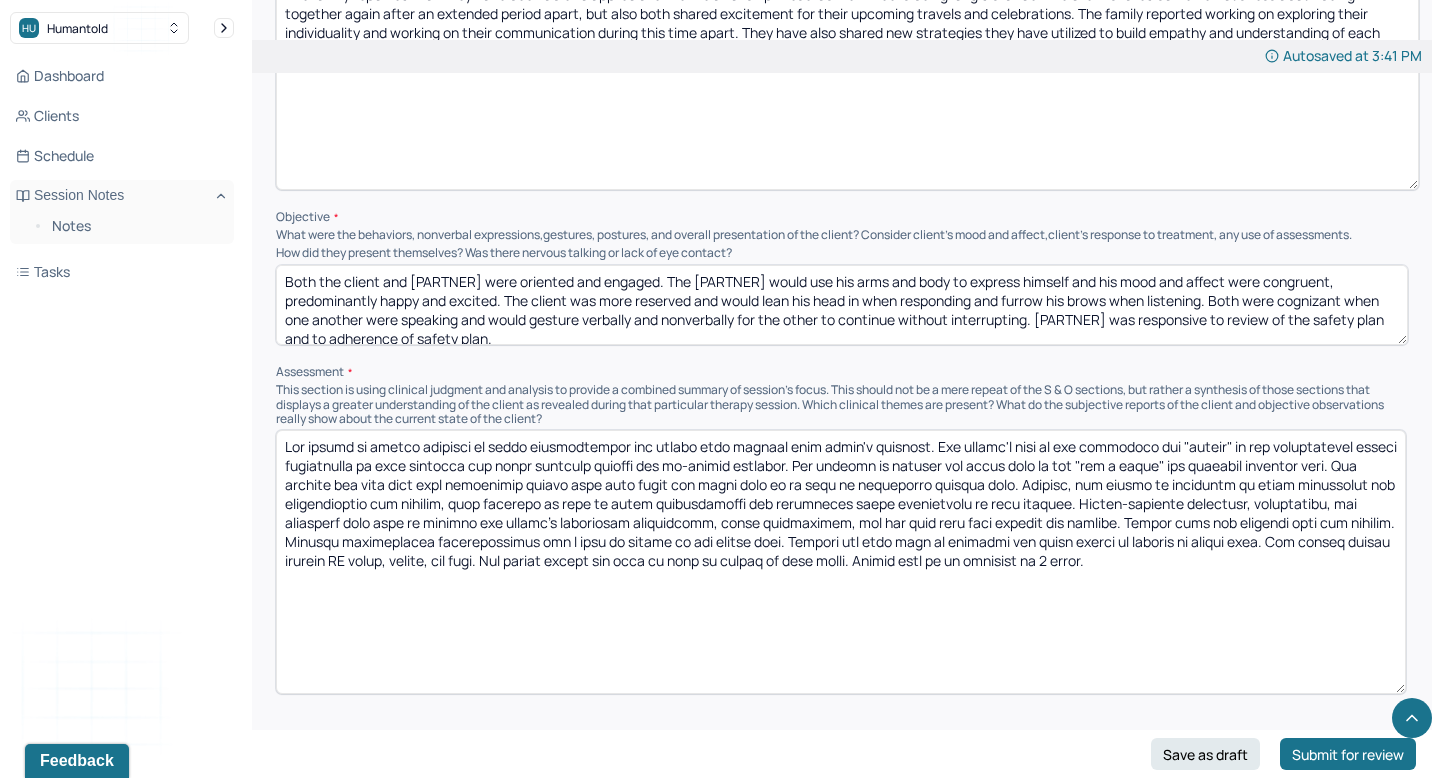 drag, startPoint x: 1267, startPoint y: 540, endPoint x: 787, endPoint y: 539, distance: 480.00104 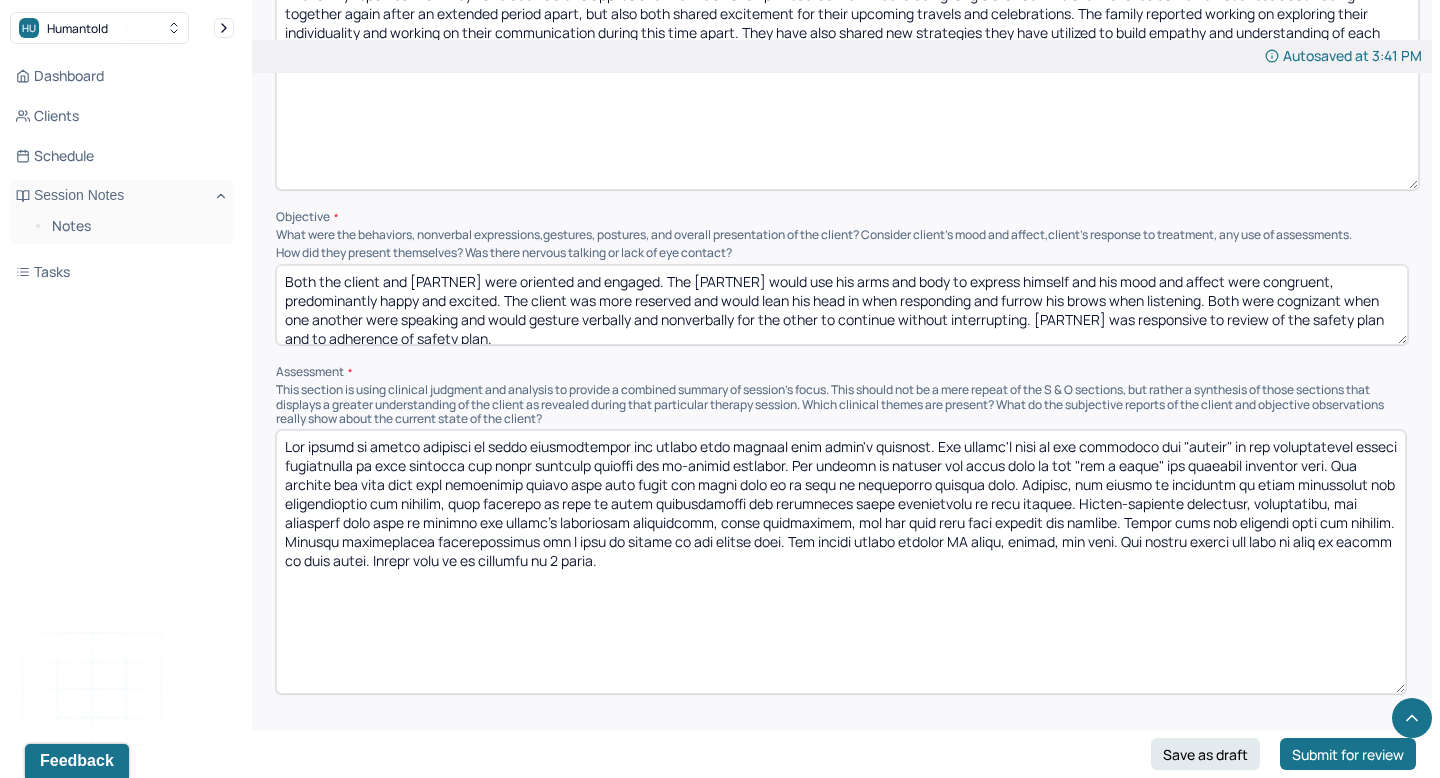 click at bounding box center (841, 562) 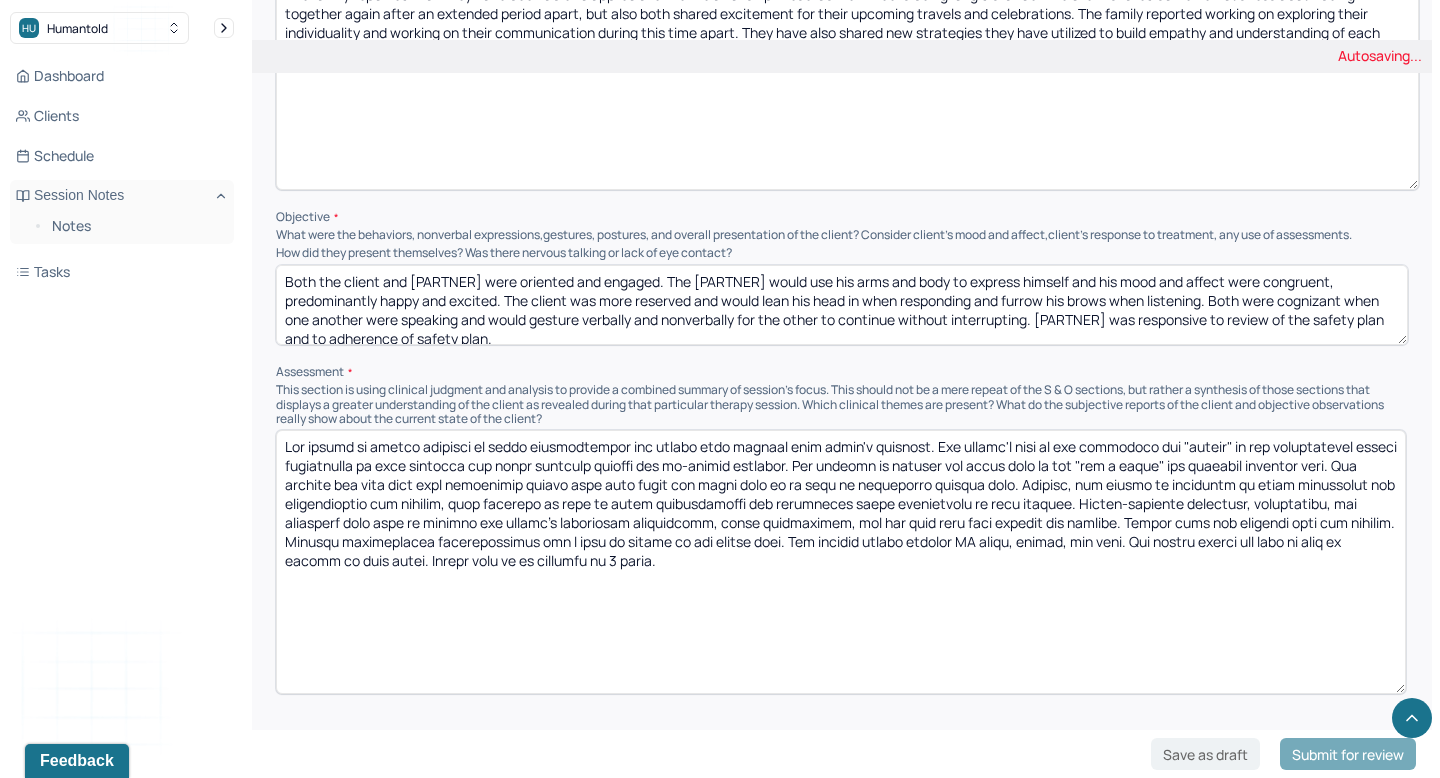 click at bounding box center (841, 562) 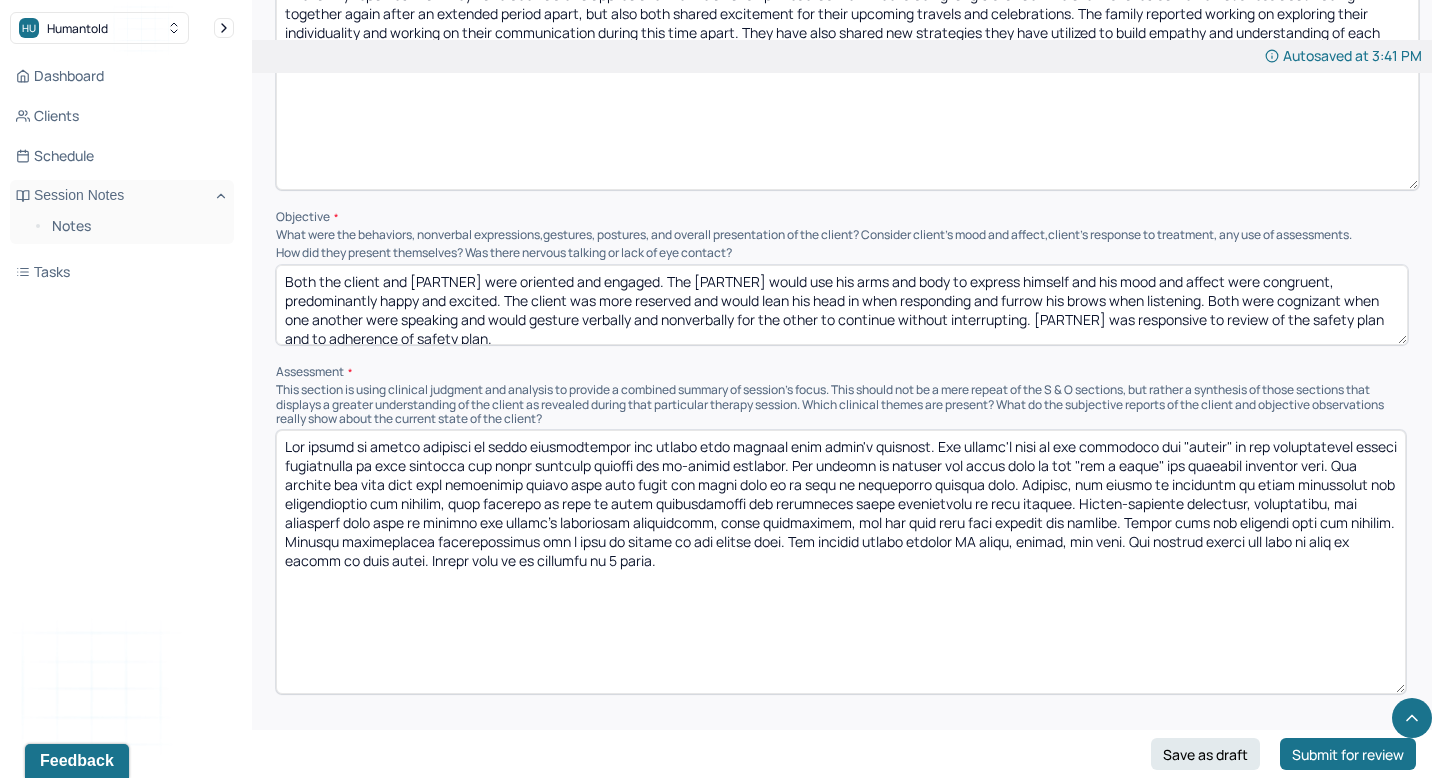 click at bounding box center (841, 562) 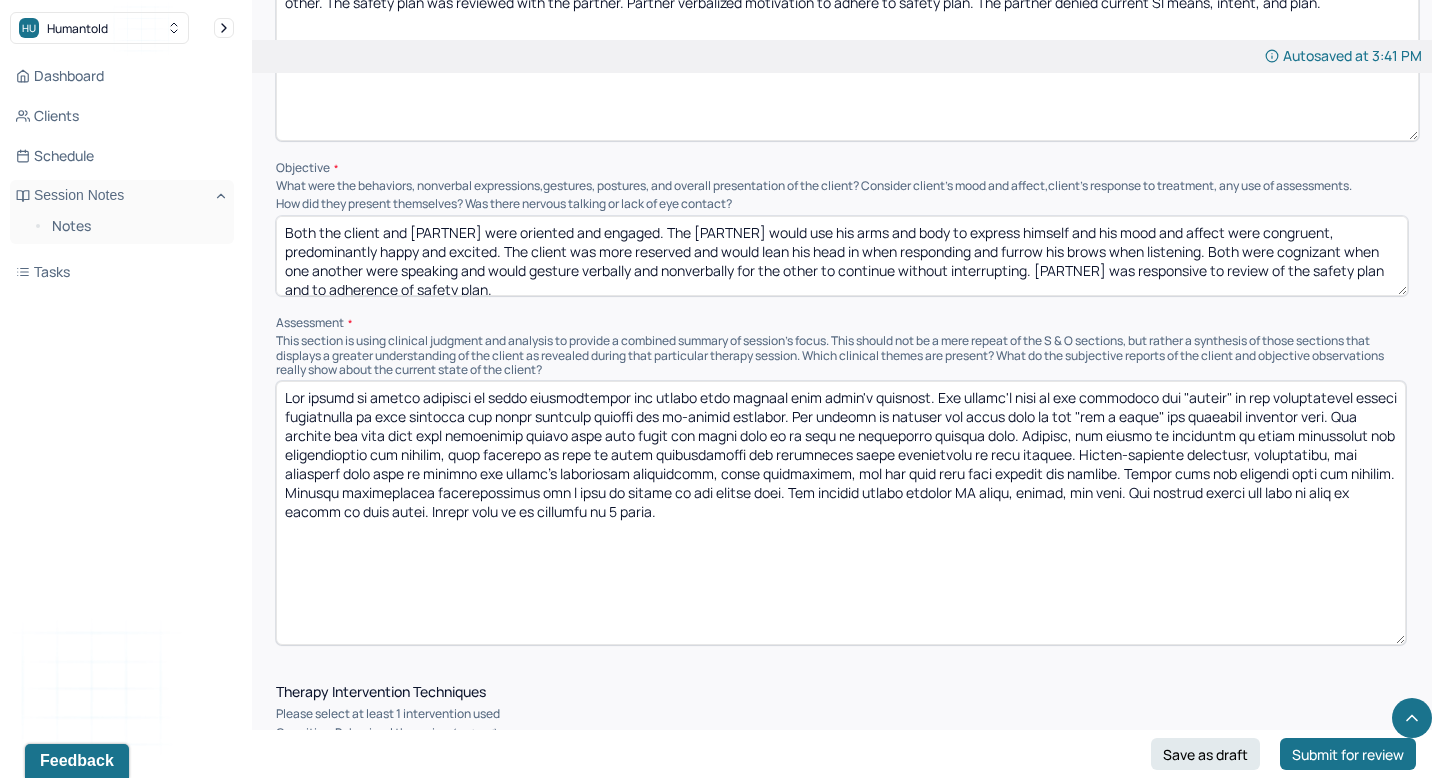 scroll, scrollTop: 1432, scrollLeft: 0, axis: vertical 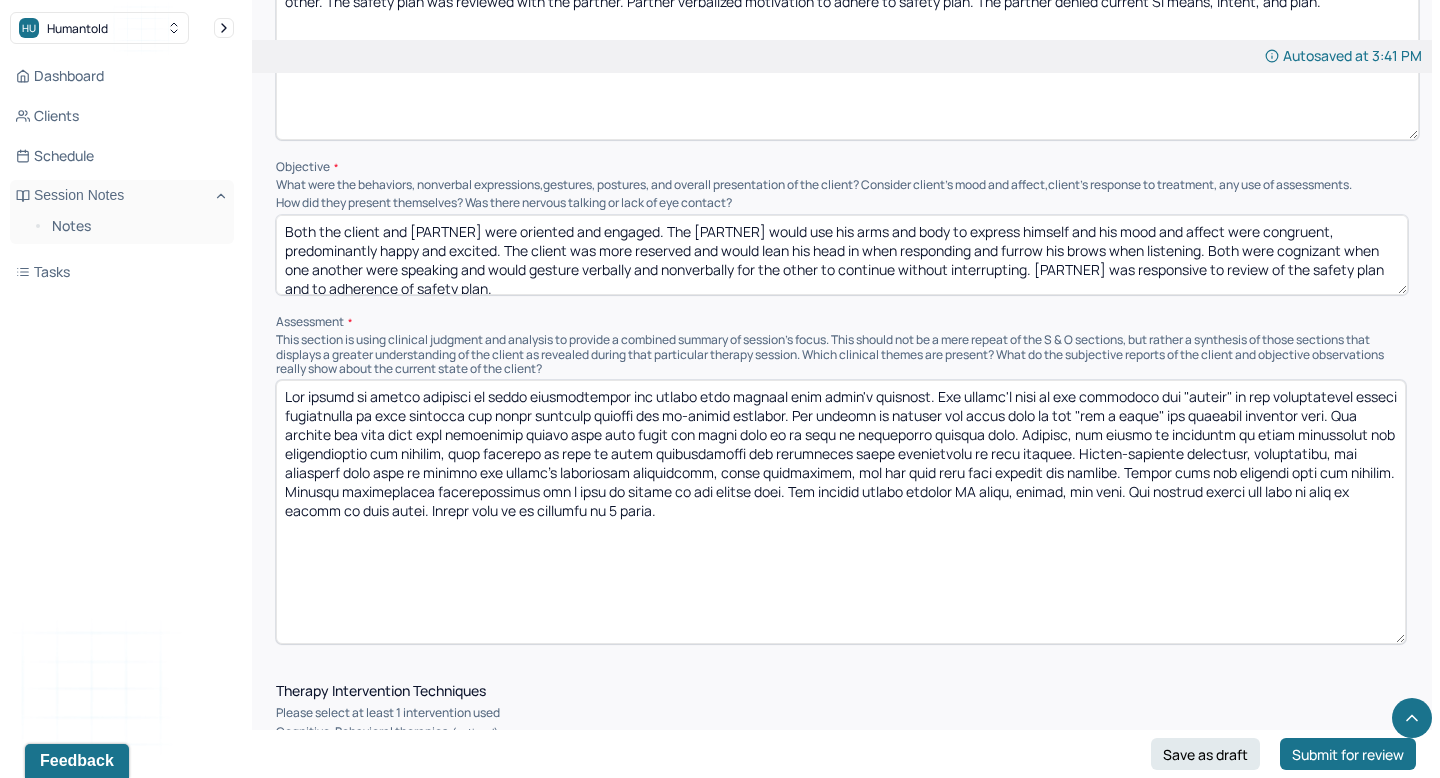 click at bounding box center [841, 512] 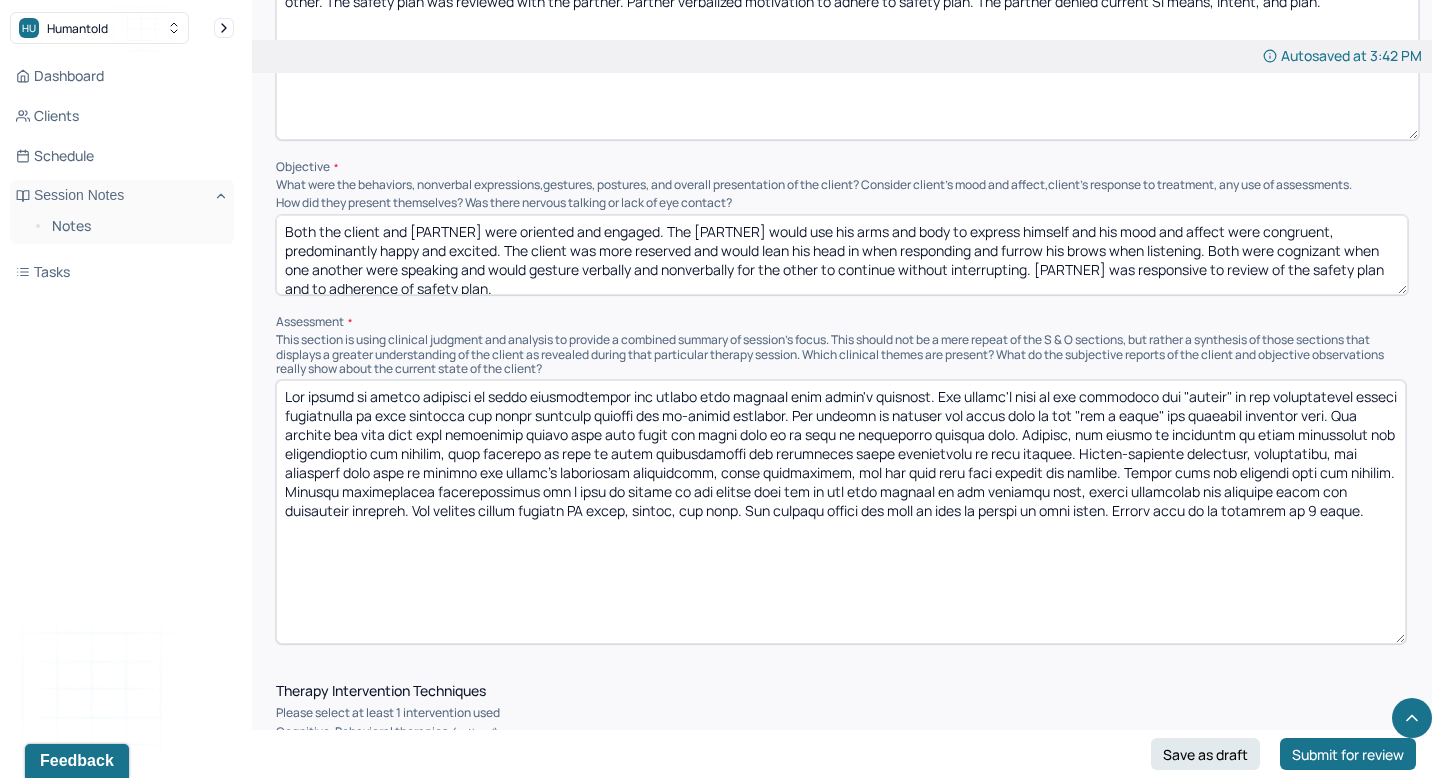 click at bounding box center [841, 512] 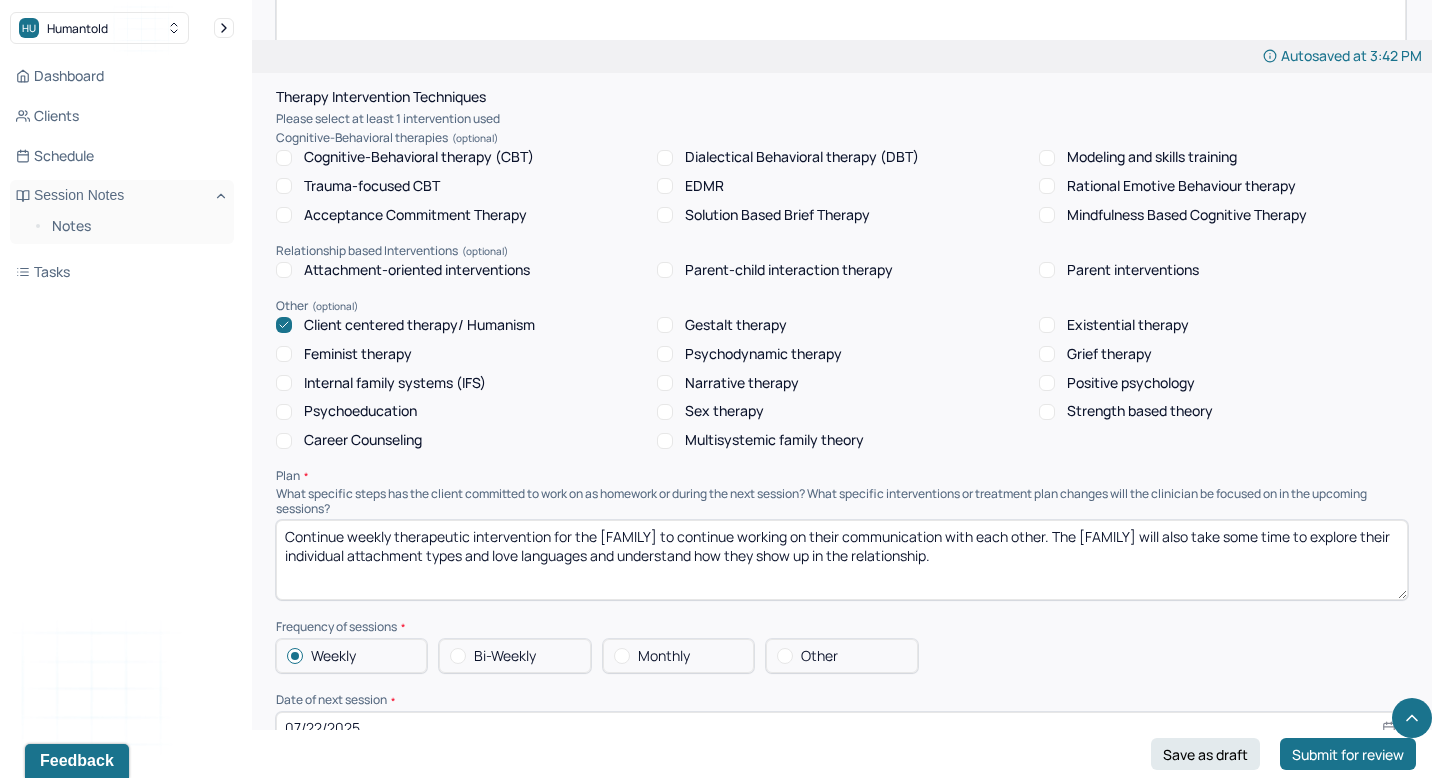 scroll, scrollTop: 2065, scrollLeft: 0, axis: vertical 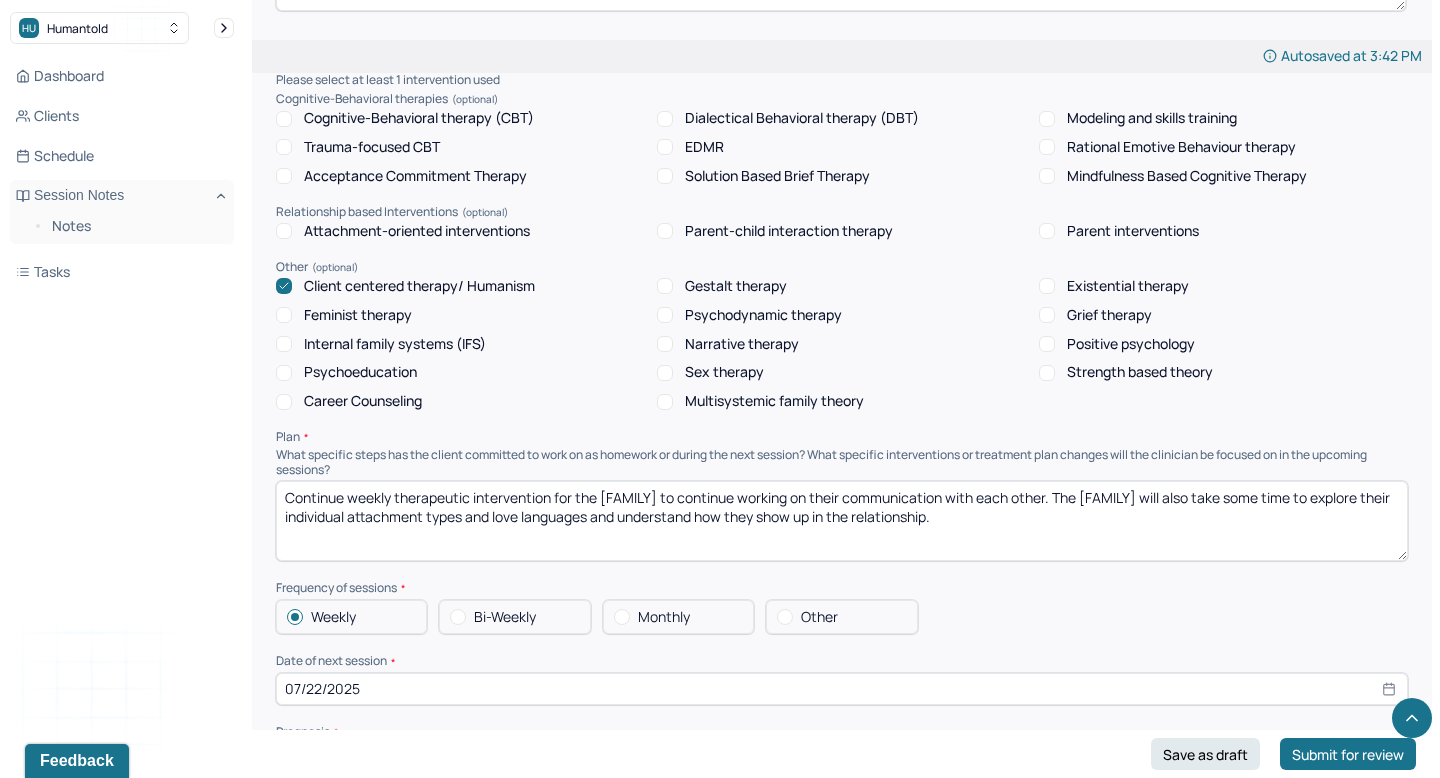 type on "The family is making progress in their communication and taking into account each other's feelings. The client's role as the organizer and "parent" in the relationship likely contributes to some concerns for their upcoming travels and in-person dynamics. The partner is excited and feels like he can "see a light" and endorsed improved mood. The partner has also done self reflection during this time apart and feels like he is able to understand himself more. Overall, the family is improving in their compassion and understanding one another, they continue to work on their communication and addressing their differences to find balance. Client-centered questions, reflections, and summaries were used to explore the family's individual experiences, their differences, and how they feel they balance one another. Safety plan was reviewed with the partner. Partner demonstrated responsiveness and a plan to adhere to the safety plan and he has been leaning on his supports more, openly discussing and thinking about his ..." 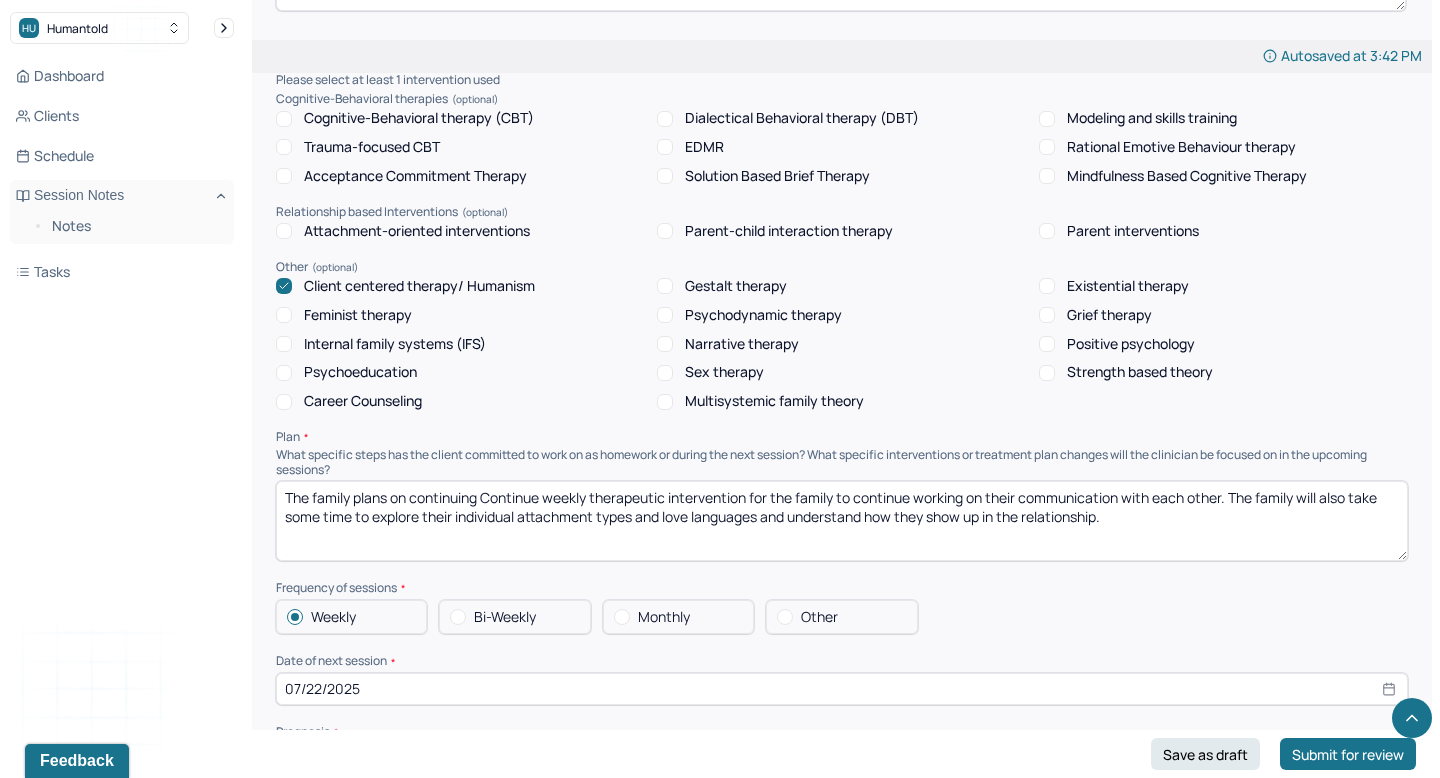 click on "Continue weekly therapeutic intervention for the [FAMILY] to continue working on their communication with each other. The [FAMILY] will also take some time to explore their individual attachment types and love languages and understand how they show up in the relationship." at bounding box center (842, 521) 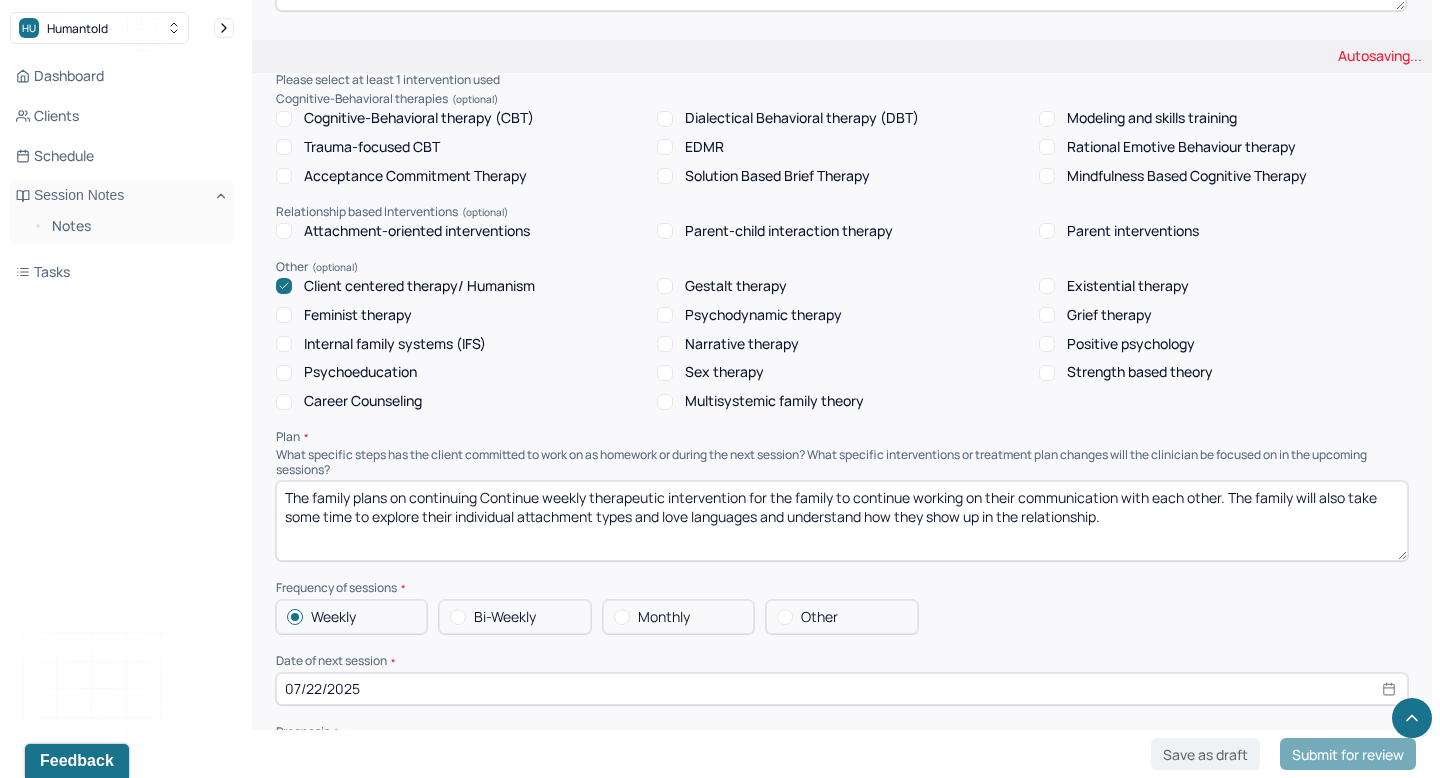click on "Continue weekly therapeutic intervention for the [FAMILY] to continue working on their communication with each other. The [FAMILY] will also take some time to explore their individual attachment types and love languages and understand how they show up in the relationship." at bounding box center (842, 521) 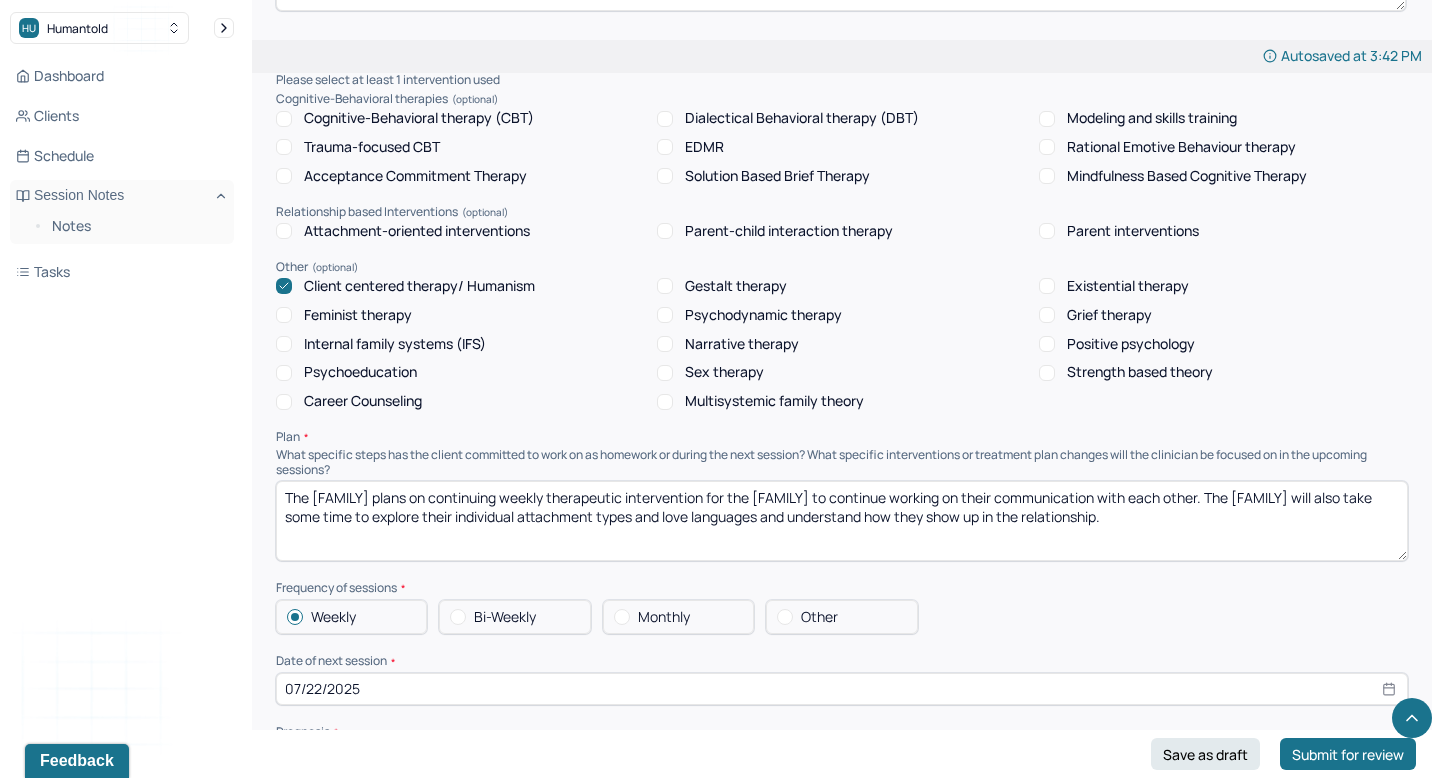 click on "The family plans on continuing Continue weekly therapeutic intervention for the family to continue working on their communication with each other. The family will also take some time to explore their individual attachment types and love languages and understand how they show up in the relationship." at bounding box center [842, 521] 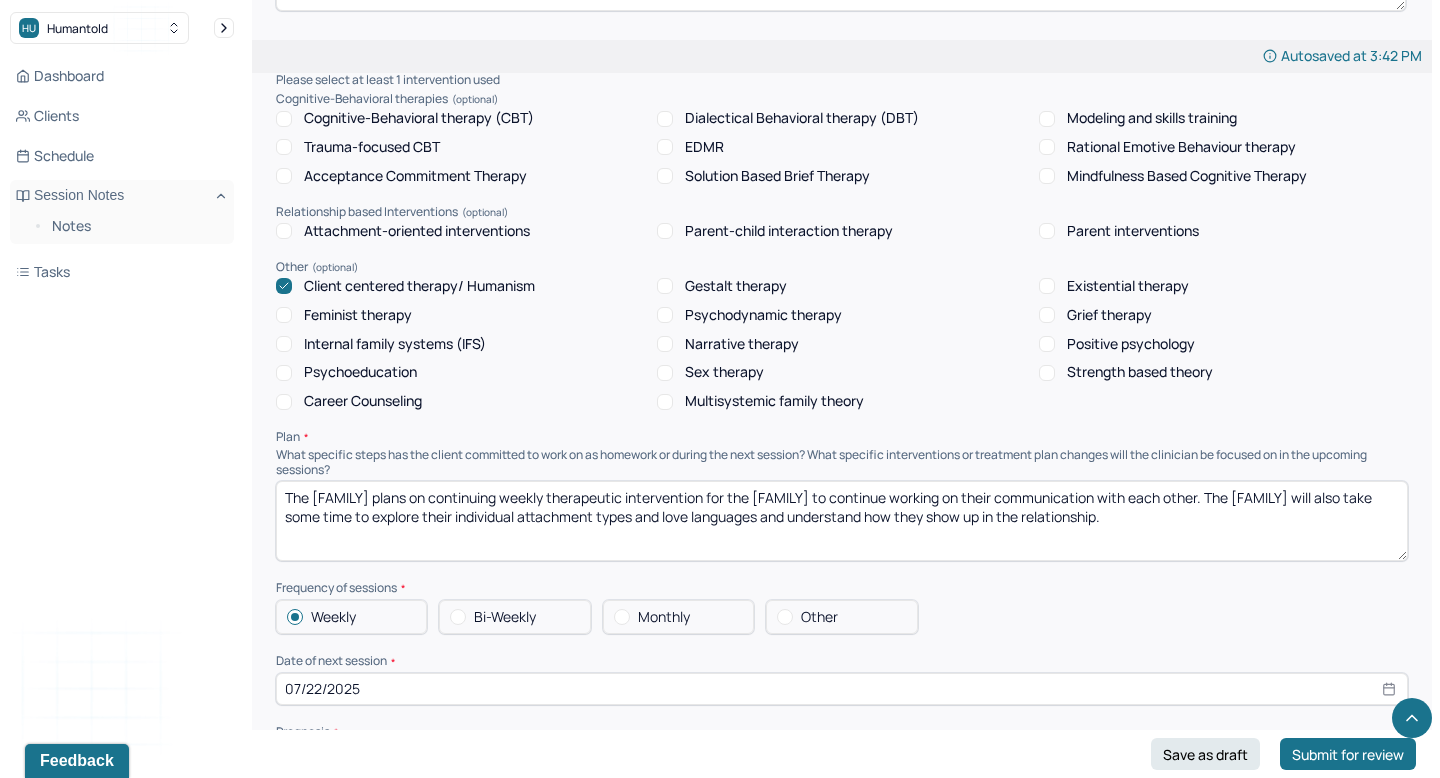 drag, startPoint x: 356, startPoint y: 493, endPoint x: 406, endPoint y: 488, distance: 50.24938 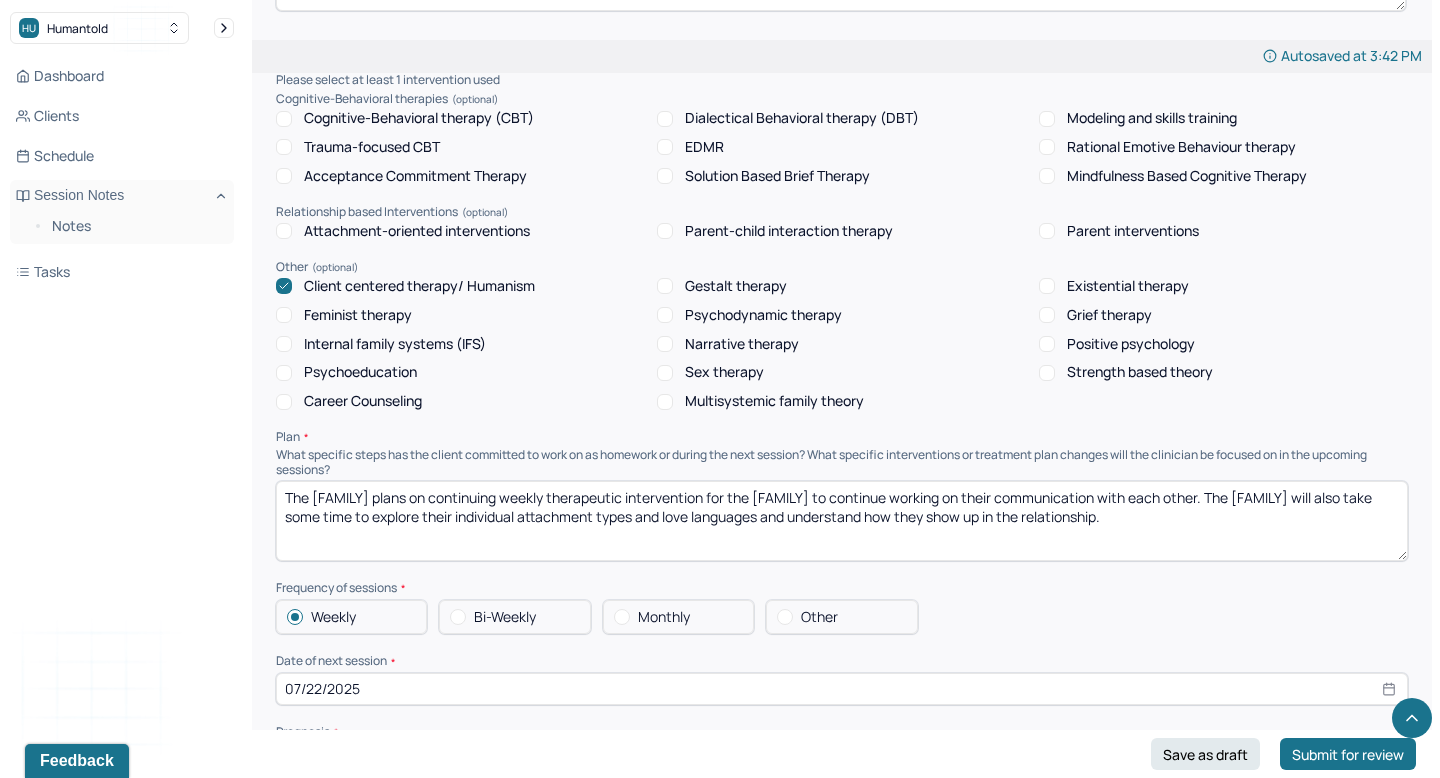 click on "The family plans on continuing Continue weekly therapeutic intervention for the family to continue working on their communication with each other. The family will also take some time to explore their individual attachment types and love languages and understand how they show up in the relationship." at bounding box center (842, 521) 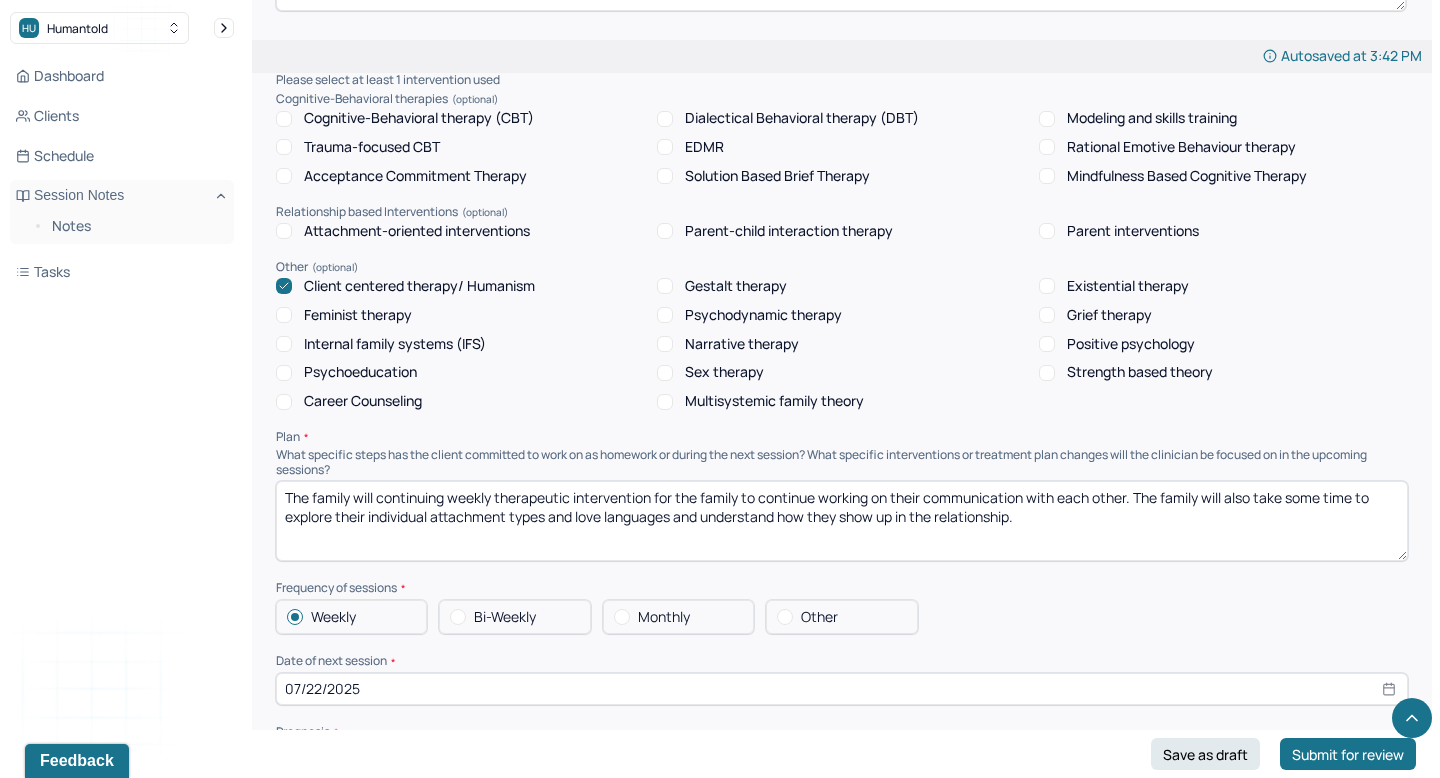 click on "The family plans on continuing Continue weekly therapeutic intervention for the family to continue working on their communication with each other. The family will also take some time to explore their individual attachment types and love languages and understand how they show up in the relationship." at bounding box center (842, 521) 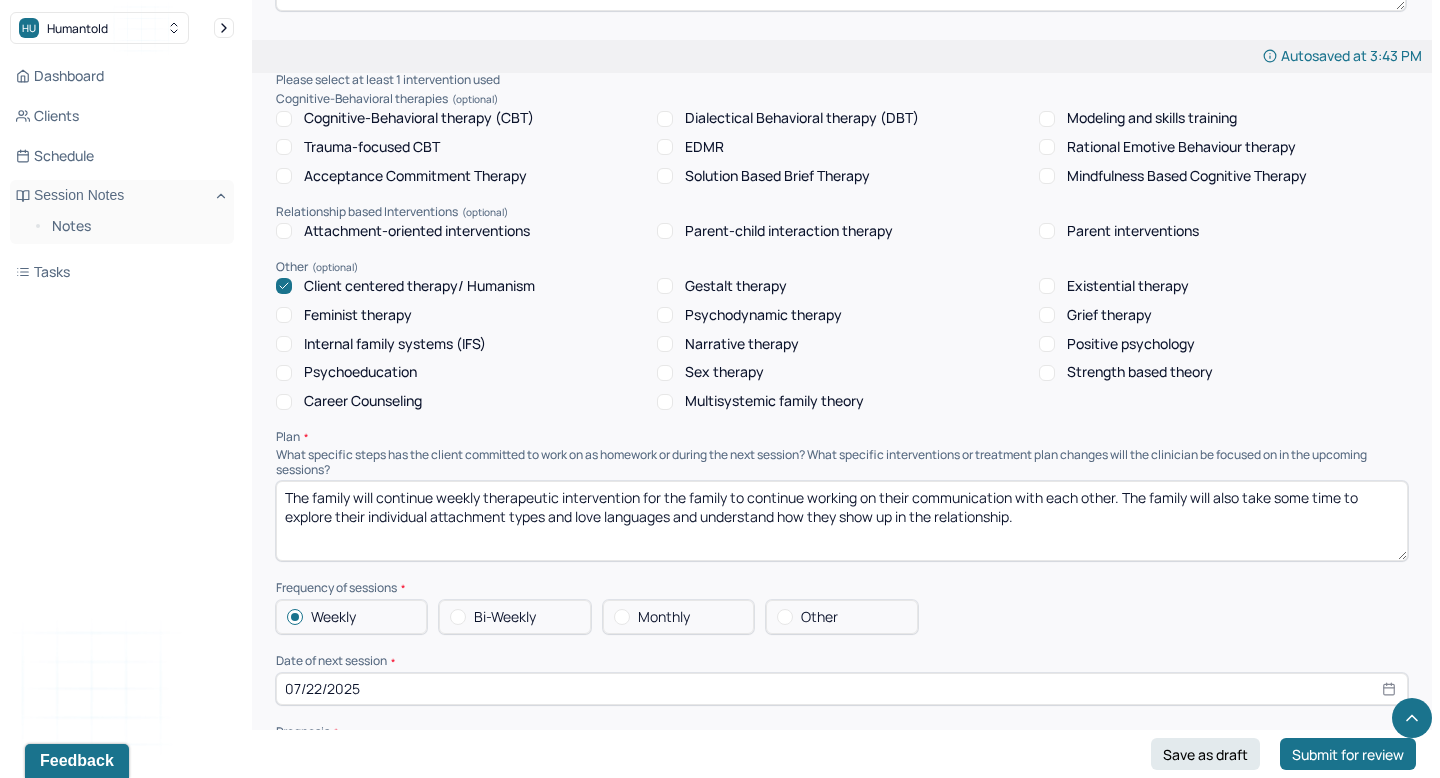 click on "The family will continue weekly therapeutic intervention for the family to continue working on their communication with each other. The family will also take some time to explore their individual attachment types and love languages and understand how they show up in the relationship." at bounding box center [842, 521] 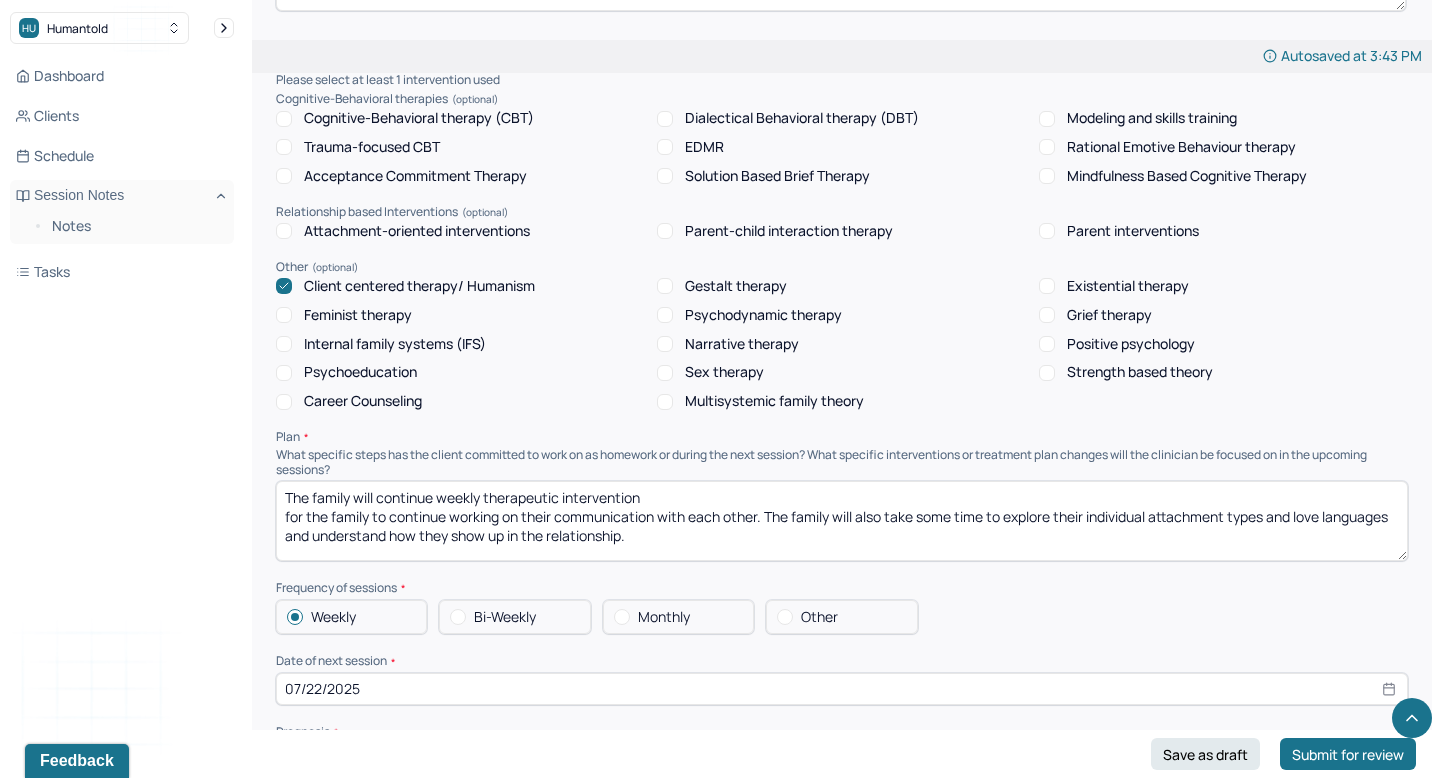 click on "The family will continue weekly therapeutic intervention for the family to continue working on their communication with each other. The family will also take some time to explore their individual attachment types and love languages and understand how they show up in the relationship." at bounding box center (842, 521) 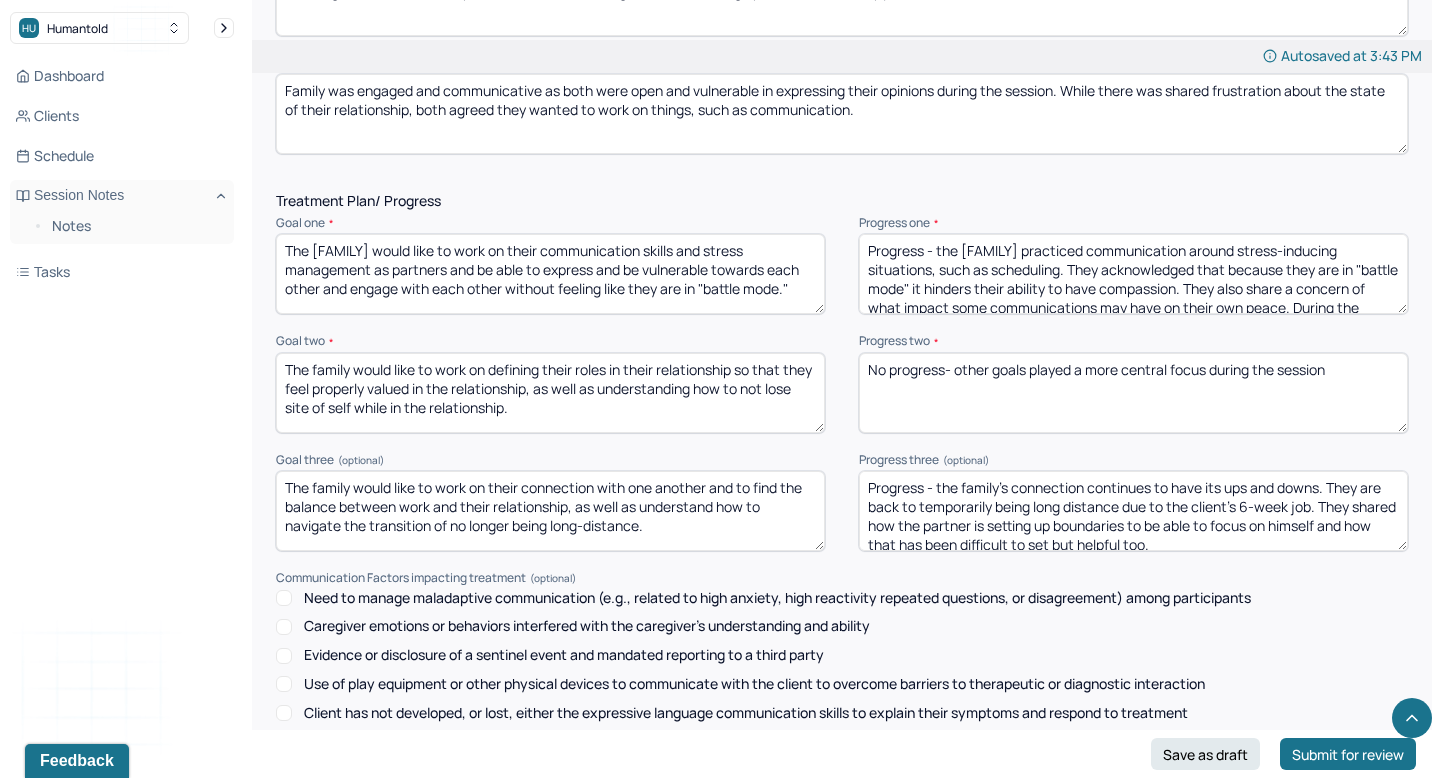 scroll, scrollTop: 2546, scrollLeft: 0, axis: vertical 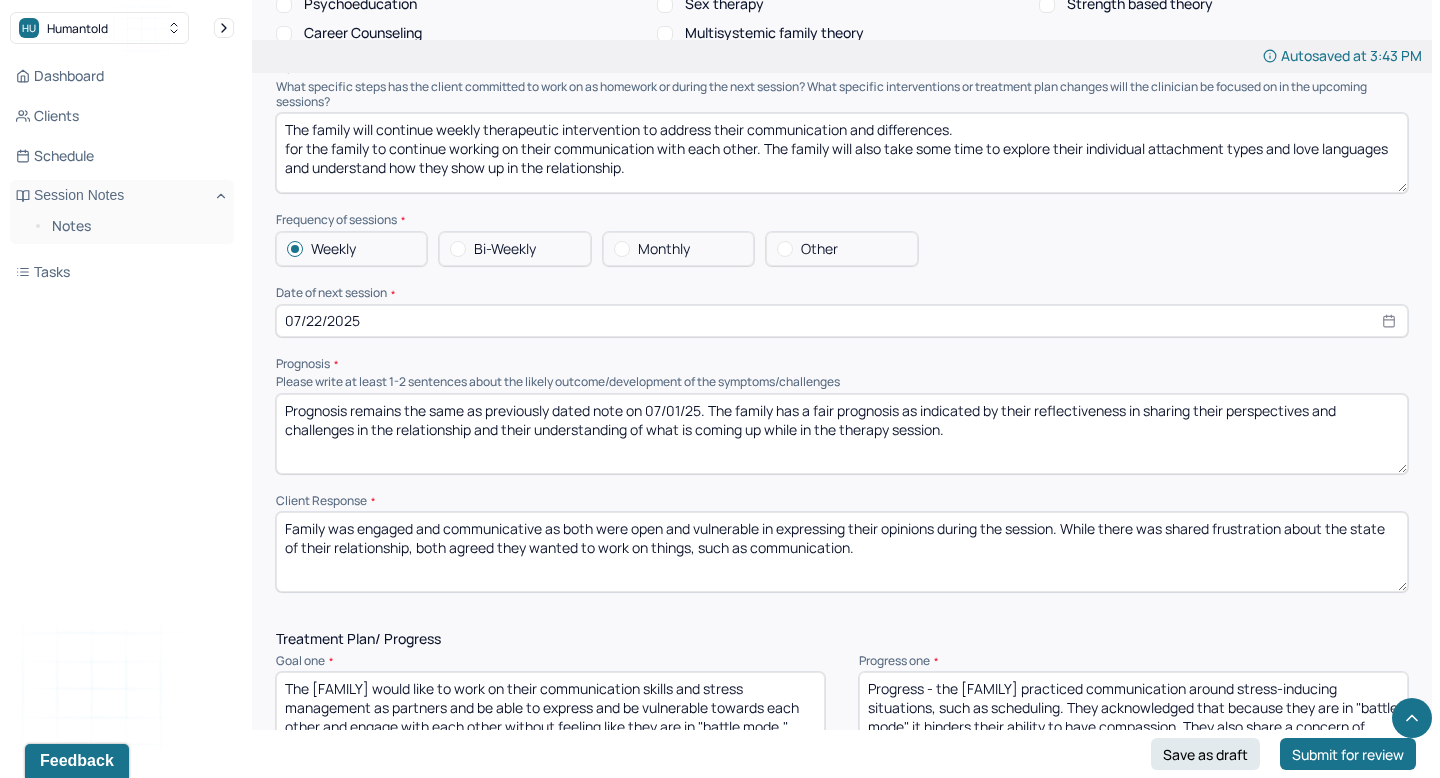 click on "The family will continue weekly therapeutic intervention to address their communication and differences.
for the family to continue working on their communication with each other. The family will also take some time to explore their individual attachment types and love languages and understand how they show up in the relationship." at bounding box center (842, 153) 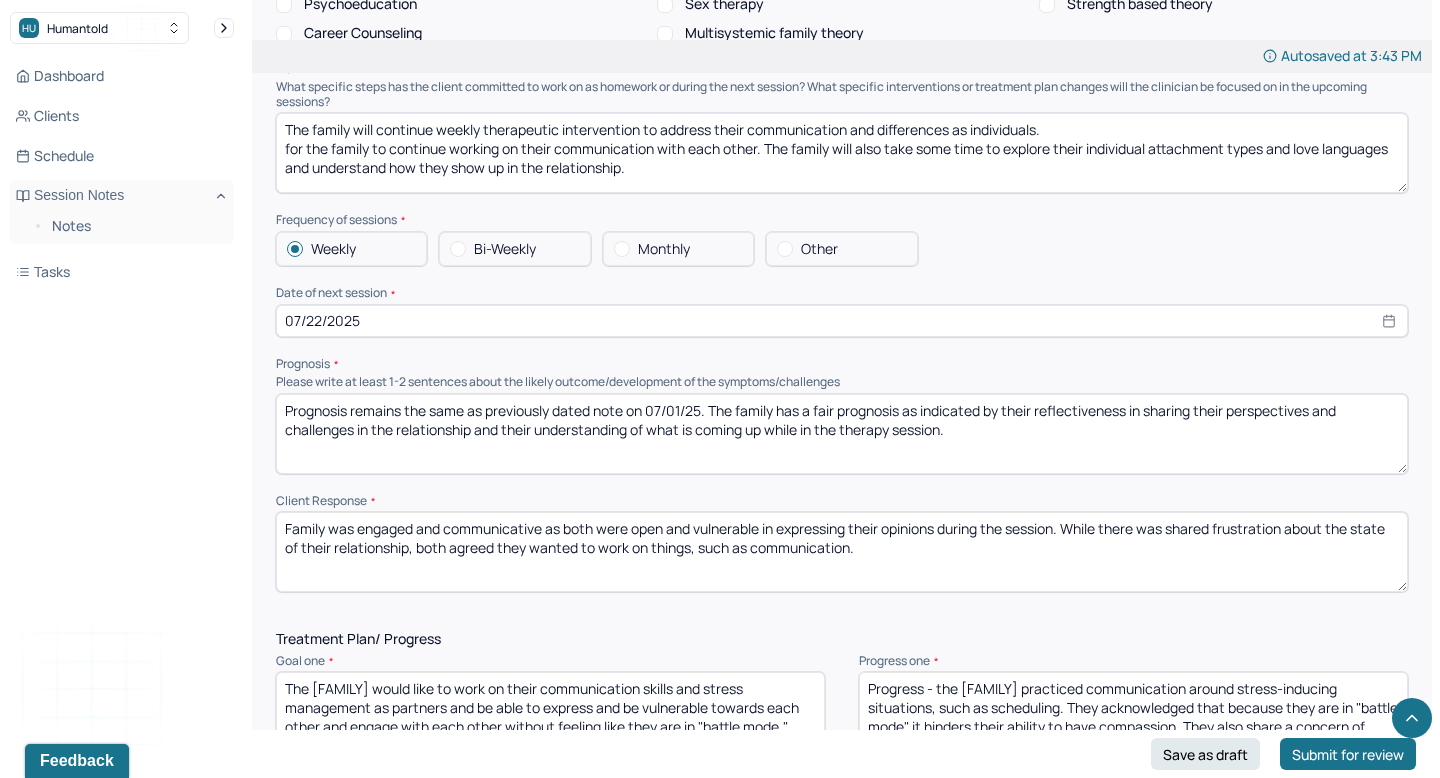 drag, startPoint x: 818, startPoint y: 163, endPoint x: 1115, endPoint y: 113, distance: 301.17935 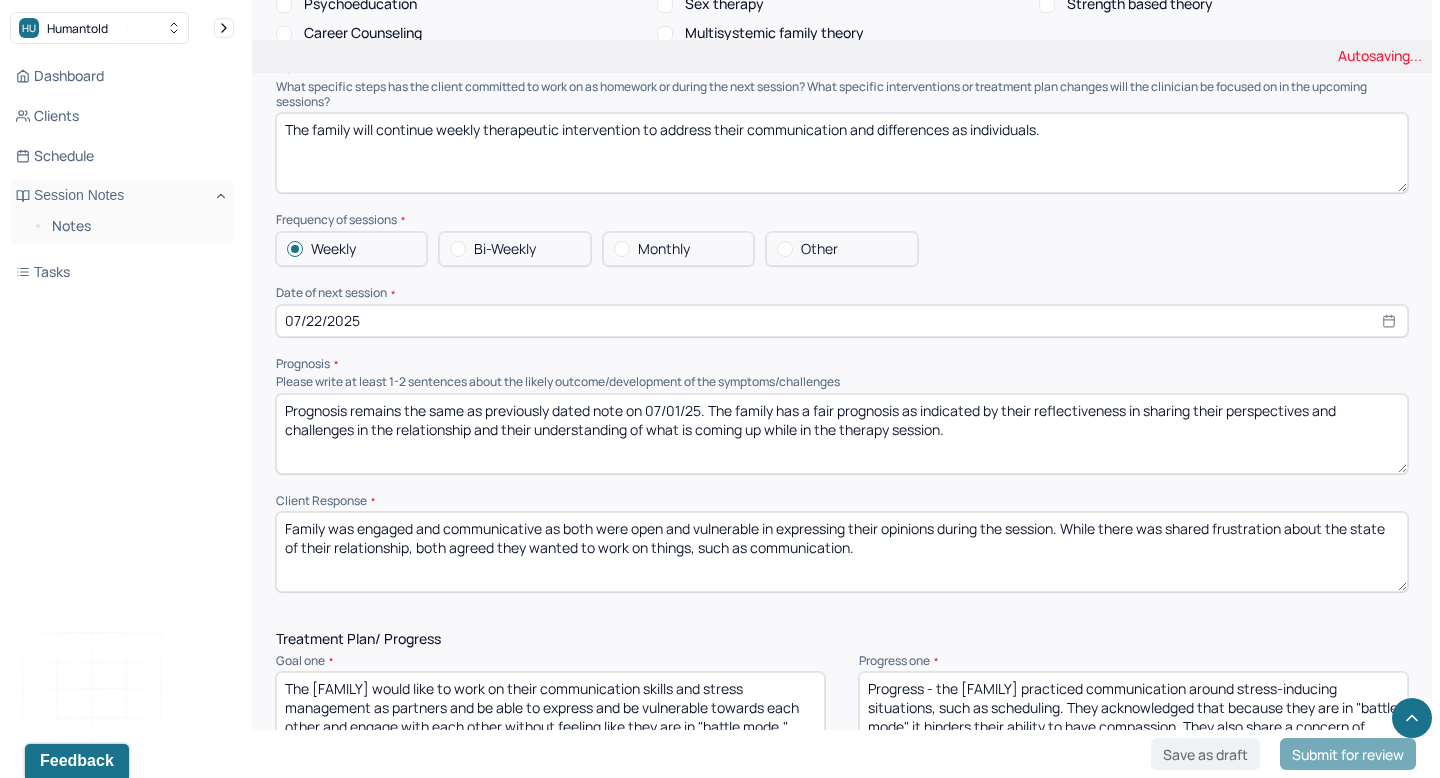 type on "The family will continue weekly therapeutic intervention to address their communication and differences as individuals." 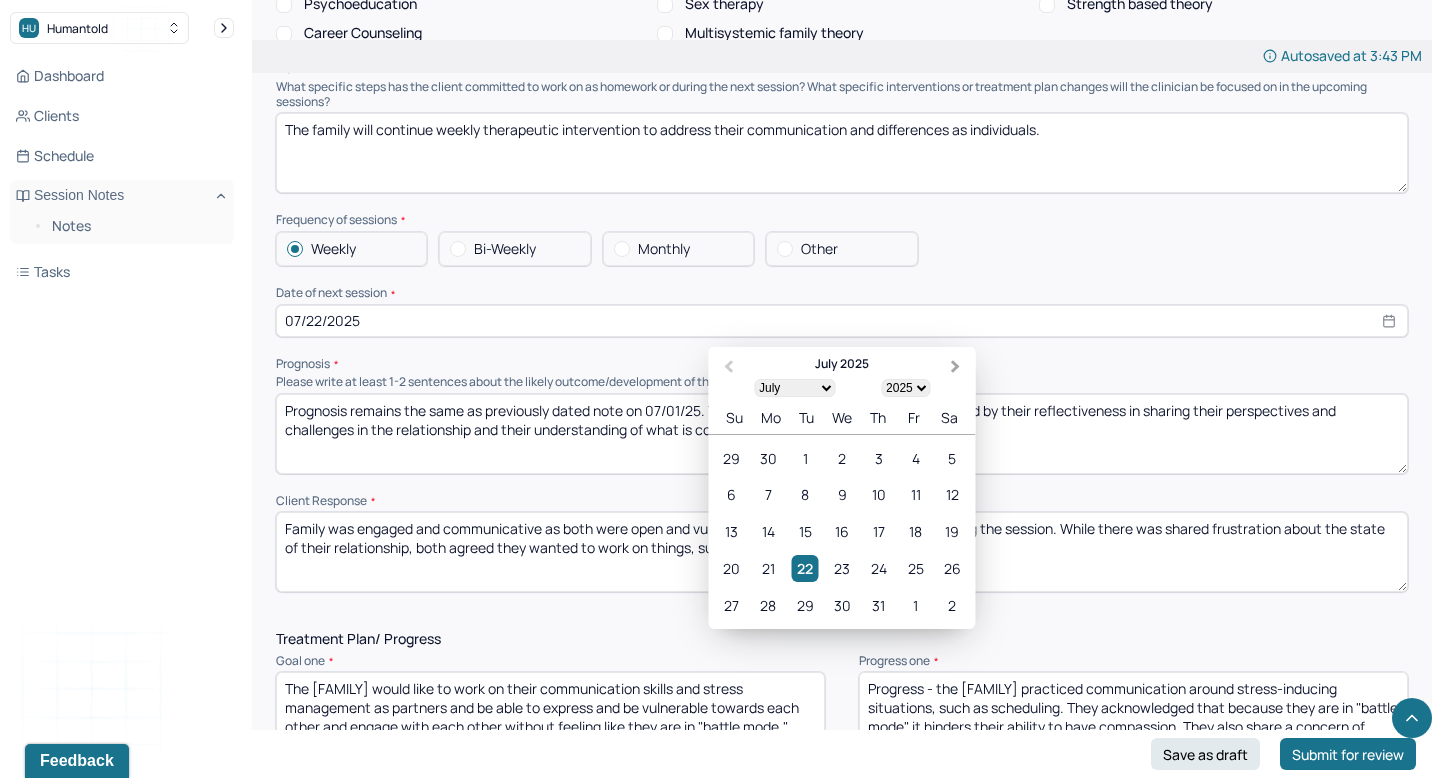 click on "Next Month" at bounding box center [956, 366] 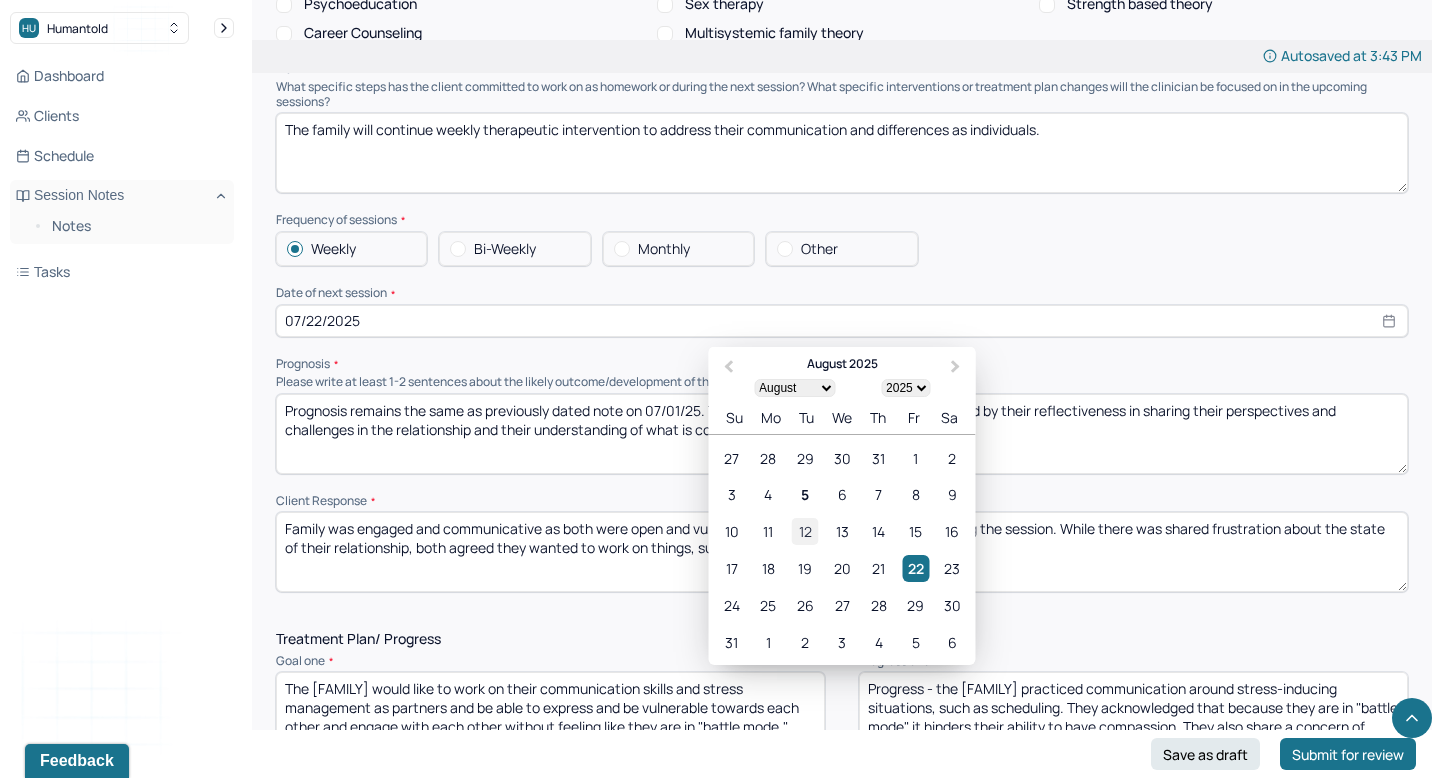 click on "12" at bounding box center [805, 531] 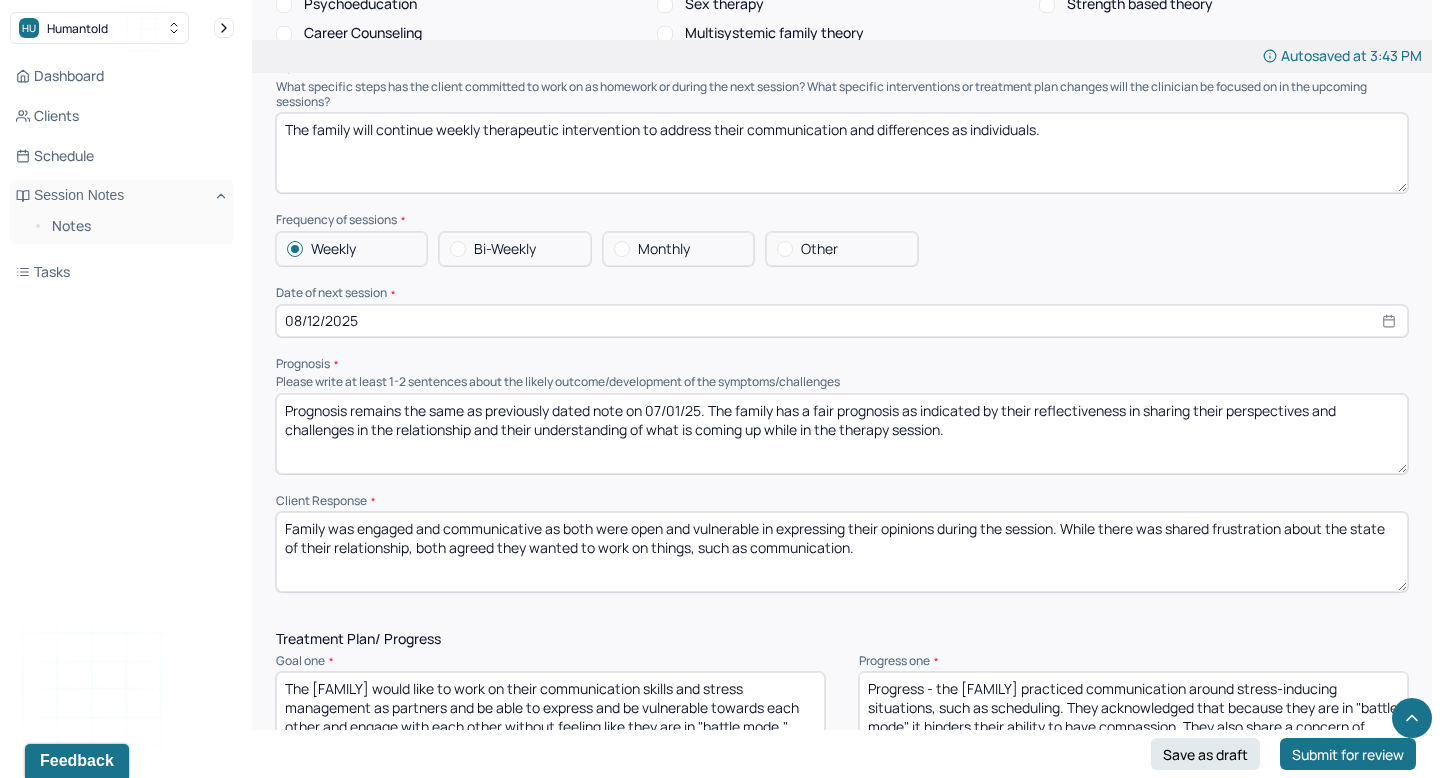 select on "7" 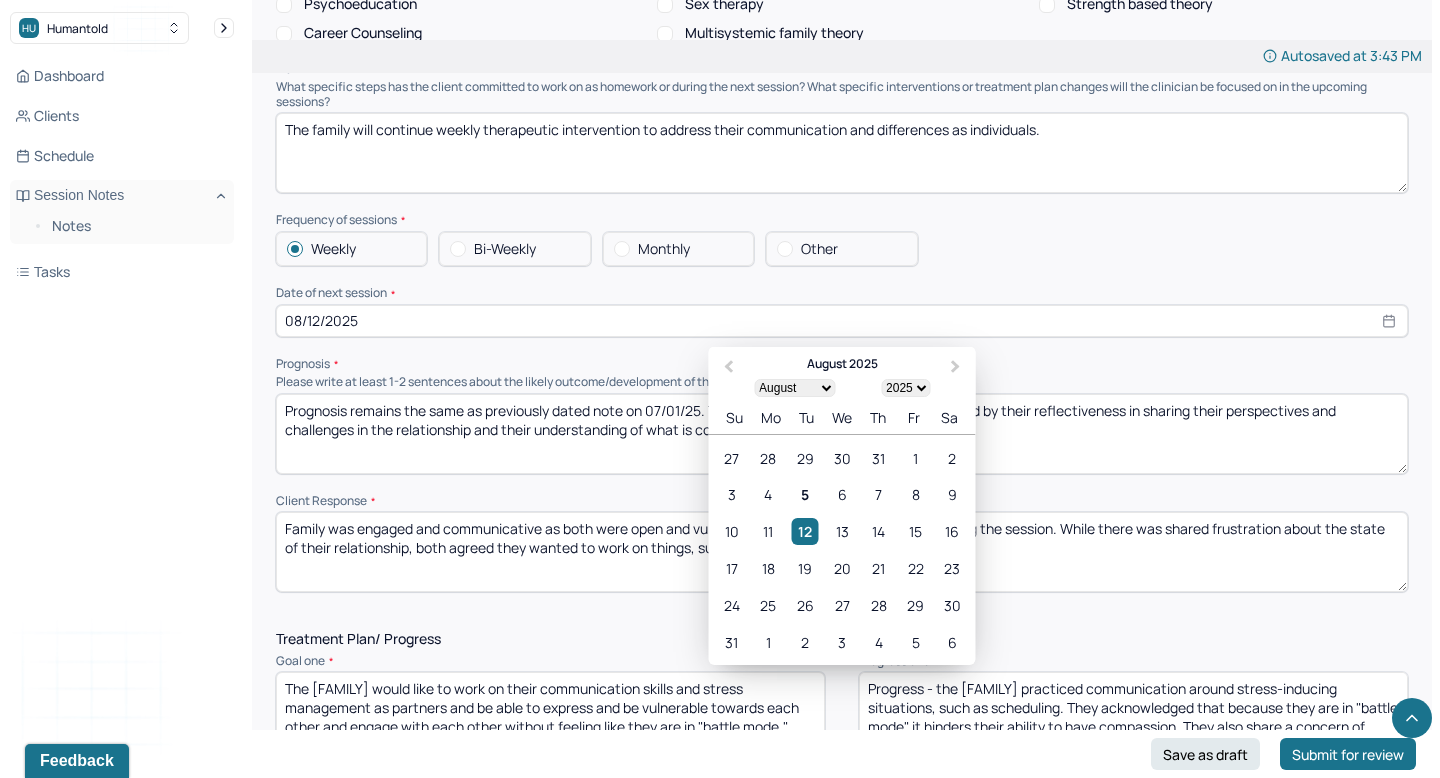 click on "Frequency of sessions" at bounding box center [842, 220] 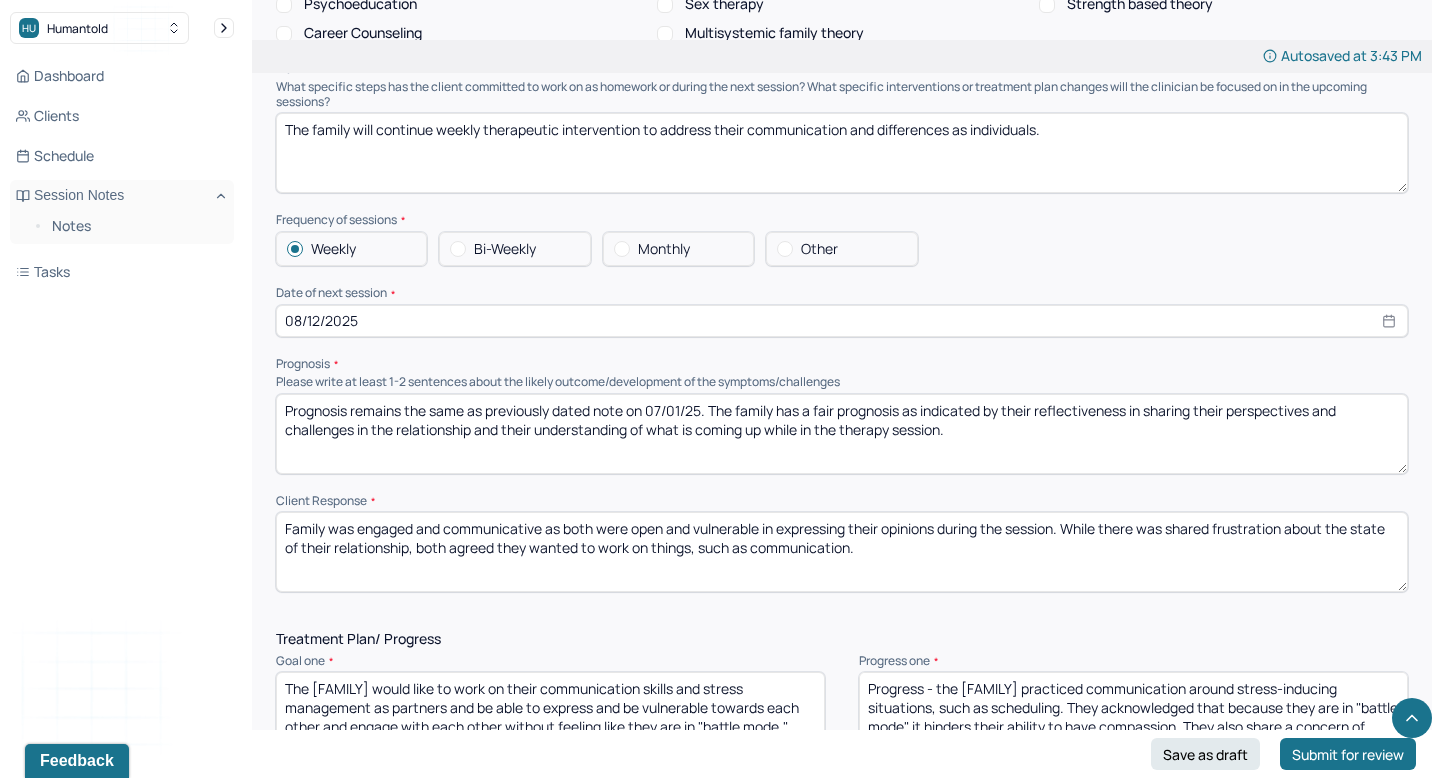 click on "Prognosis remains the same as previously dated note on 07/01/25. The family has a fair prognosis as indicated by their reflectiveness in sharing their perspectives and challenges in the relationship and their understanding of what is coming up while in the therapy session." at bounding box center [842, 434] 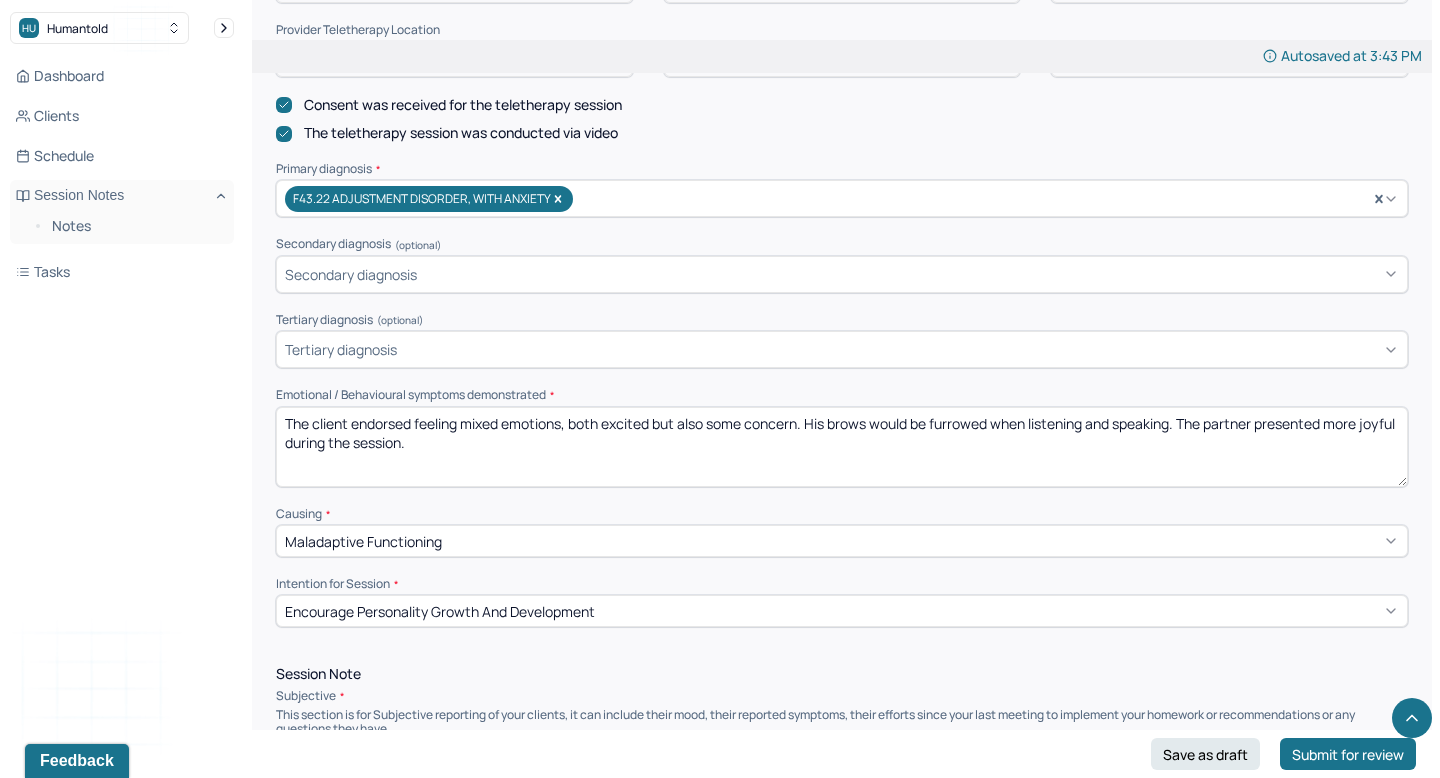 scroll, scrollTop: 0, scrollLeft: 0, axis: both 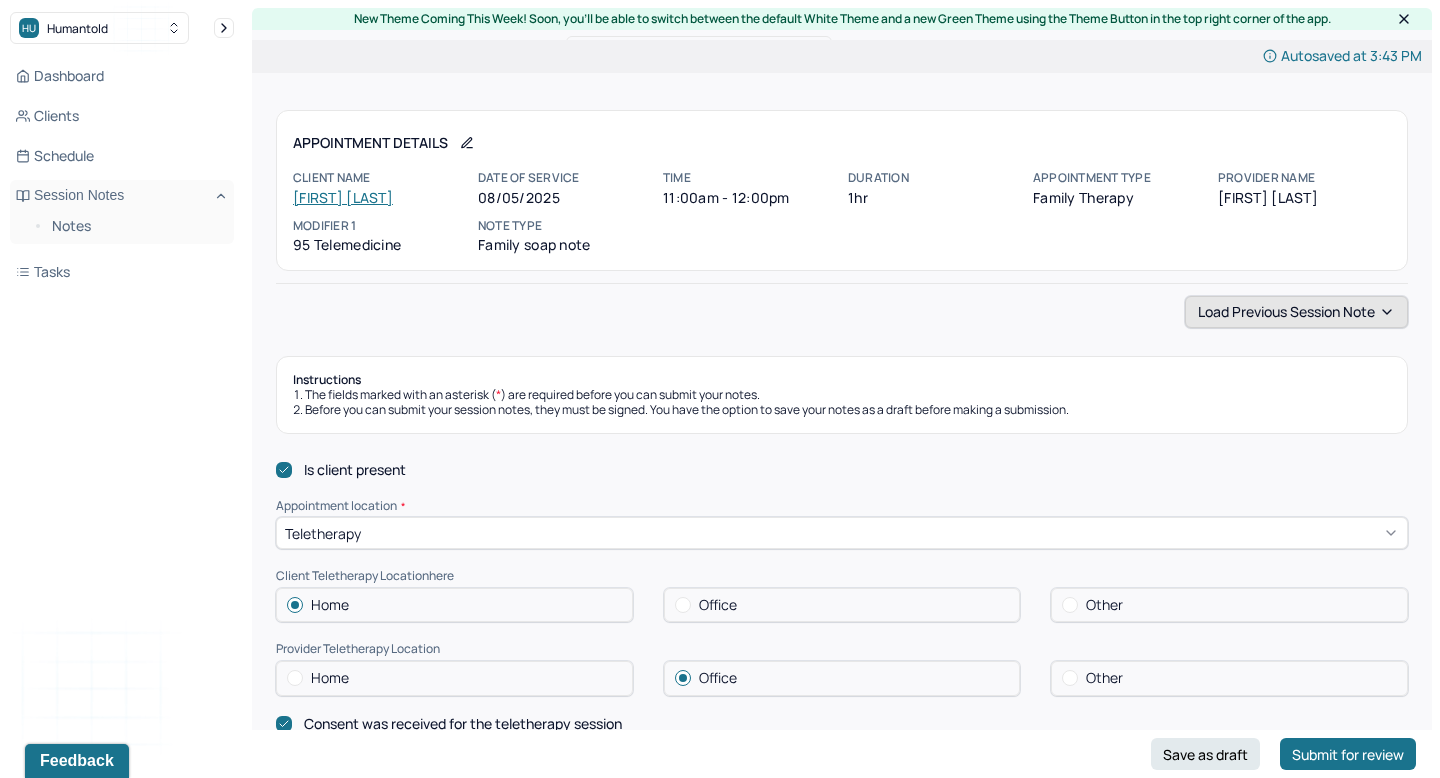 click on "Load previous session note" at bounding box center (1296, 312) 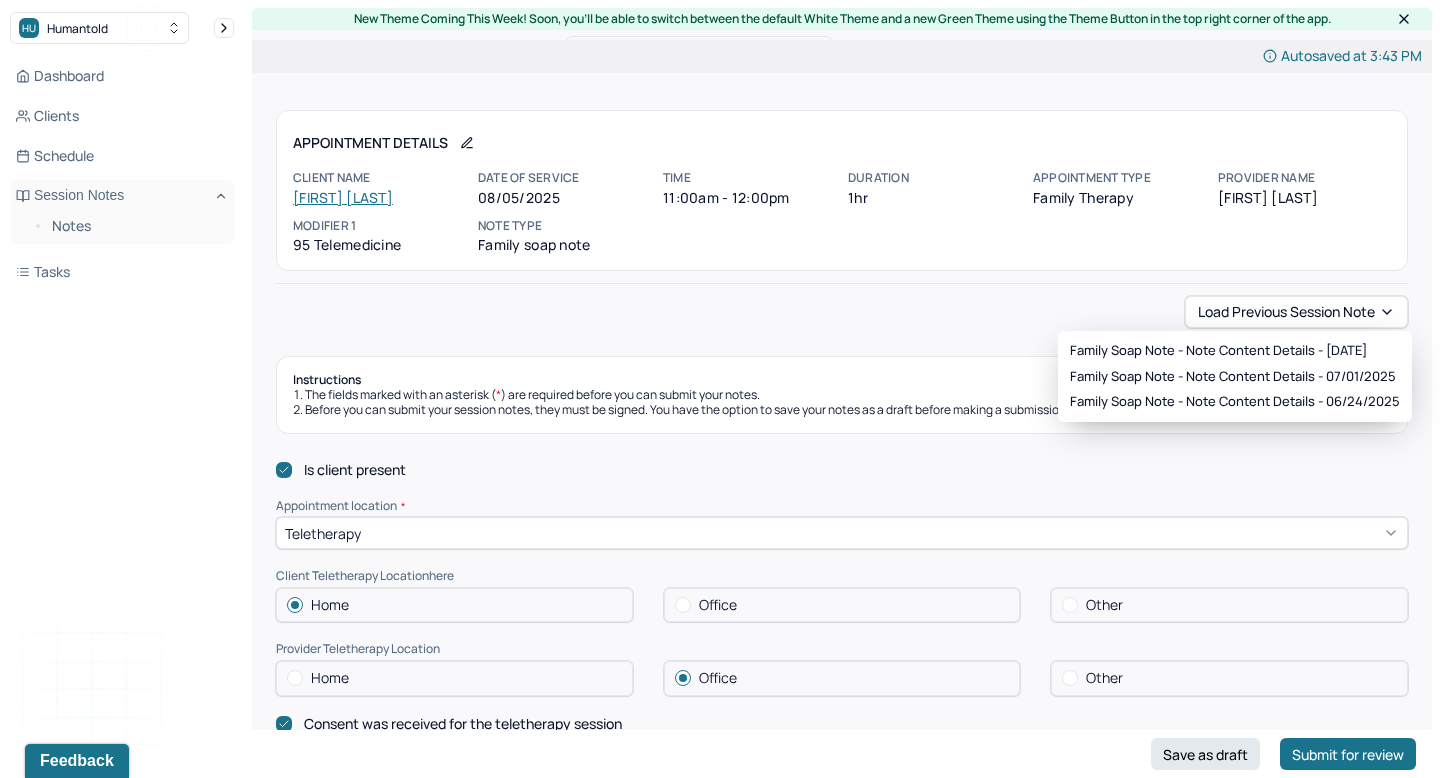 click on "Load previous session note Instructions The fields marked with an asterisk ( * ) are required before you can submit your notes. Before you can submit your session notes, they must be signed. You have the option to save your notes as a draft before making a submission. Is client present Appointment location * Teletherapy Client Teletherapy Location here Home Office Other Provider Teletherapy Location Home Office Other Consent was received for the teletherapy session The teletherapy session was conducted via video Primary diagnosis * F43.22 ADJUSTMENT DISORDER, WITH ANXIETY Secondary diagnosis (optional) Secondary diagnosis Tertiary diagnosis (optional) Tertiary diagnosis Emotional / Behavioural symptoms demonstrated * The [CLIENT] endorsed feeling mixed emotions, both excited but also some concern. His brows would be furrowed when listening and speaking. The [PARTNER] presented more joyful during the session. Causing * Maladaptive Functioning Intention for Session * Encourage personality growth and development * *" at bounding box center (842, 2088) 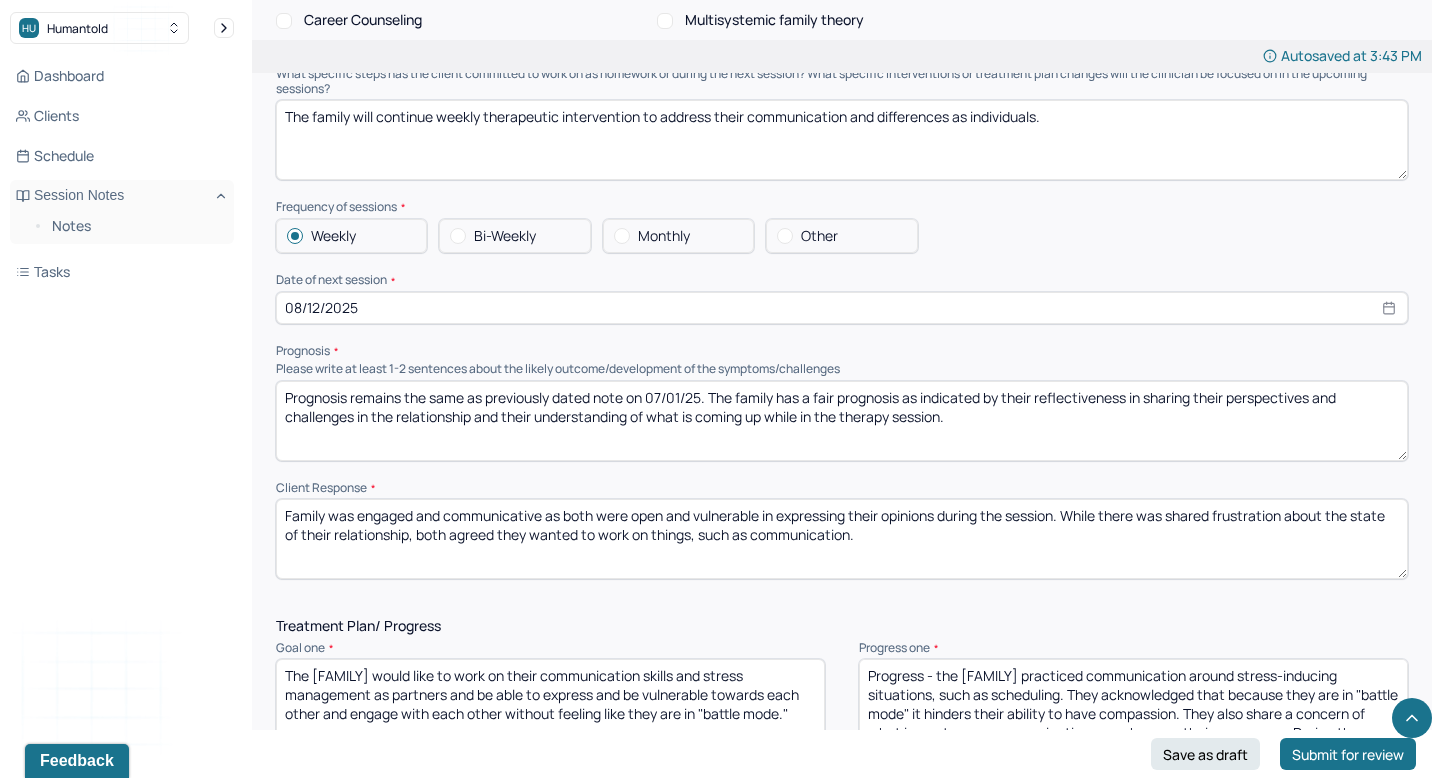 scroll, scrollTop: 2461, scrollLeft: 0, axis: vertical 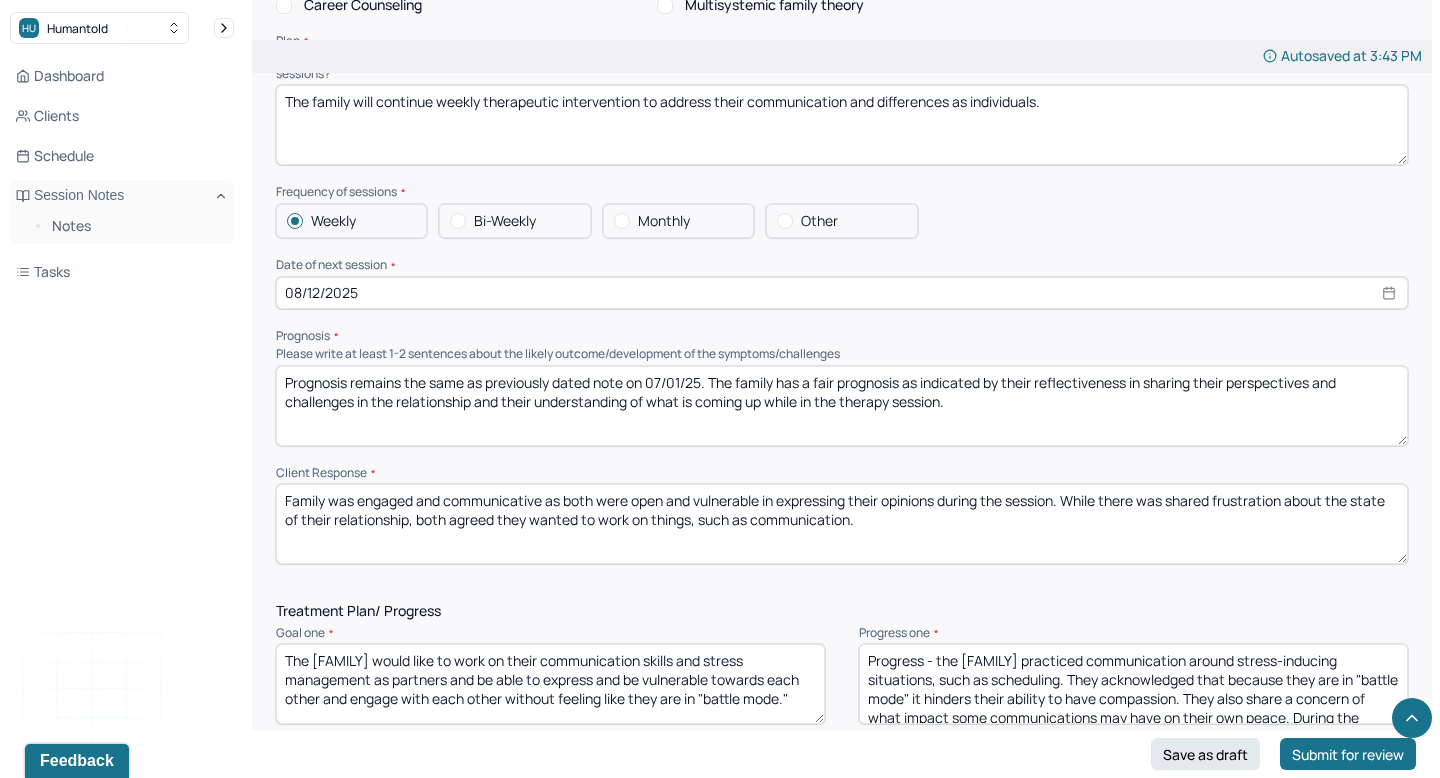 click on "Prognosis remains the same as previously dated note on 07/01/25. The family has a fair prognosis as indicated by their reflectiveness in sharing their perspectives and challenges in the relationship and their understanding of what is coming up while in the therapy session." at bounding box center (842, 406) 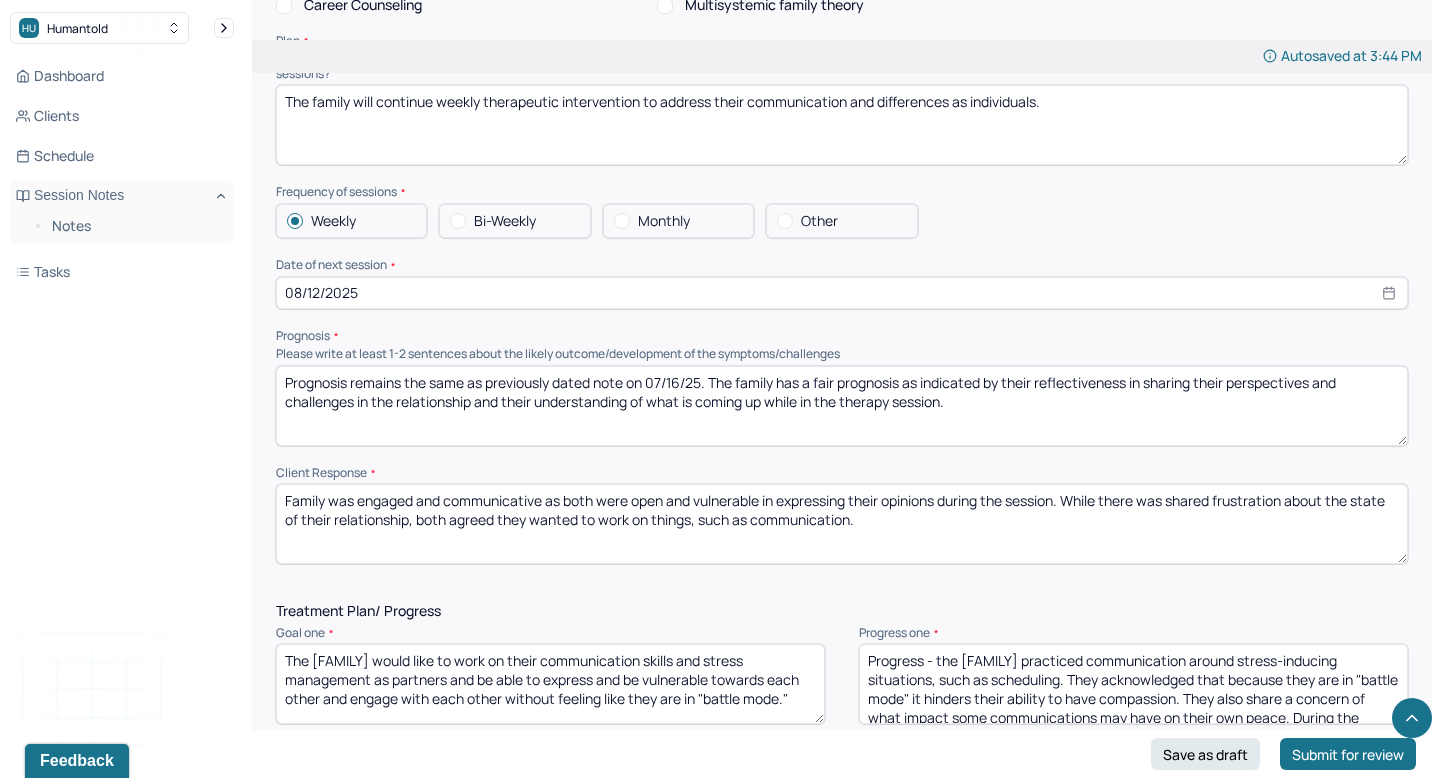 type on "Prognosis remains the same as previously dated note on 07/16/25. The family has a fair prognosis as indicated by their reflectiveness in sharing their perspectives and challenges in the relationship and their understanding of what is coming up while in the therapy session." 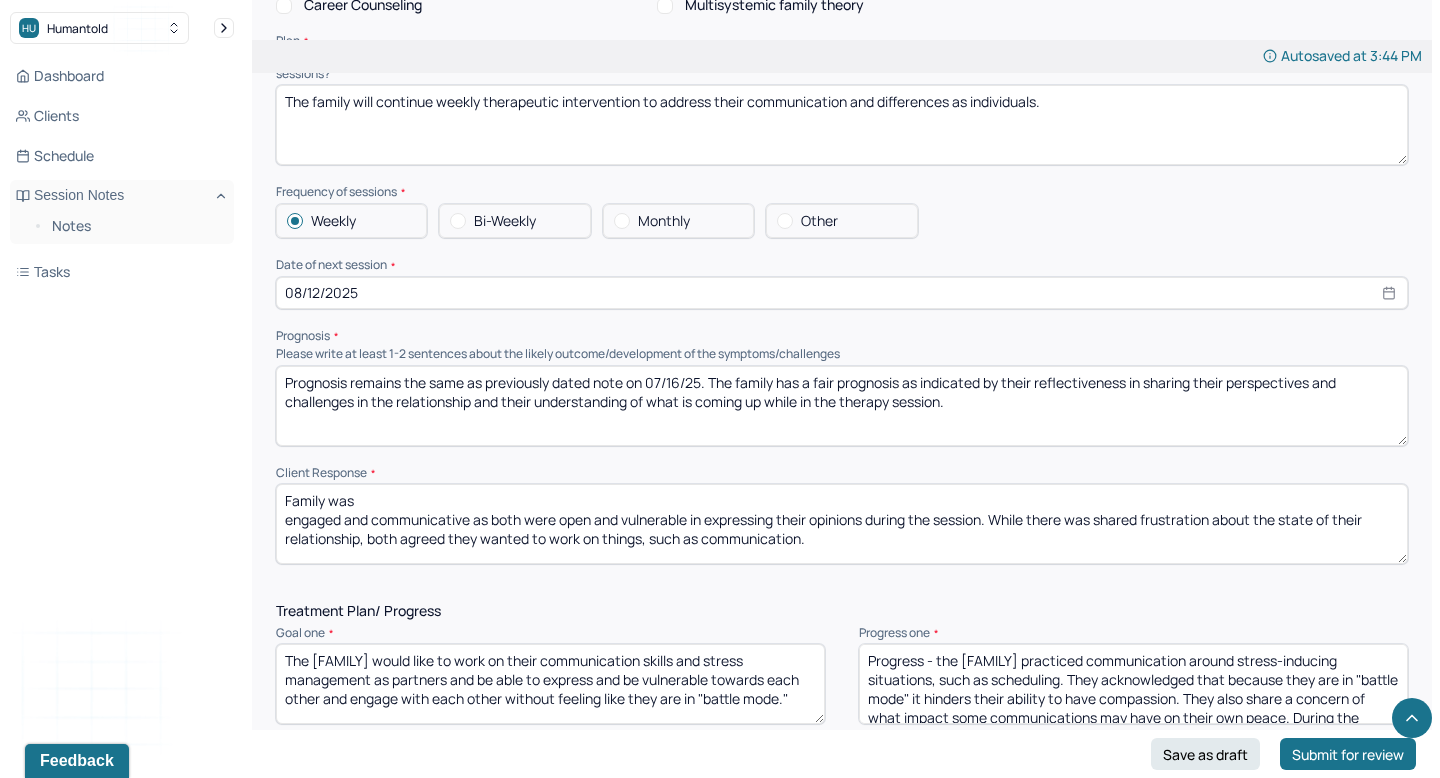 click on "Family was engaged and communicative as both were open and vulnerable in expressing their opinions during the session. While there was shared frustration about the state of their relationship, both agreed they wanted to work on things, such as communication." at bounding box center (842, 524) 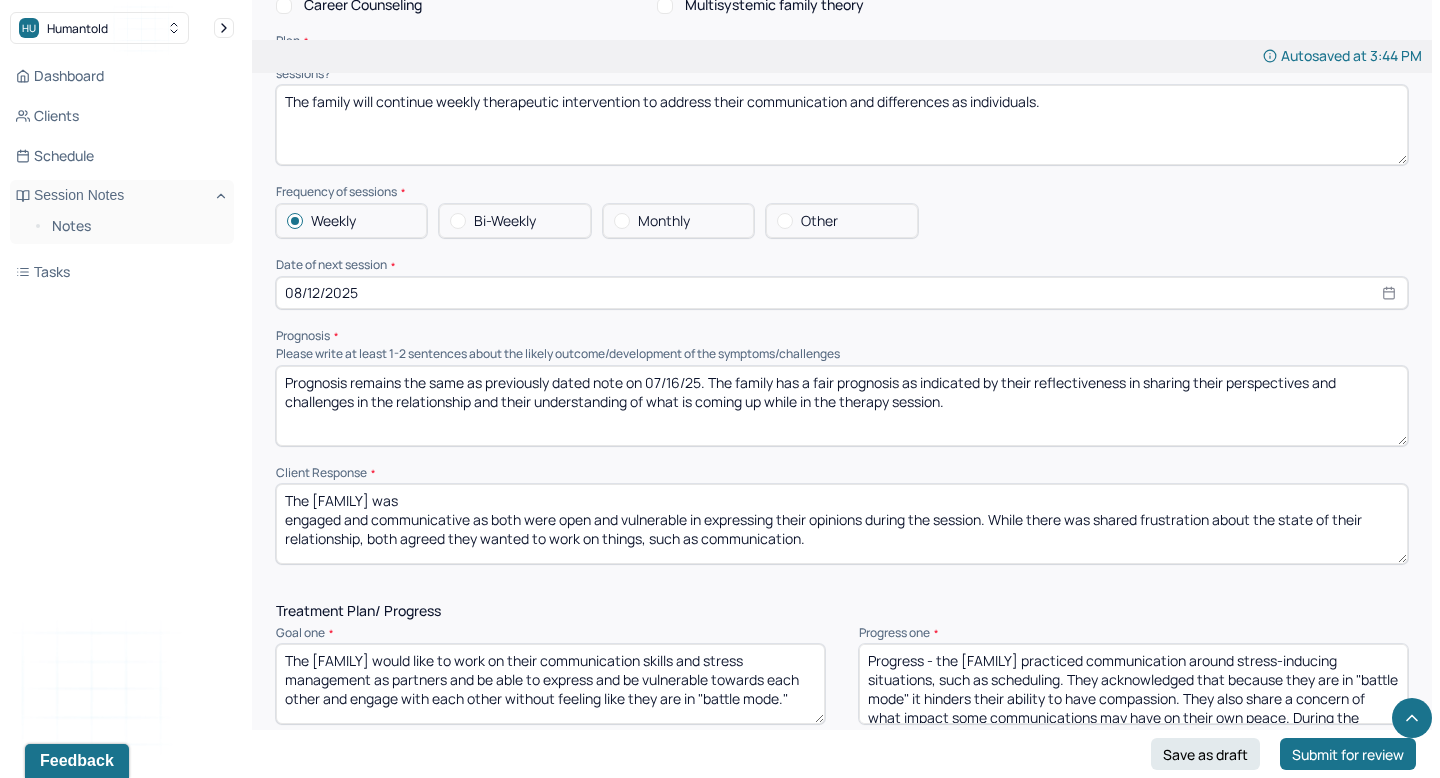 click on "Family was
engaged and communicative as both were open and vulnerable in expressing their opinions during the session. While there was shared frustration about the state of their relationship, both agreed they wanted to work on things, such as communication." at bounding box center (842, 524) 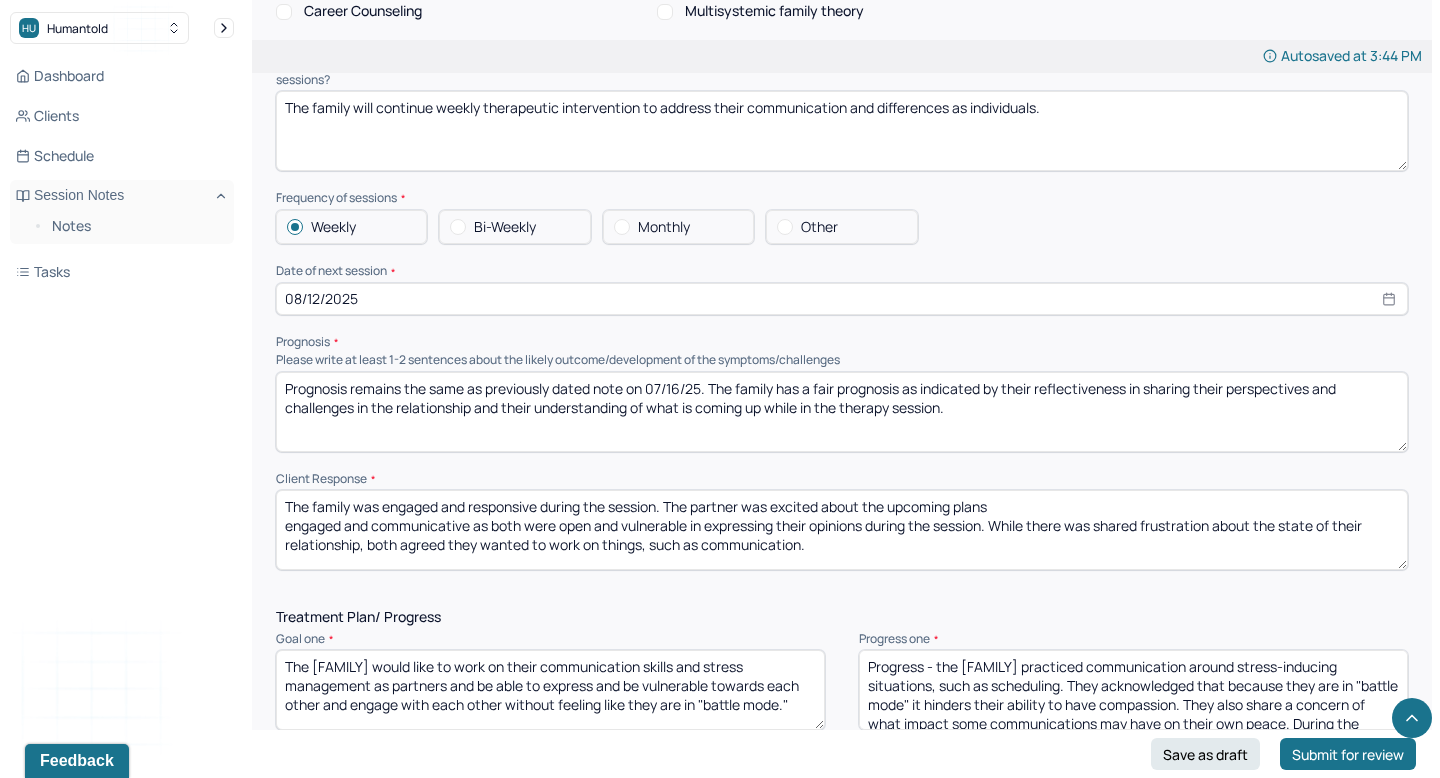 scroll, scrollTop: 2459, scrollLeft: 0, axis: vertical 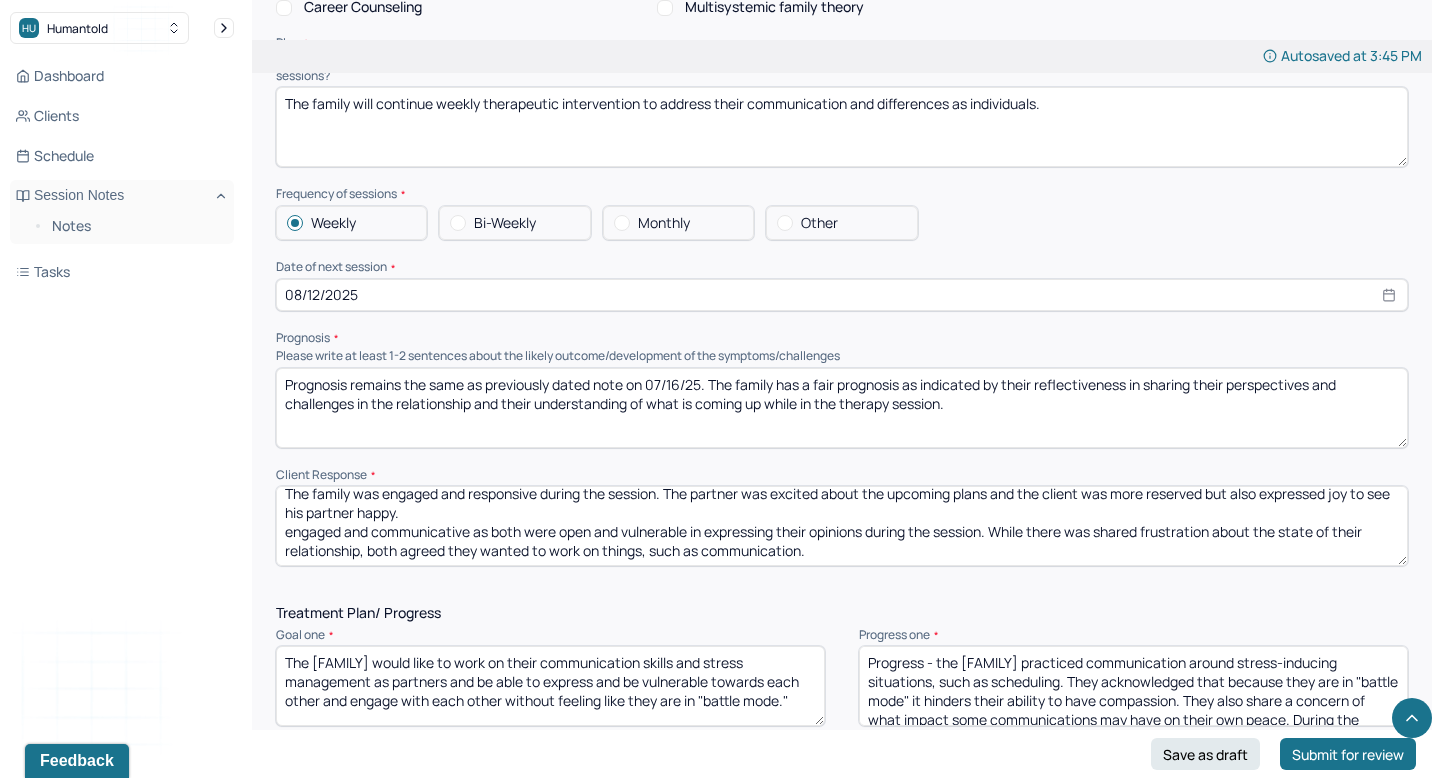 drag, startPoint x: 842, startPoint y: 540, endPoint x: 733, endPoint y: 510, distance: 113.053085 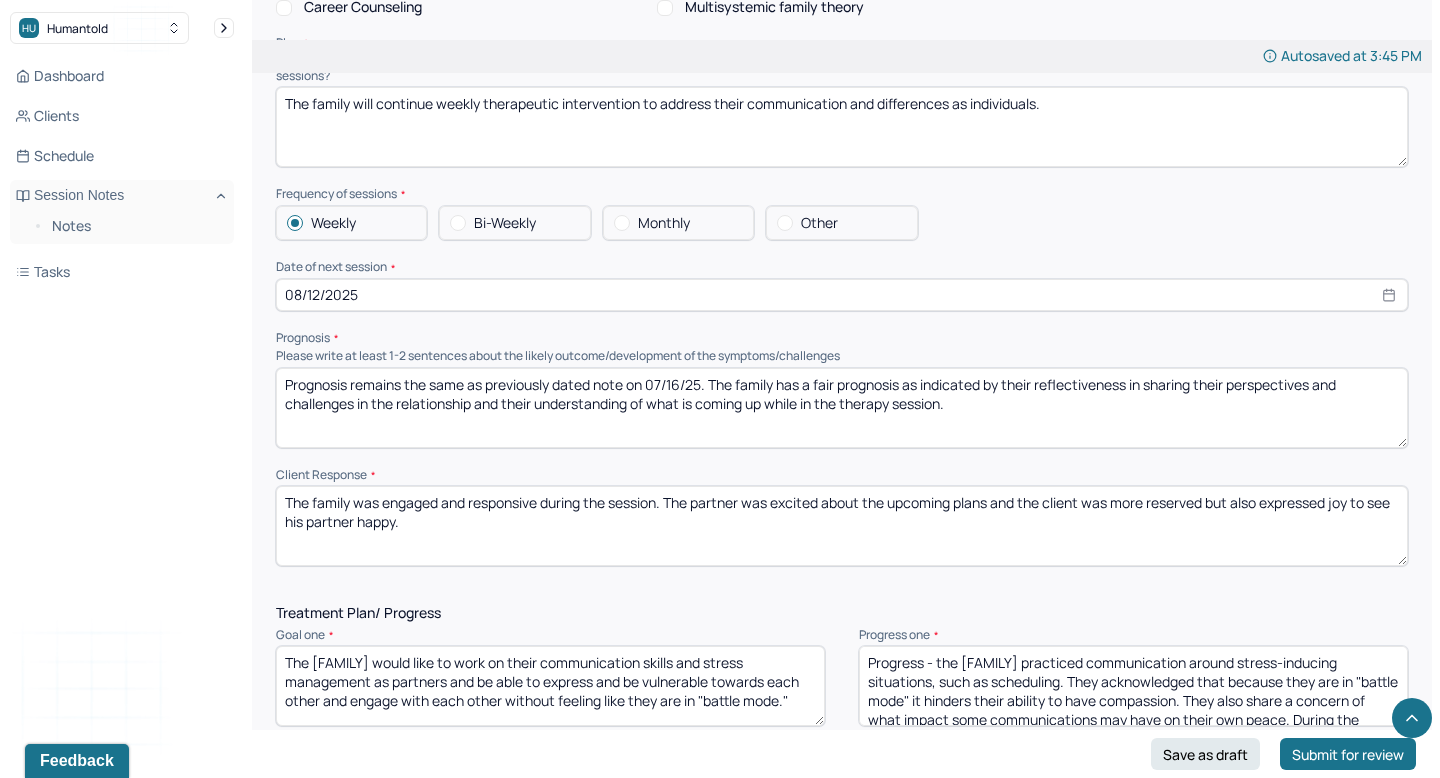 scroll, scrollTop: 0, scrollLeft: 0, axis: both 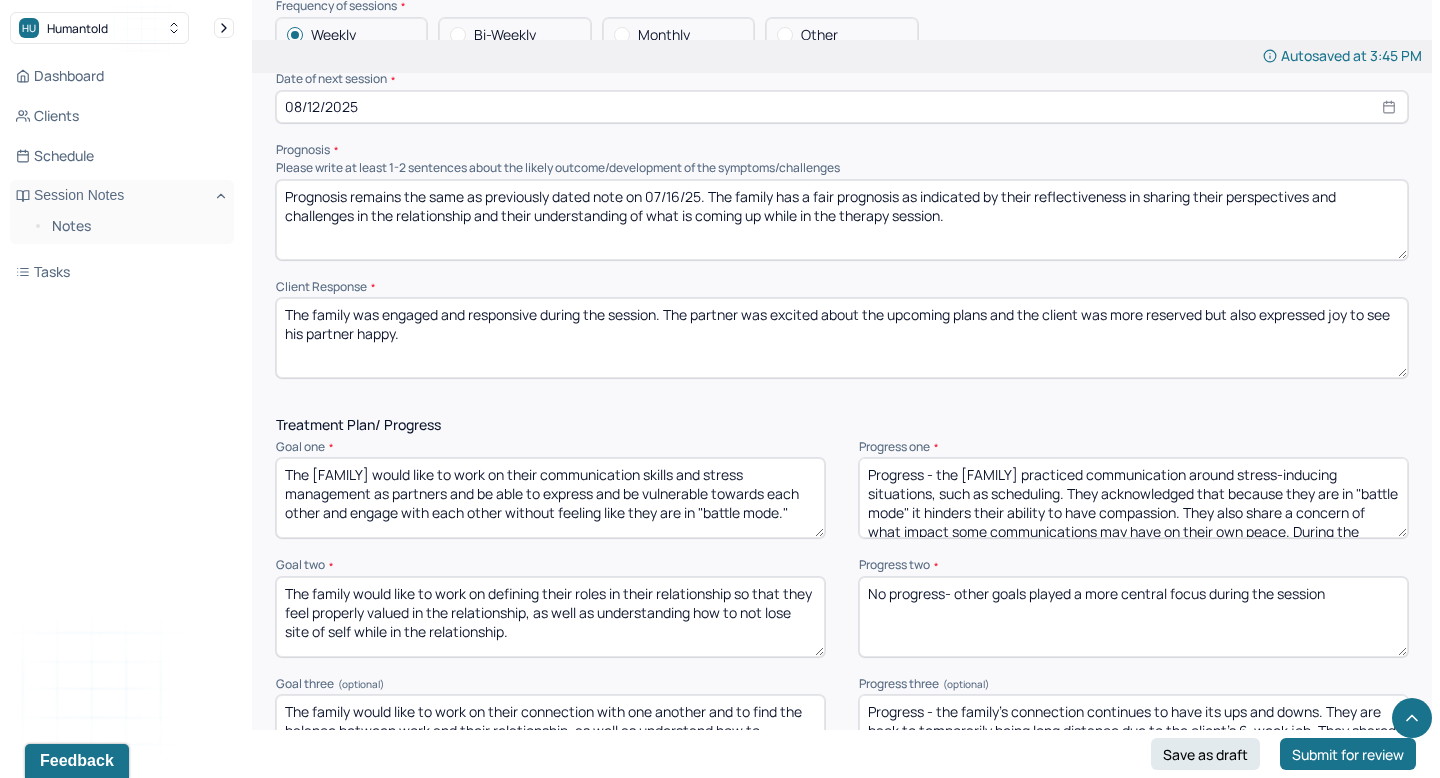 type on "The family was engaged and responsive during the session. The partner was excited about the upcoming plans and the client was more reserved but also expressed joy to see his partner happy." 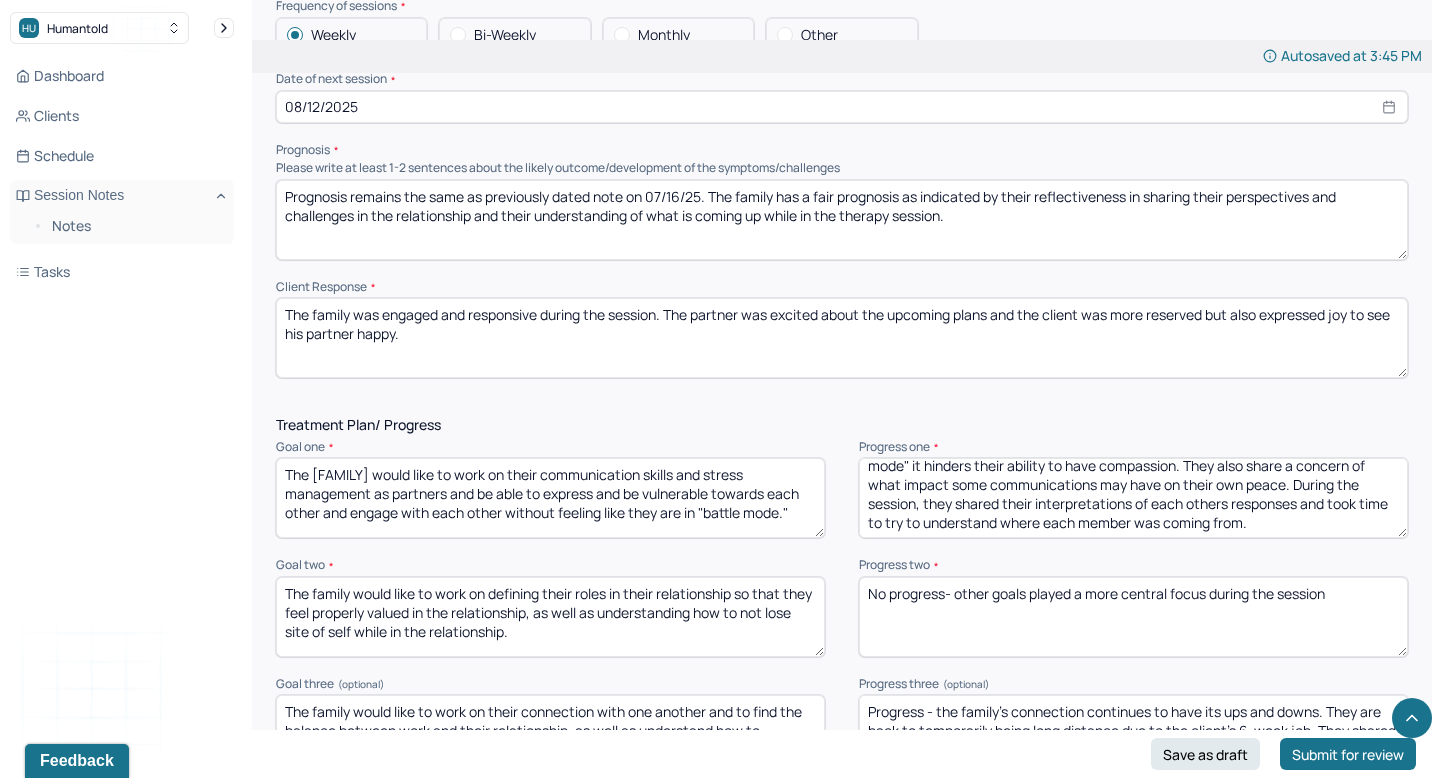 drag, startPoint x: 934, startPoint y: 468, endPoint x: 1233, endPoint y: 605, distance: 328.8921 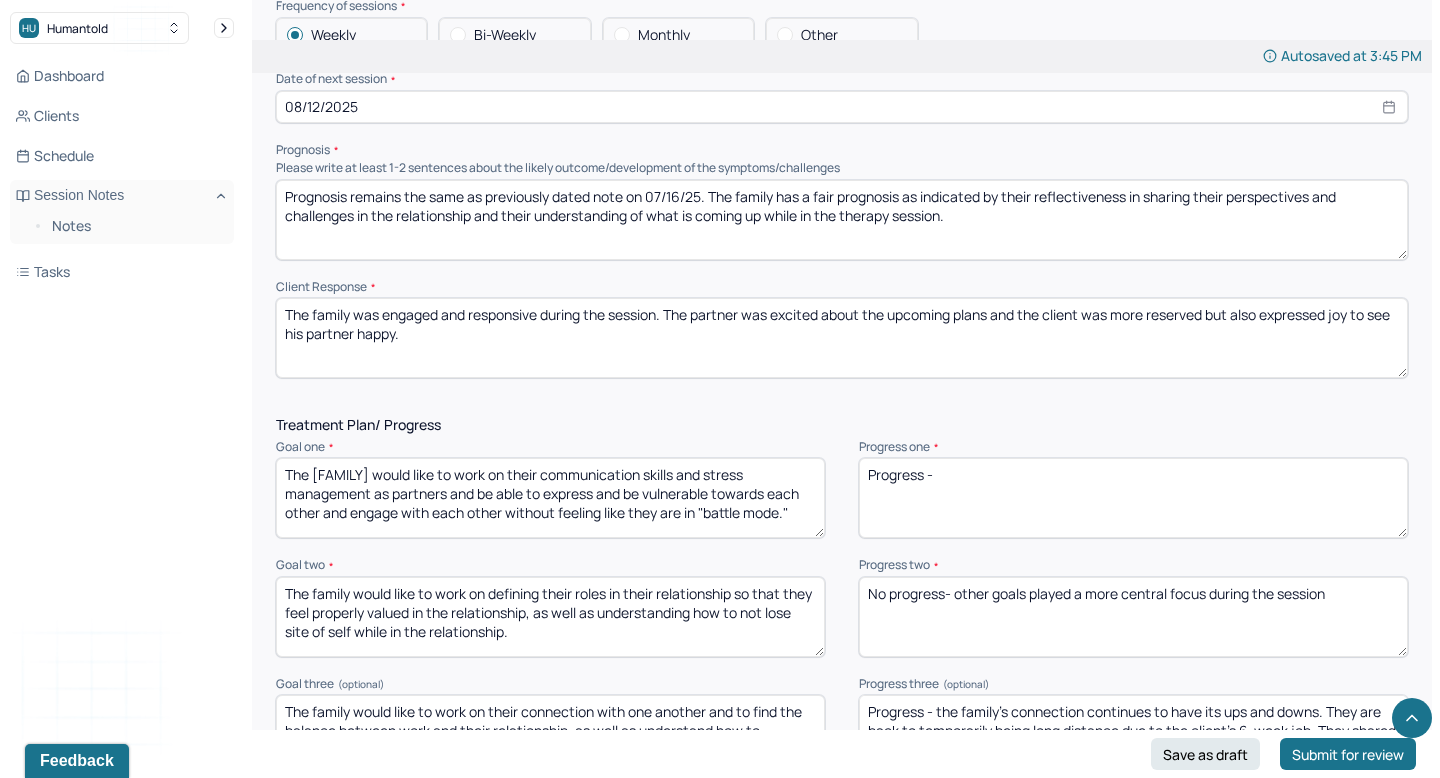 scroll, scrollTop: 0, scrollLeft: 0, axis: both 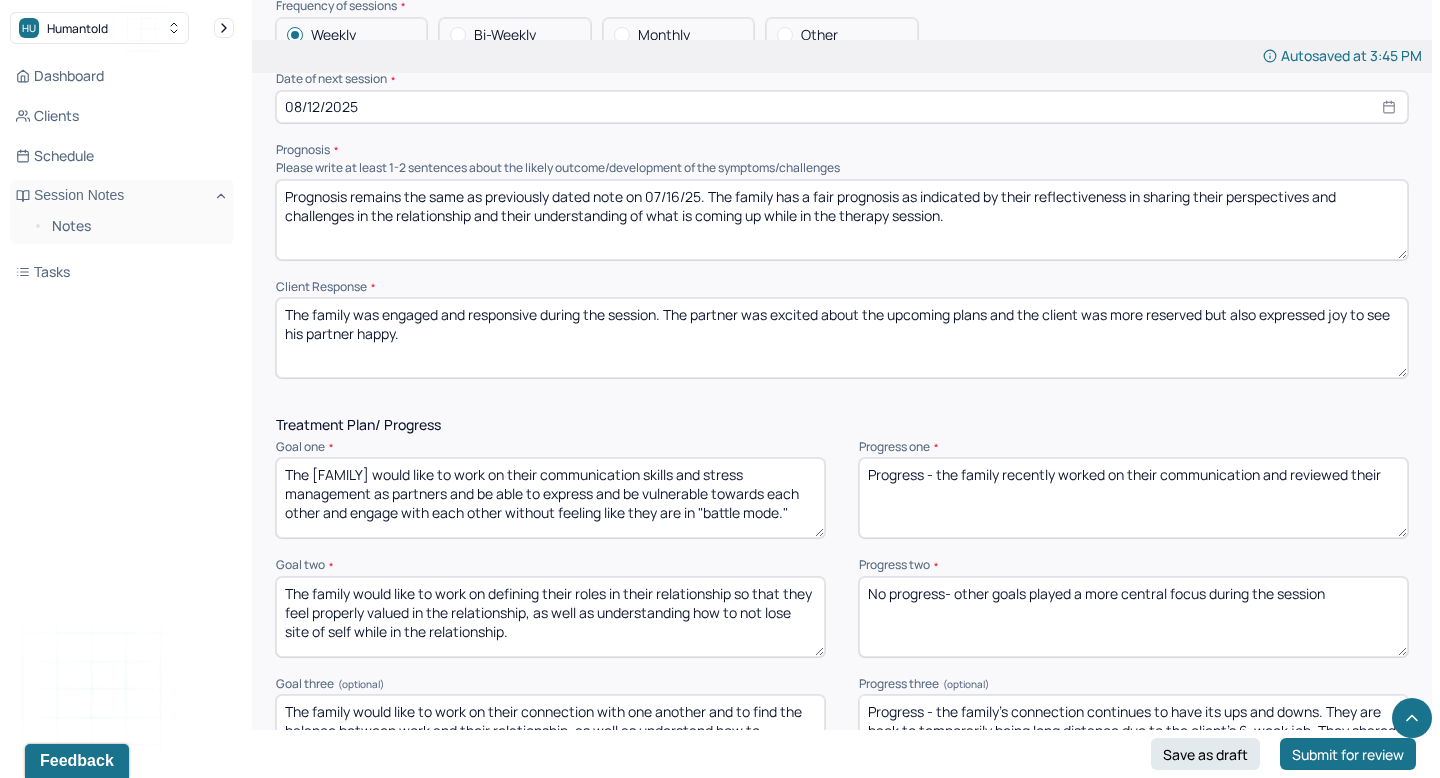 drag, startPoint x: 1264, startPoint y: 468, endPoint x: 1438, endPoint y: 469, distance: 174.00287 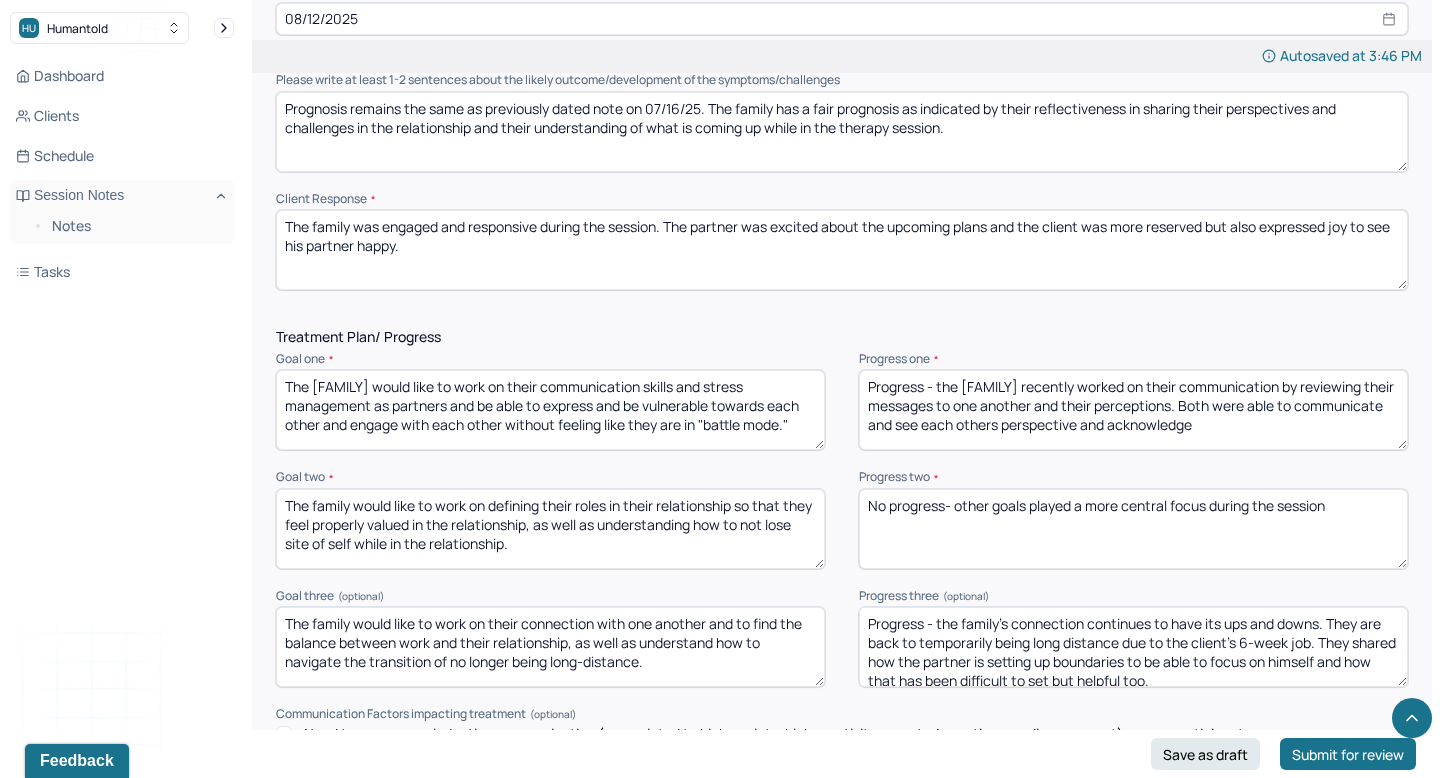 scroll, scrollTop: 2737, scrollLeft: 0, axis: vertical 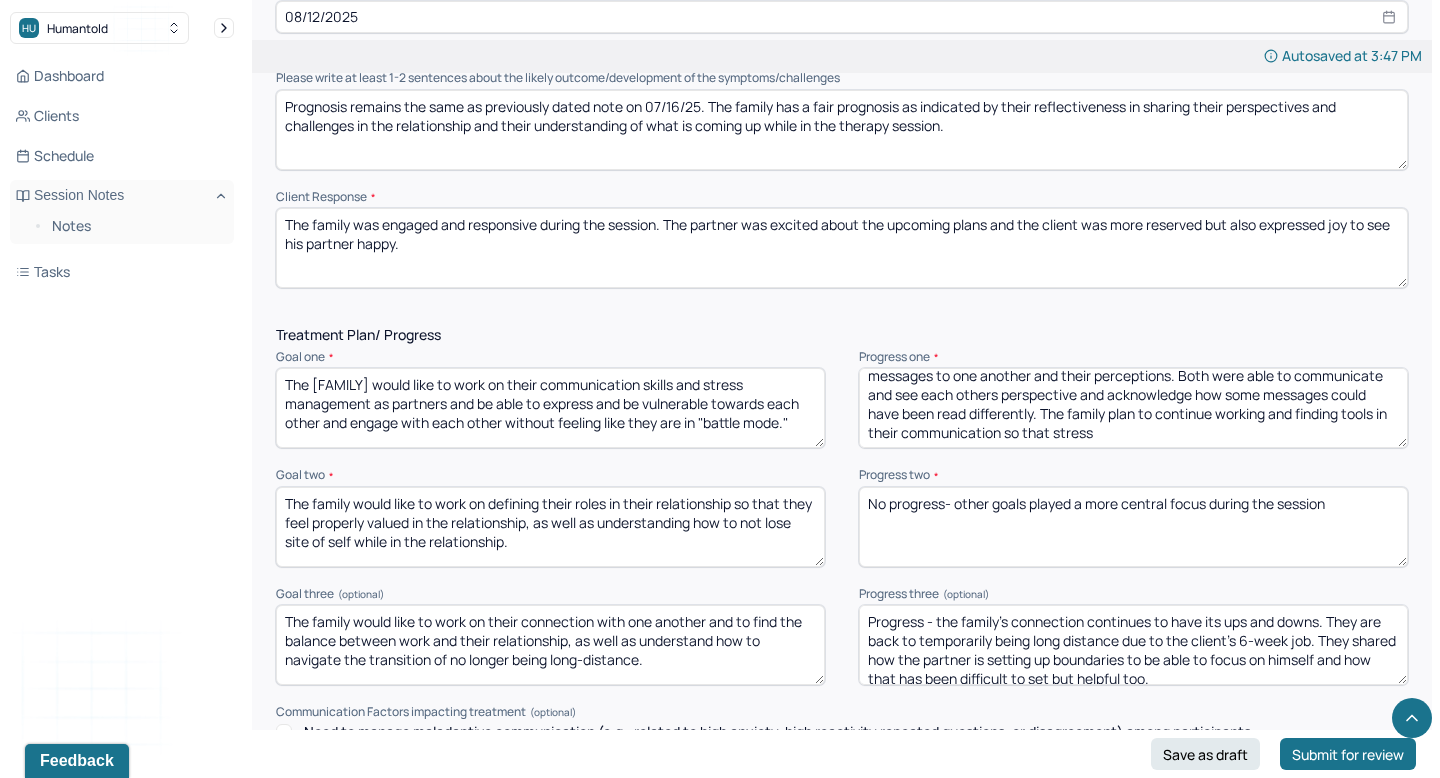 drag, startPoint x: 1121, startPoint y: 433, endPoint x: 1005, endPoint y: 433, distance: 116 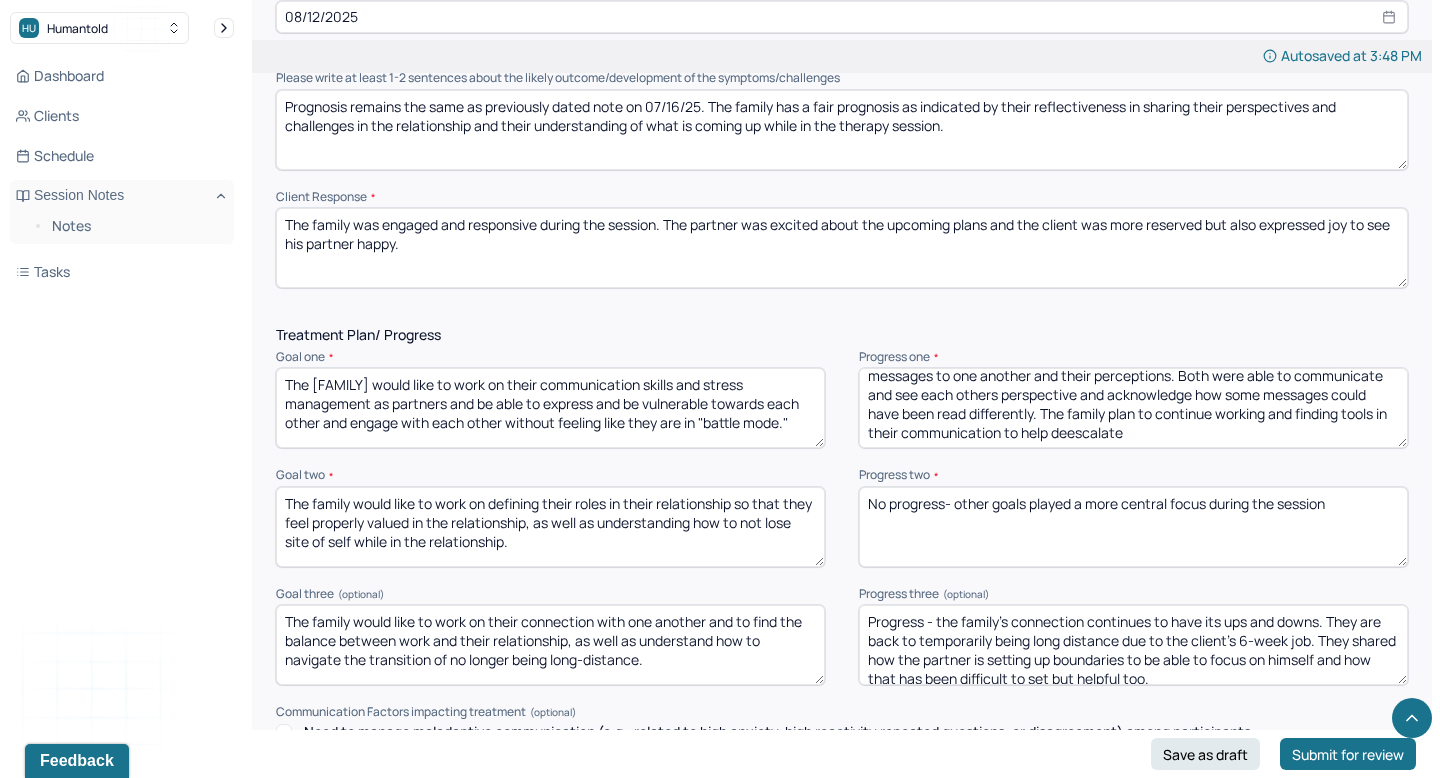drag, startPoint x: 1136, startPoint y: 424, endPoint x: 1066, endPoint y: 426, distance: 70.028564 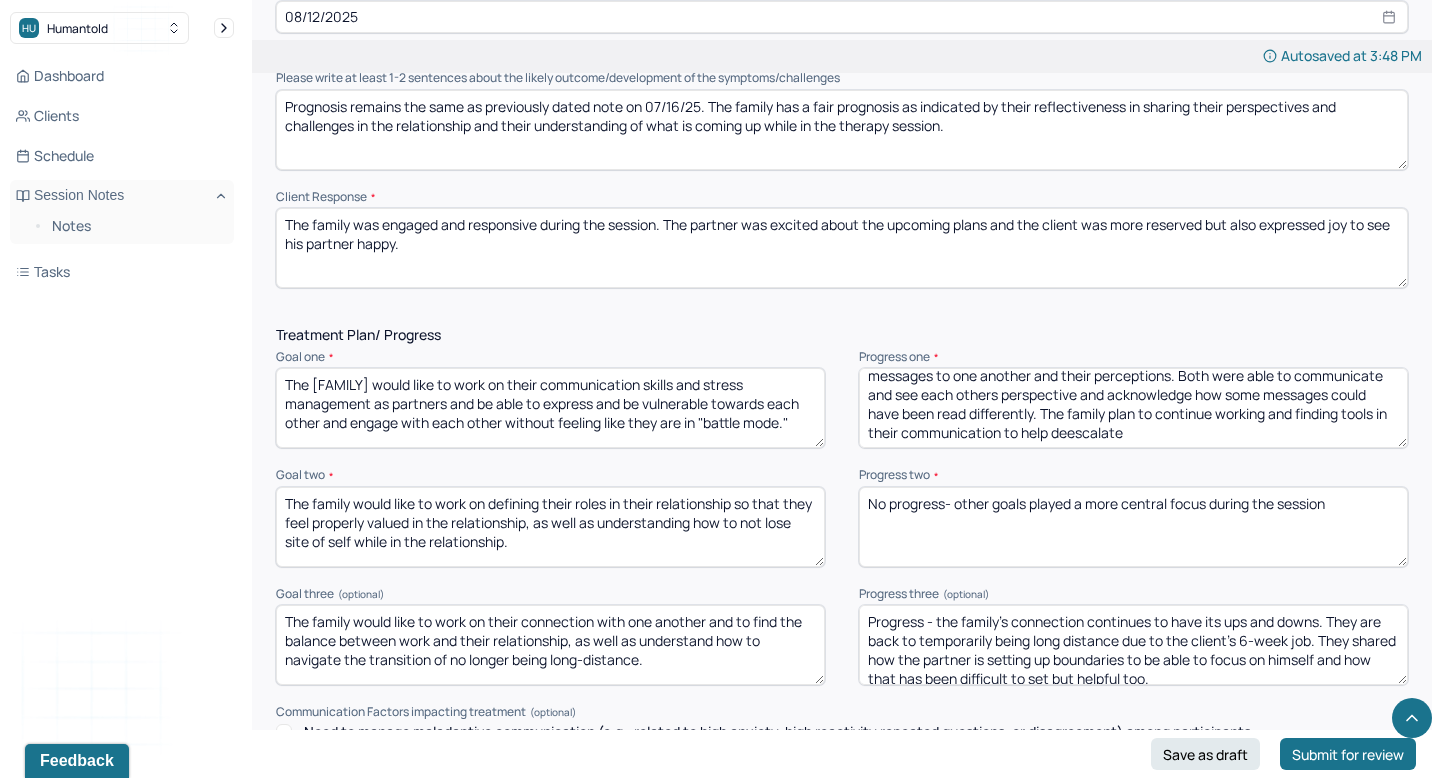 click on "Progress - the family recently worked on their communication by reviewing their messages to one another and their perceptions. Both were able to communicate and see each others perspective and acknowledge how some messages could have been read differently. The family plan to continue working and finding tools in their communication to help deescalate" at bounding box center [1133, 408] 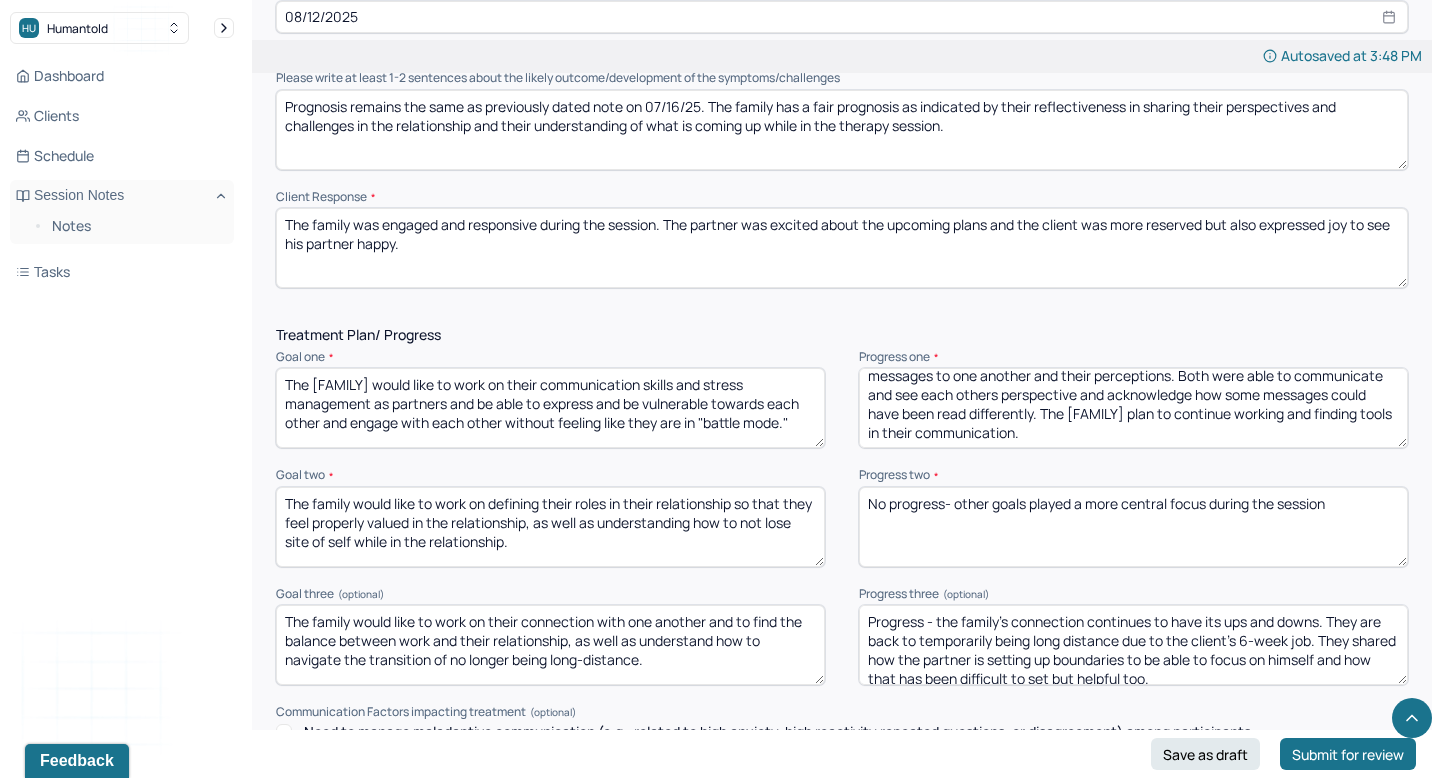 type on "Progress - the family recently worked on their communication by reviewing their messages to one another and their perceptions. Both were able to communicate and see each others perspective and acknowledge how some messages could have been read differently. The family plan to continue working and finding tools in their communication." 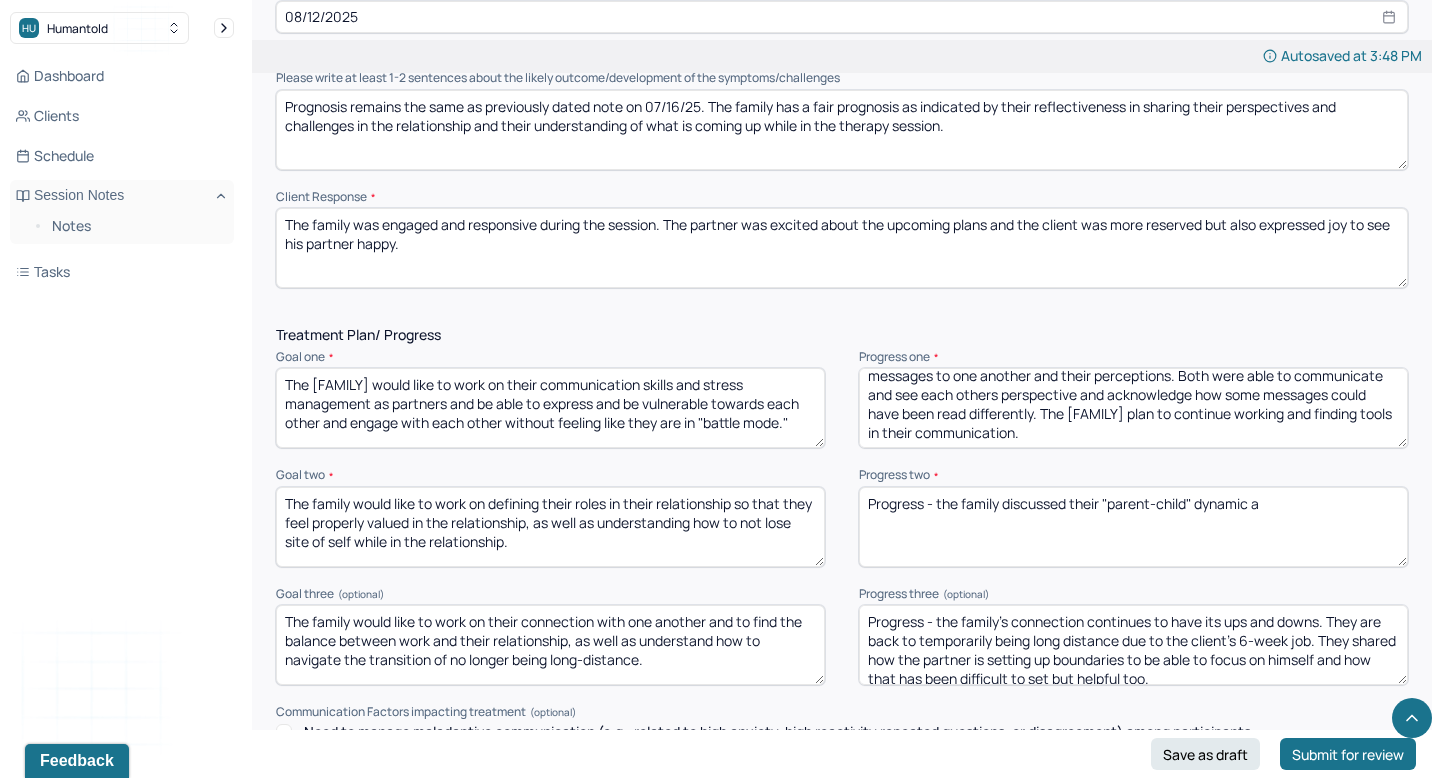 drag, startPoint x: 1304, startPoint y: 499, endPoint x: 1105, endPoint y: 502, distance: 199.02261 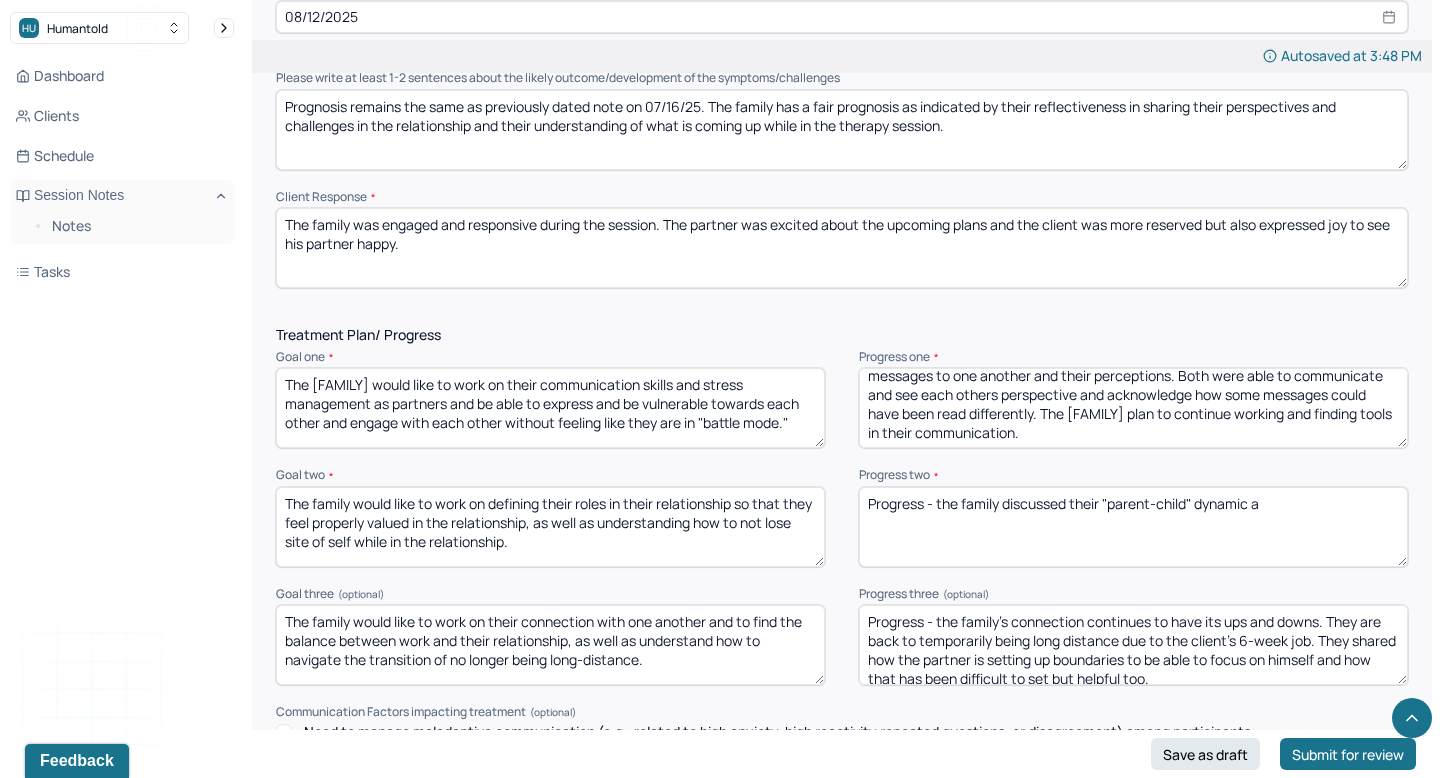 click on "Progress - the family discussed their "parent-child" dynamic" at bounding box center (1133, 527) 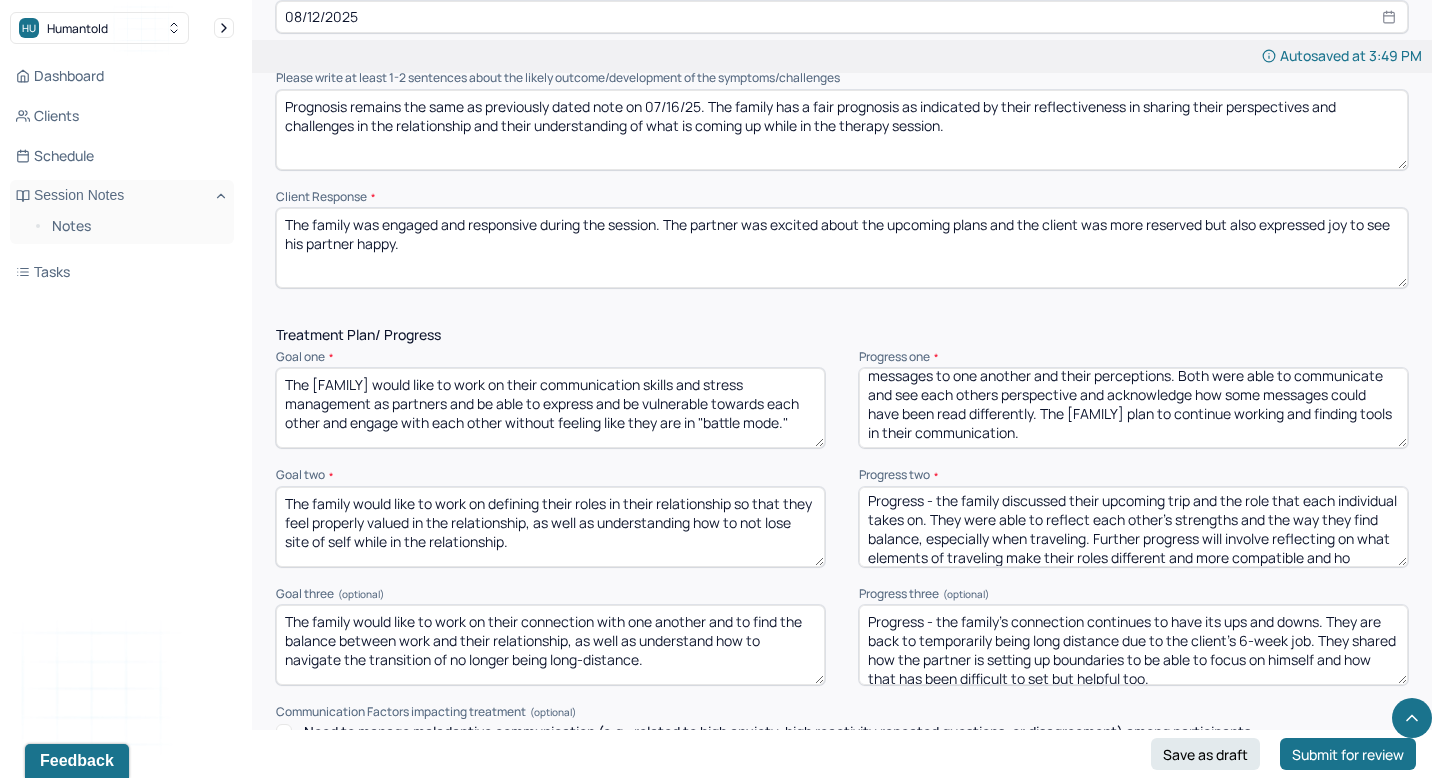 scroll, scrollTop: 22, scrollLeft: 0, axis: vertical 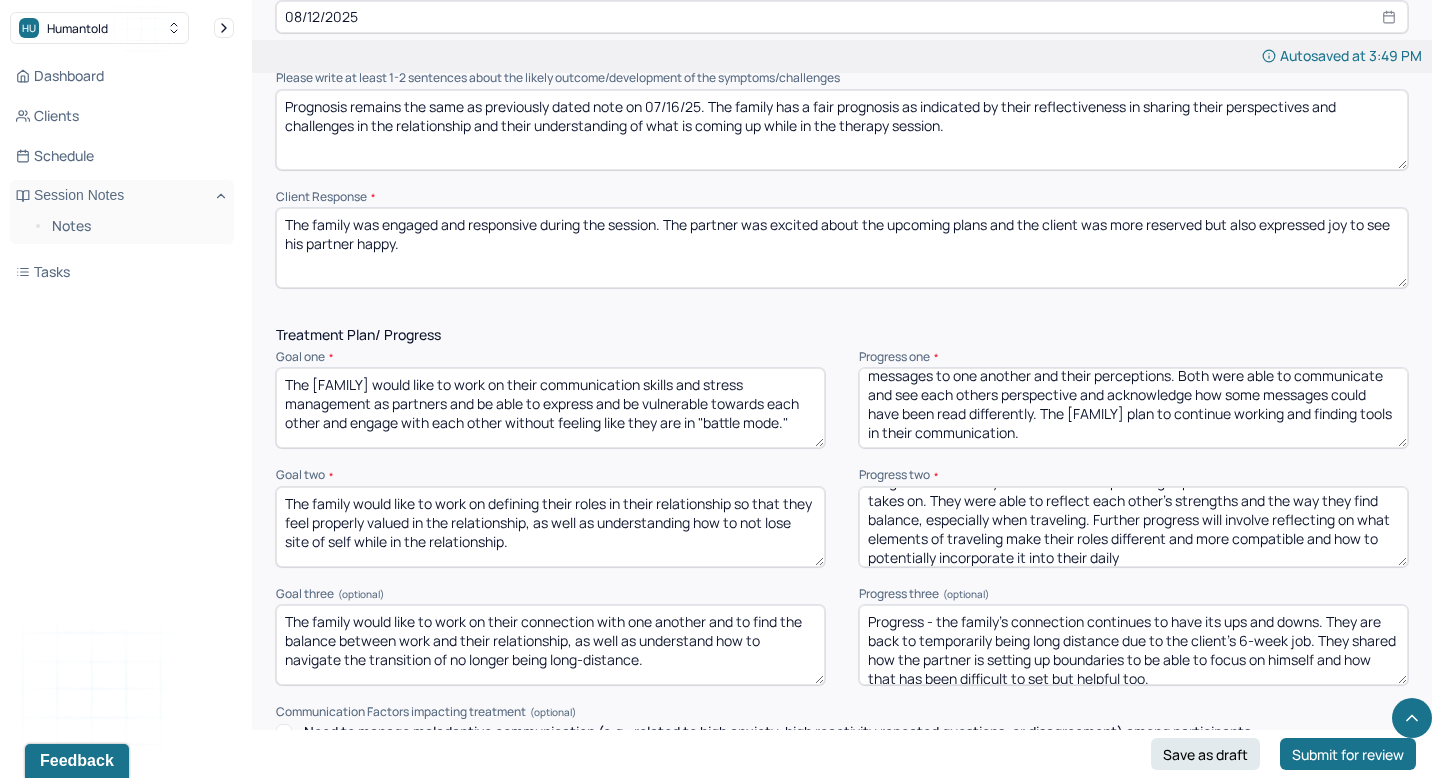 click on "Progress - the family discussed their upcoming trip and the role that each individual takes on. They were able to reflect each other's strengths and the way they find balance, especially when traveling. Further progress will involve reflecting on what elements of traveling make their roles different and more compatible and how to incorporate it into their daily" at bounding box center [1133, 527] 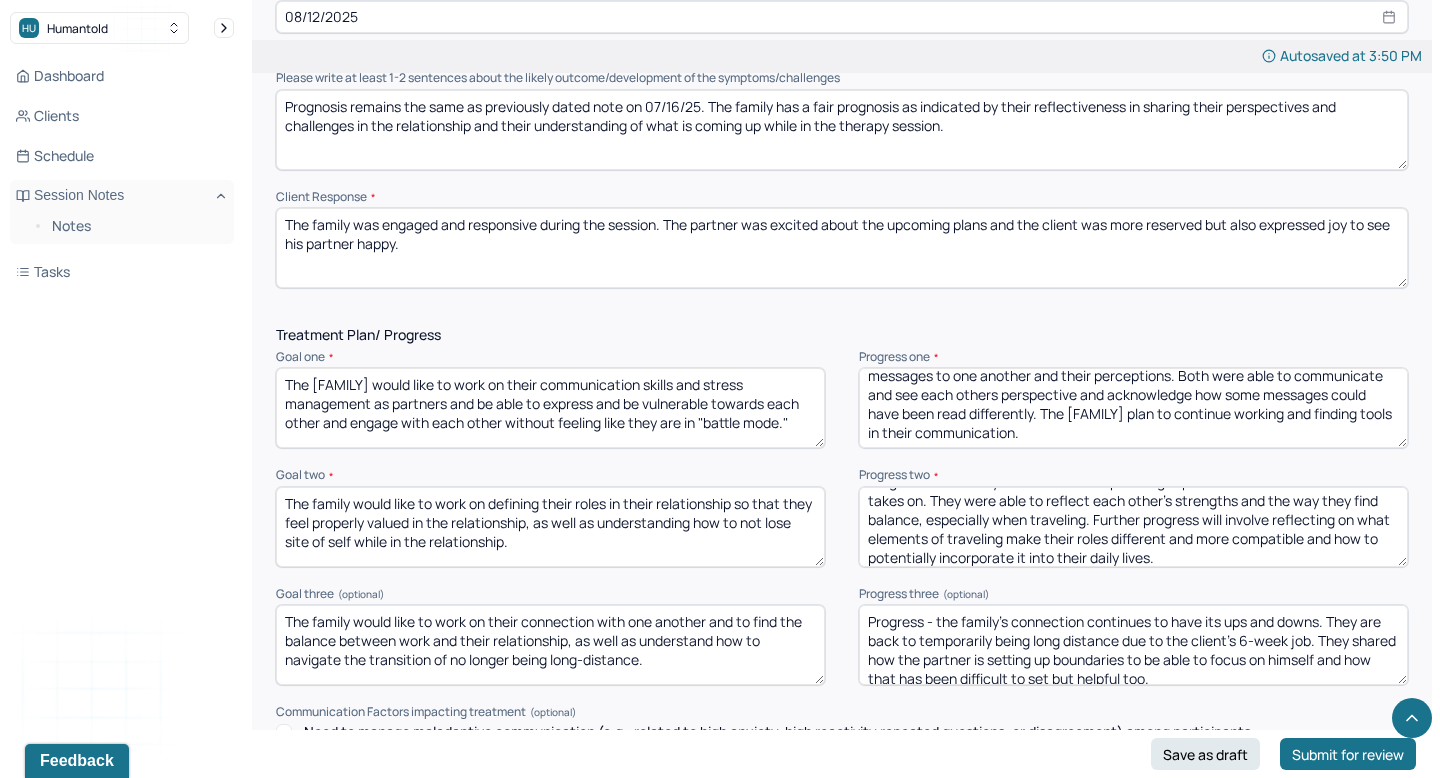 click on "Progress - the family discussed their upcoming trip and the role that each individual takes on. They were able to reflect each other's strengths and the way they find balance, especially when traveling. Further progress will involve reflecting on what elements of traveling make their roles different and more compatible and how to potentially incorporate it into their daily" at bounding box center [1133, 527] 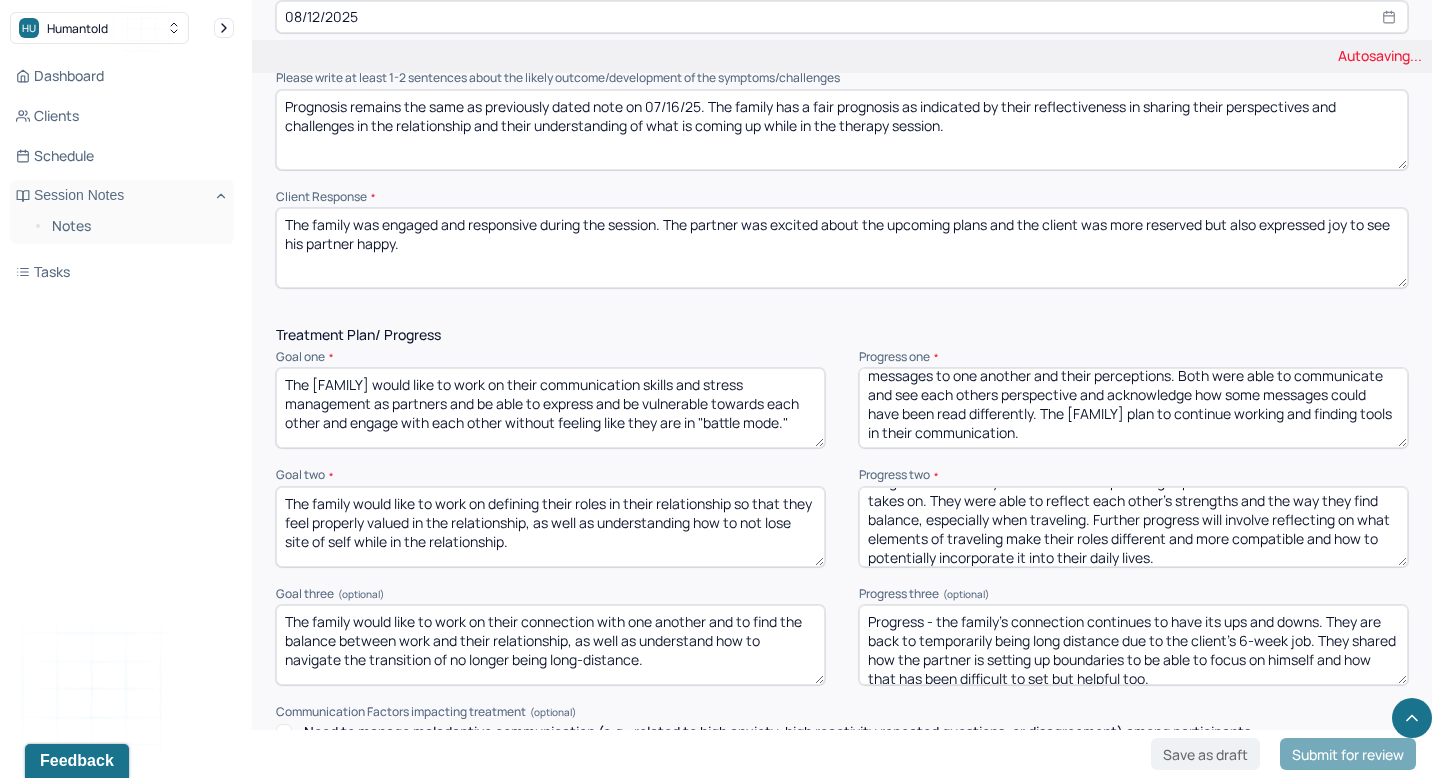 scroll, scrollTop: 28, scrollLeft: 0, axis: vertical 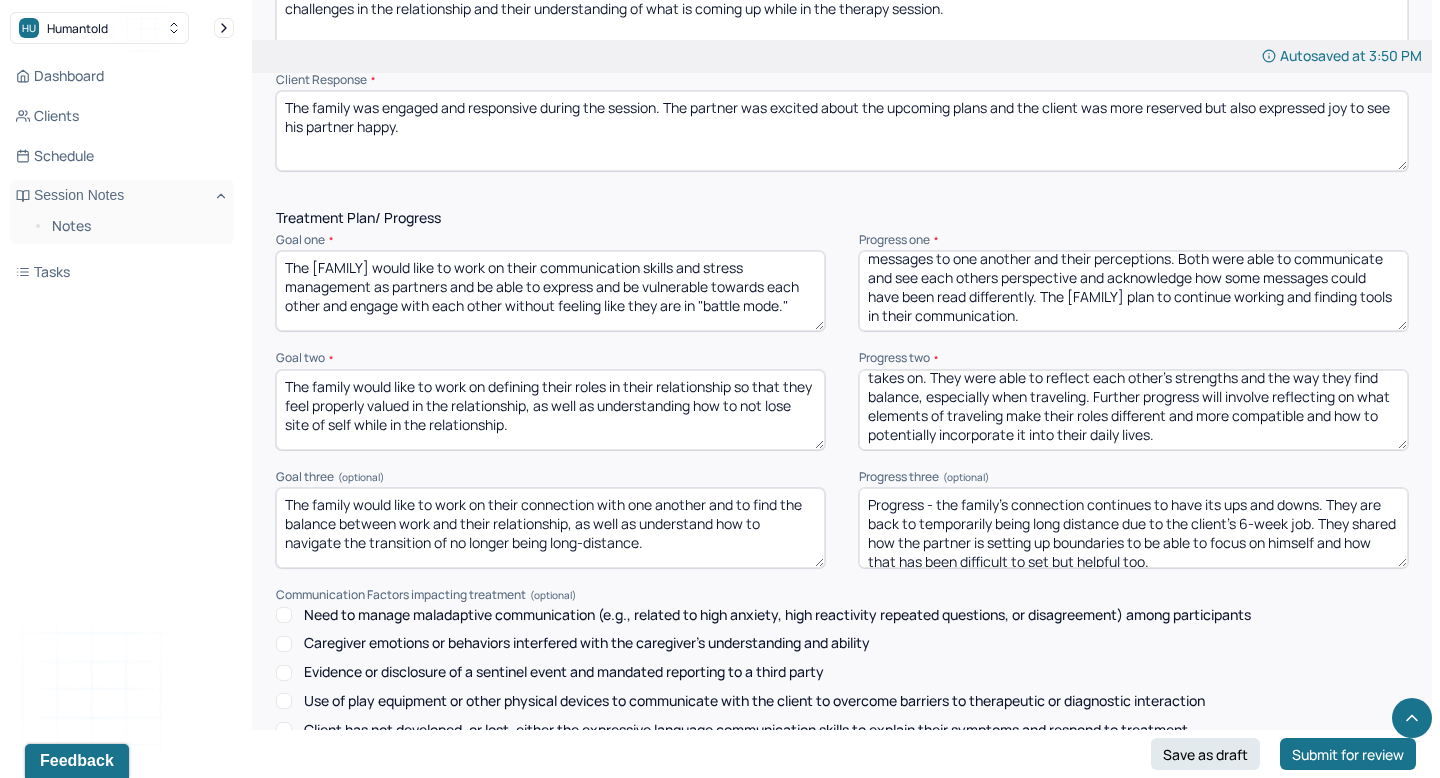 type on "Progress - the family discussed their upcoming trip and the role that each individual takes on. They were able to reflect each other's strengths and the way they find balance, especially when traveling. Further progress will involve reflecting on what elements of traveling make their roles different and more compatible and how to potentially incorporate it into their daily lives." 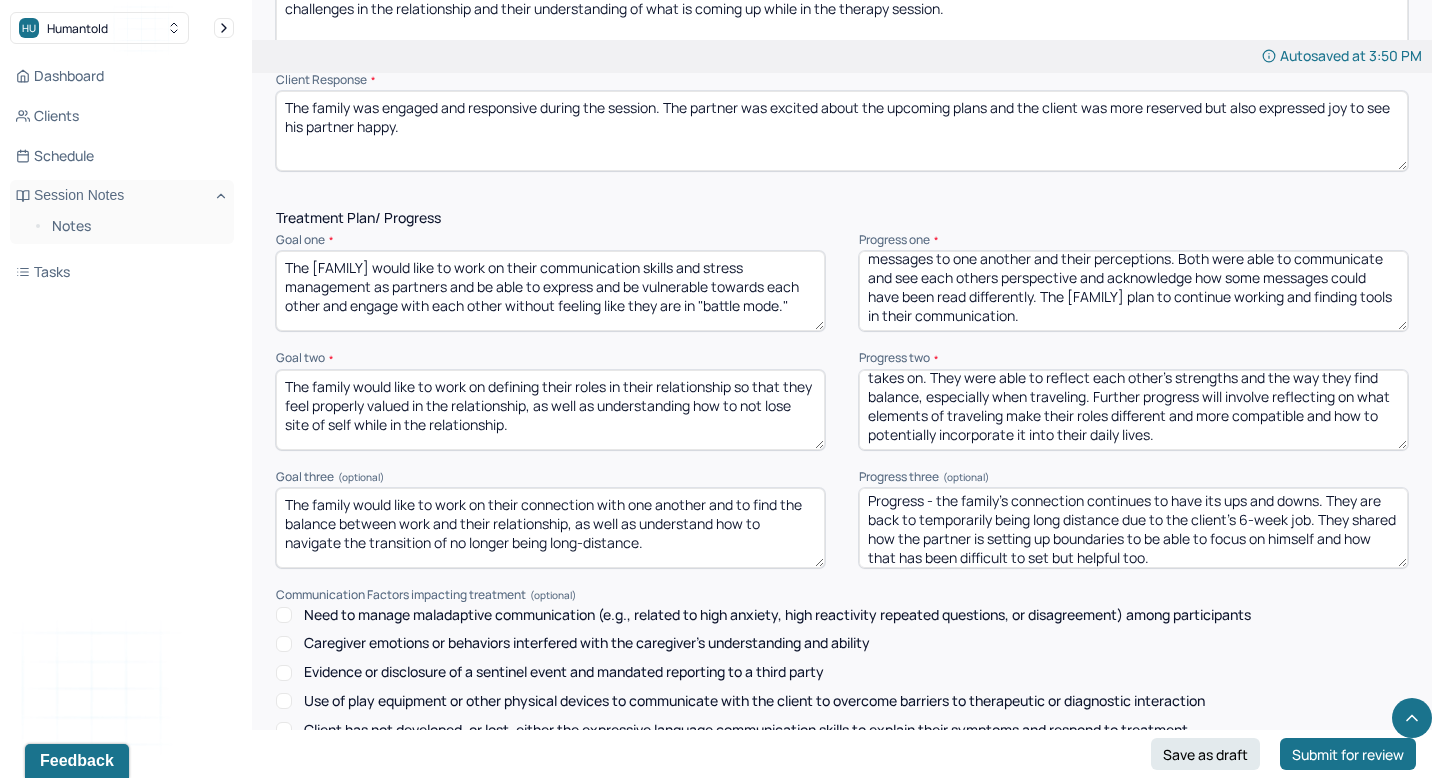 scroll, scrollTop: 0, scrollLeft: 0, axis: both 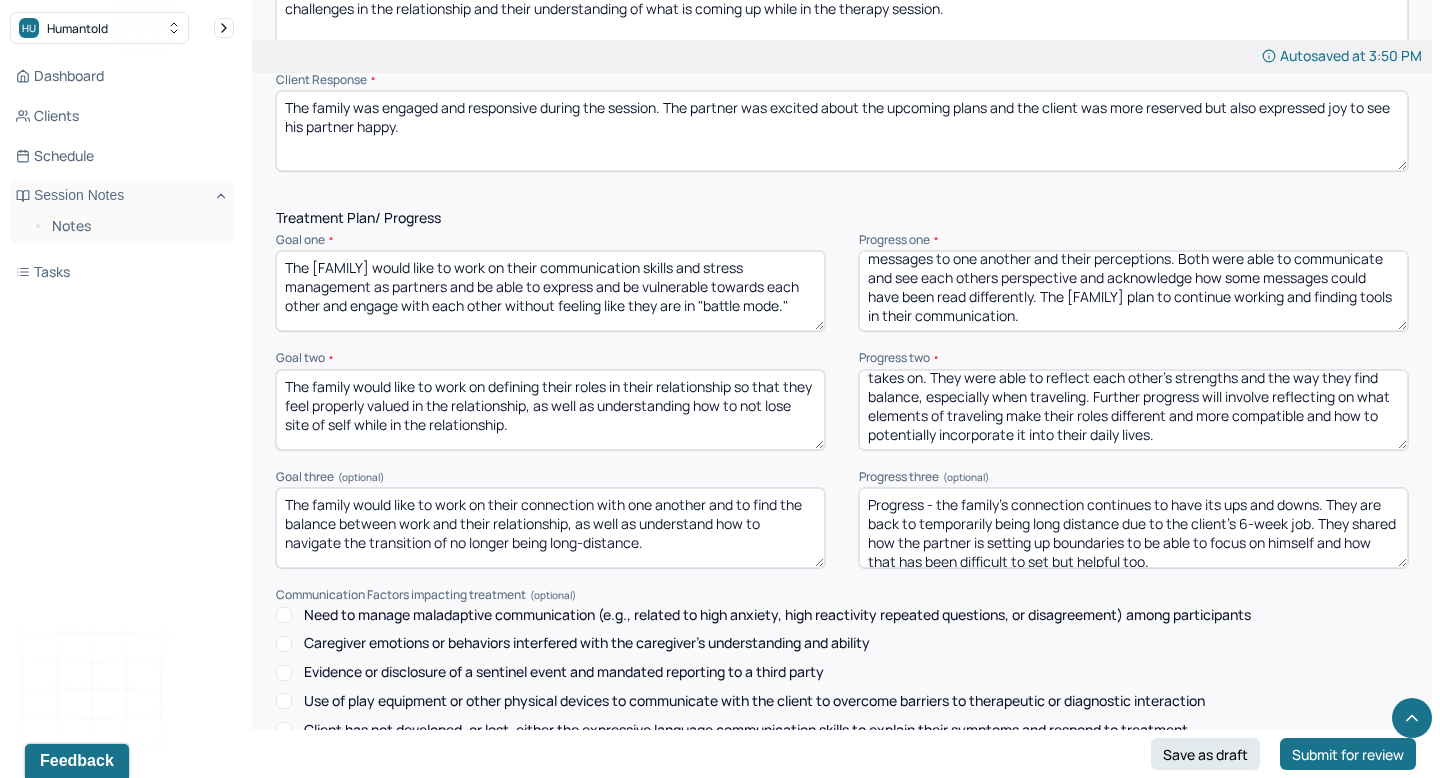 drag, startPoint x: 1161, startPoint y: 553, endPoint x: 1004, endPoint y: 496, distance: 167.02695 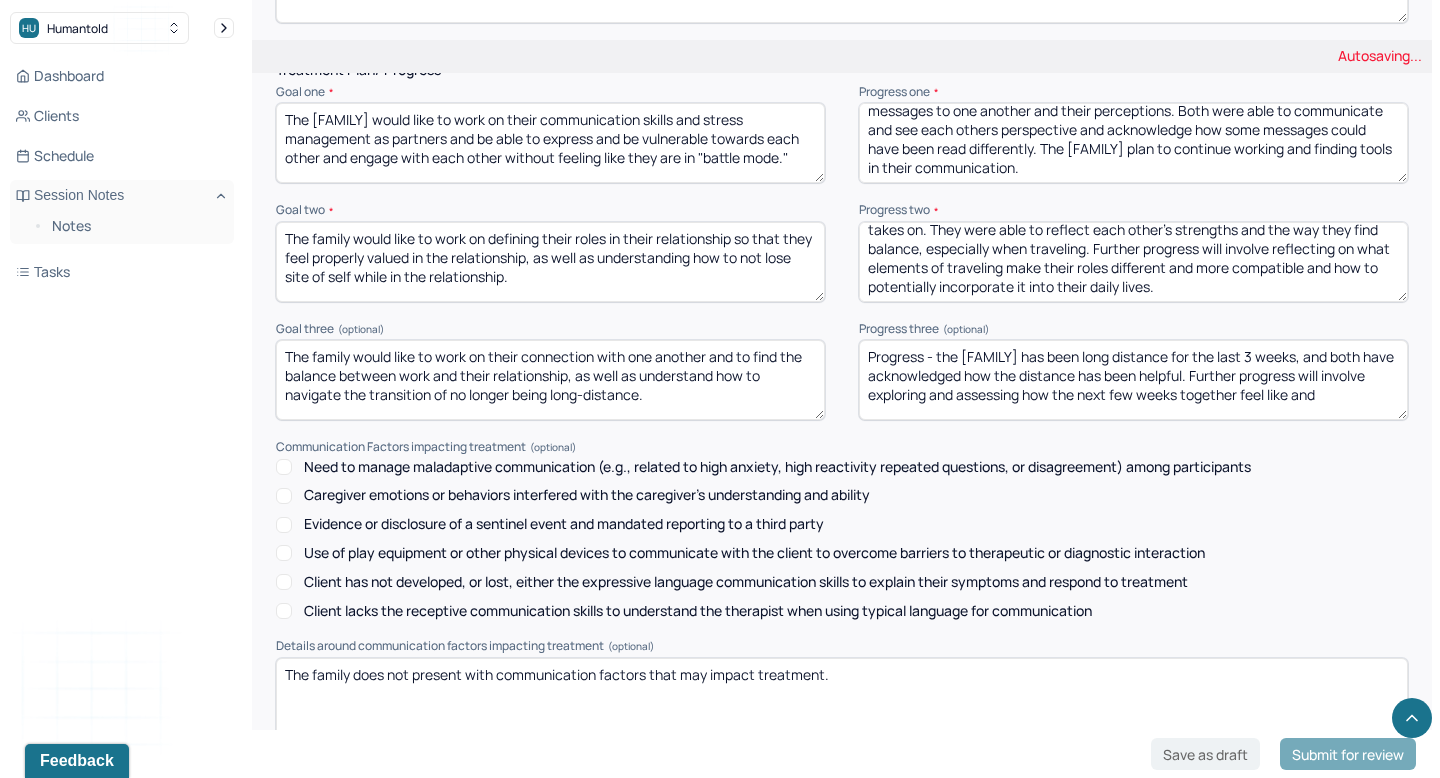 scroll, scrollTop: 3009, scrollLeft: 0, axis: vertical 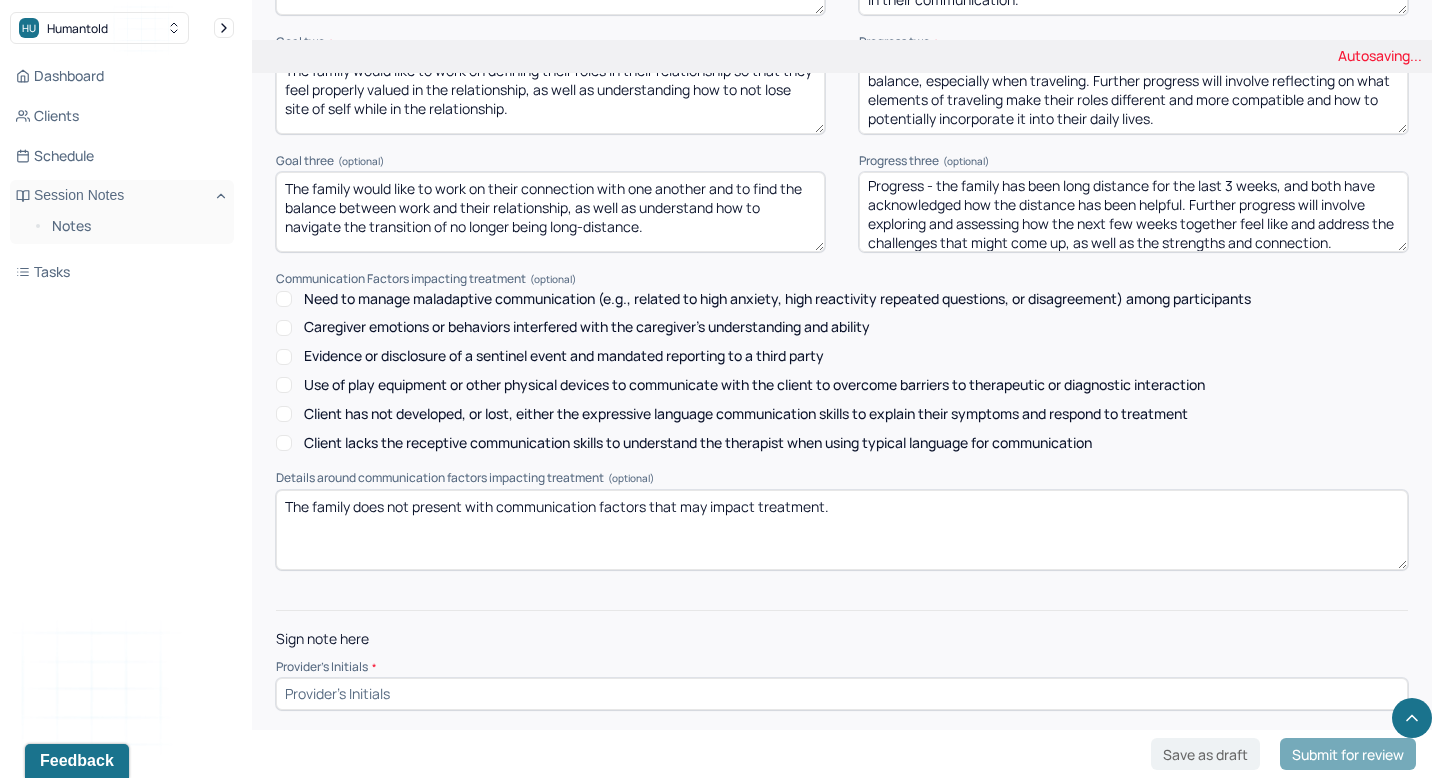 type on "Progress - the family has been long distance for the last 3 weeks, and both have acknowledged how the distance has been helpful. Further progress will involve exploring and assessing how the next few weeks together feel like and address the challenges that might come up, as well as the strengths and connection." 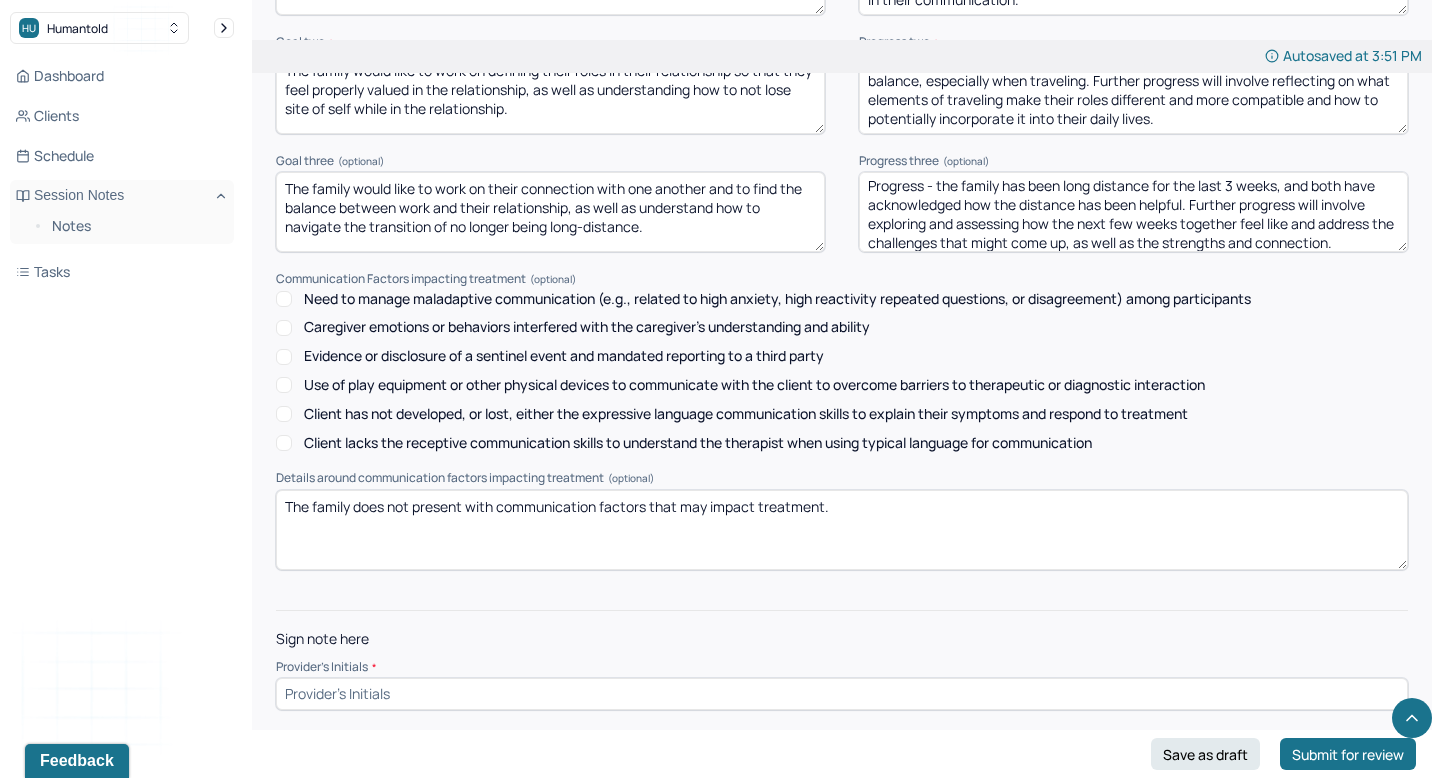 click at bounding box center (842, 694) 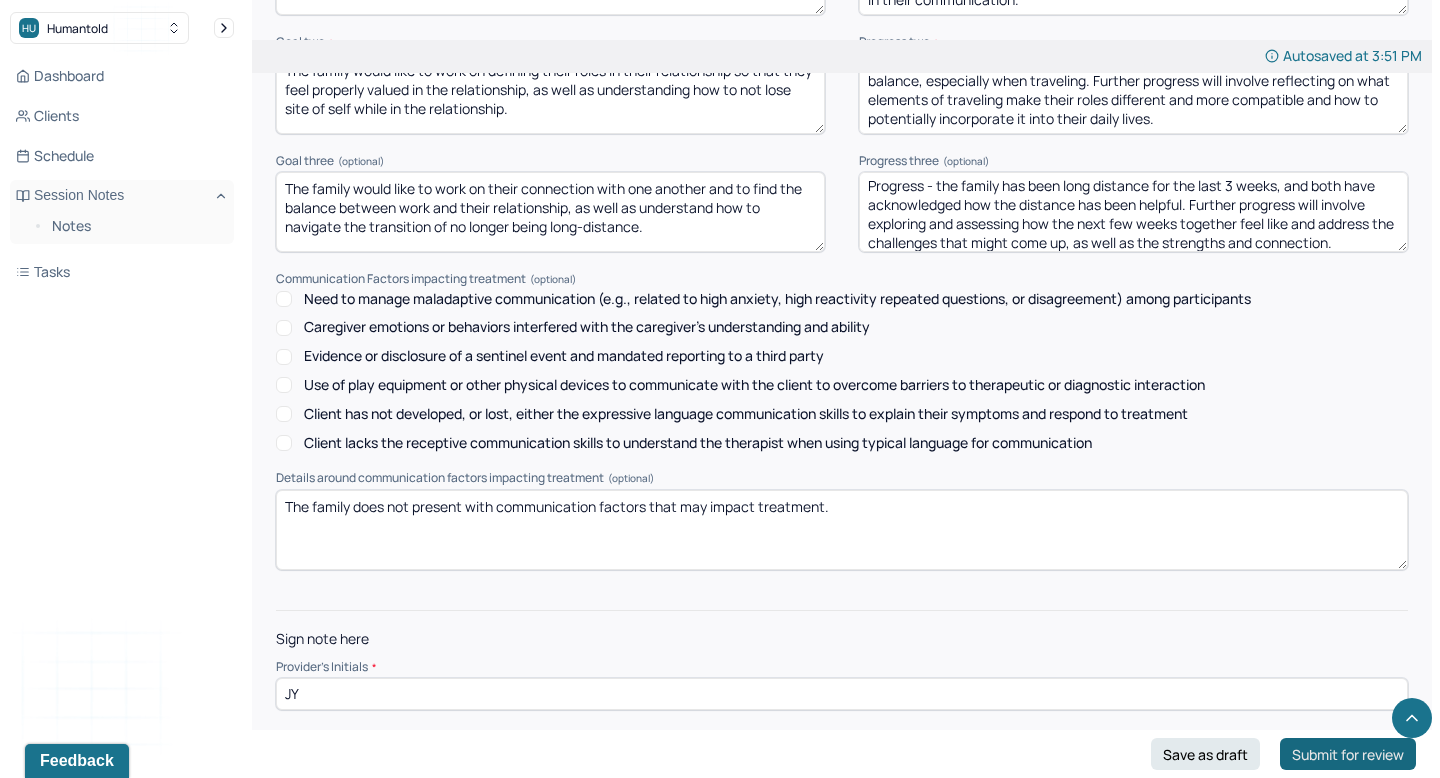 type on "JY" 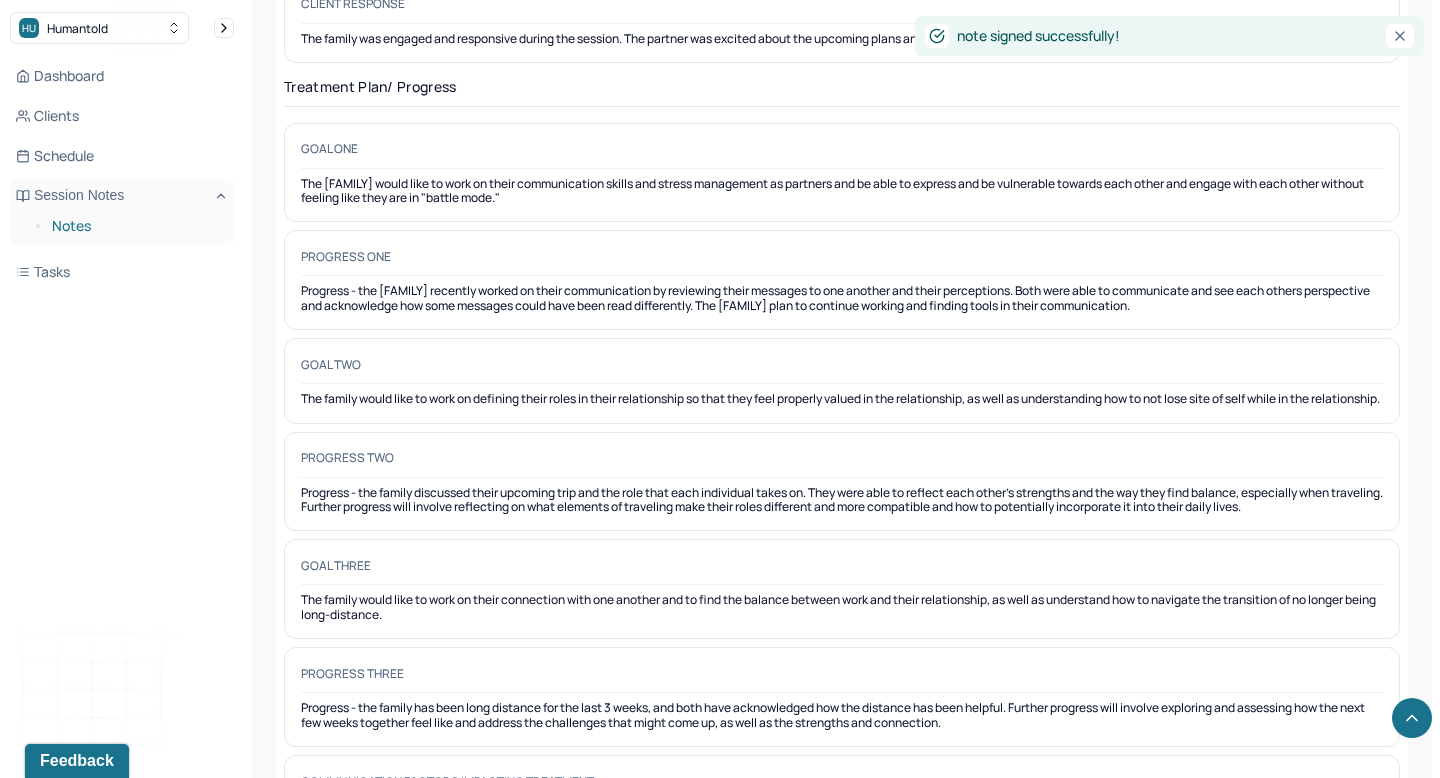 click on "Notes" at bounding box center [135, 226] 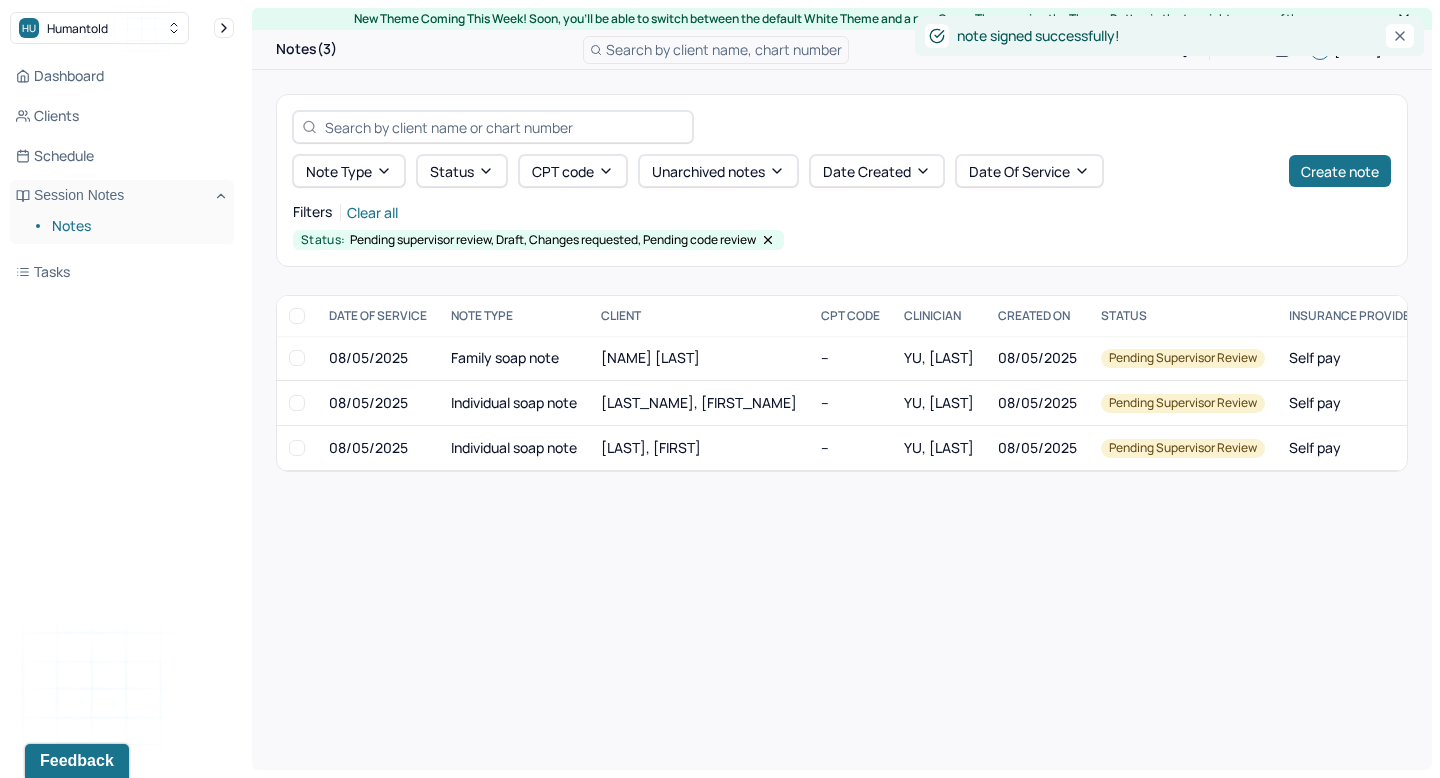 click on "Dashboard Clients Schedule Session Notes Notes Tasks" at bounding box center (122, 174) 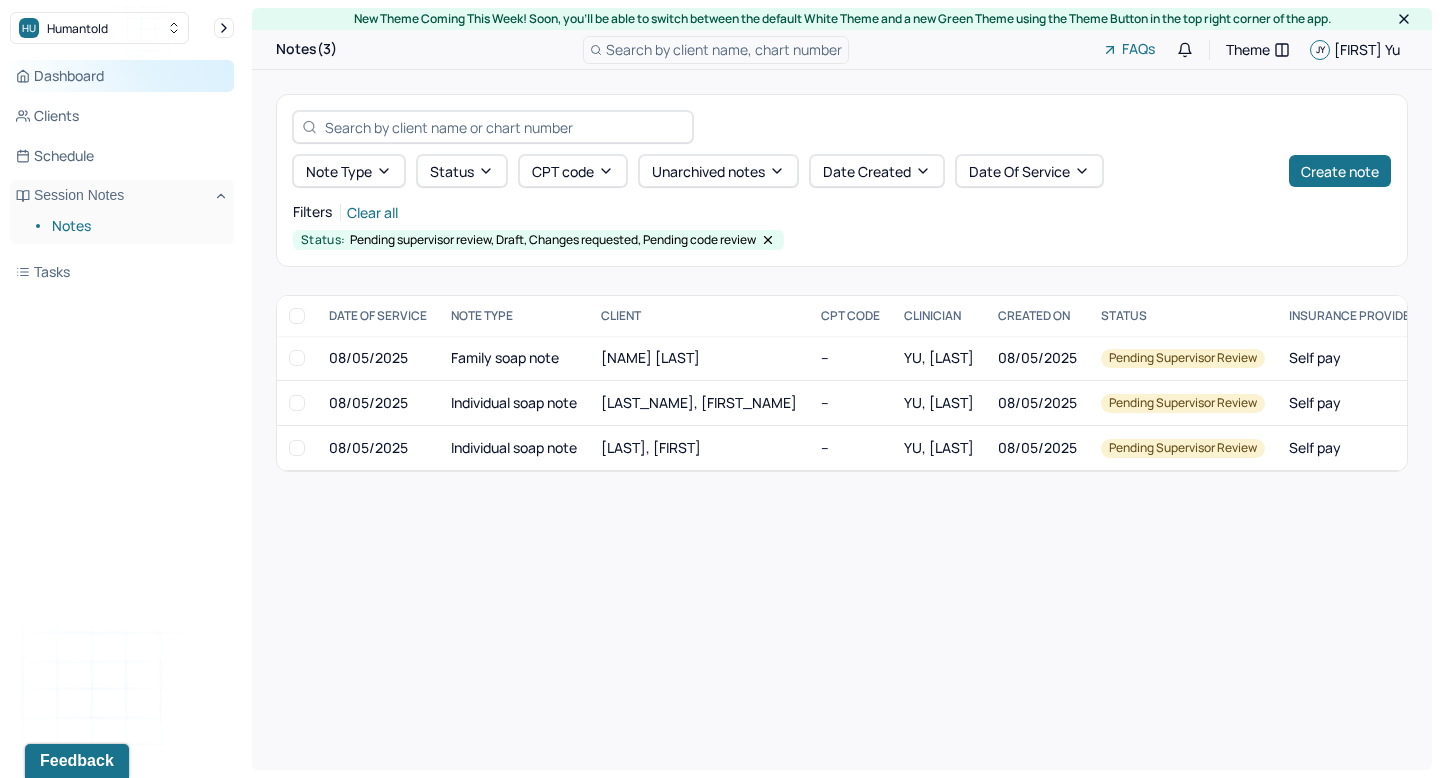 click on "Dashboard" at bounding box center (122, 76) 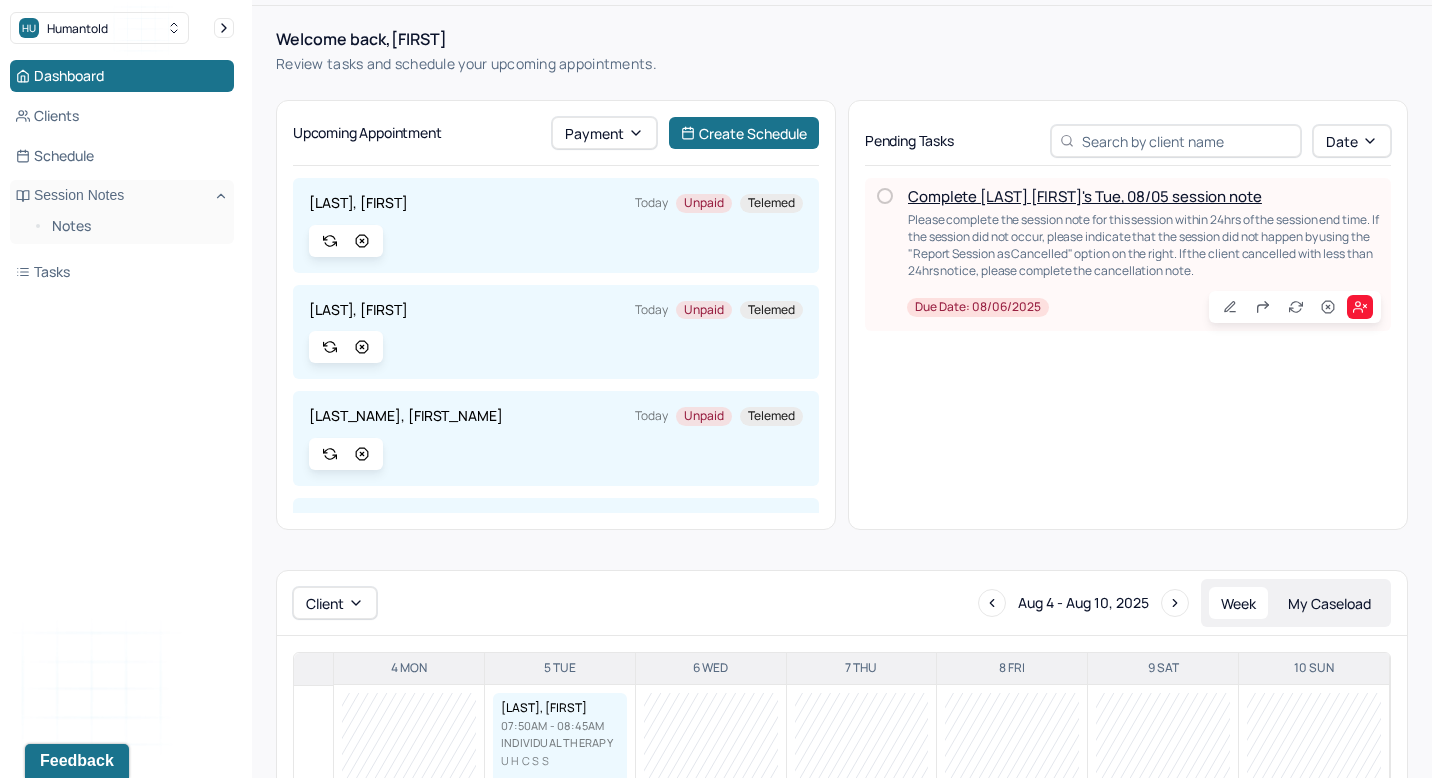 scroll, scrollTop: 0, scrollLeft: 0, axis: both 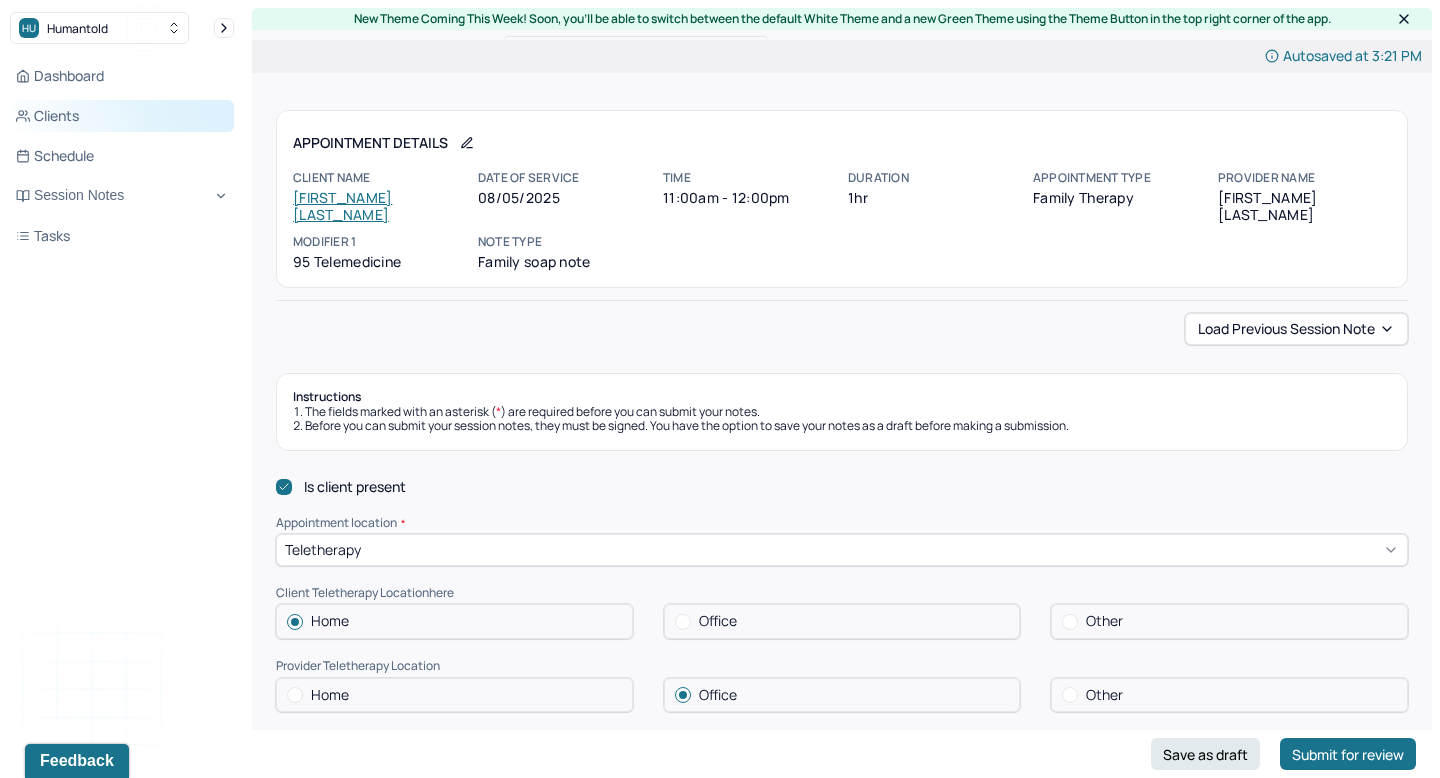 click on "Clients" at bounding box center [122, 116] 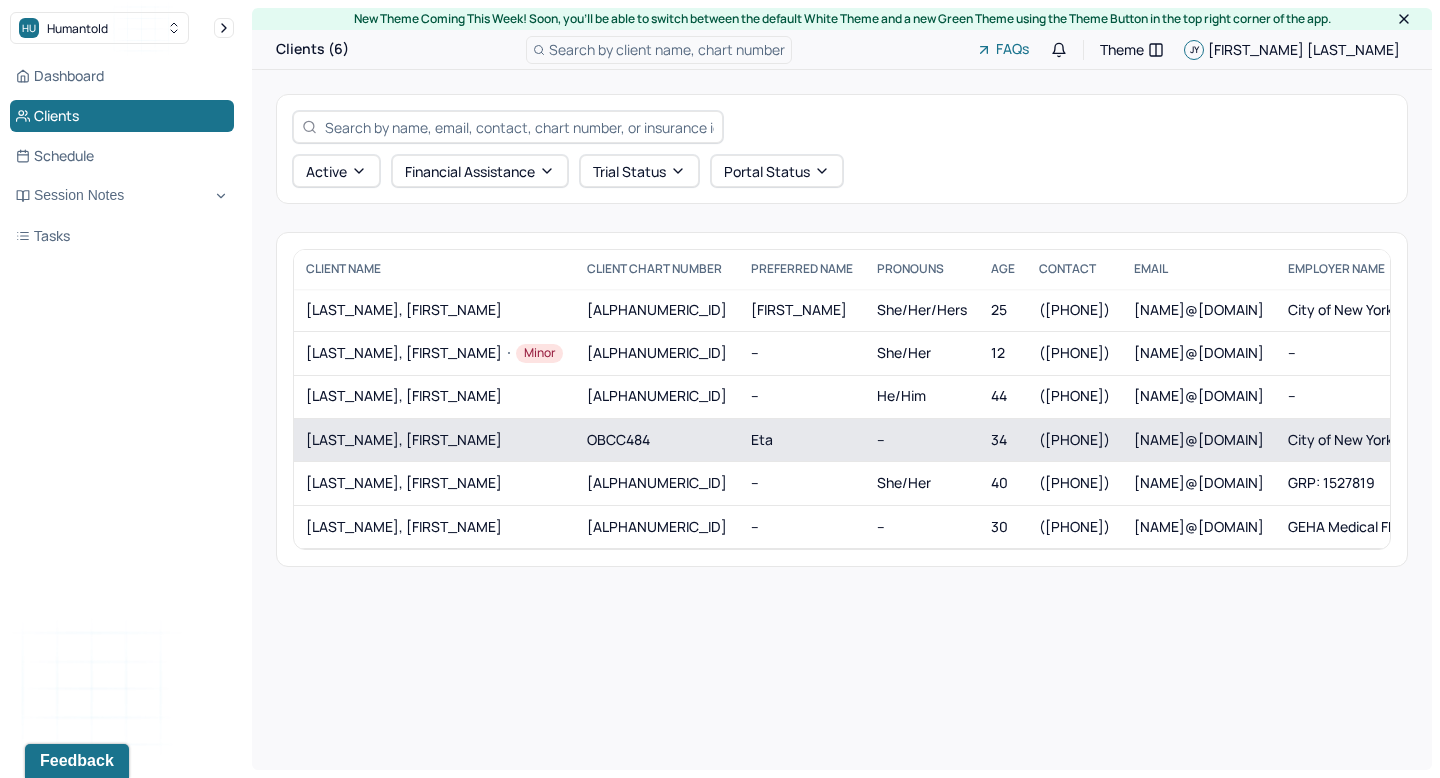 click on "[LAST], [FIRST]" at bounding box center [434, 440] 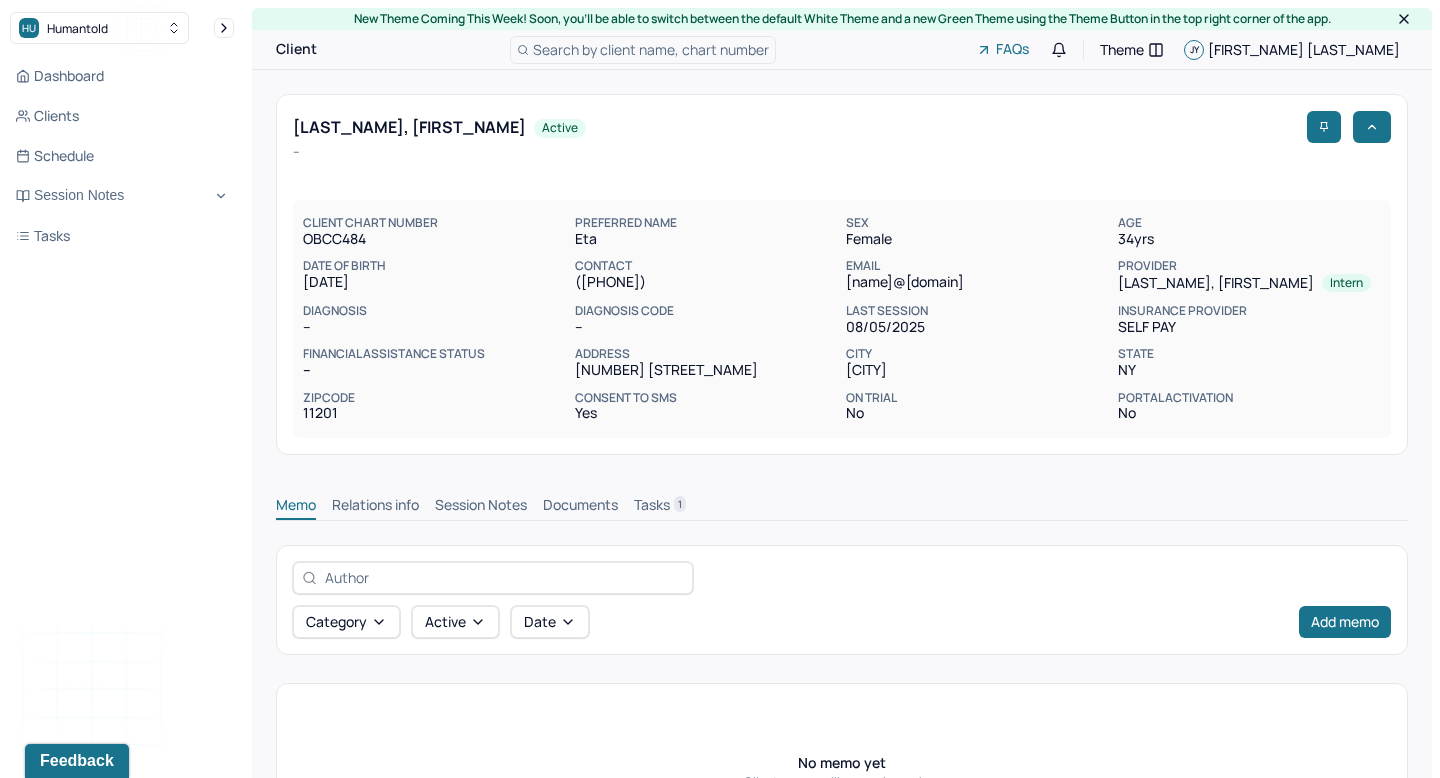click on "Session Notes" at bounding box center (481, 507) 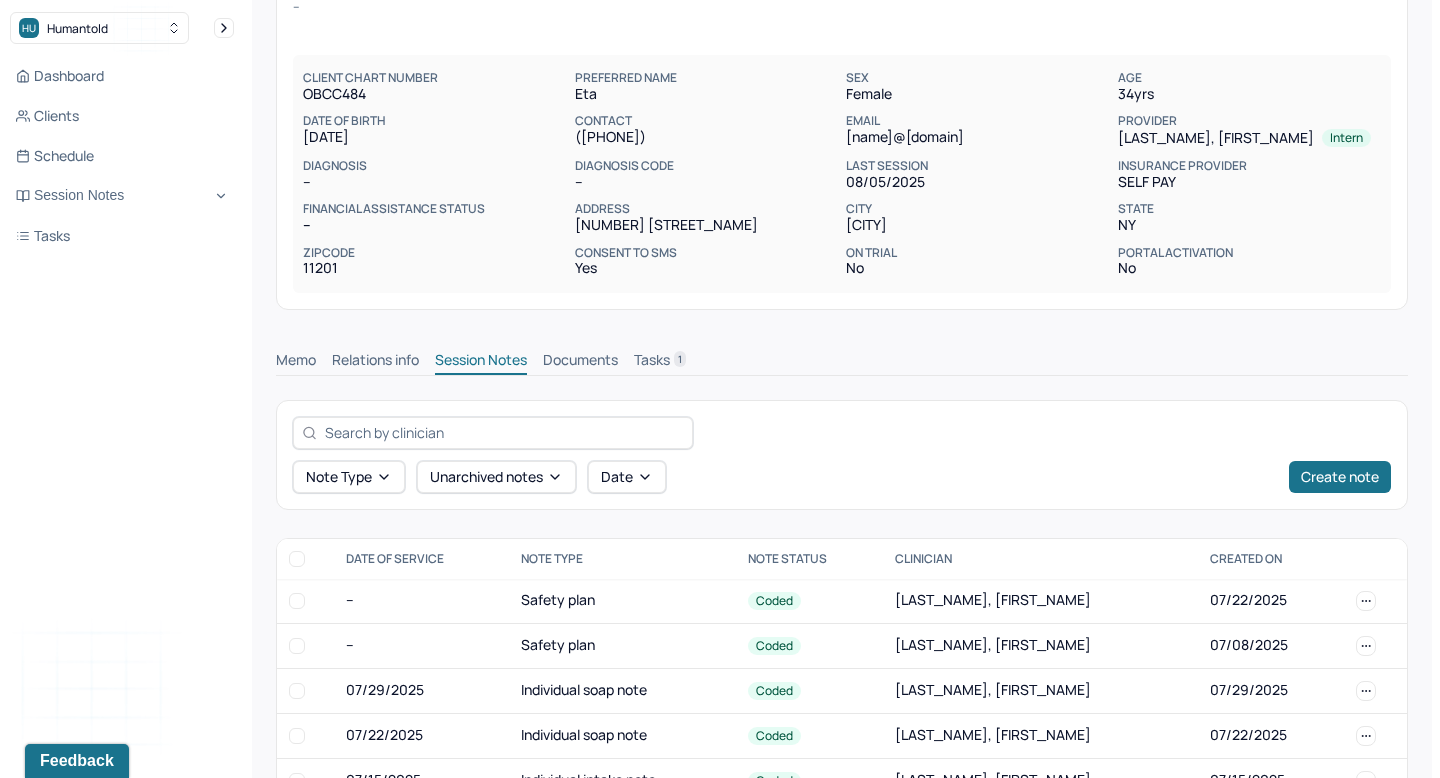 click on "Tasks 1" at bounding box center [660, 362] 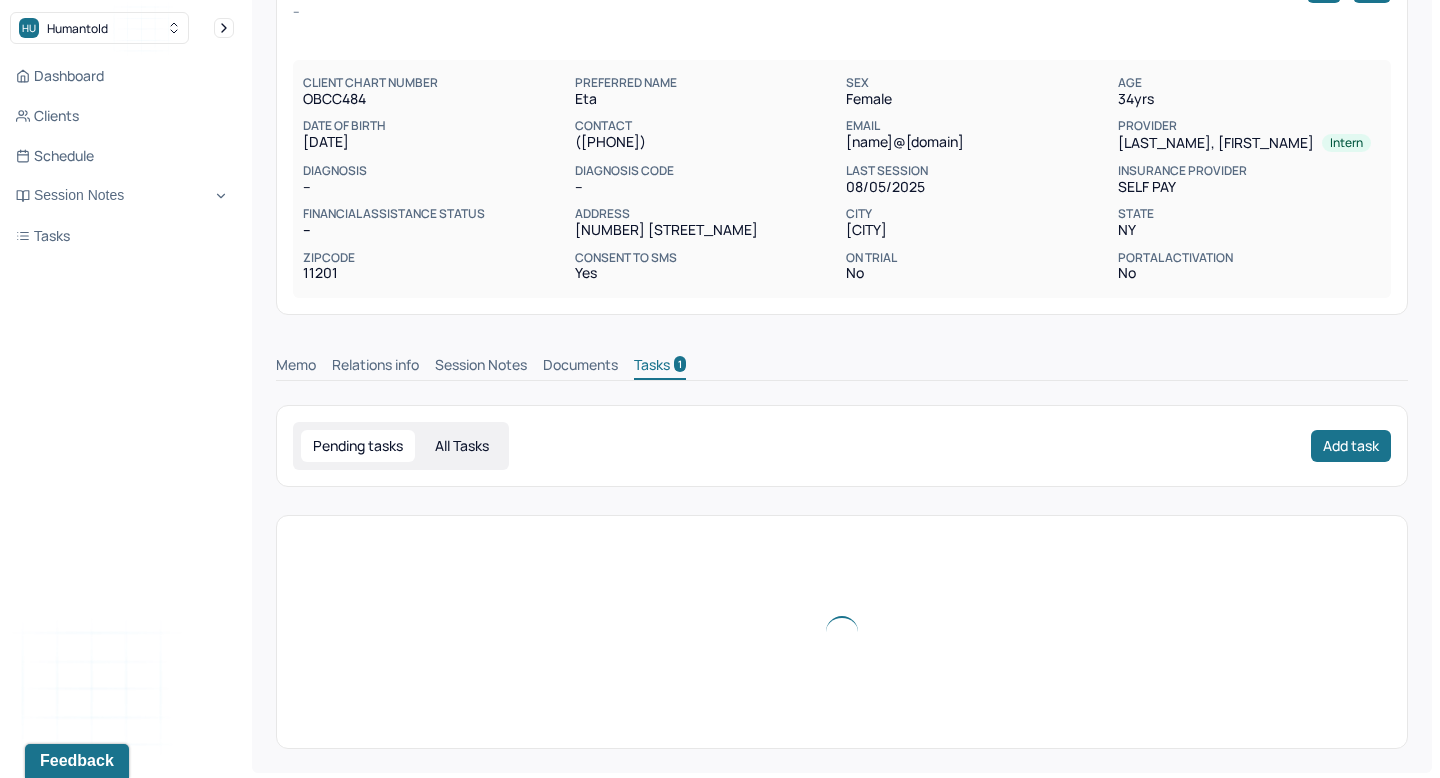 scroll, scrollTop: 57, scrollLeft: 0, axis: vertical 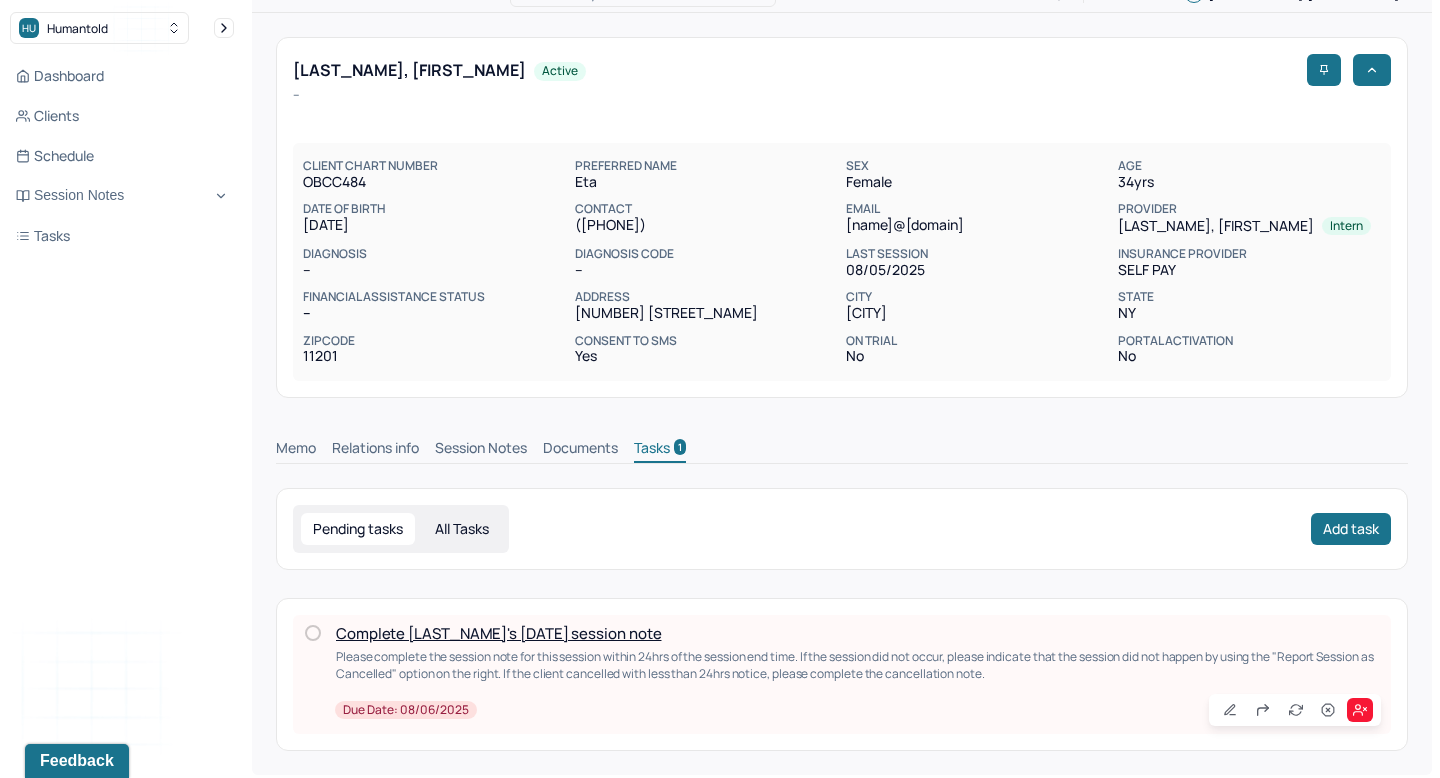 click on "Session Notes" at bounding box center (481, 450) 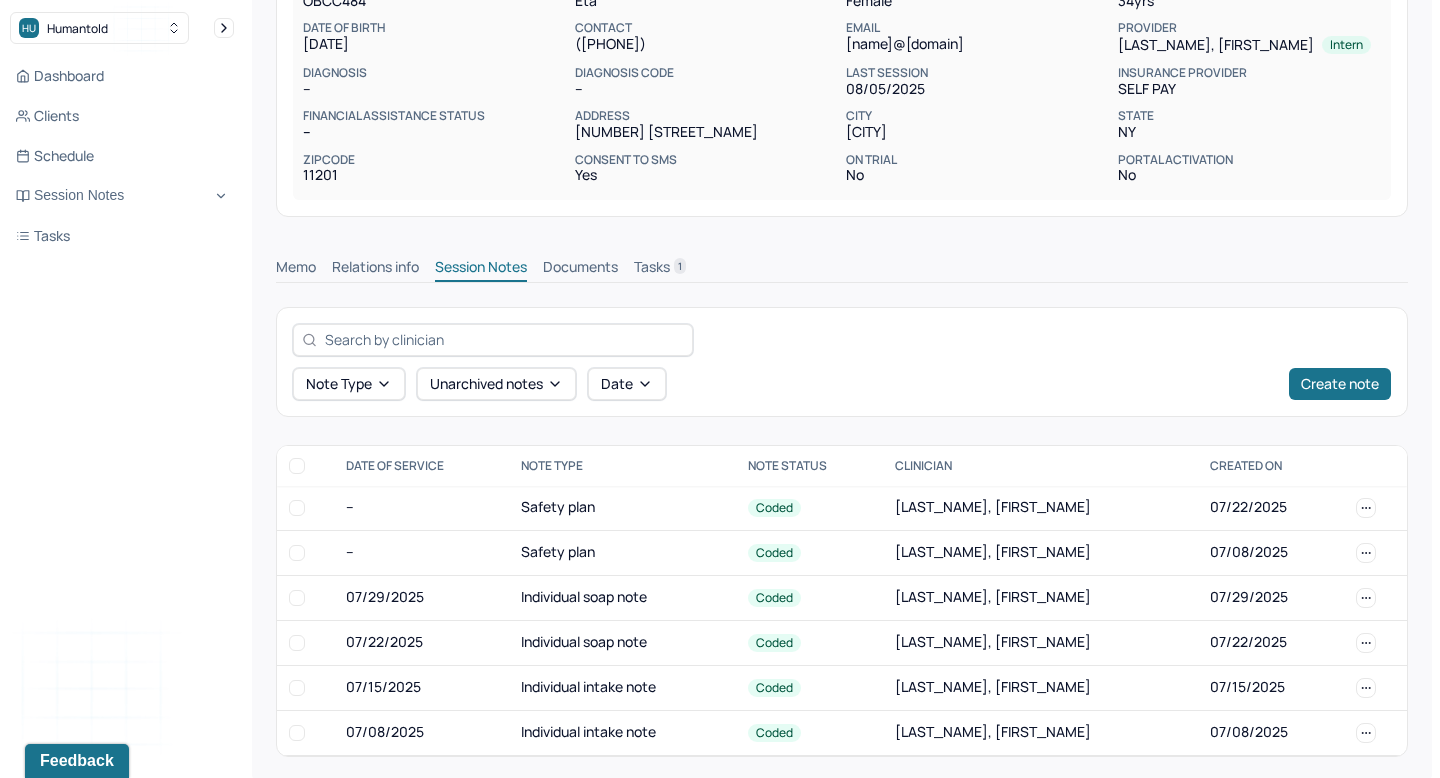 scroll, scrollTop: 246, scrollLeft: 0, axis: vertical 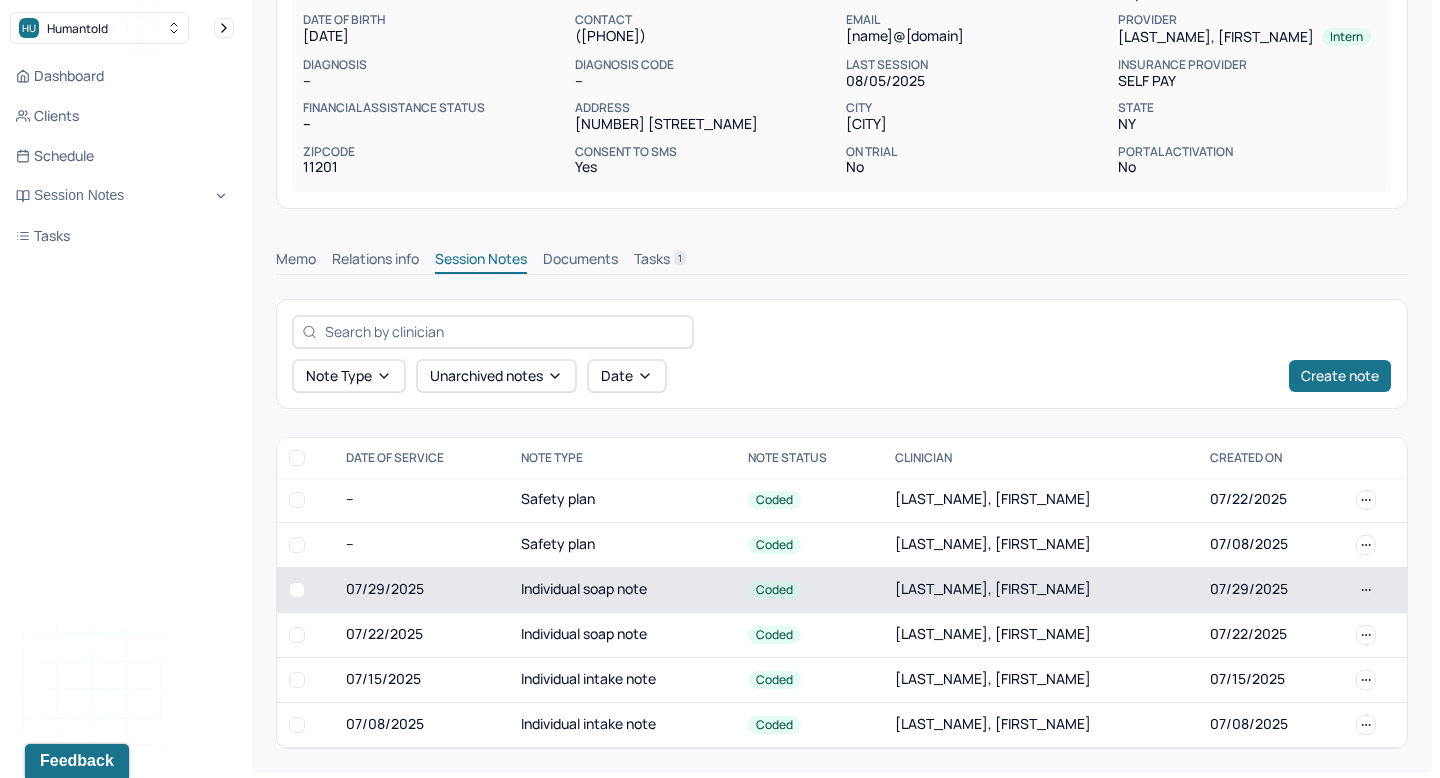click on "Individual soap note" at bounding box center (622, 589) 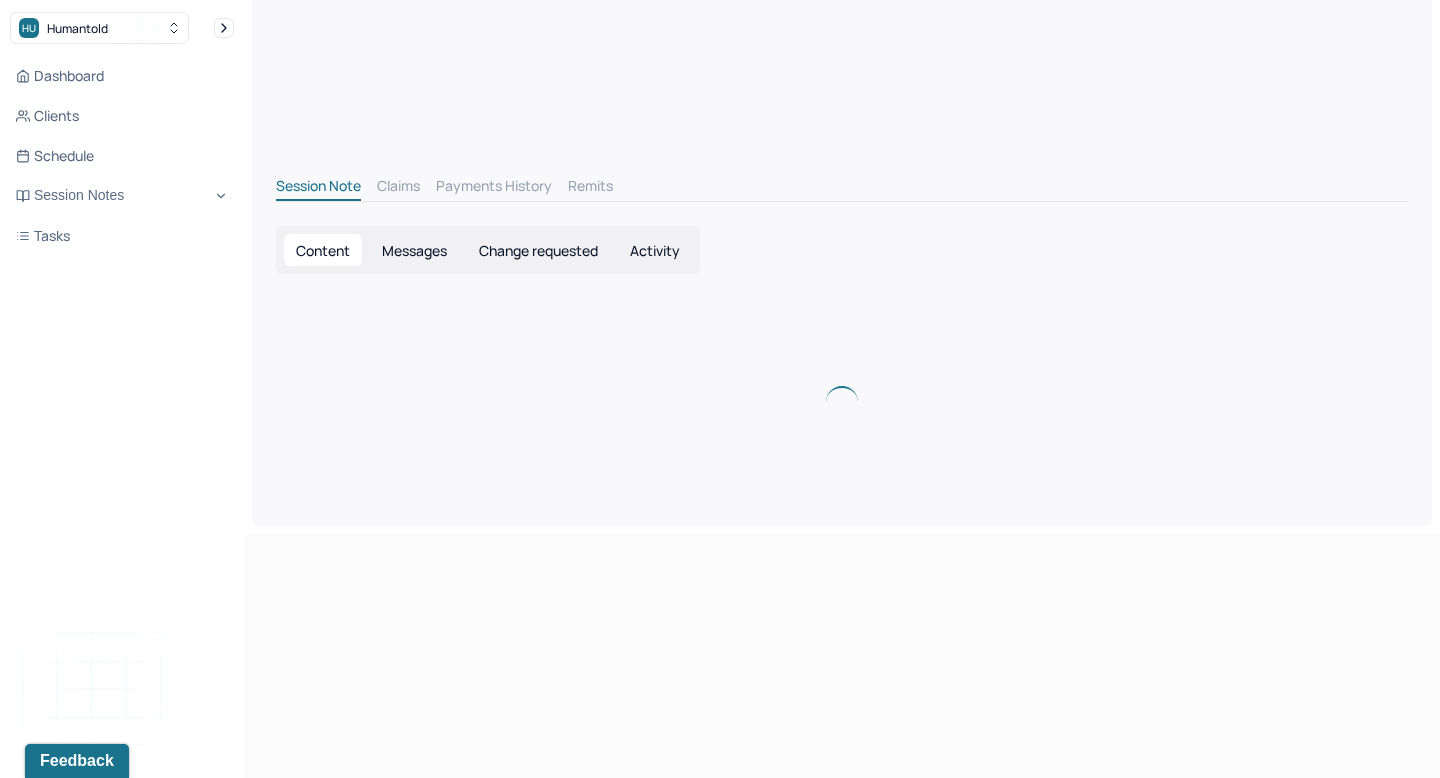 scroll, scrollTop: 0, scrollLeft: 0, axis: both 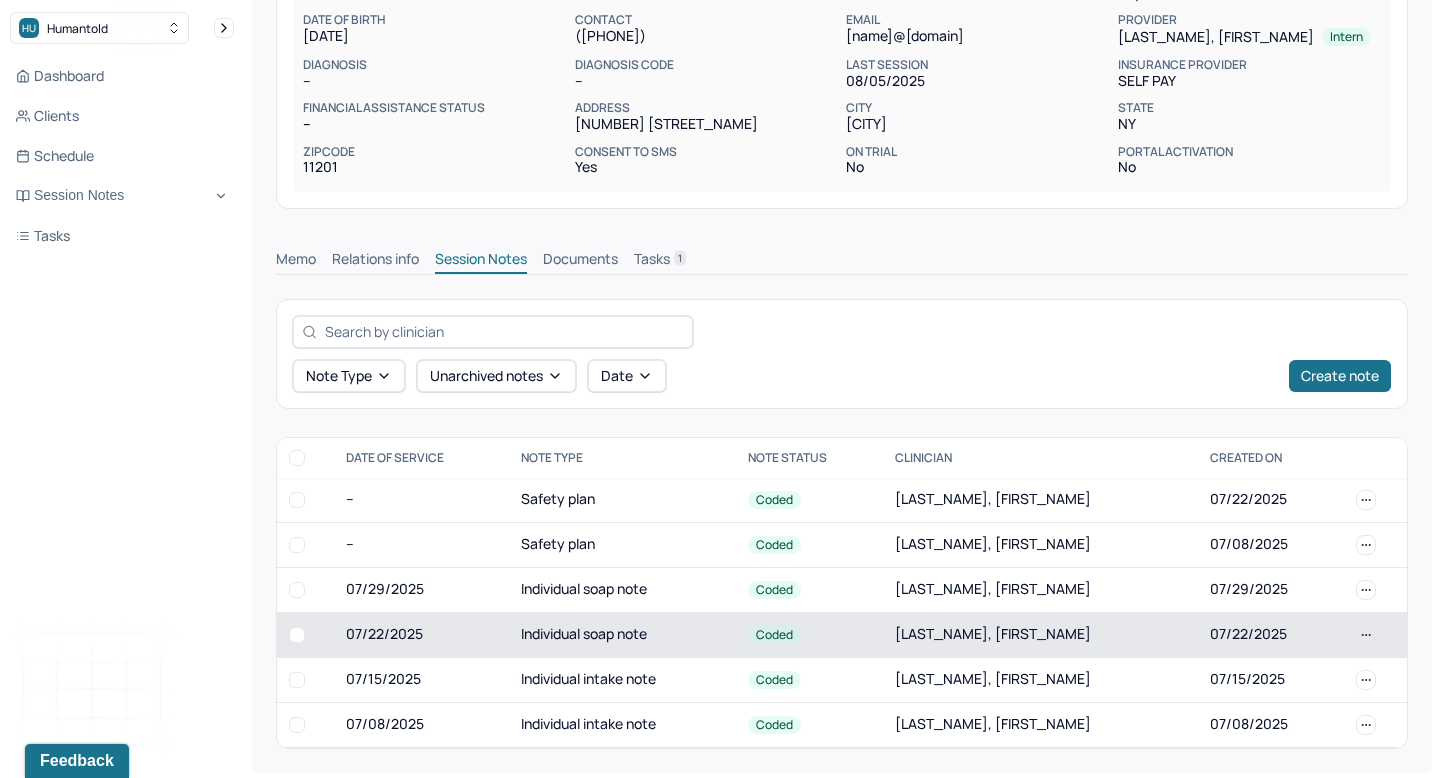 click on "Individual soap note" at bounding box center [622, 634] 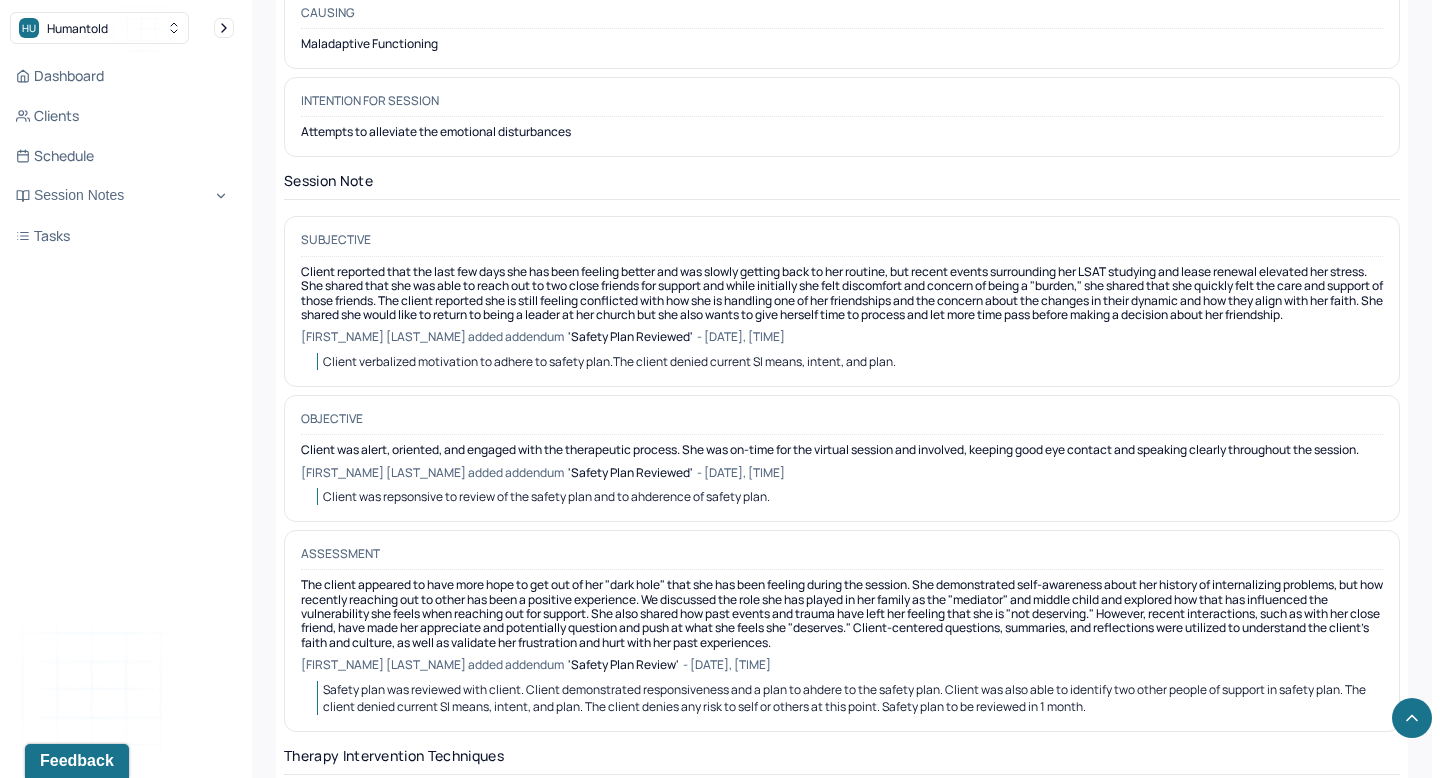 scroll, scrollTop: 1603, scrollLeft: 0, axis: vertical 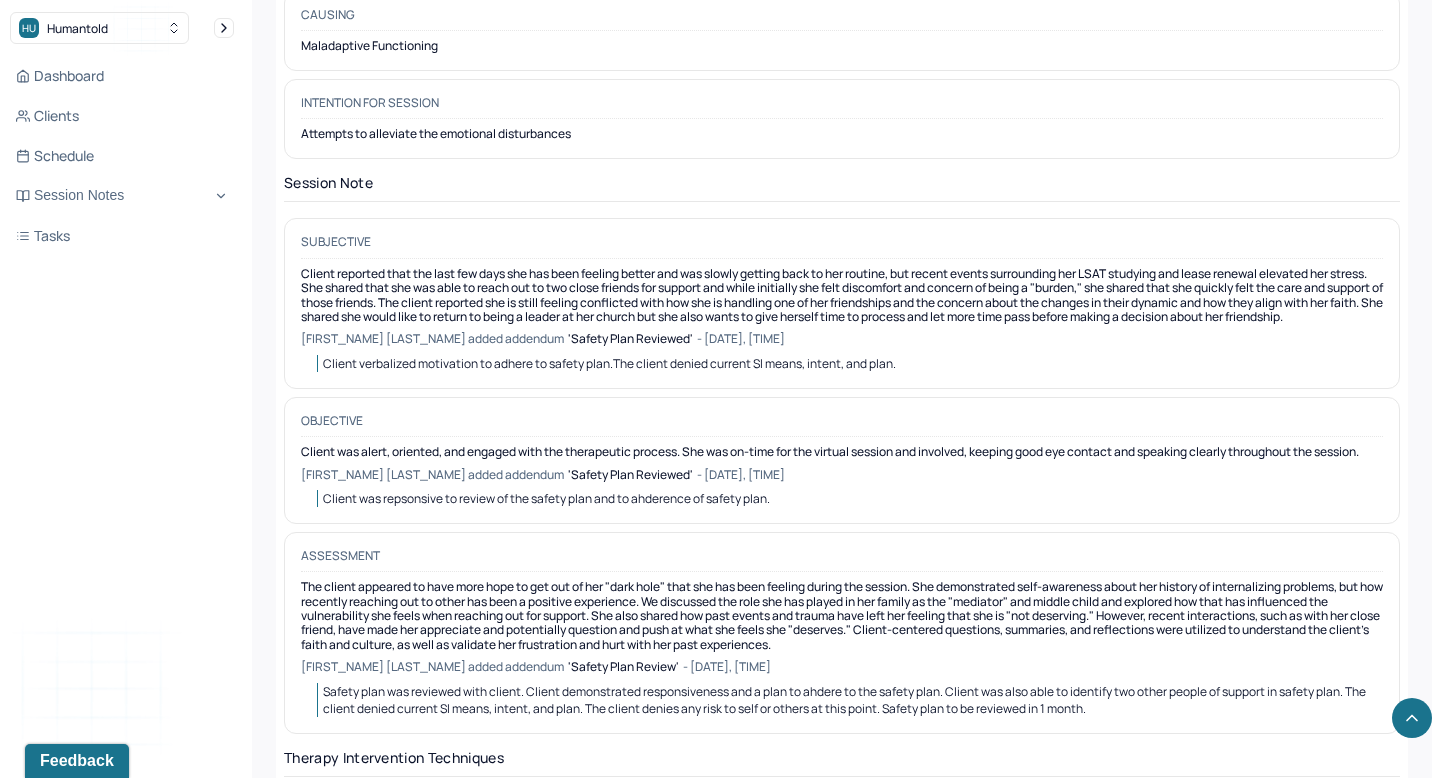click on "Client verbalized motivation to adhere to safety plan." at bounding box center [468, 363] 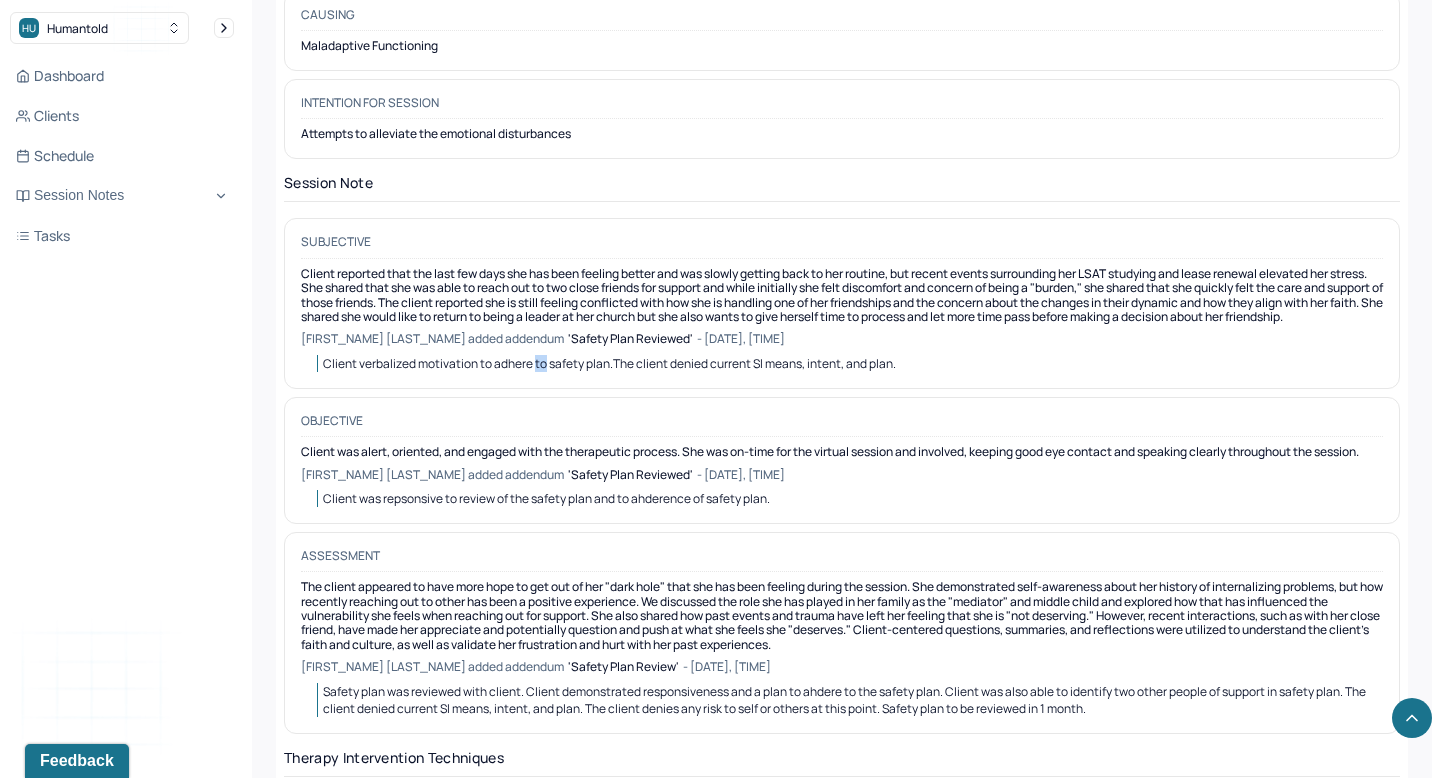 click on "Client verbalized motivation to adhere to safety plan." at bounding box center (468, 363) 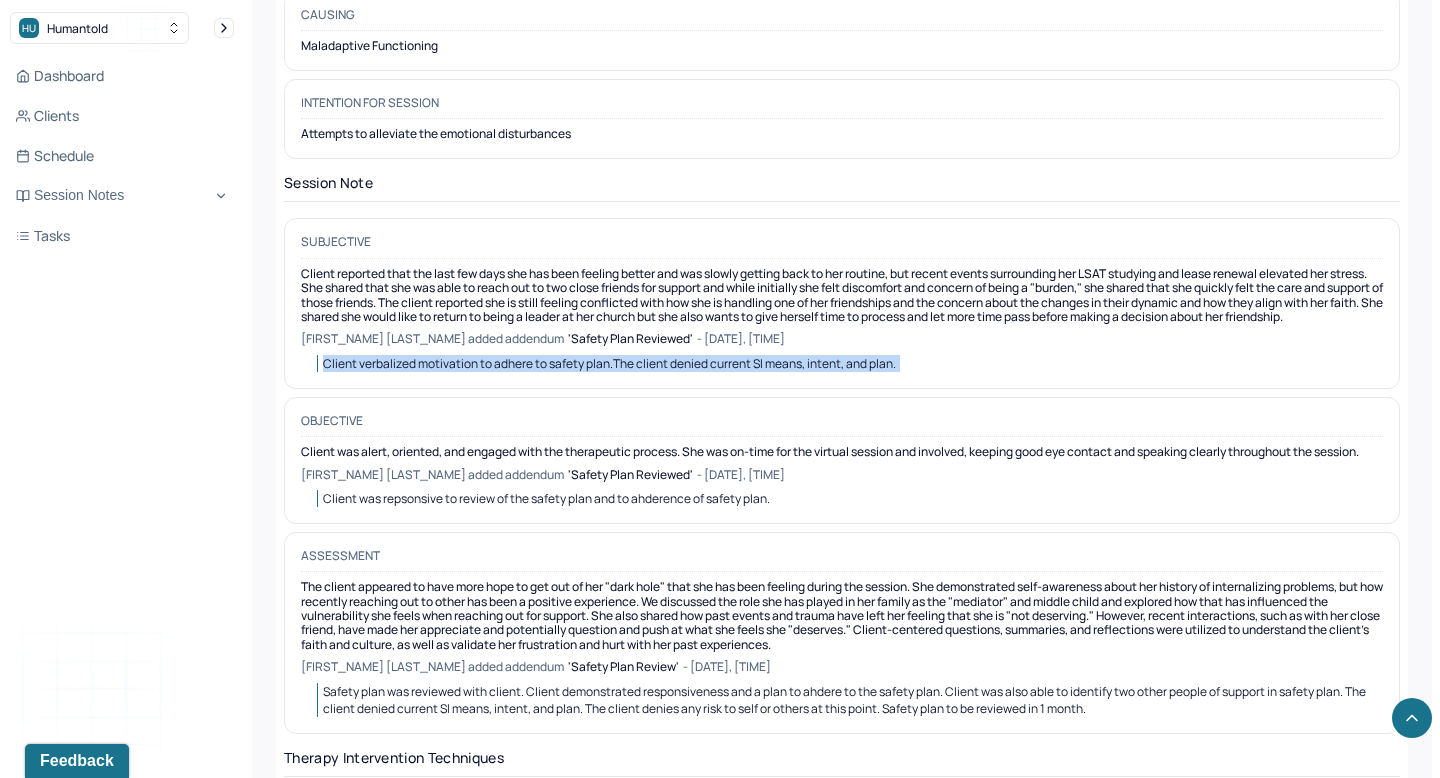 click on "Client verbalized motivation to adhere to safety plan." at bounding box center [468, 363] 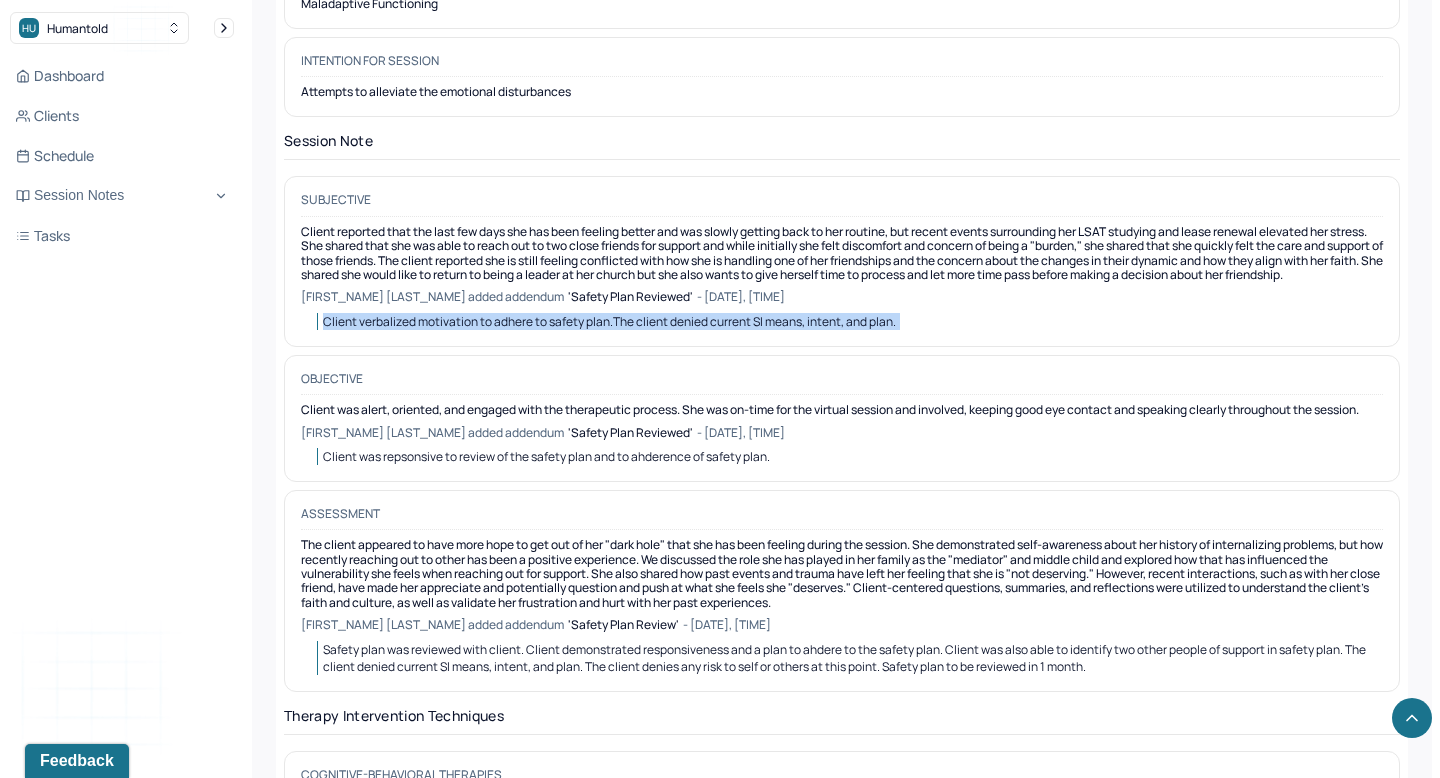 scroll, scrollTop: 1648, scrollLeft: 0, axis: vertical 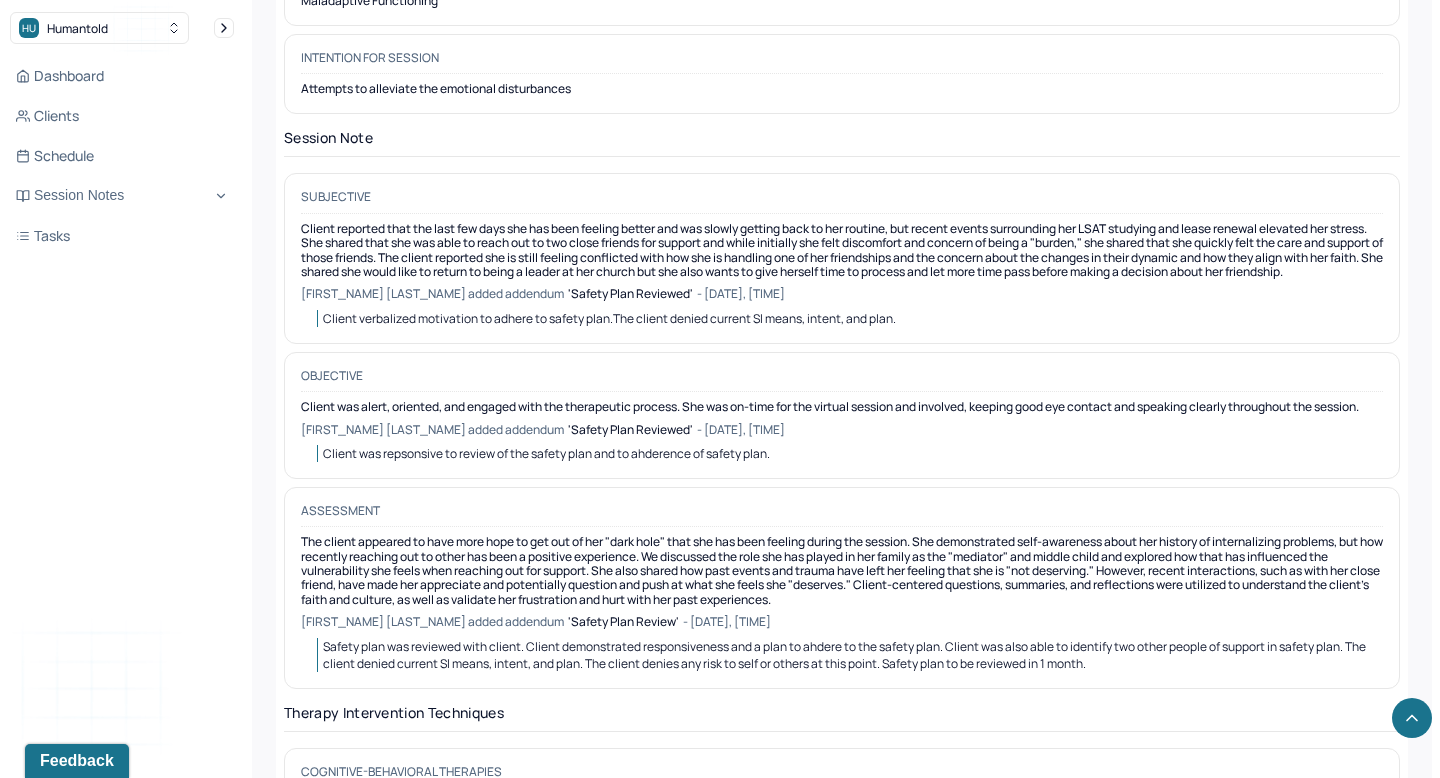 click on "Client was repsonsive to review of the safety plan and to ahderence of safety plan." at bounding box center [546, 453] 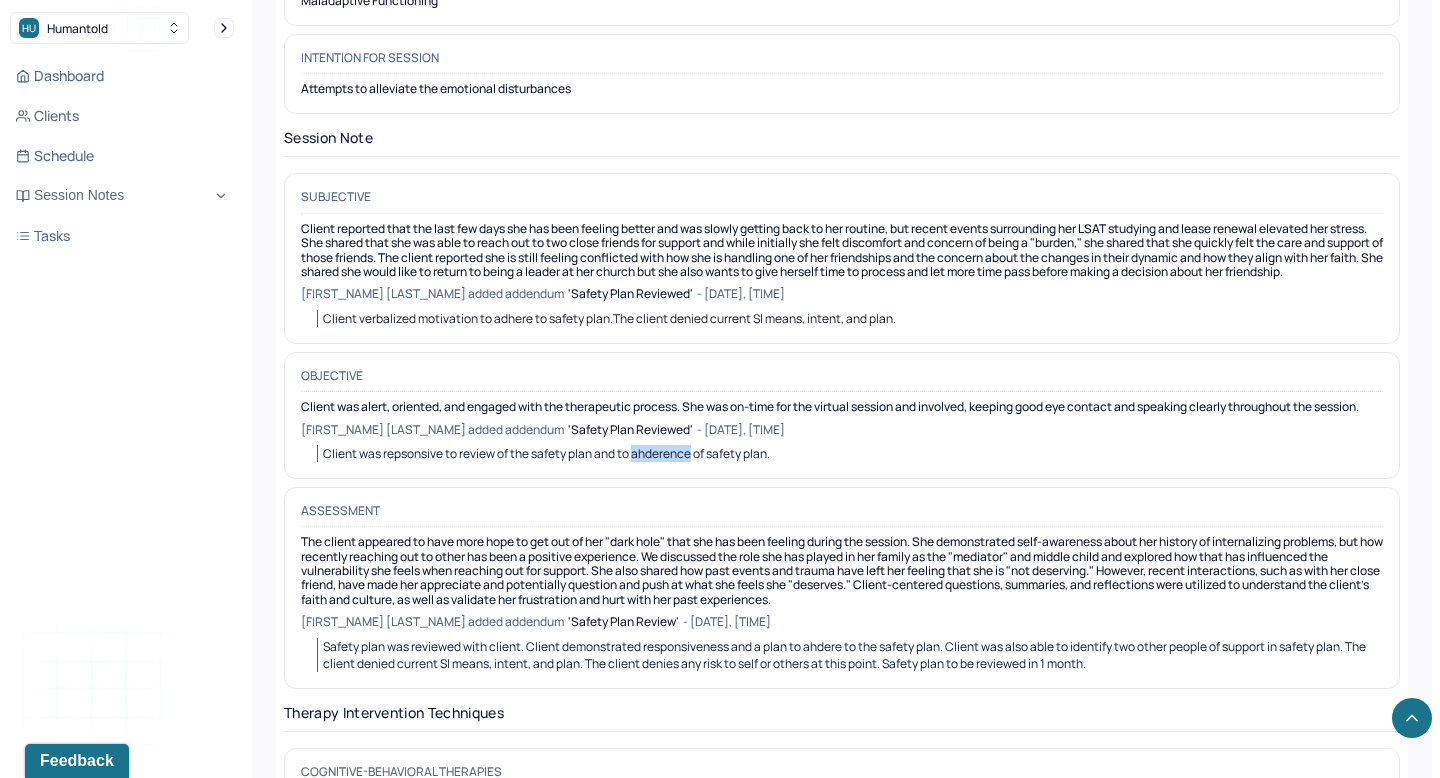 click on "Client was repsonsive to review of the safety plan and to ahderence of safety plan." at bounding box center [546, 453] 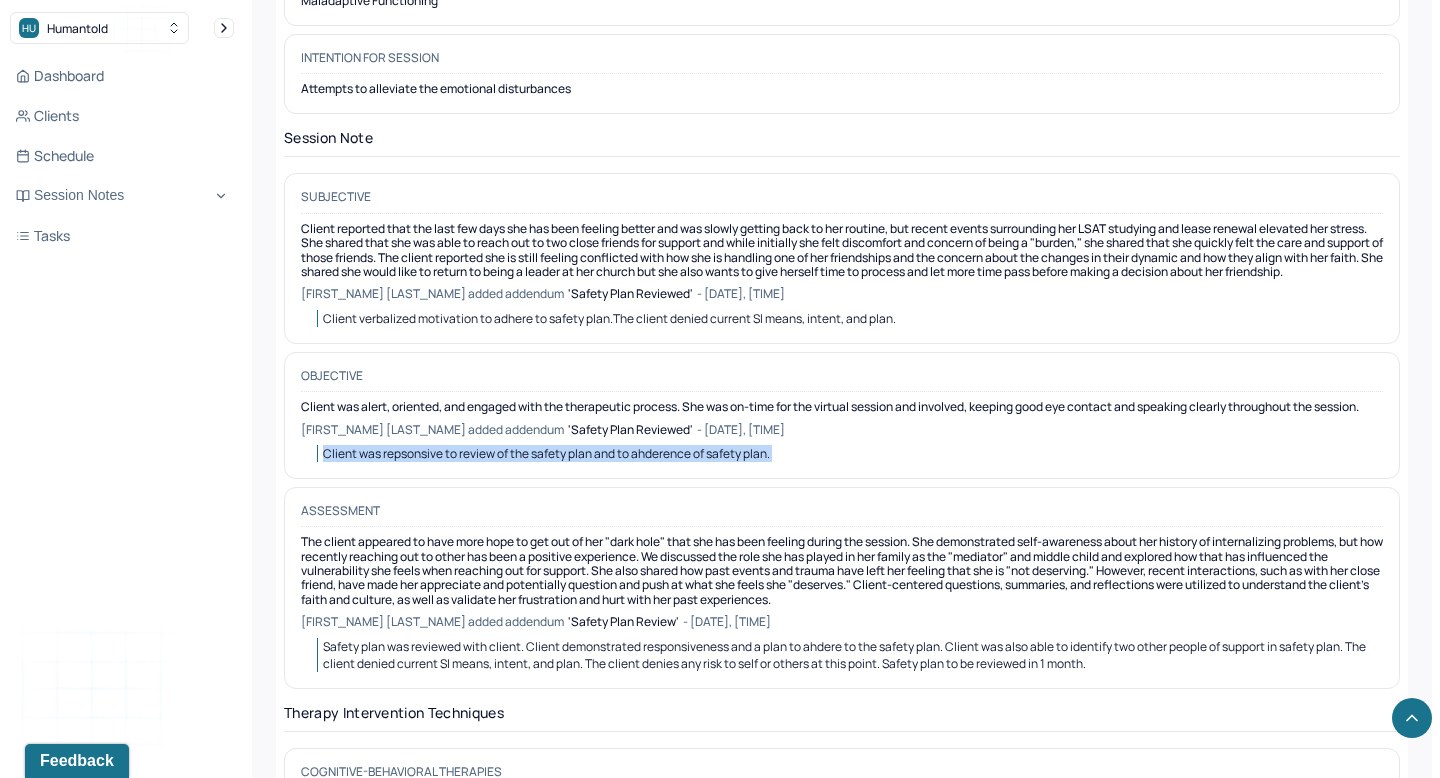 click on "Client was repsonsive to review of the safety plan and to ahderence of safety plan." at bounding box center (546, 453) 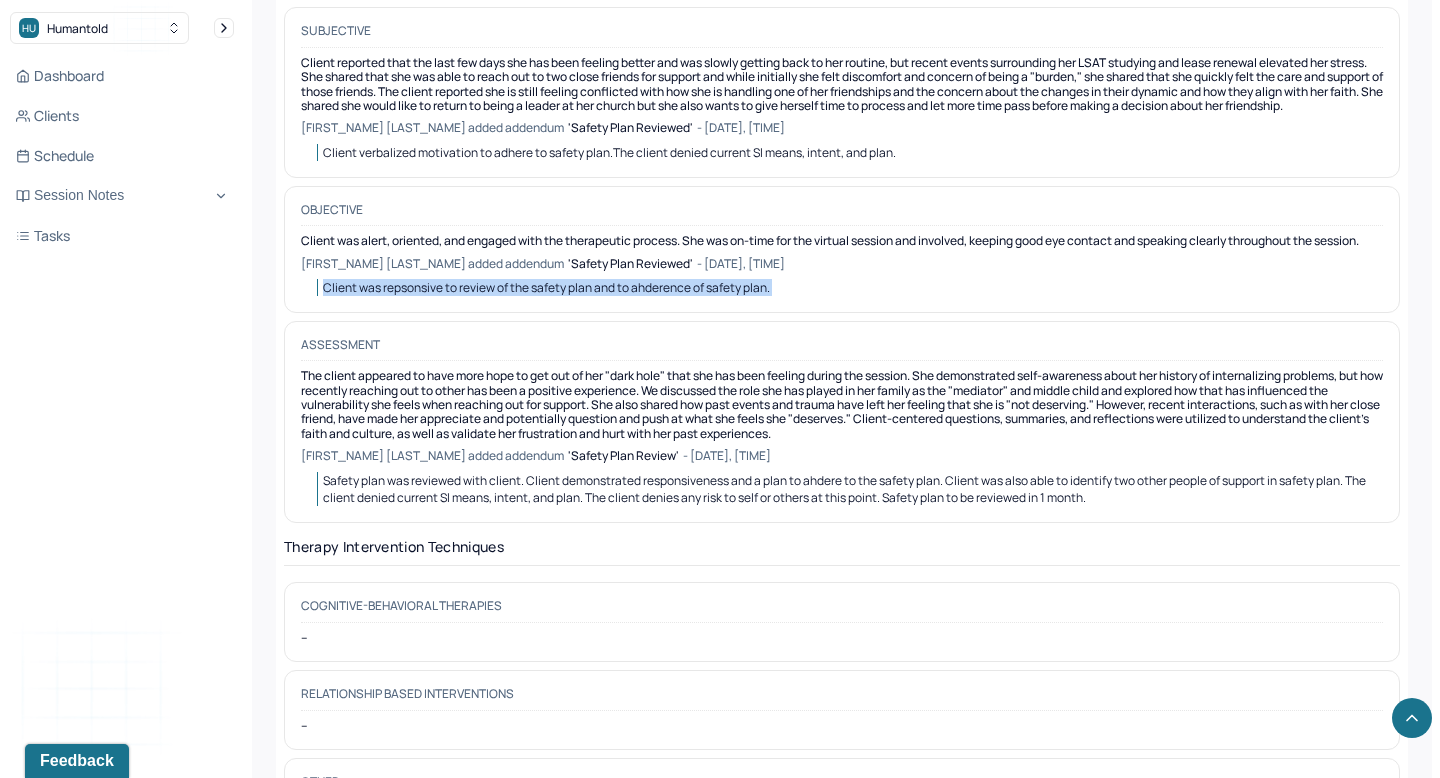 scroll, scrollTop: 1829, scrollLeft: 0, axis: vertical 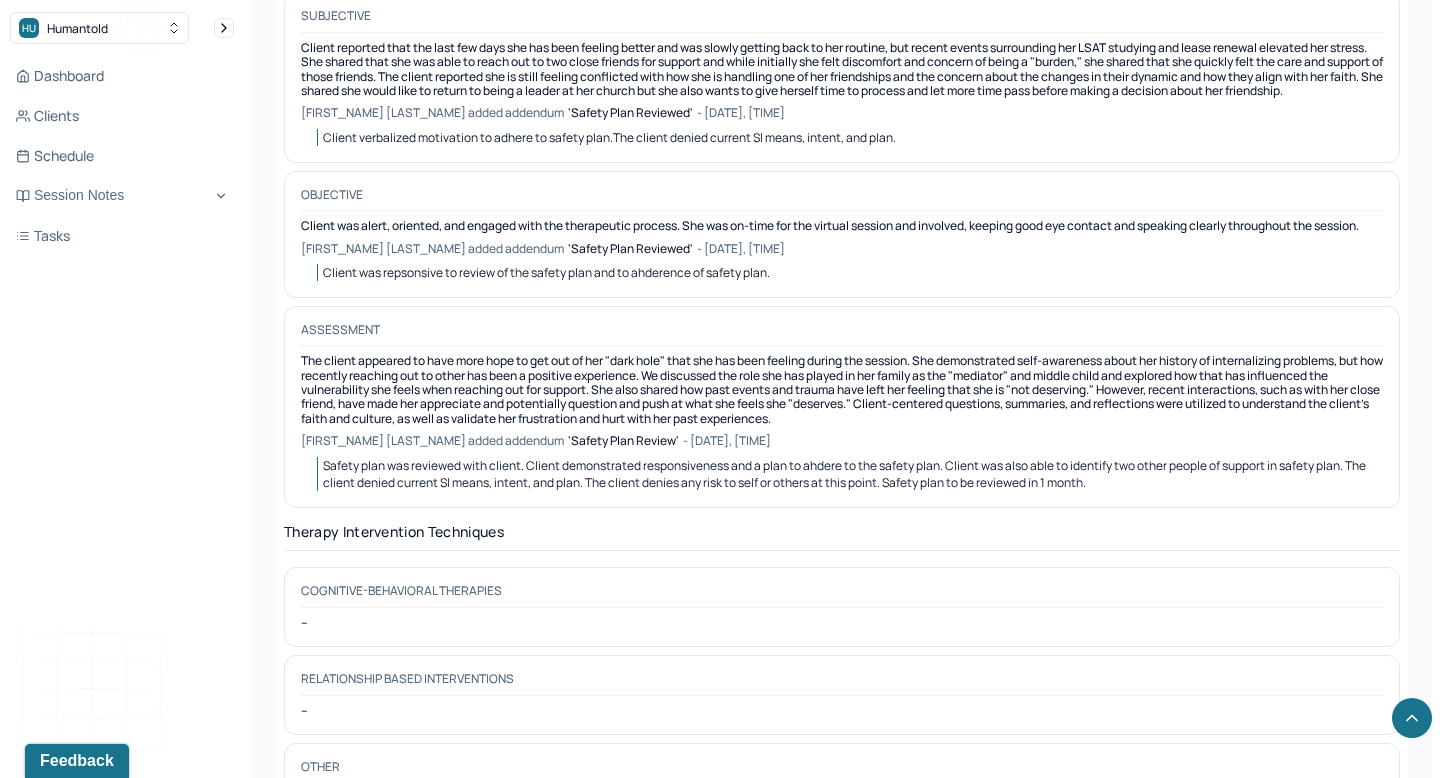 click on "Safety plan was reviewed with client. Client demonstrated responsiveness and a plan to ahdere to the safety plan. Client was also able to identify two other people of support in safety plan. The client denied current SI means, intent, and plan. The client denies any risk to self or others at this point. Safety plan to be reviewed in 1 month." at bounding box center [845, 474] 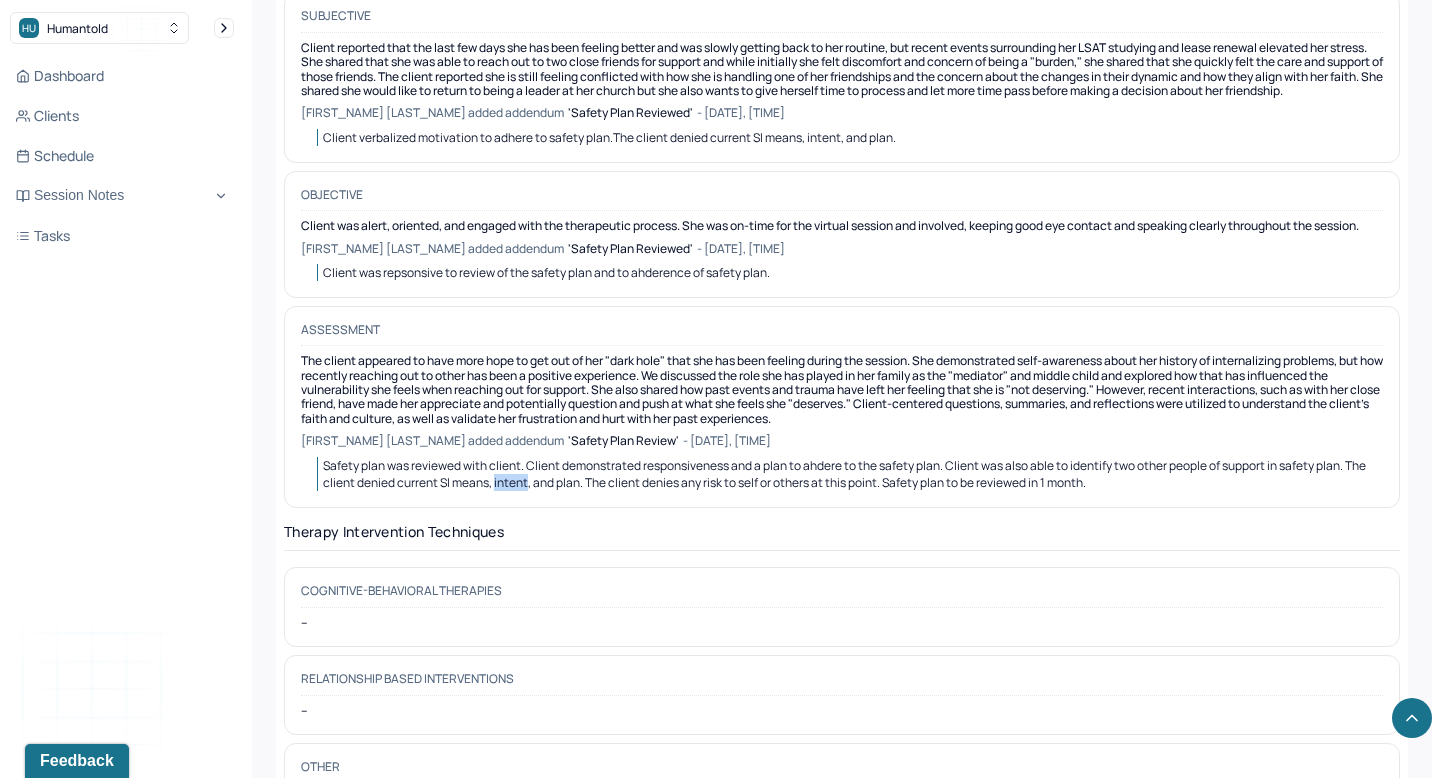 click on "Safety plan was reviewed with client. Client demonstrated responsiveness and a plan to ahdere to the safety plan. Client was also able to identify two other people of support in safety plan. The client denied current SI means, intent, and plan. The client denies any risk to self or others at this point. Safety plan to be reviewed in 1 month." at bounding box center (845, 474) 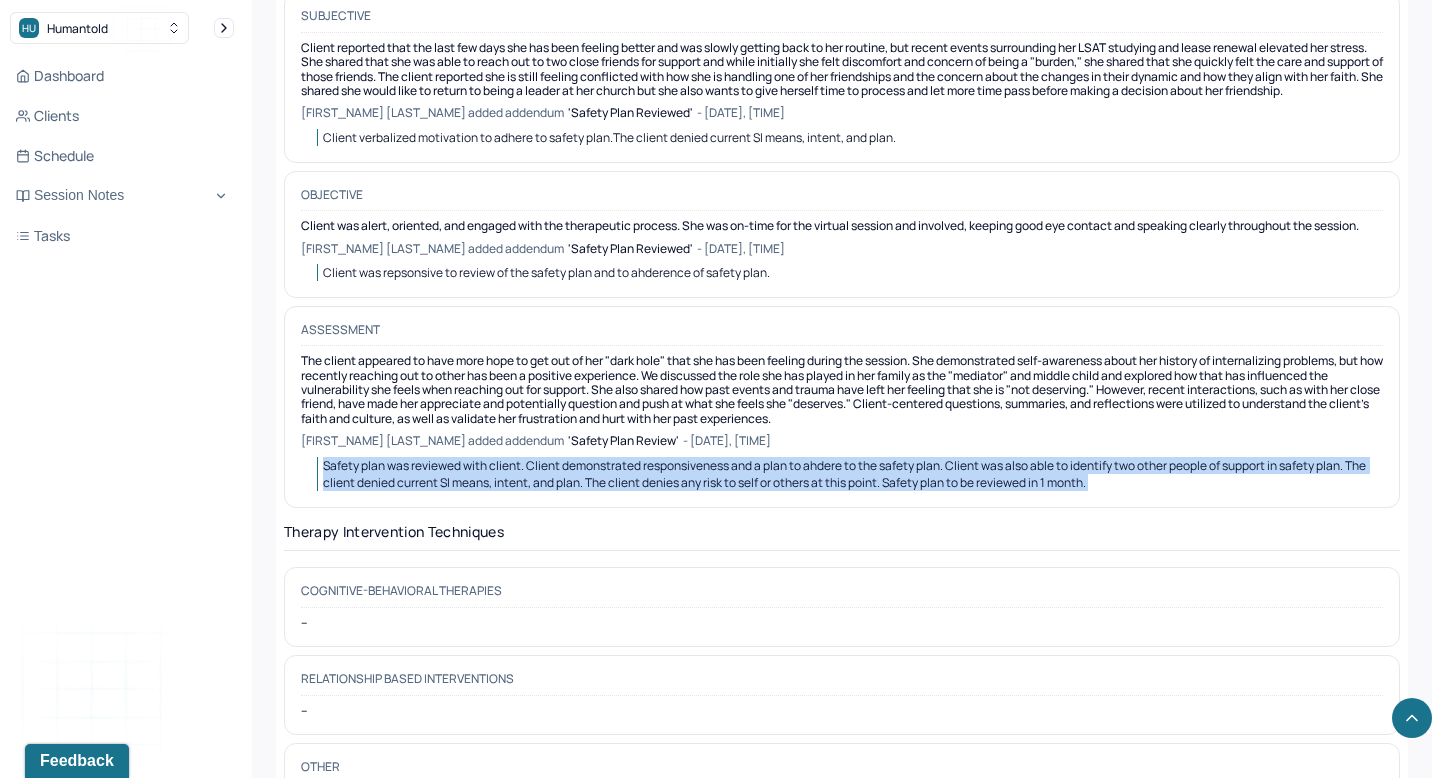 click on "Safety plan was reviewed with client. Client demonstrated responsiveness and a plan to ahdere to the safety plan. Client was also able to identify two other people of support in safety plan. The client denied current SI means, intent, and plan. The client denies any risk to self or others at this point. Safety plan to be reviewed in 1 month." at bounding box center (845, 474) 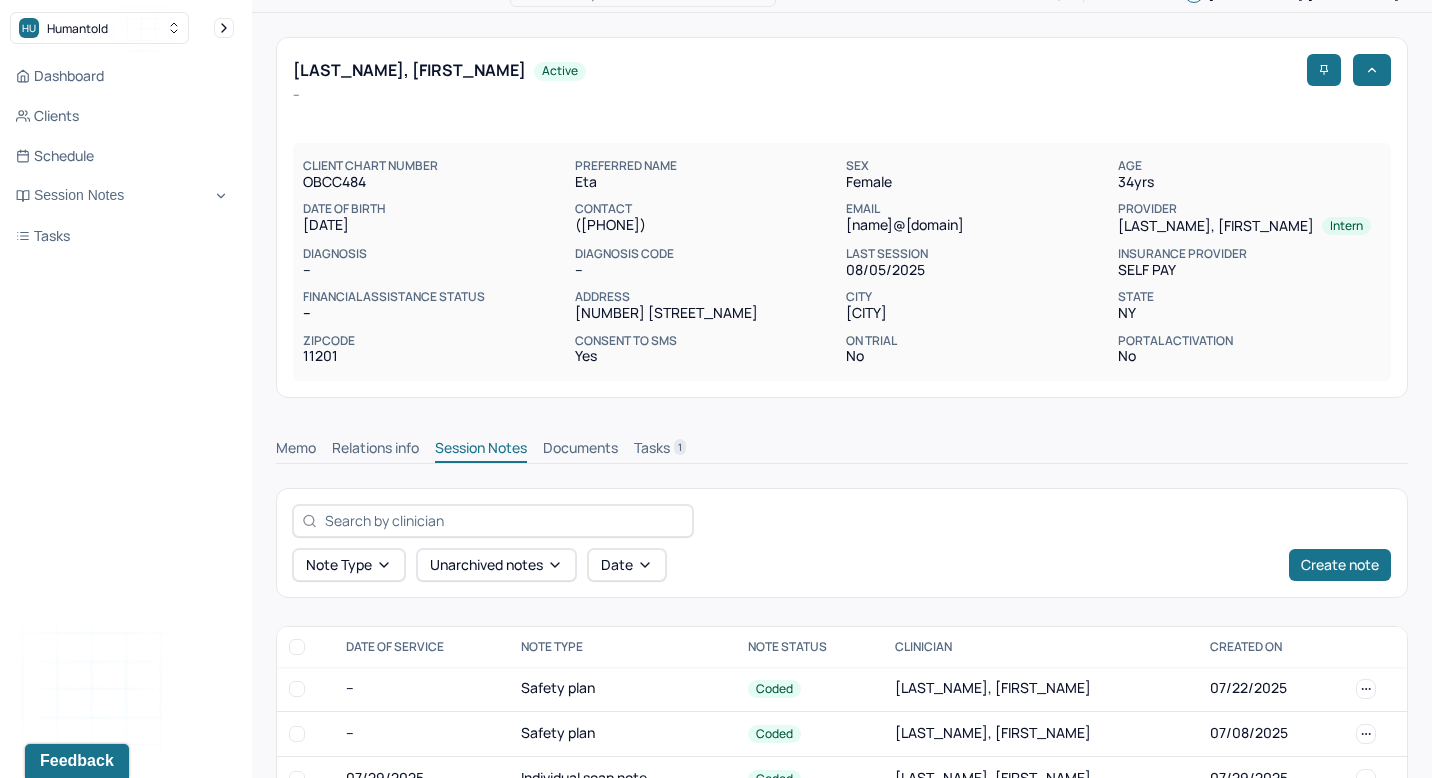 scroll, scrollTop: 145, scrollLeft: 0, axis: vertical 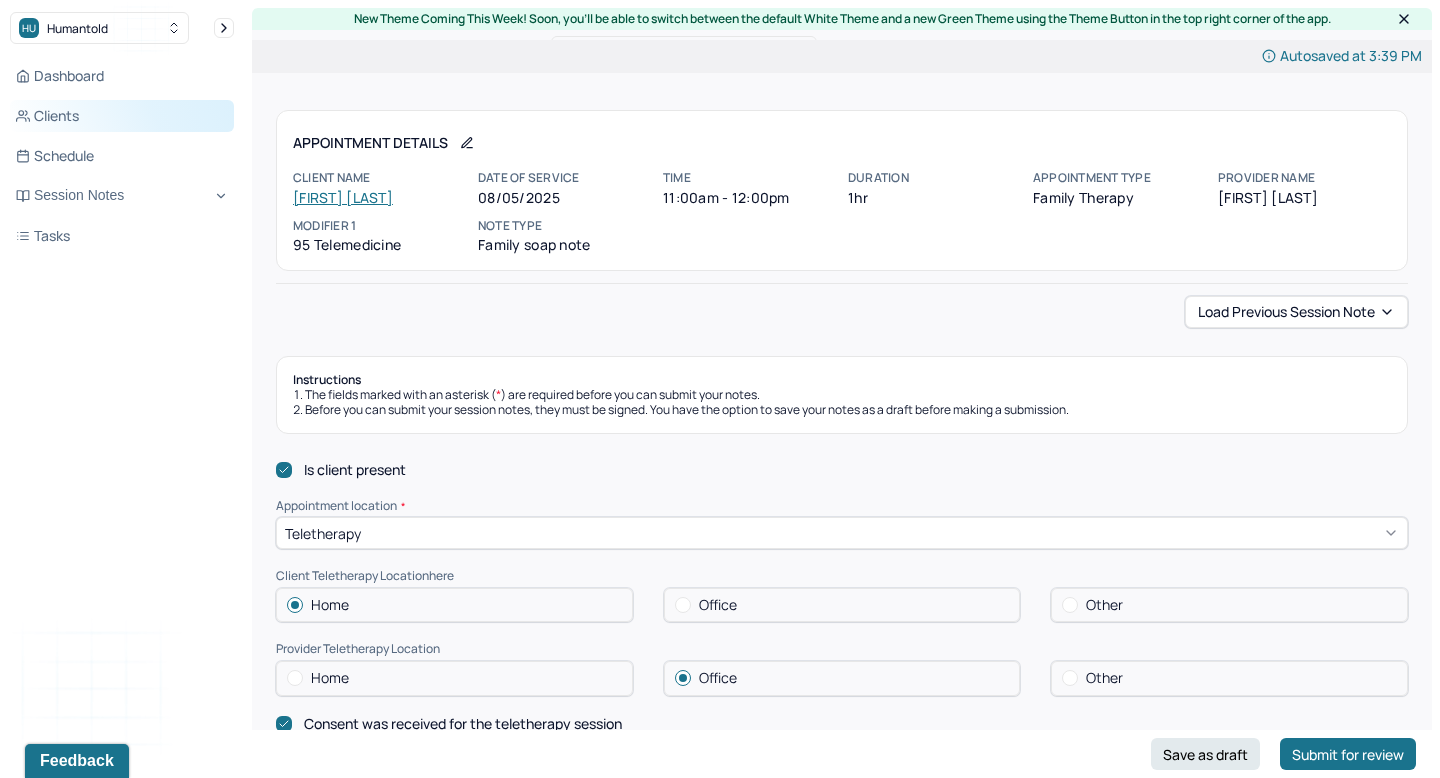click on "Clients" at bounding box center (122, 116) 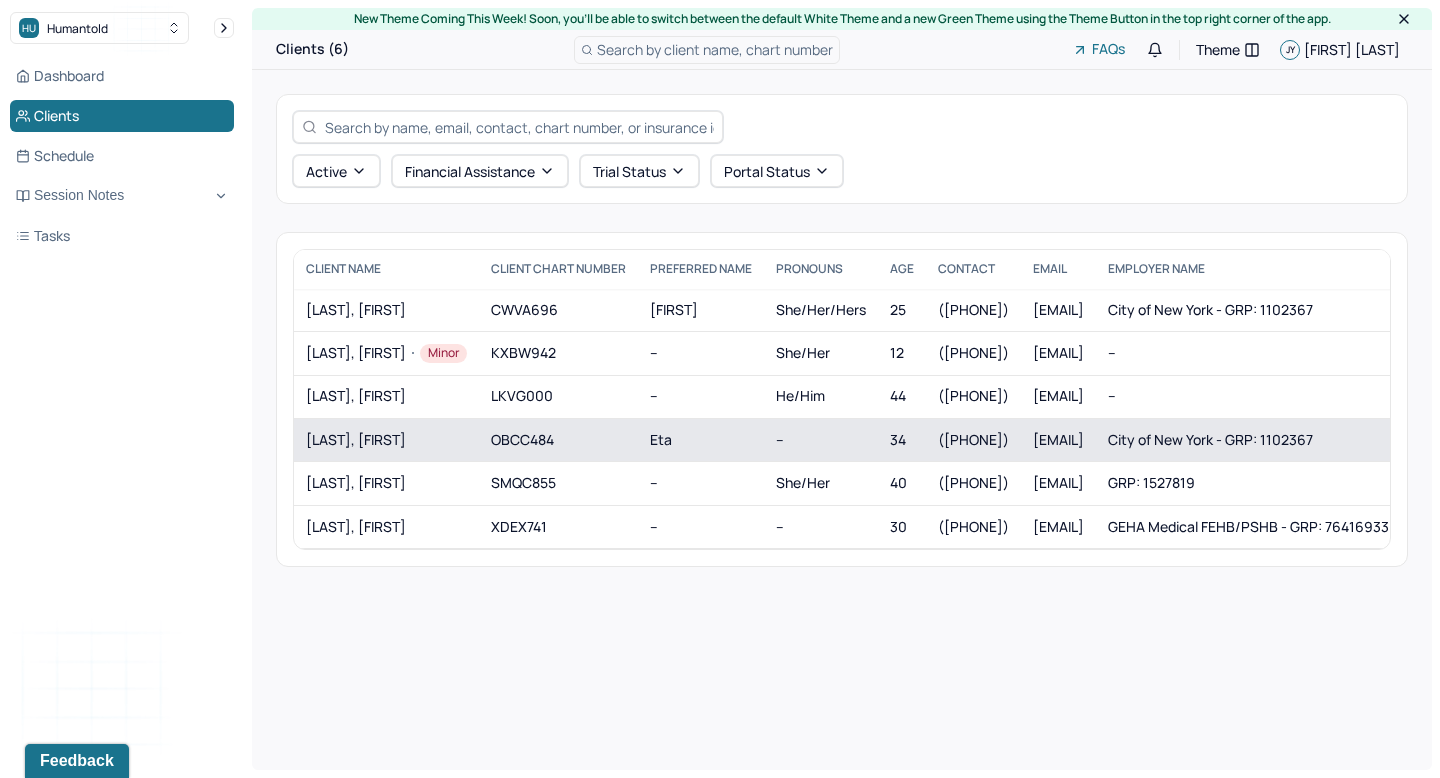 click on "[LAST], [FIRST]" at bounding box center [386, 440] 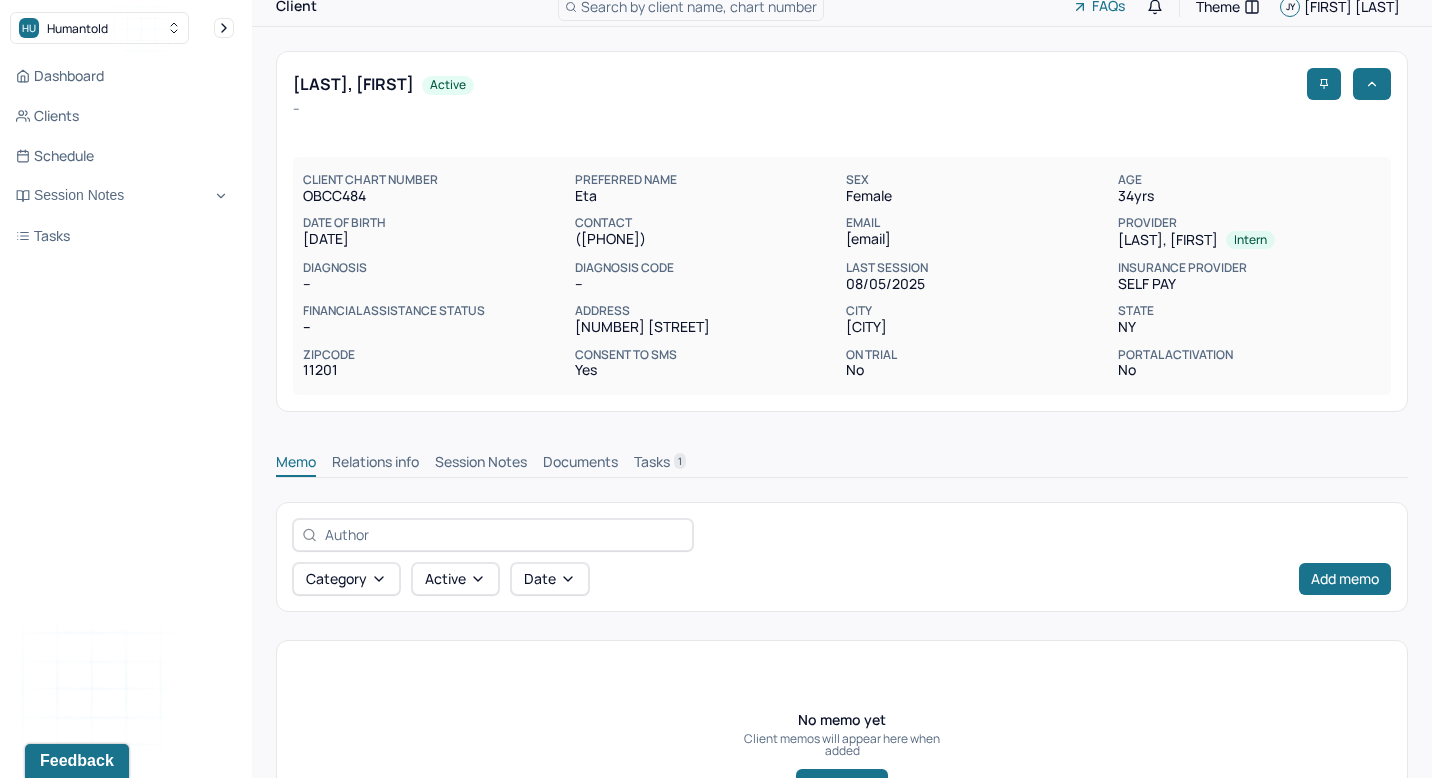 scroll, scrollTop: 58, scrollLeft: 0, axis: vertical 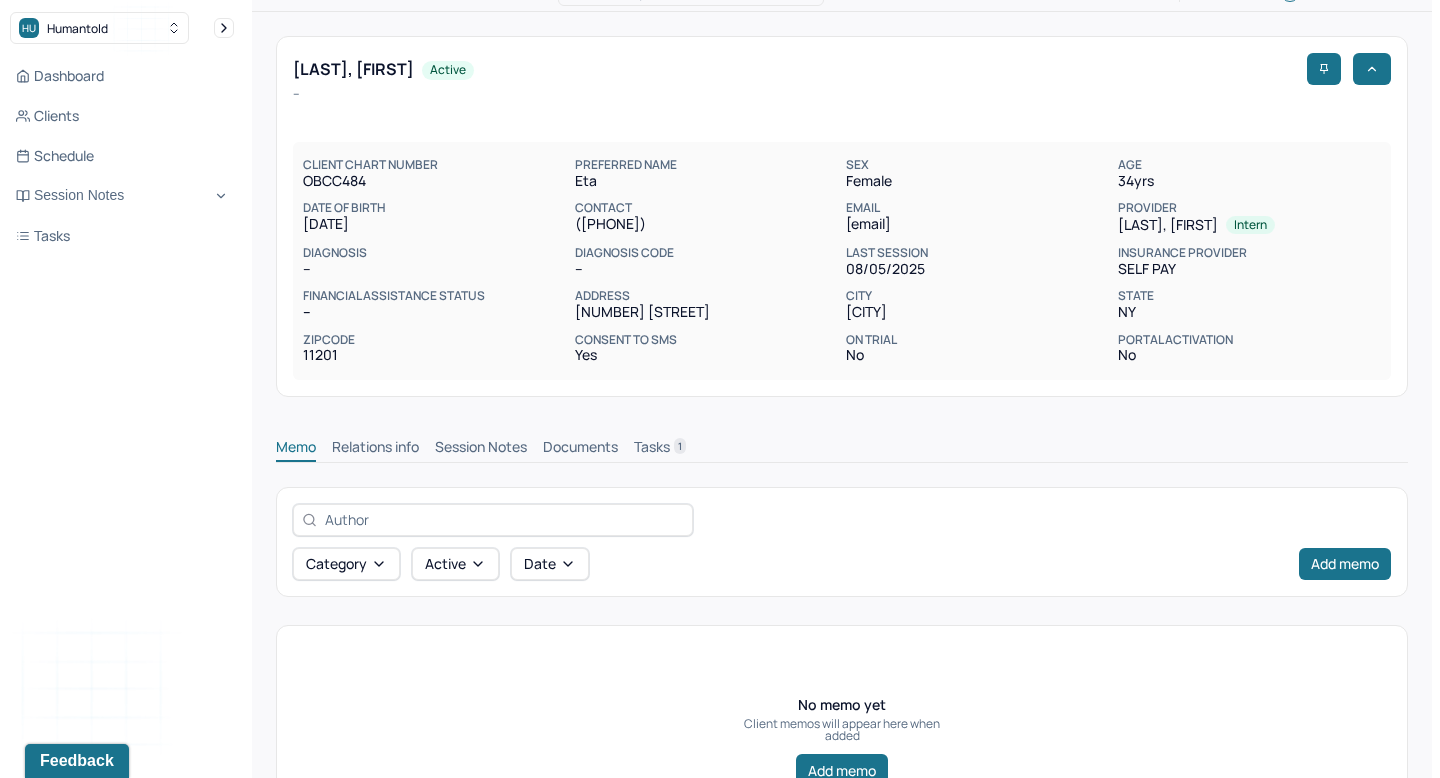 click on "Documents" at bounding box center [580, 449] 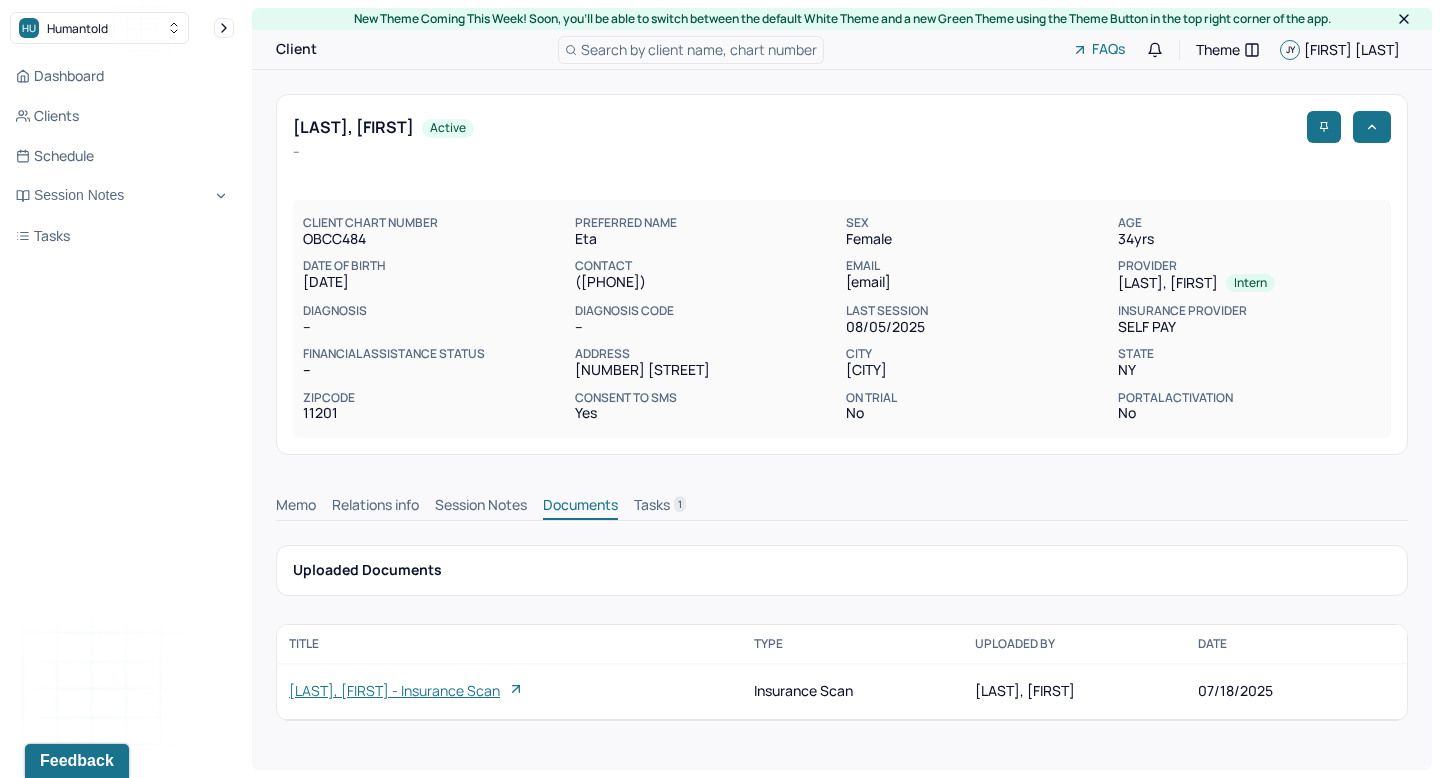 scroll, scrollTop: 0, scrollLeft: 0, axis: both 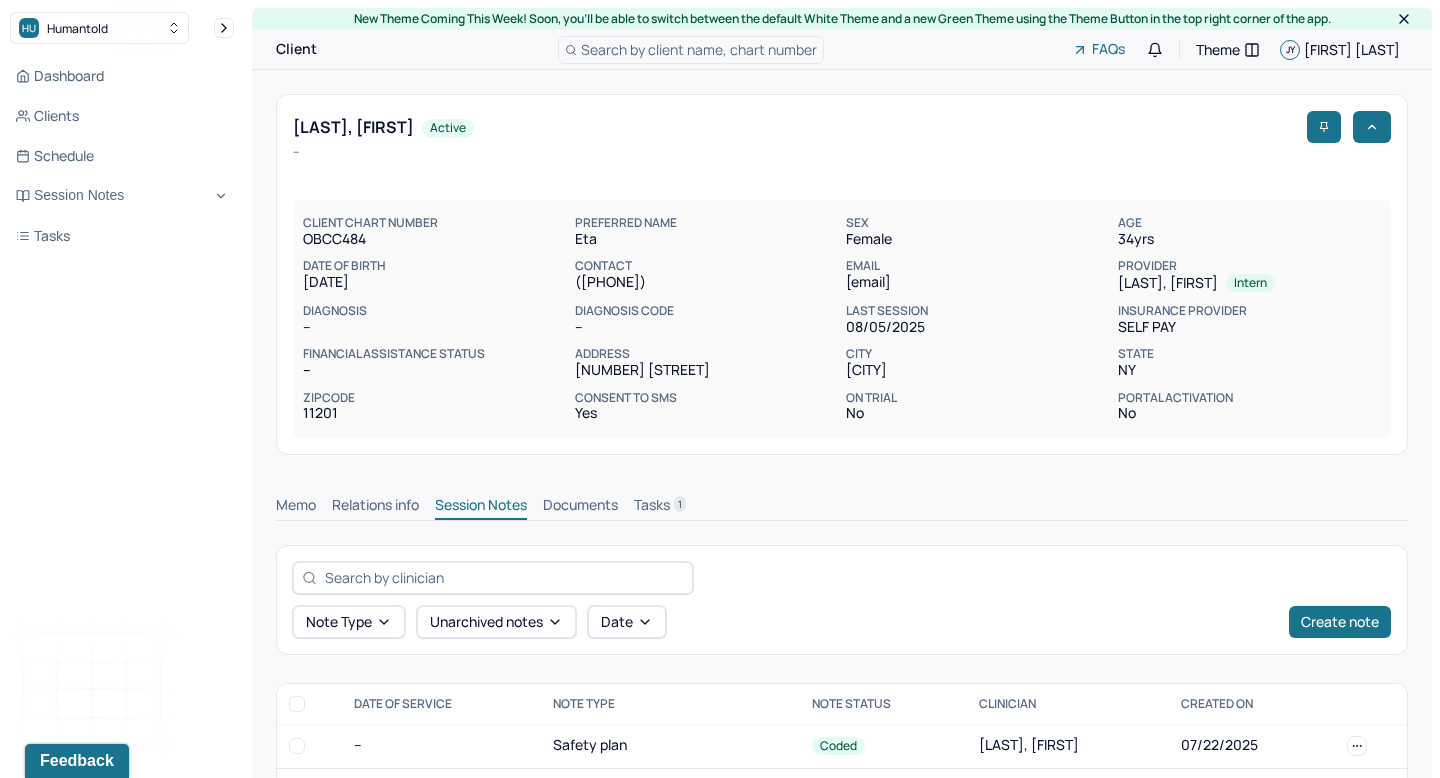 click on "Documents" at bounding box center [580, 507] 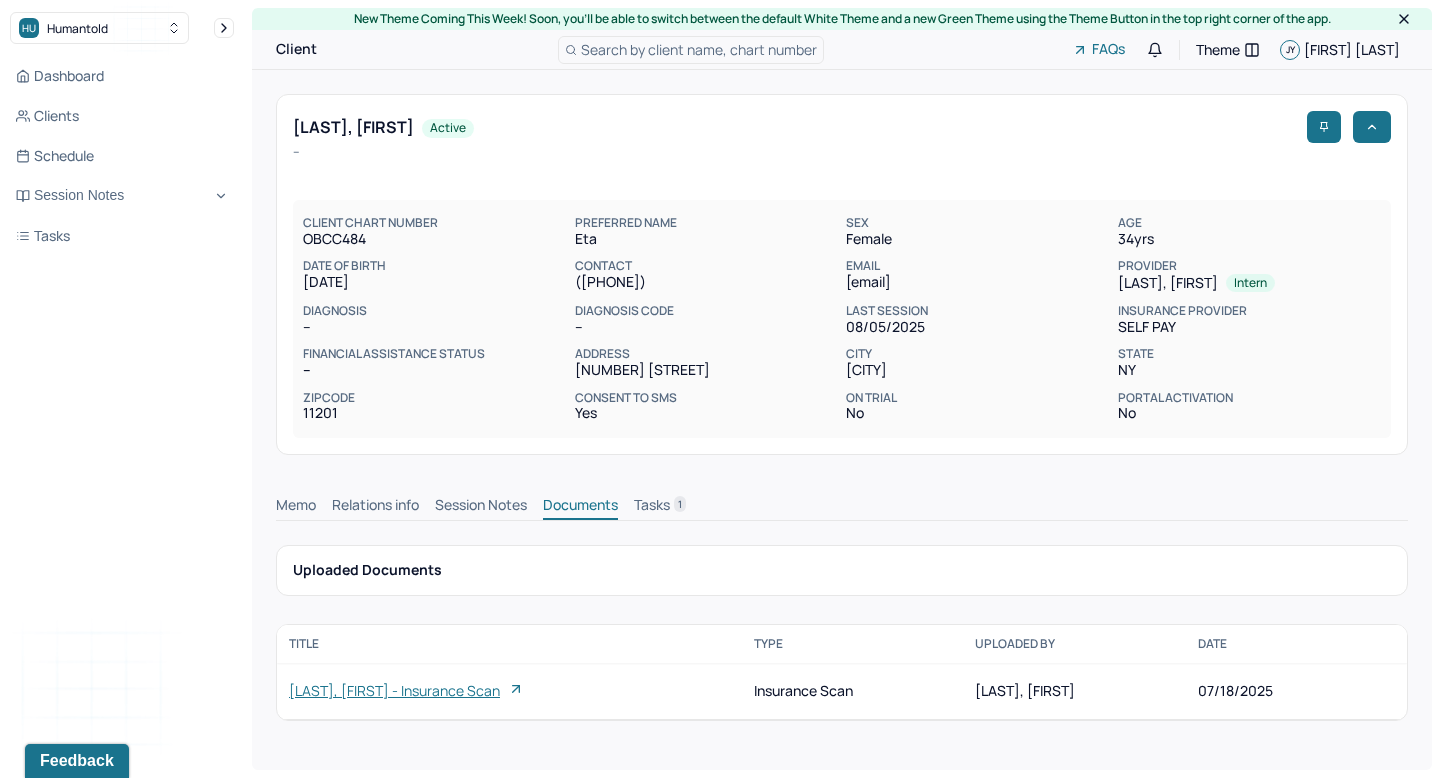 click on "Session Notes" at bounding box center (481, 507) 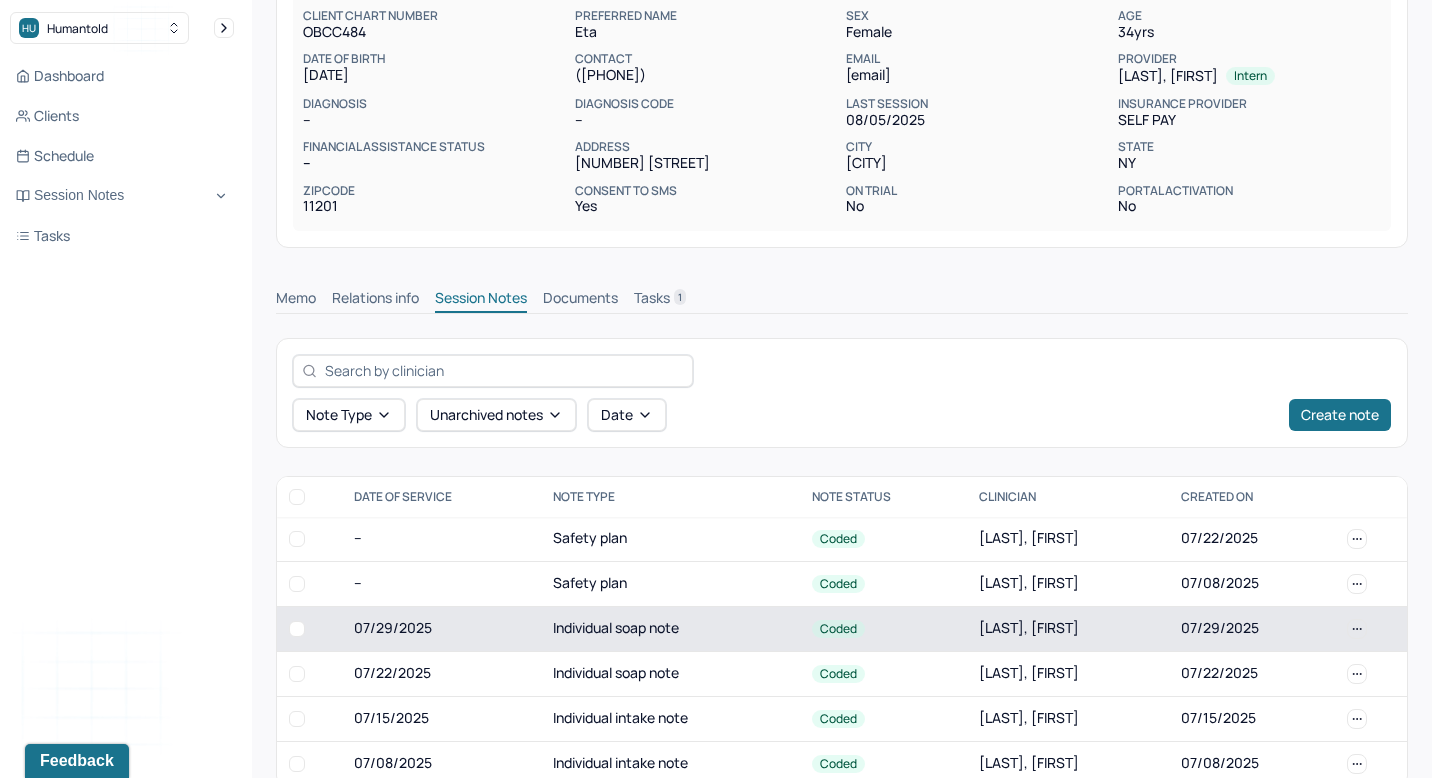 scroll, scrollTop: 246, scrollLeft: 0, axis: vertical 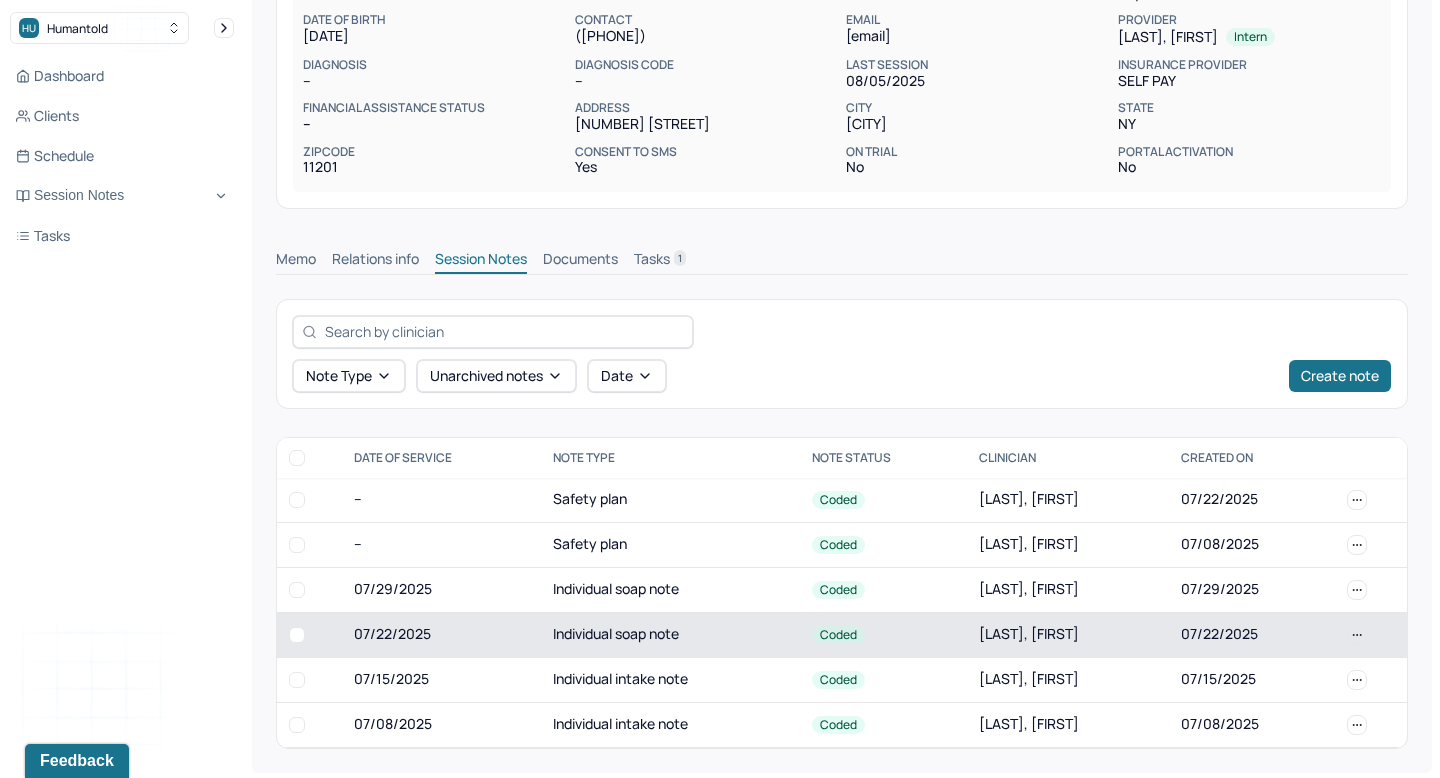 click on "Individual soap note" at bounding box center (670, 634) 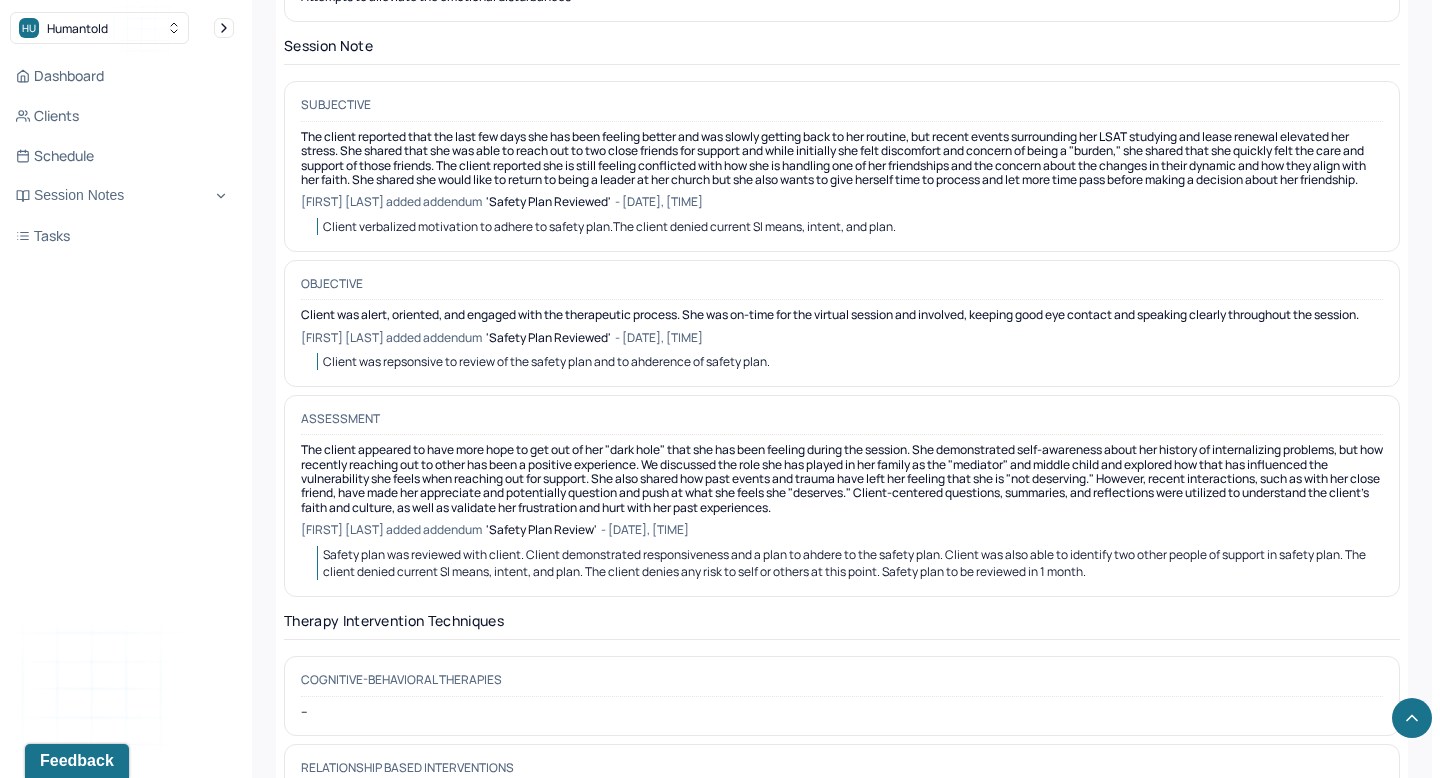 scroll, scrollTop: 1753, scrollLeft: 0, axis: vertical 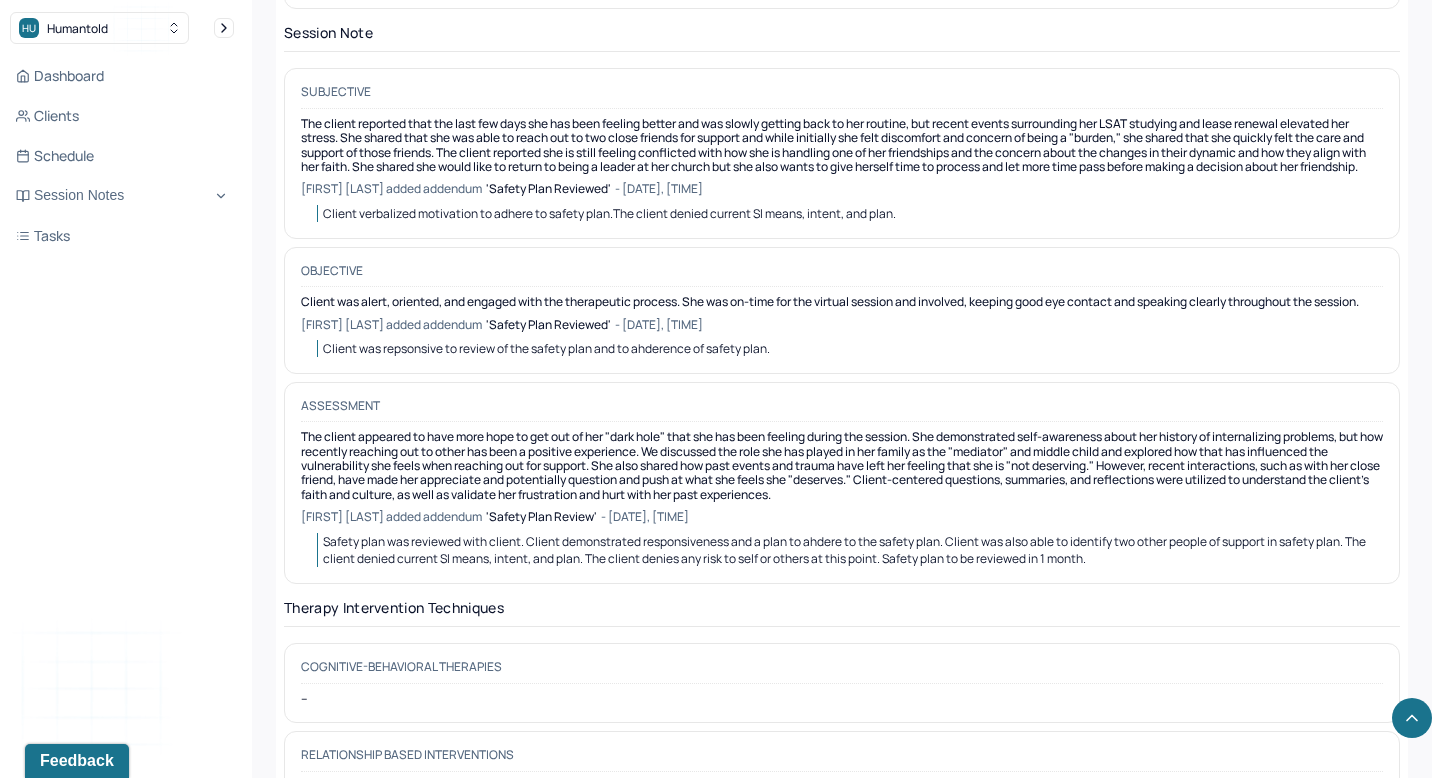 click on "Safety plan was reviewed with client. Client demonstrated responsiveness and a plan to ahdere to the safety plan. Client was also able to identify two other people of support in safety plan. The client denied current SI means, intent, and plan. The client denies any risk to self or others at this point. Safety plan to be reviewed in 1 month." at bounding box center (845, 550) 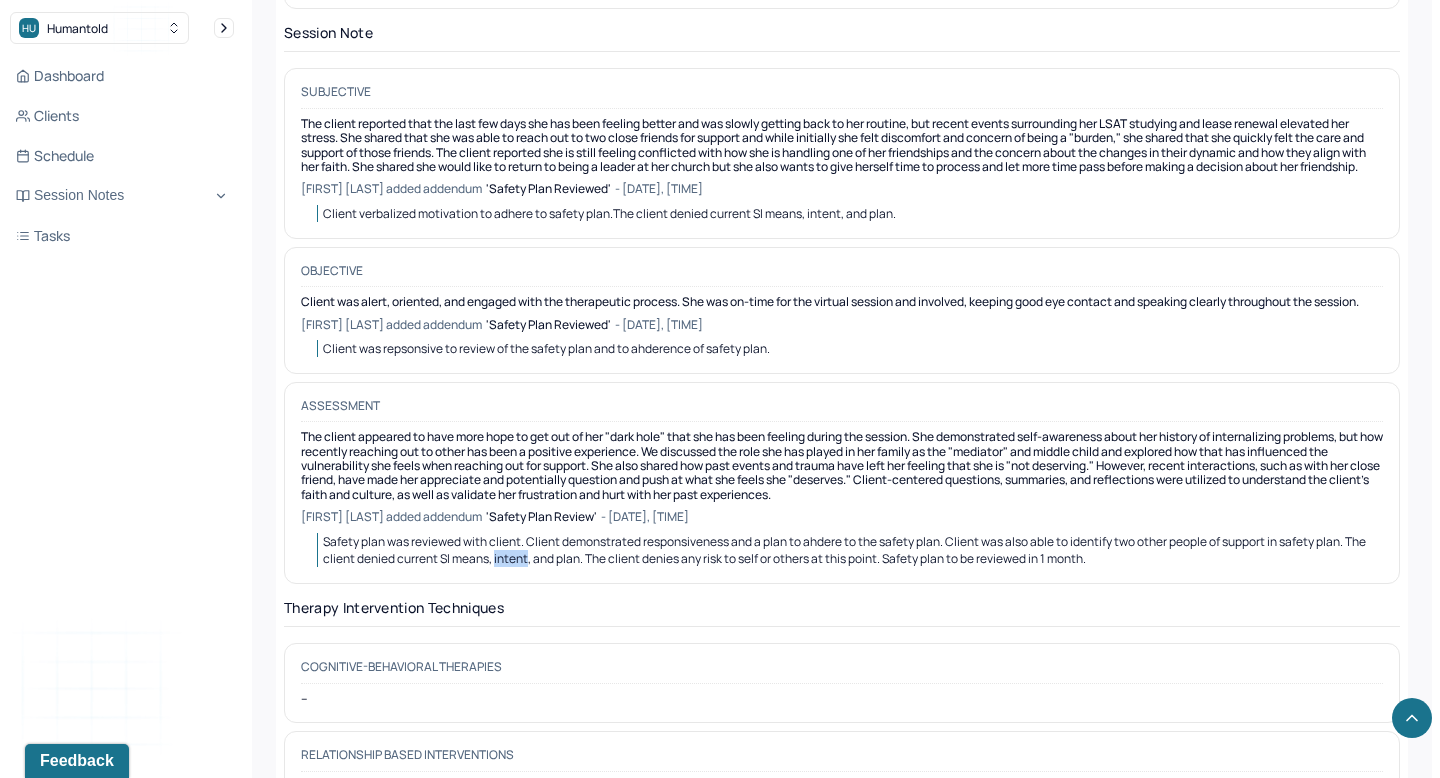 click on "Safety plan was reviewed with client. Client demonstrated responsiveness and a plan to ahdere to the safety plan. Client was also able to identify two other people of support in safety plan. The client denied current SI means, intent, and plan. The client denies any risk to self or others at this point. Safety plan to be reviewed in 1 month." at bounding box center (845, 550) 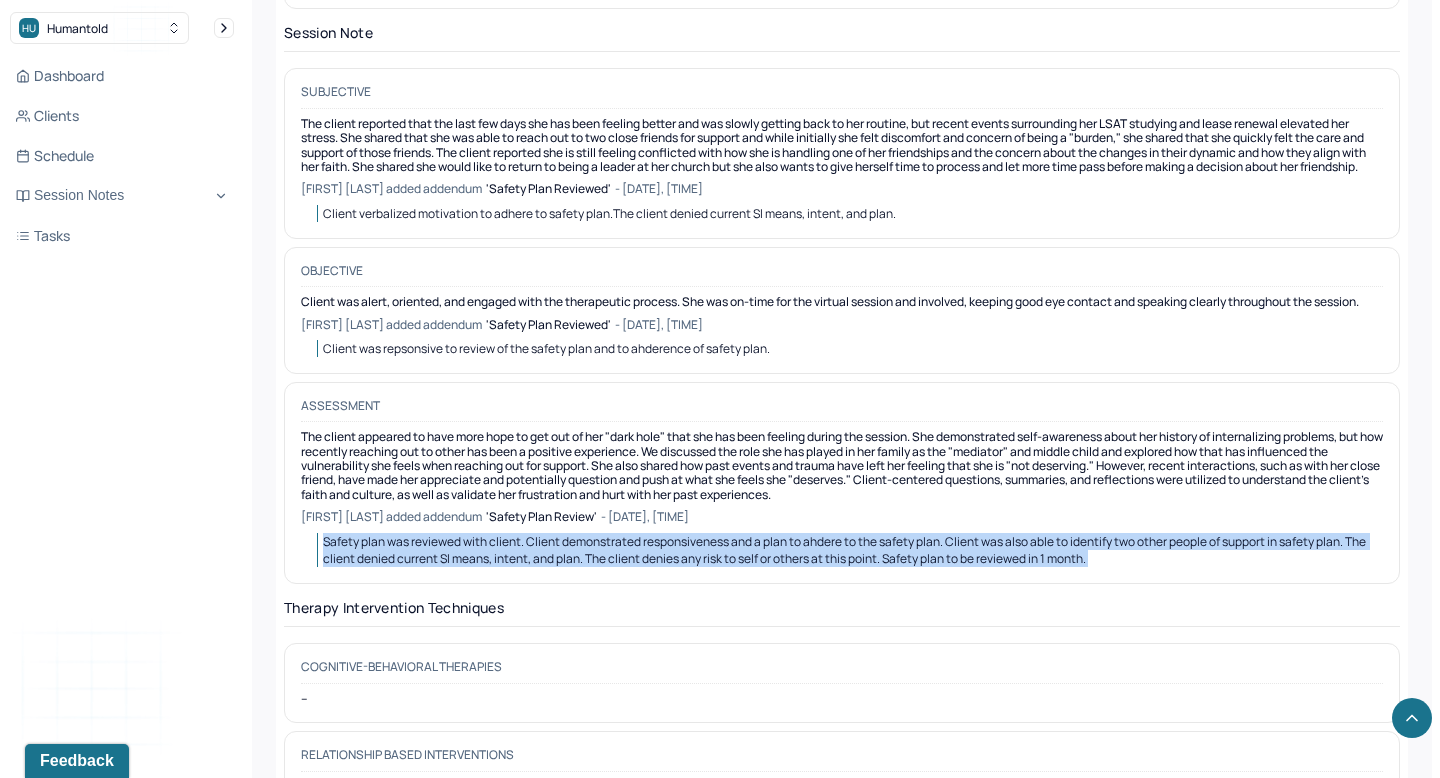 click on "Safety plan was reviewed with client. Client demonstrated responsiveness and a plan to ahdere to the safety plan. Client was also able to identify two other people of support in safety plan. The client denied current SI means, intent, and plan. The client denies any risk to self or others at this point. Safety plan to be reviewed in 1 month." at bounding box center [845, 550] 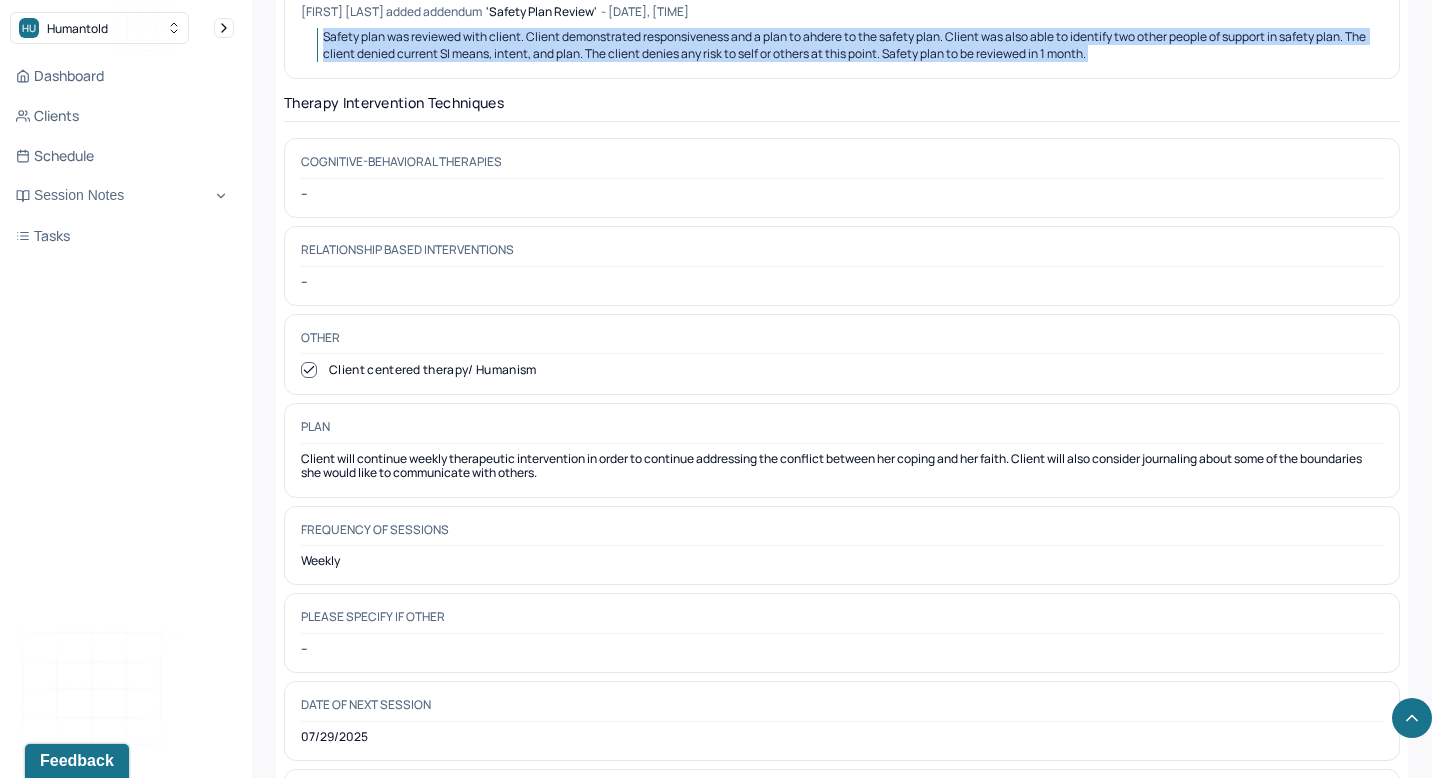 scroll, scrollTop: 2262, scrollLeft: 0, axis: vertical 